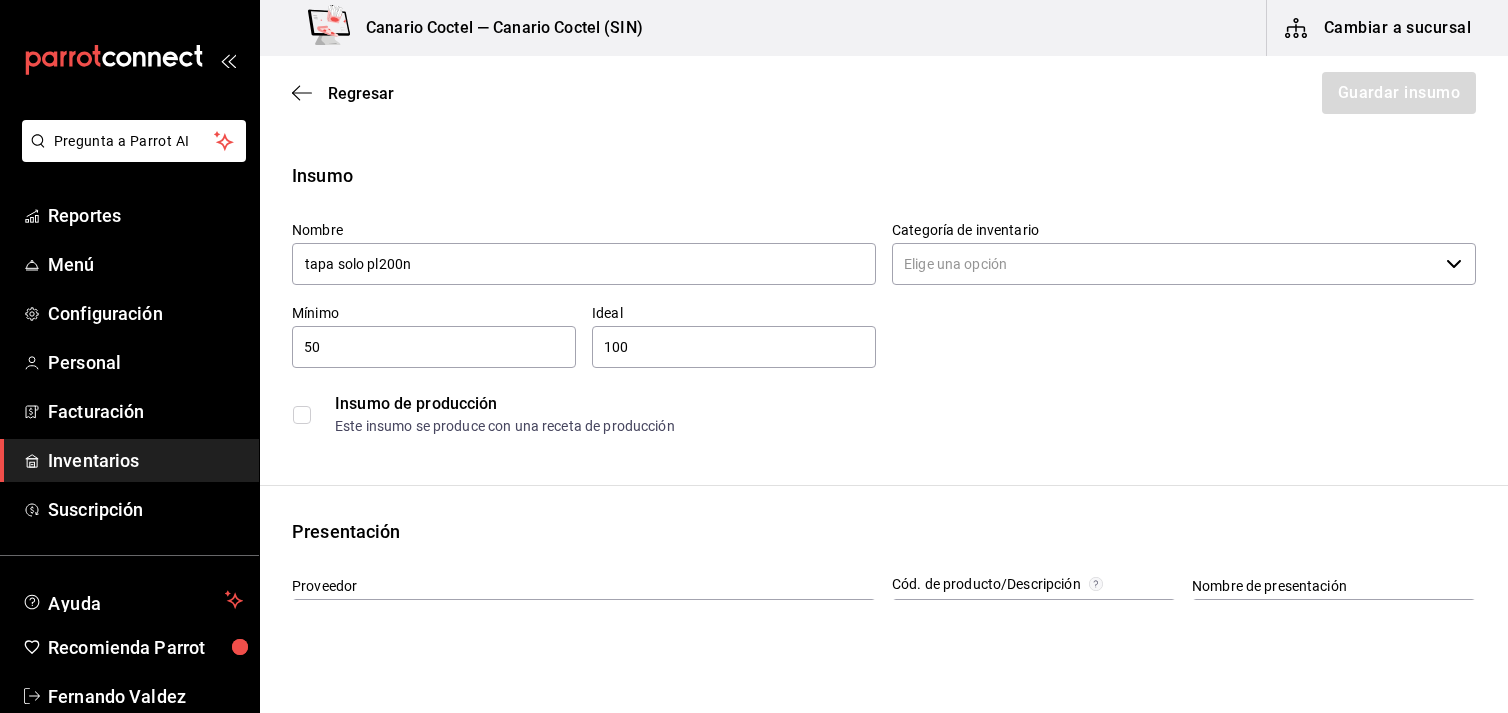scroll, scrollTop: 0, scrollLeft: 0, axis: both 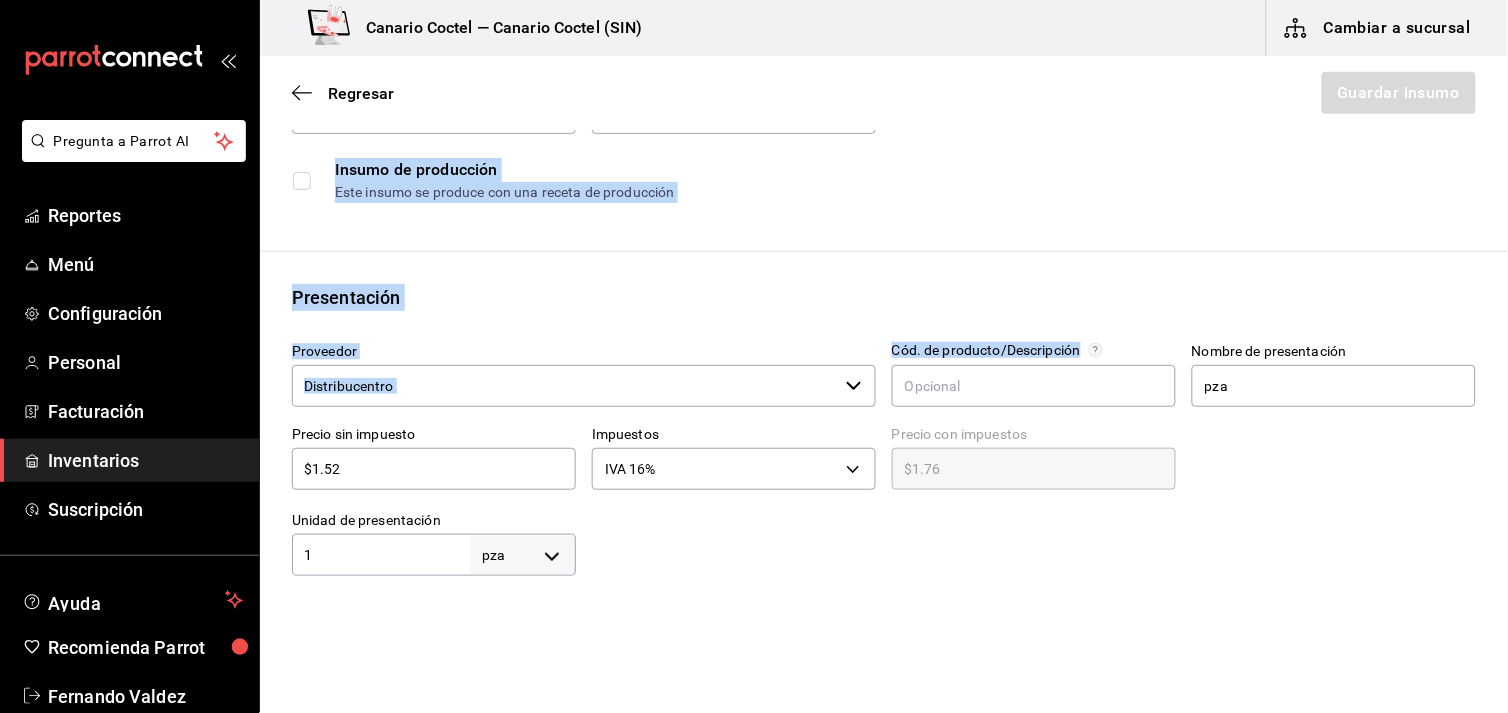 click on "Insumo Nombre tapa solo pl200n Categoría de inventario ​ Mínimo 50 ​ Ideal 100 ​ Insumo de producción Este insumo se produce con una receta de producción Presentación Proveedor Distribucentro ​ Cód. de producto/Descripción Nombre de presentación pza Precio sin impuesto $1.52 ​ Impuestos IVA 16% IVA_16 Precio con impuestos $1.76 ​ Unidad de presentación 1 pza UNIT ​ Receta Unidad de receta pza UNIT Factor de conversión ​ Ingrese un número mayor a 0 1 pza de pza = 0 pza receta Ver ayuda de conversiones ¿La presentación (pza) viene en otra caja? Si No Presentaciones por caja ​ pza de 1 pza Unidades de conteo pza pza (1 pza)" at bounding box center [884, 557] 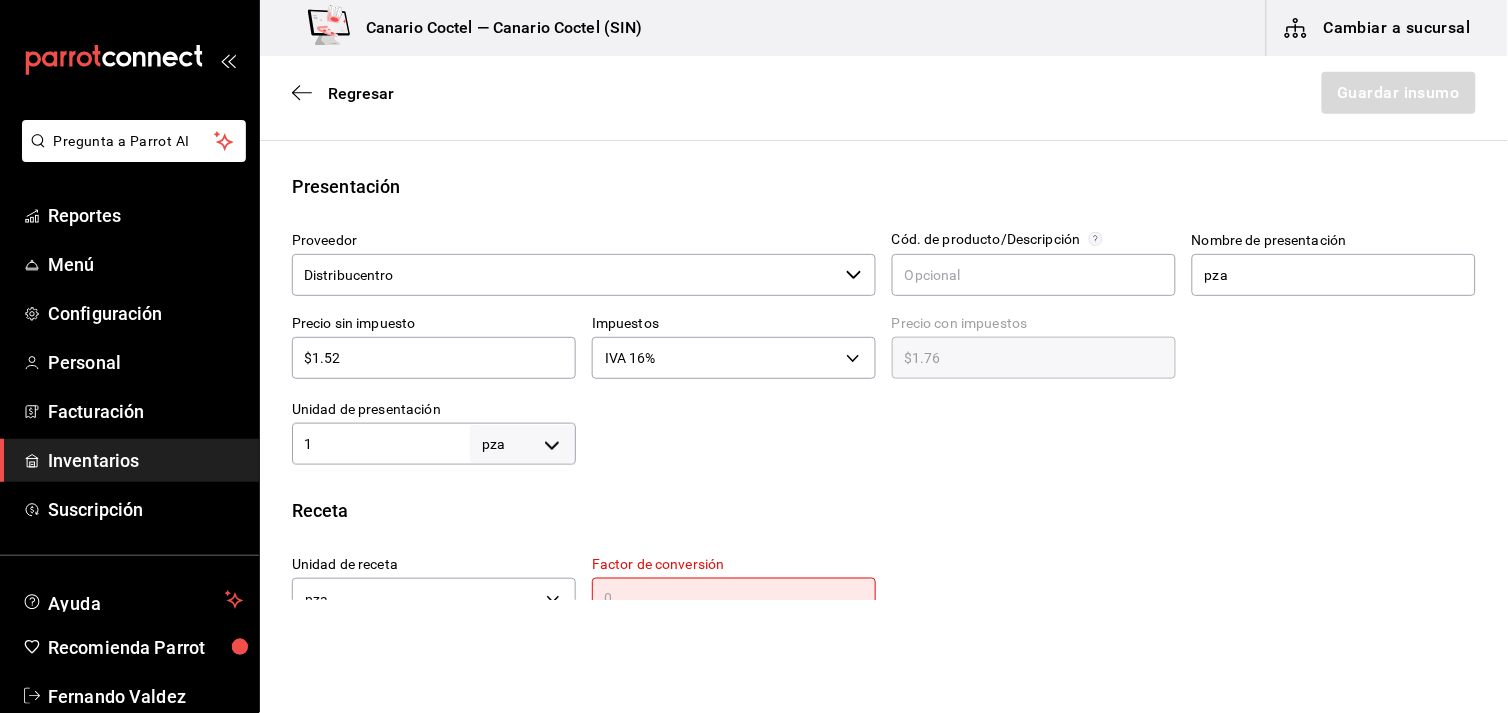 scroll, scrollTop: 456, scrollLeft: 0, axis: vertical 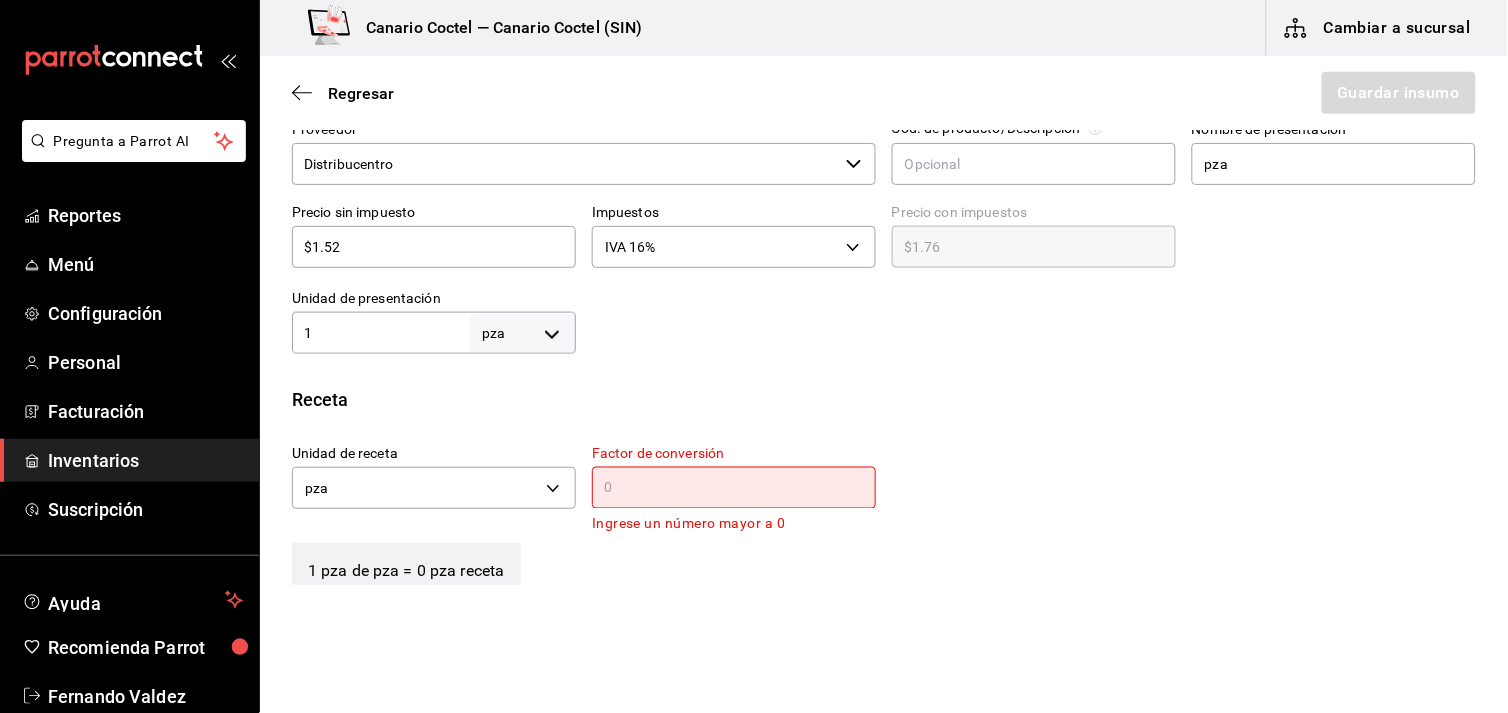 click at bounding box center (734, 488) 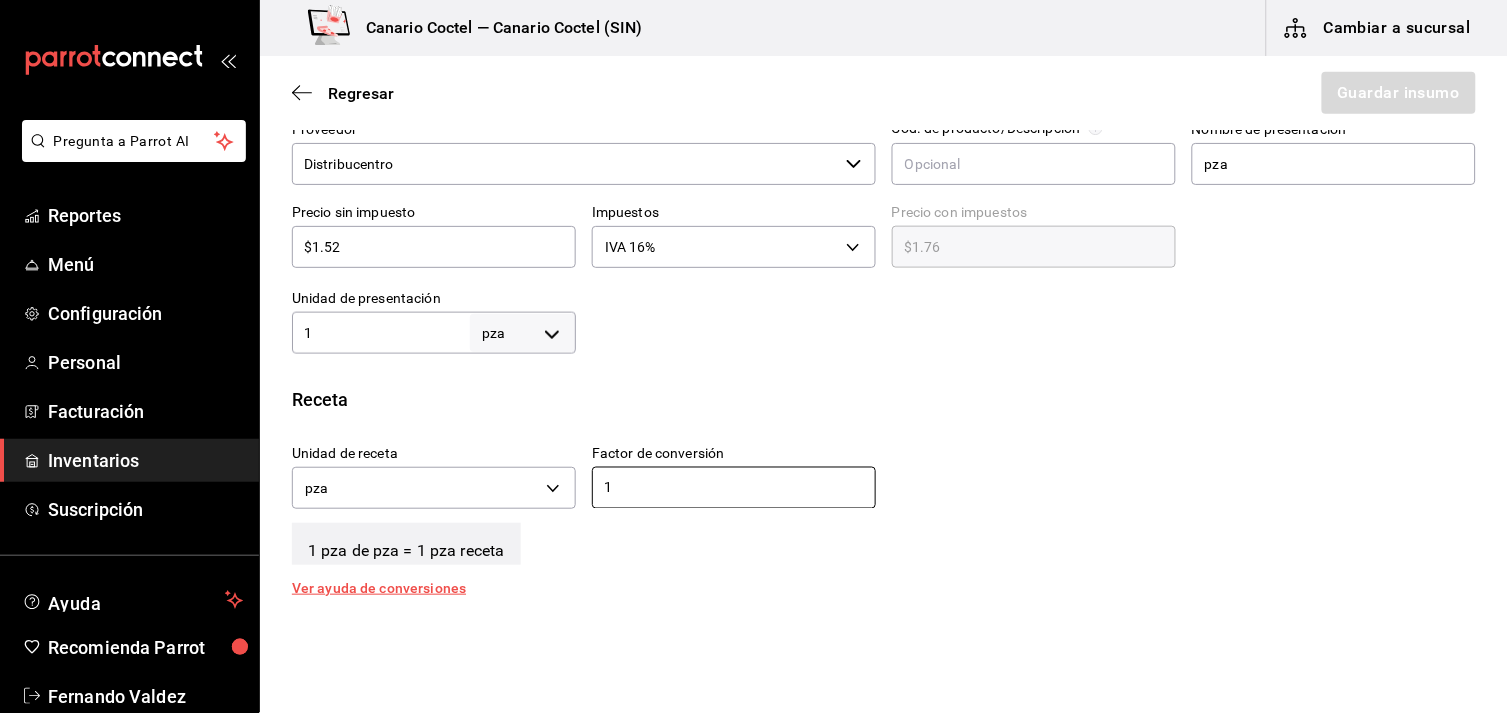 scroll, scrollTop: 567, scrollLeft: 0, axis: vertical 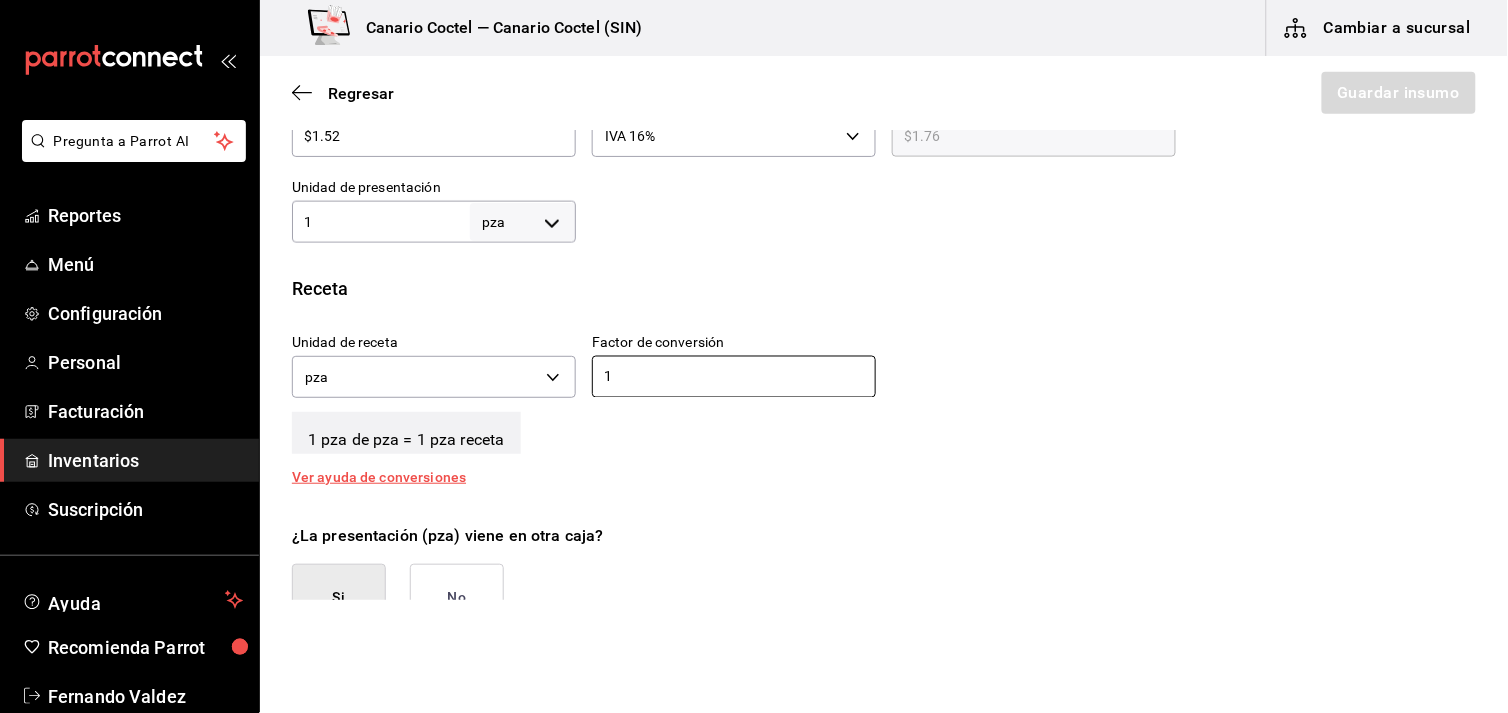 type on "1" 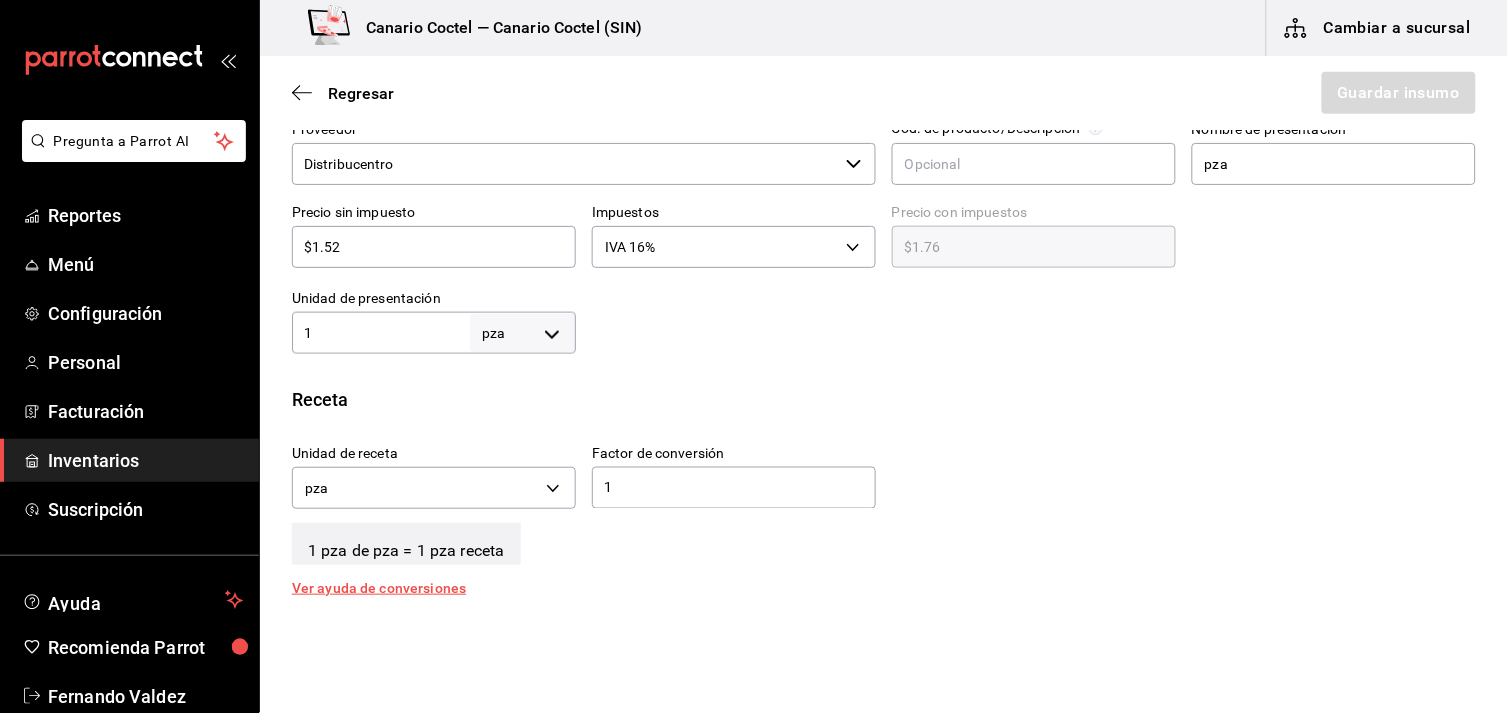 scroll, scrollTop: 345, scrollLeft: 0, axis: vertical 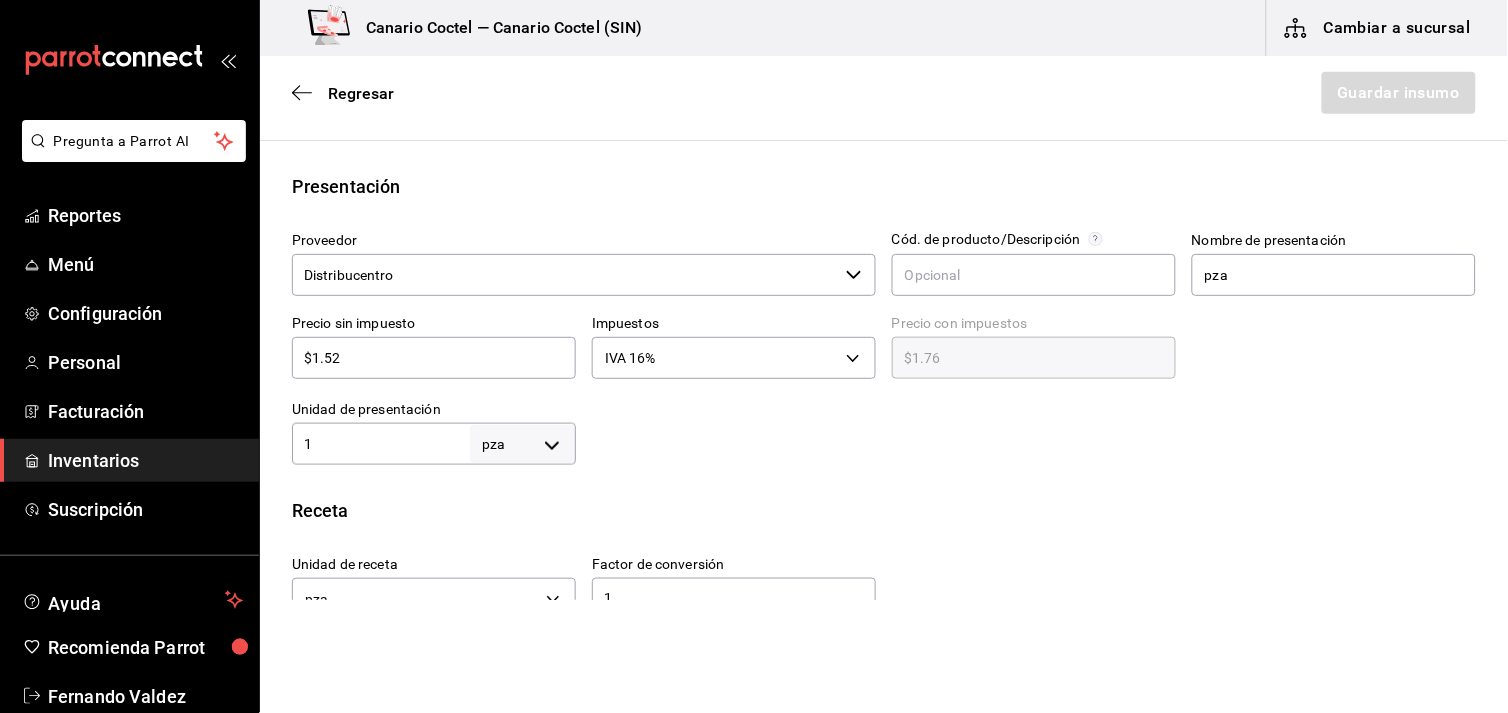 click on "$1.52" at bounding box center (434, 358) 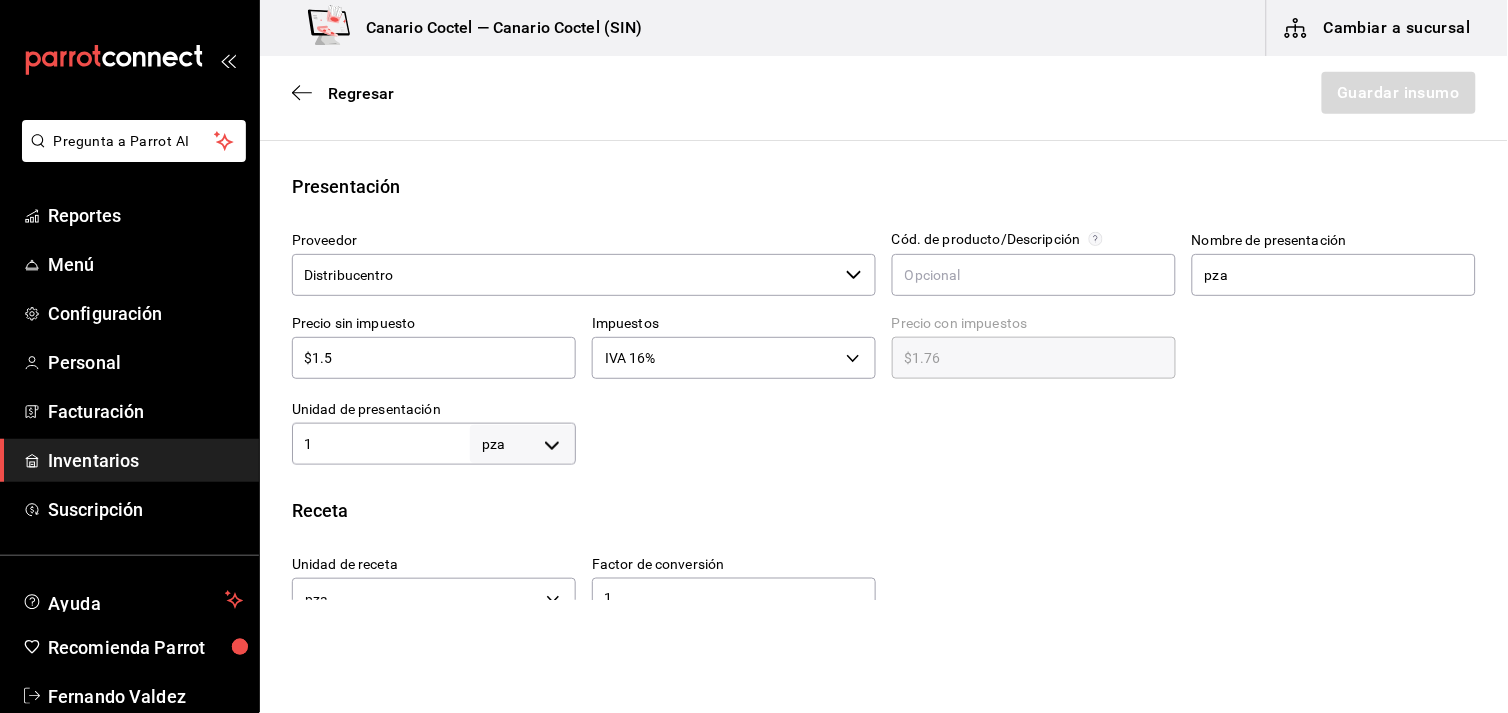 type on "$1.74" 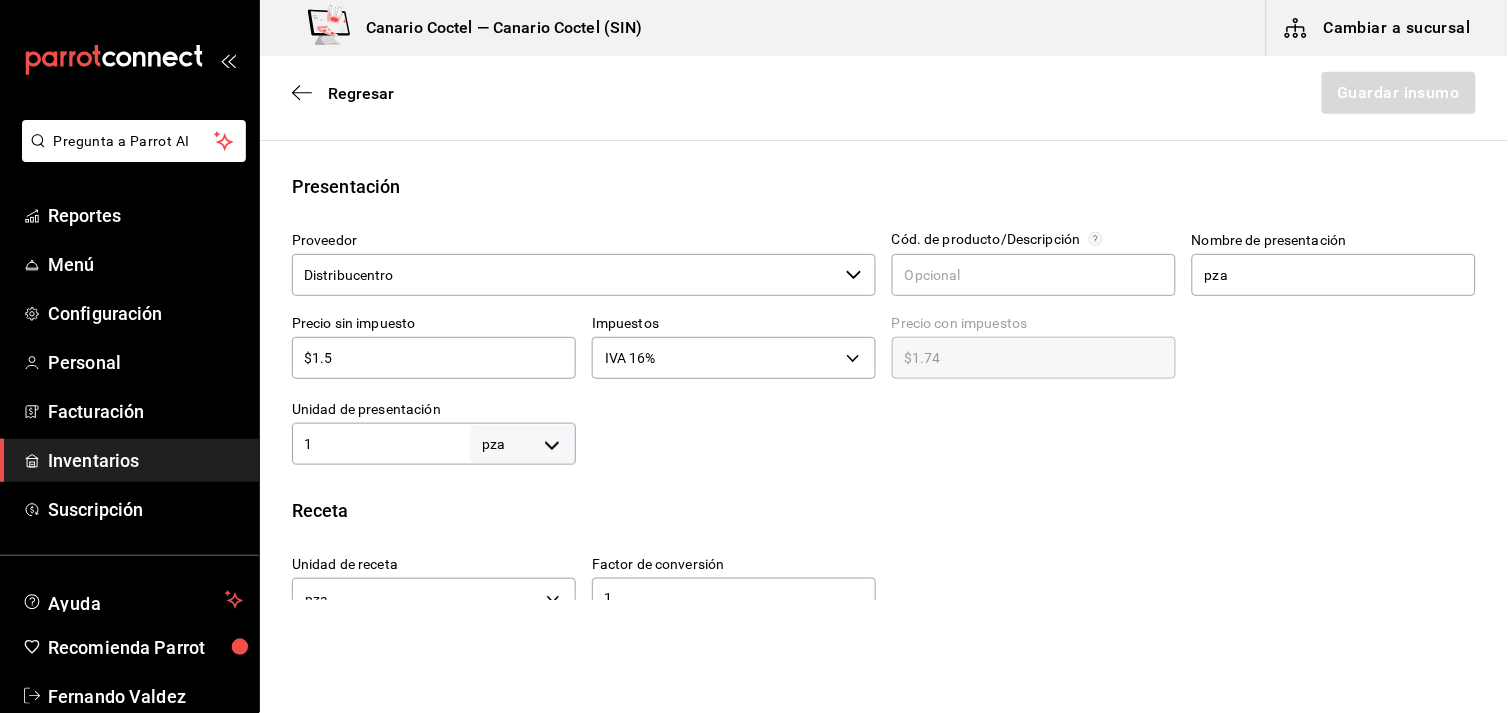 type on "$1." 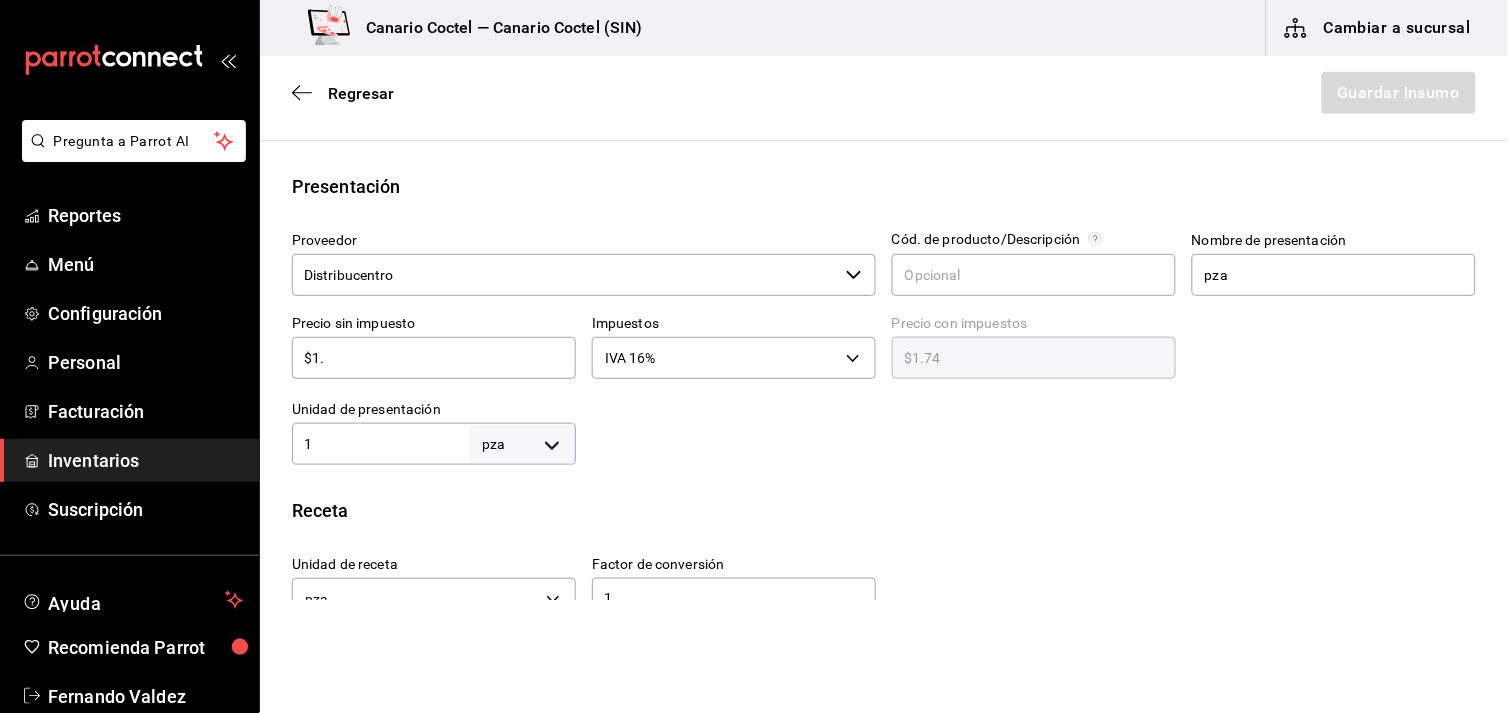 type on "$1.16" 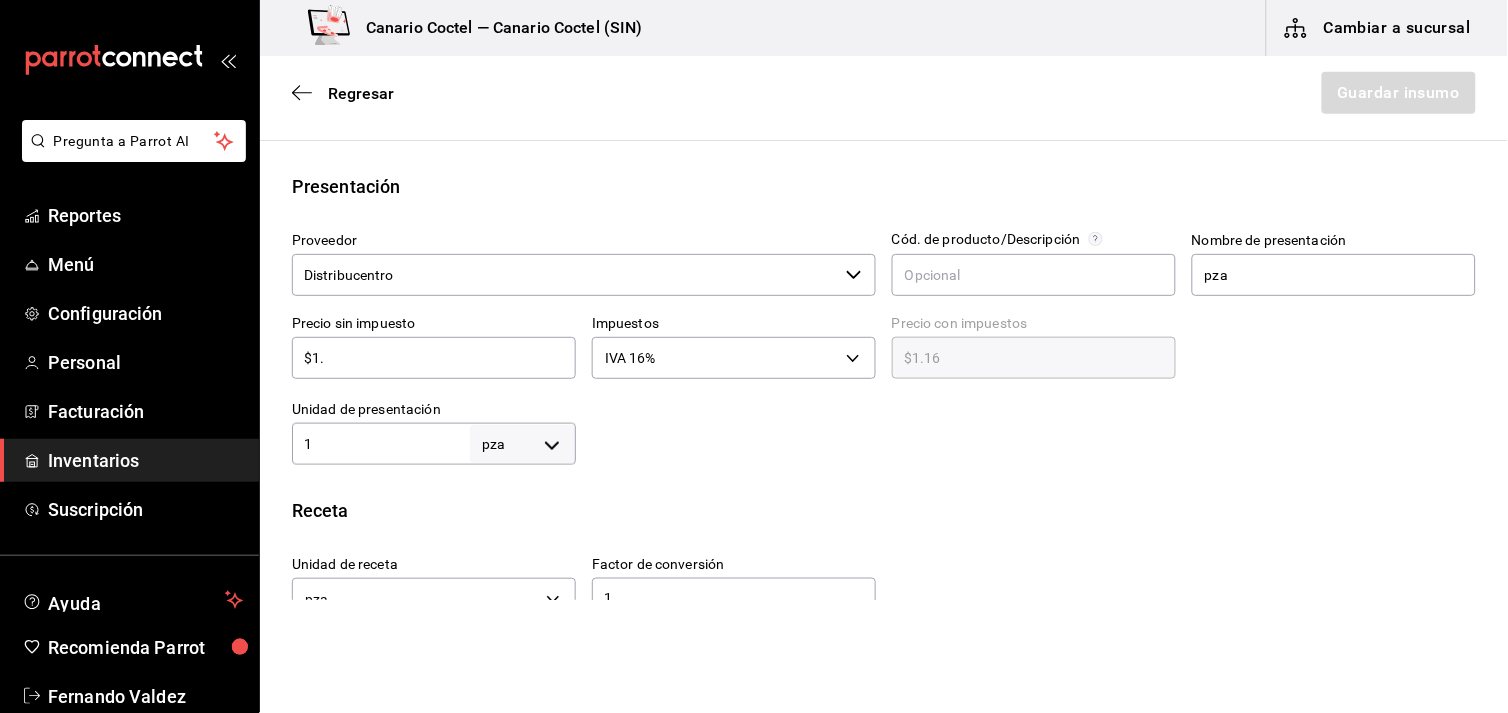type on "$1" 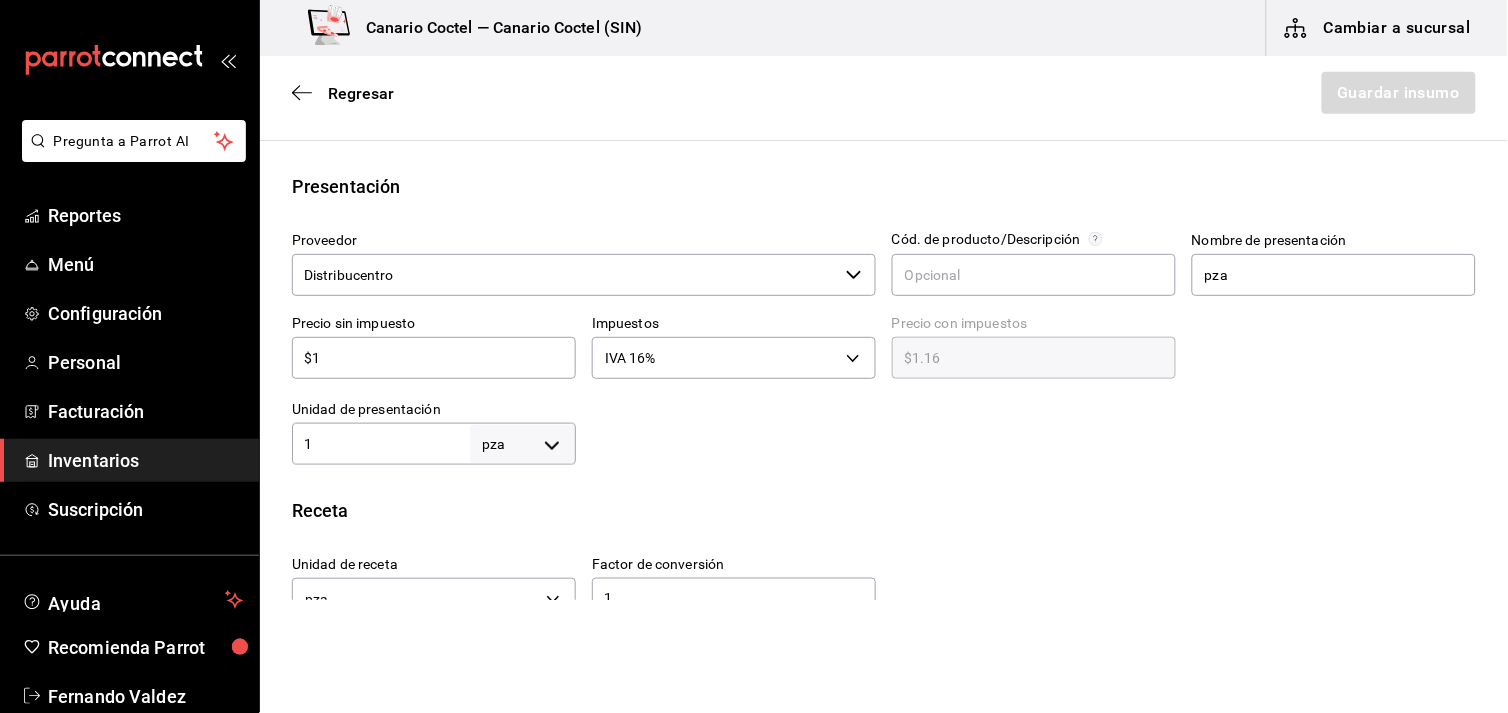 type 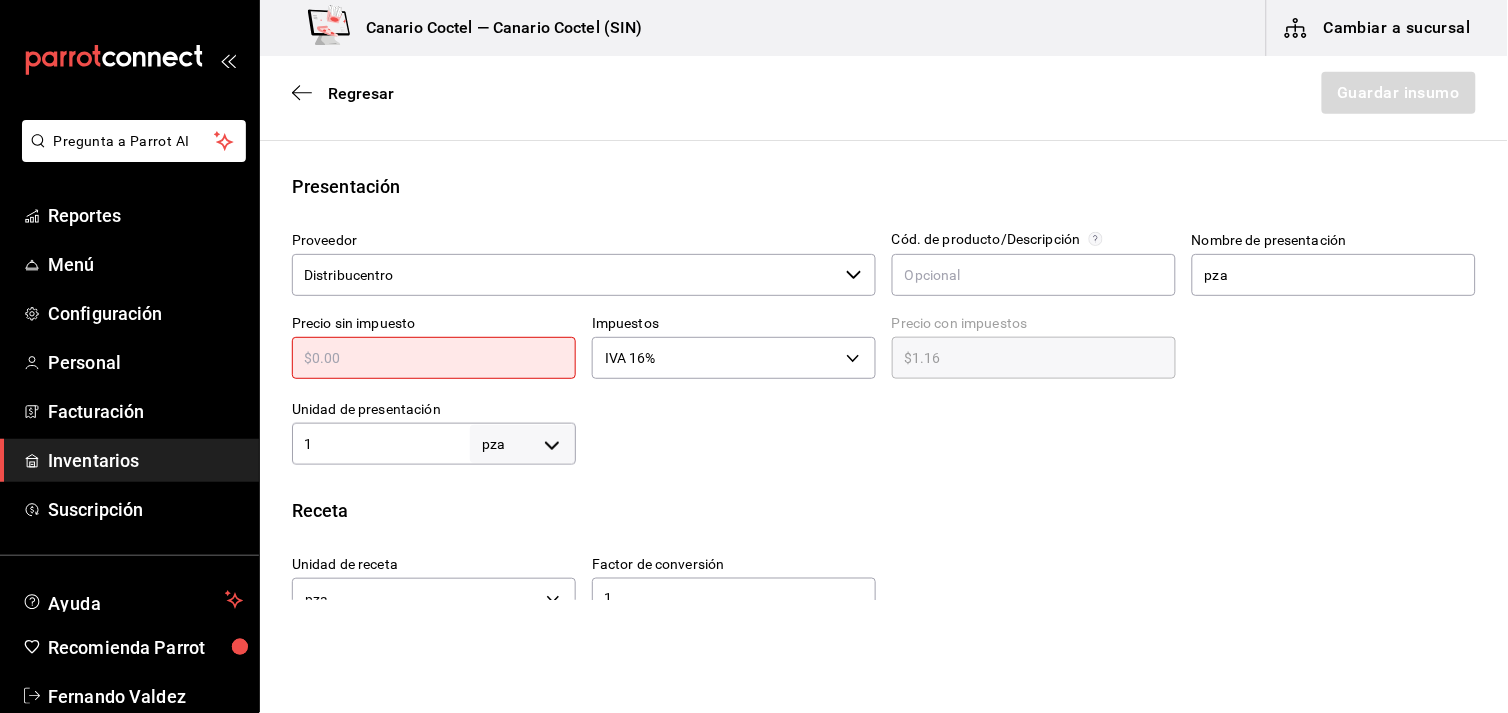type on "$0.00" 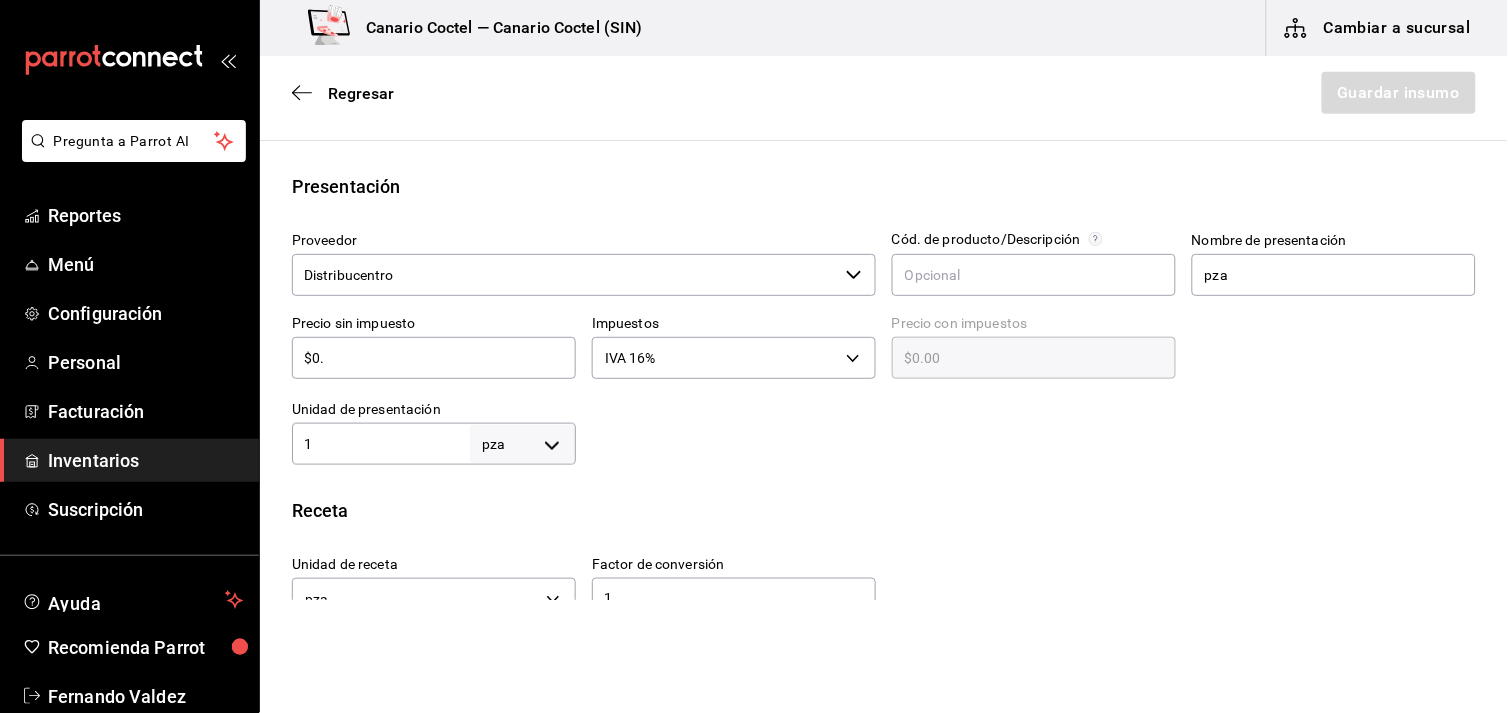 type on "$0.2" 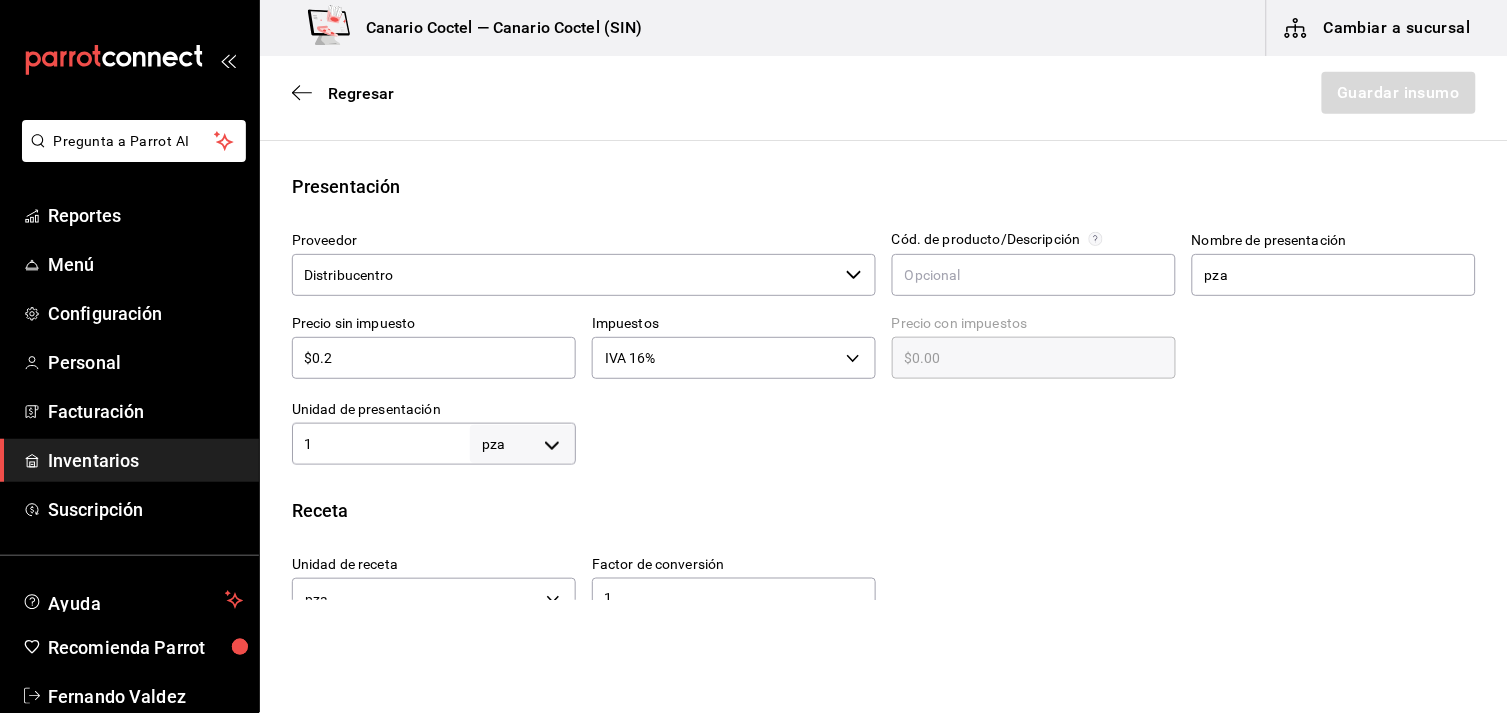 type on "$0.23" 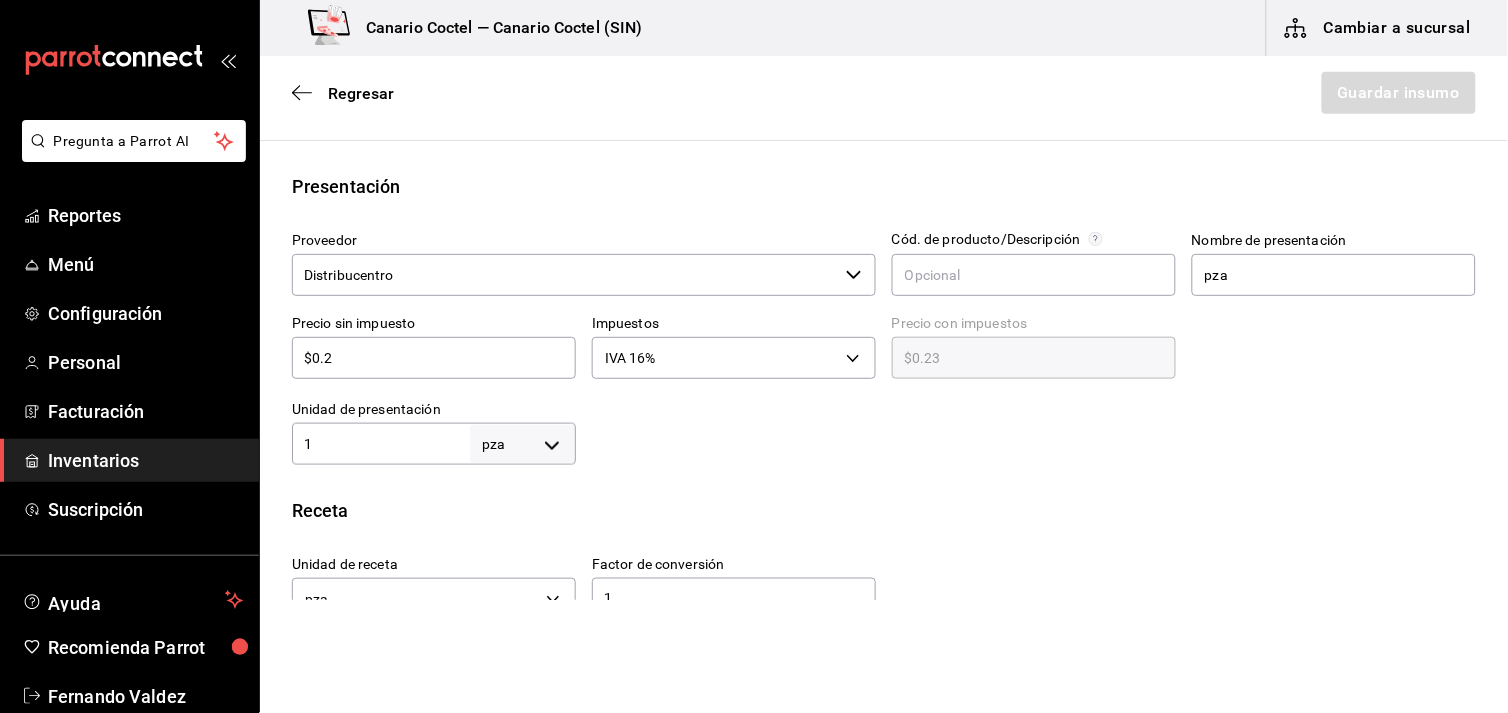 type on "$0.23" 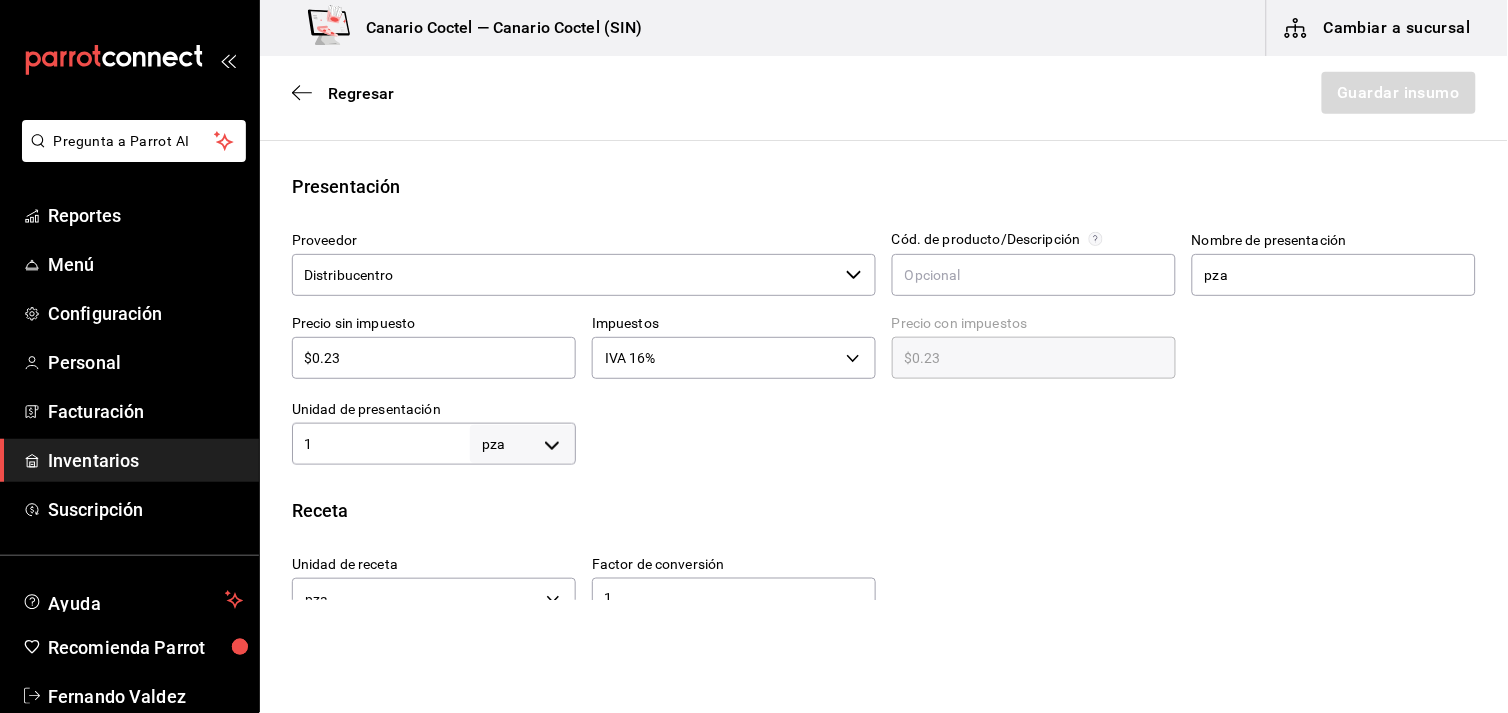 type on "$0.27" 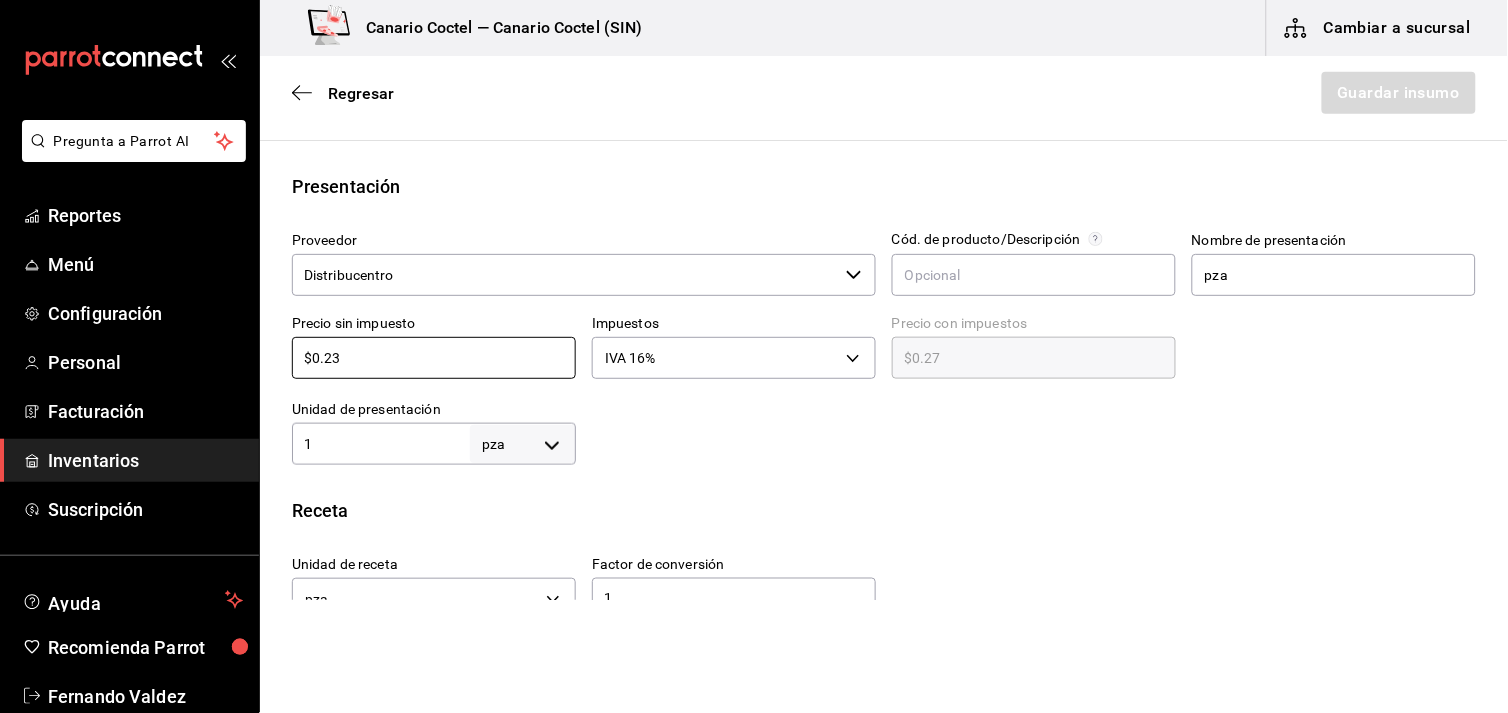 type on "$0.23" 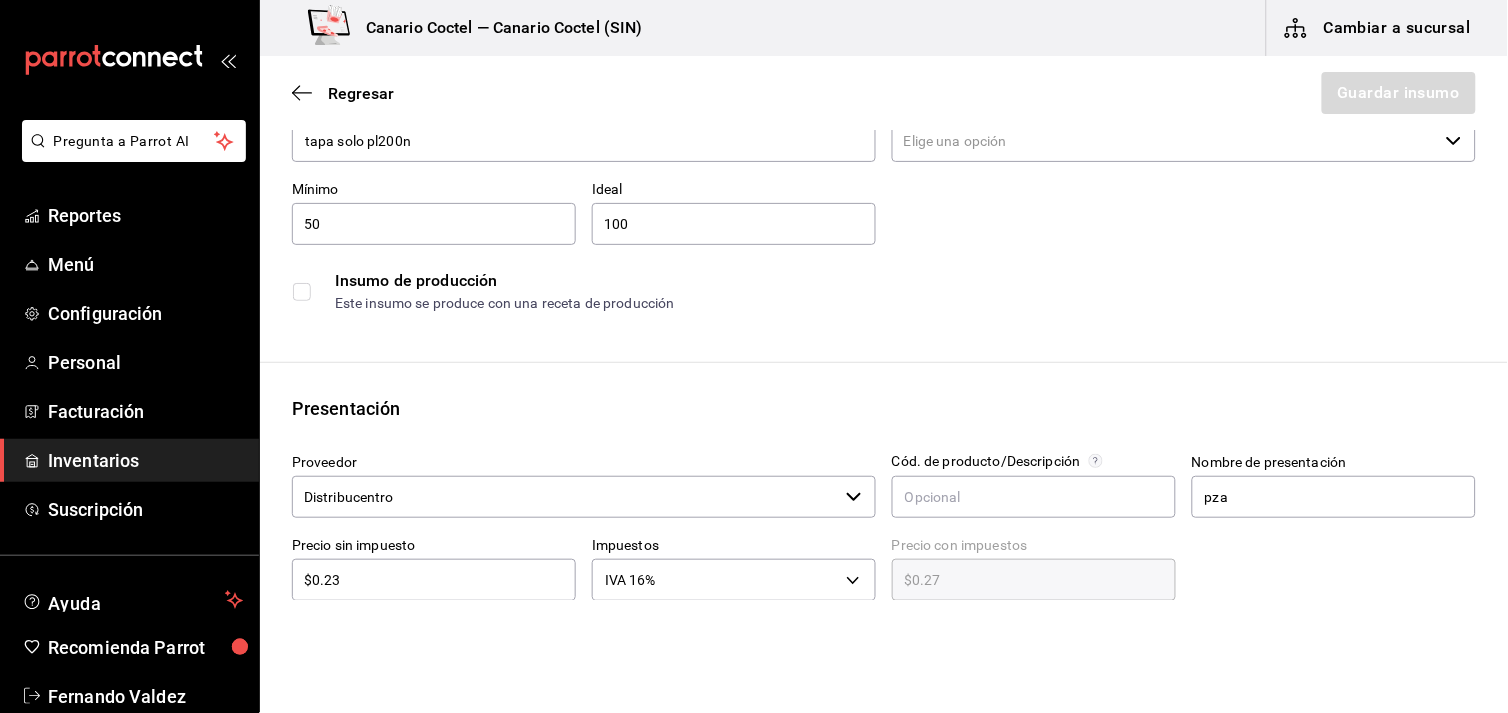 scroll, scrollTop: 12, scrollLeft: 0, axis: vertical 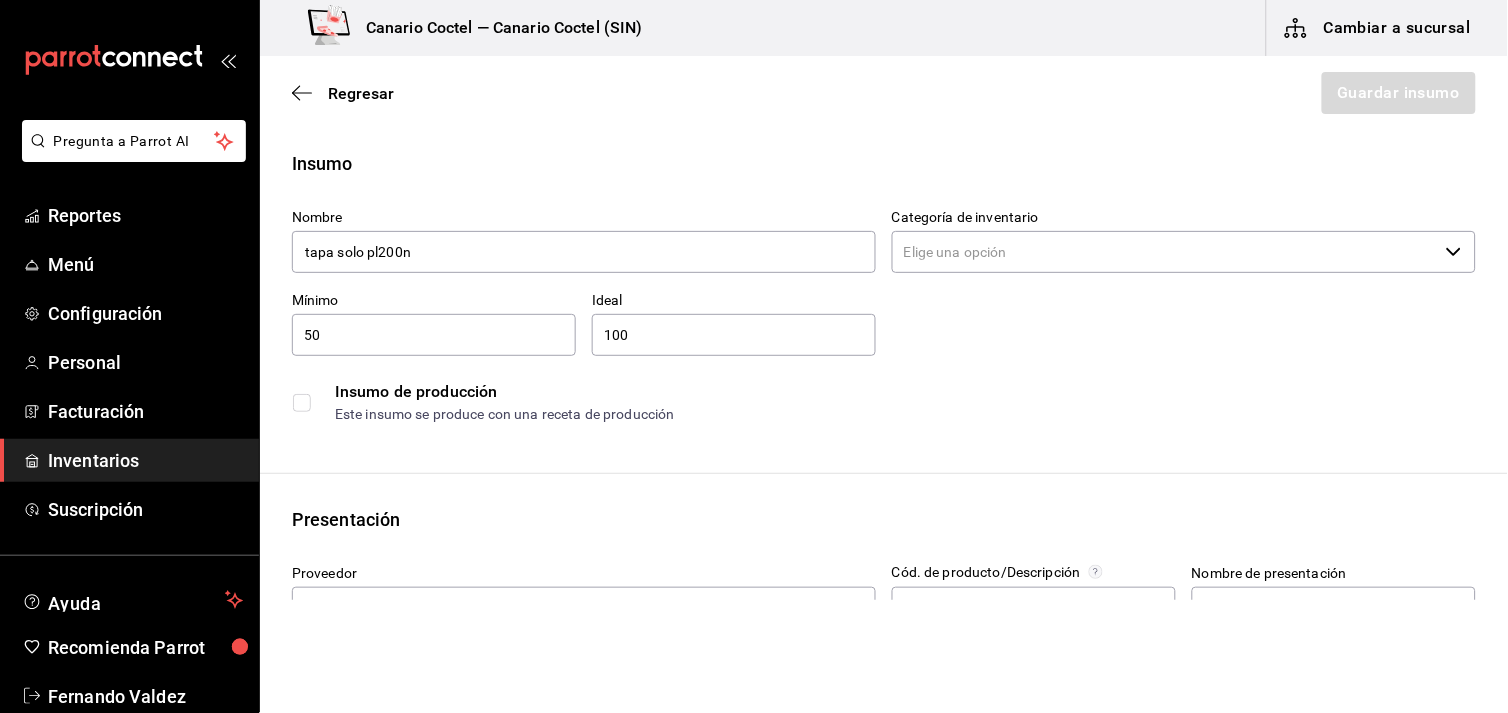 click on "100" at bounding box center (734, 335) 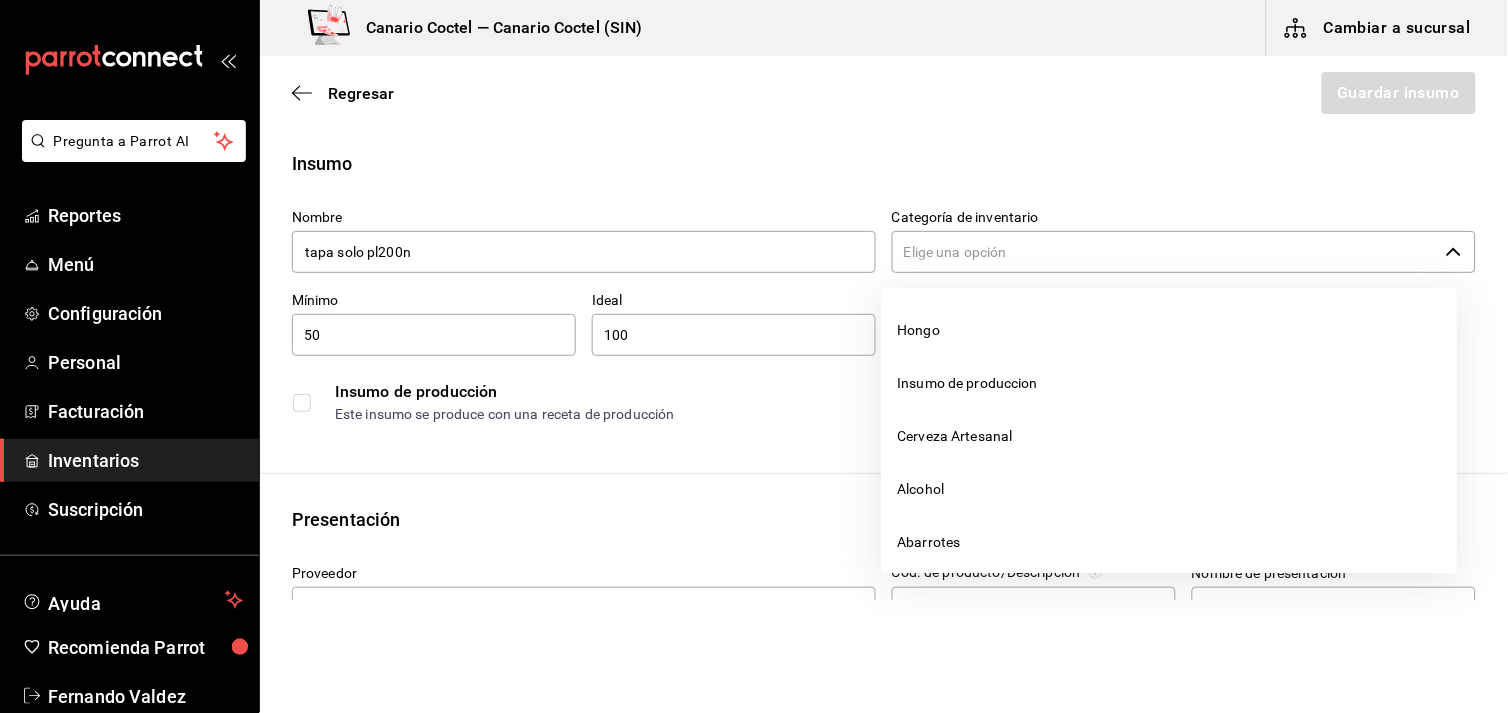 click on "Categoría de inventario" at bounding box center (1165, 252) 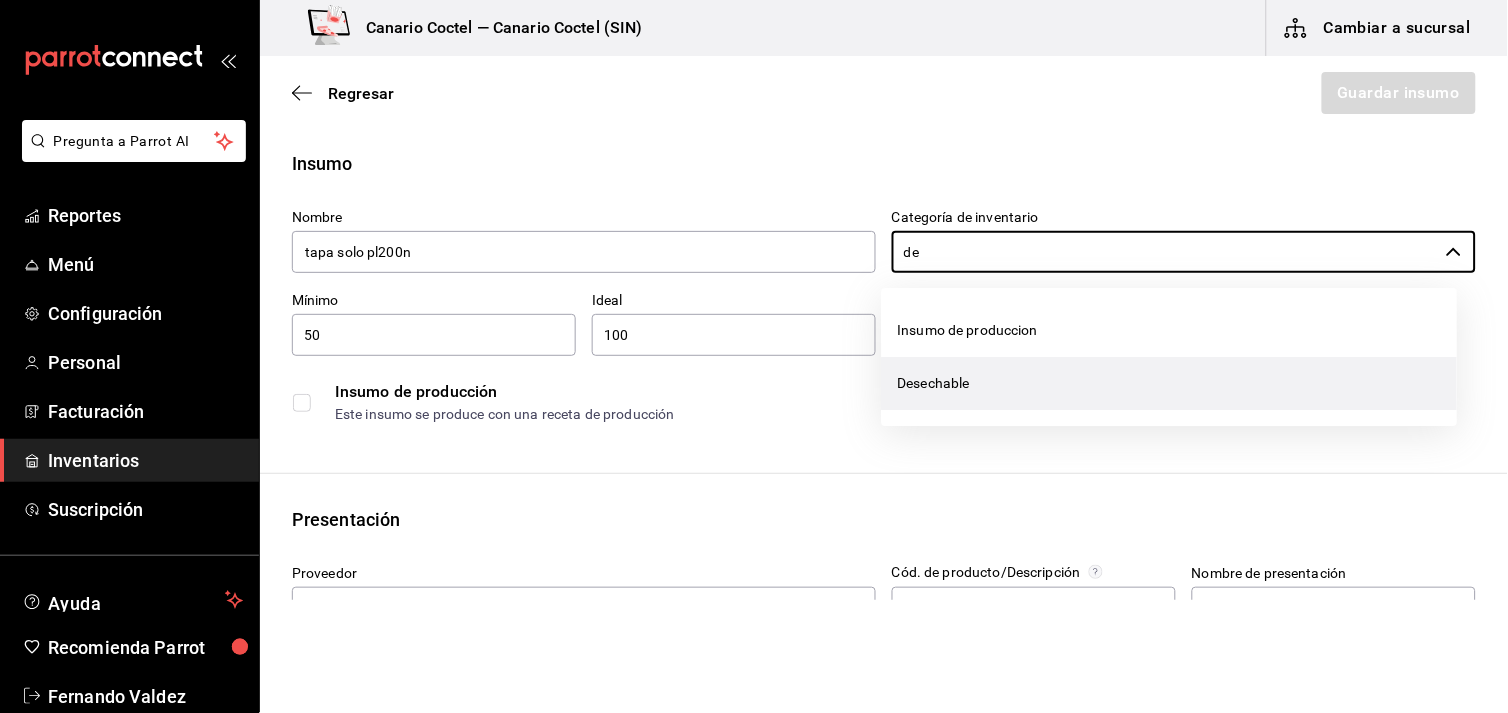 click on "Desechable" at bounding box center (1170, 383) 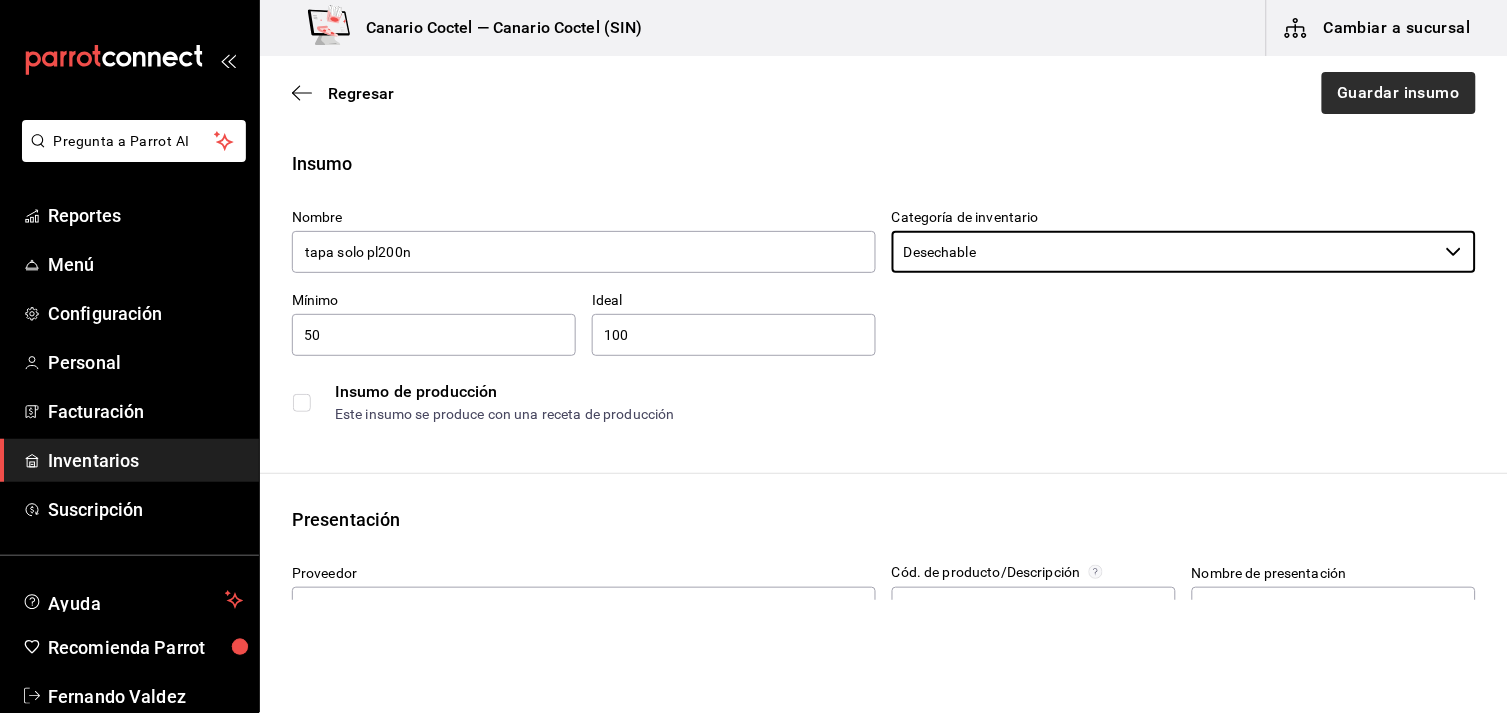 type on "Desechable" 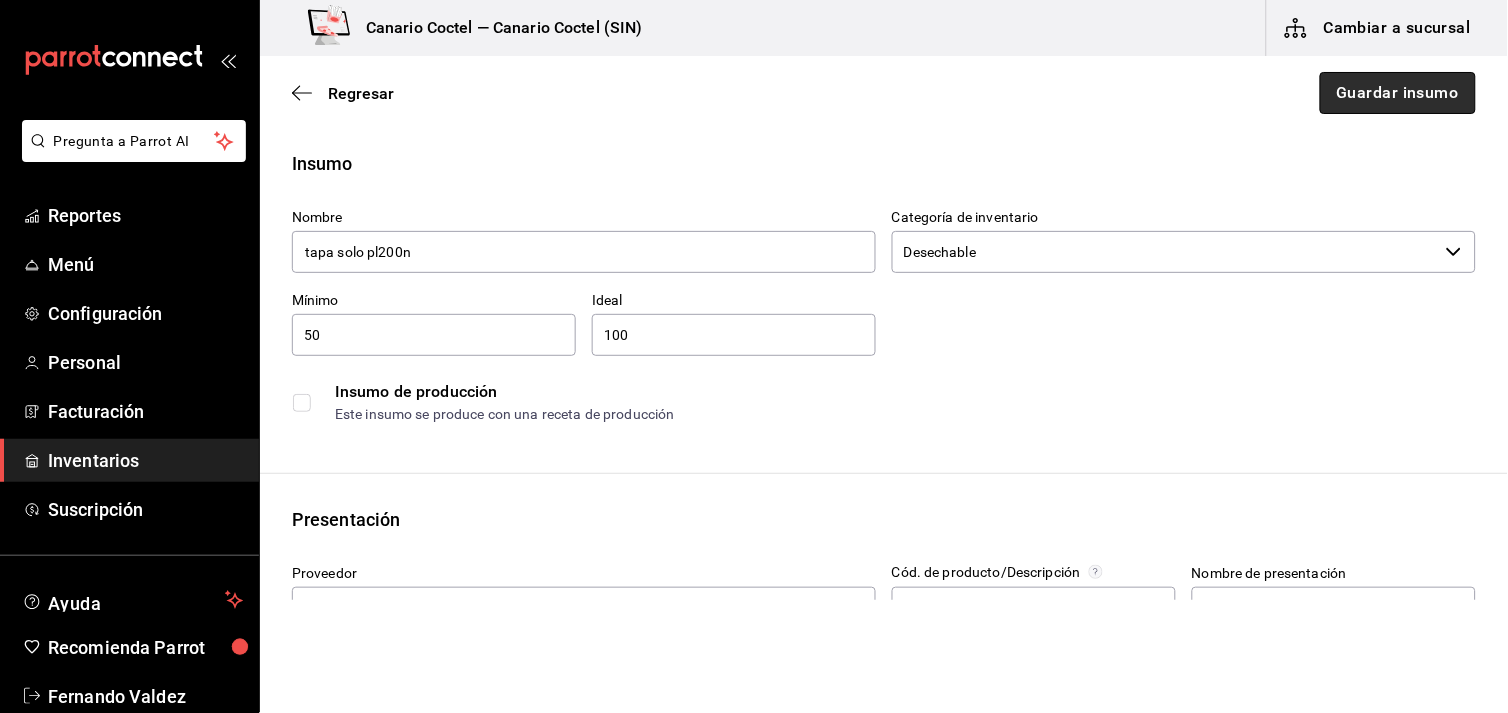 click on "Guardar insumo" at bounding box center [1398, 93] 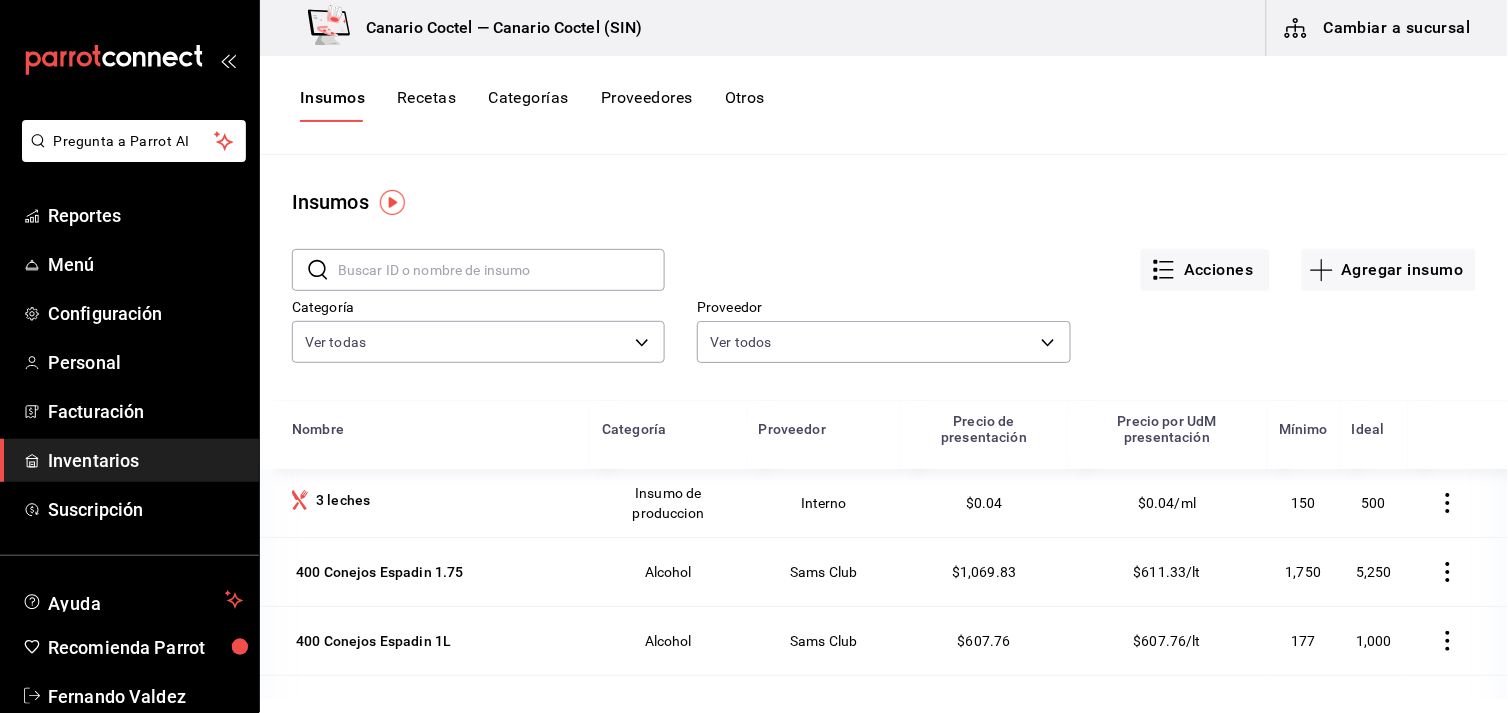 click on "Cambiar a sucursal" at bounding box center (1379, 28) 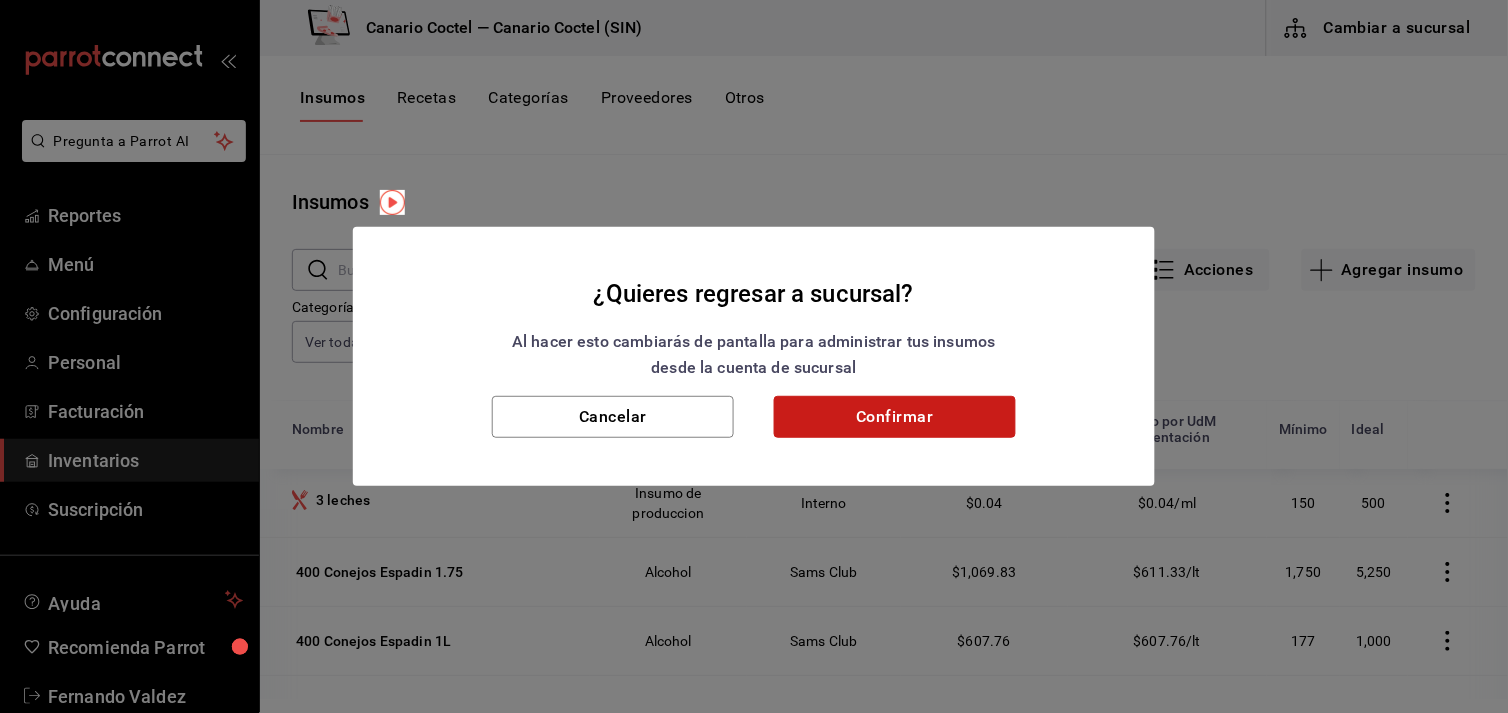 click on "Confirmar" at bounding box center [895, 417] 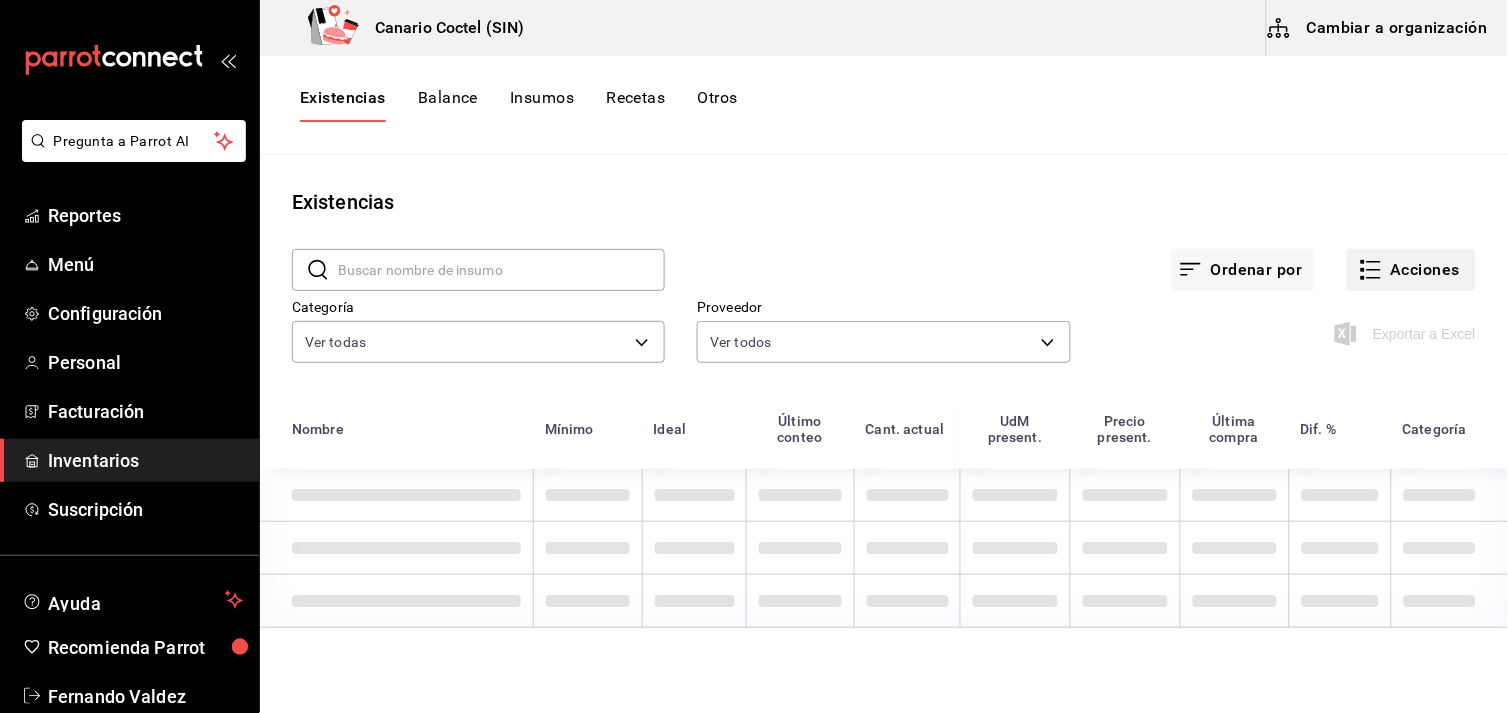 click on "Acciones" at bounding box center [1411, 270] 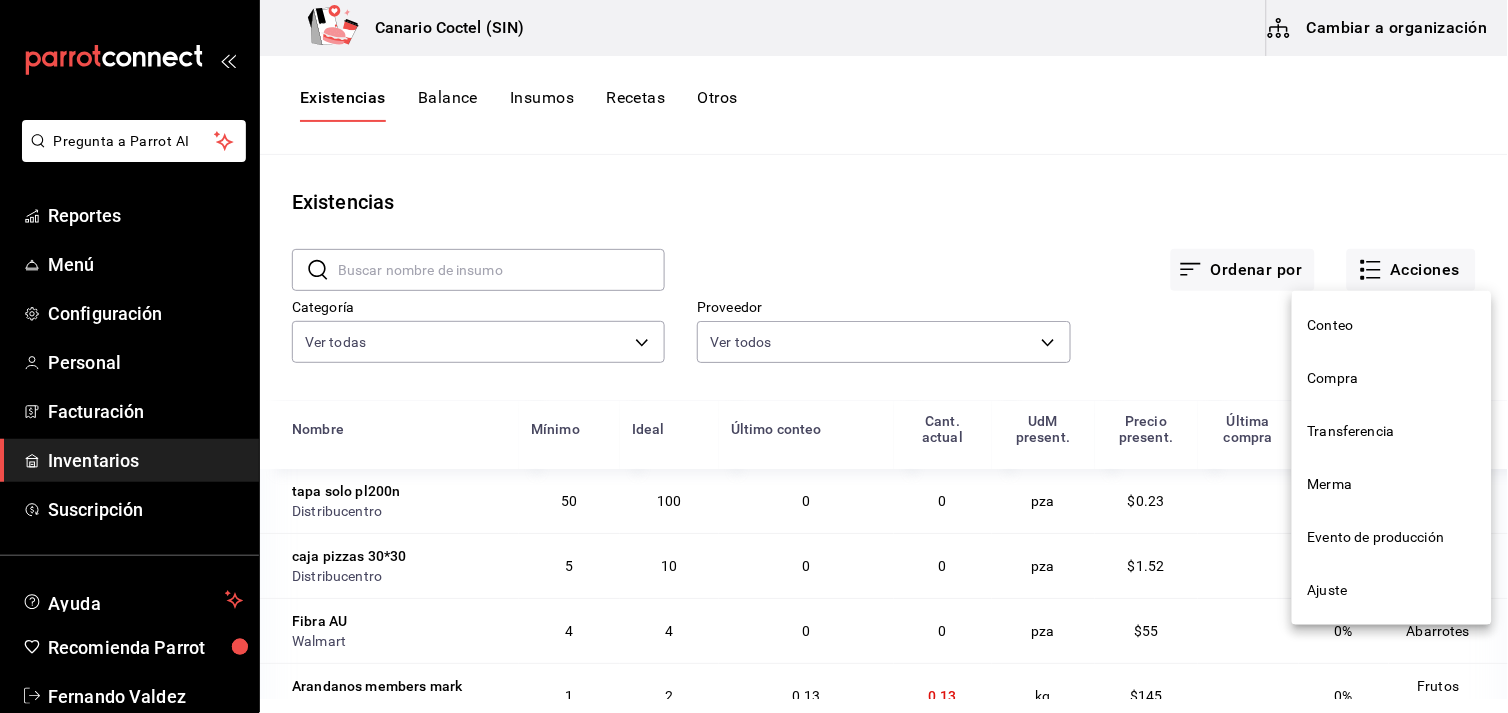 click on "Compra" at bounding box center [1392, 378] 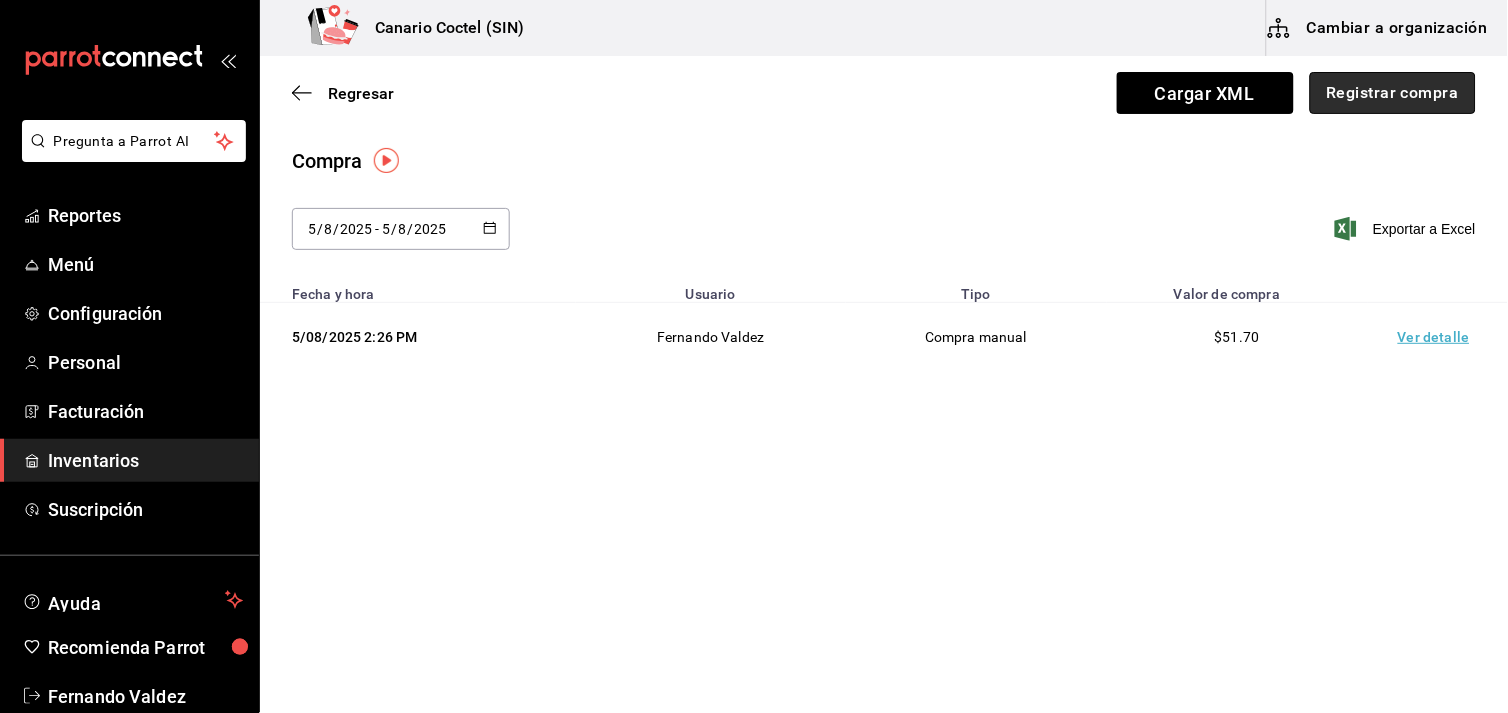 click on "Registrar compra" at bounding box center (1393, 93) 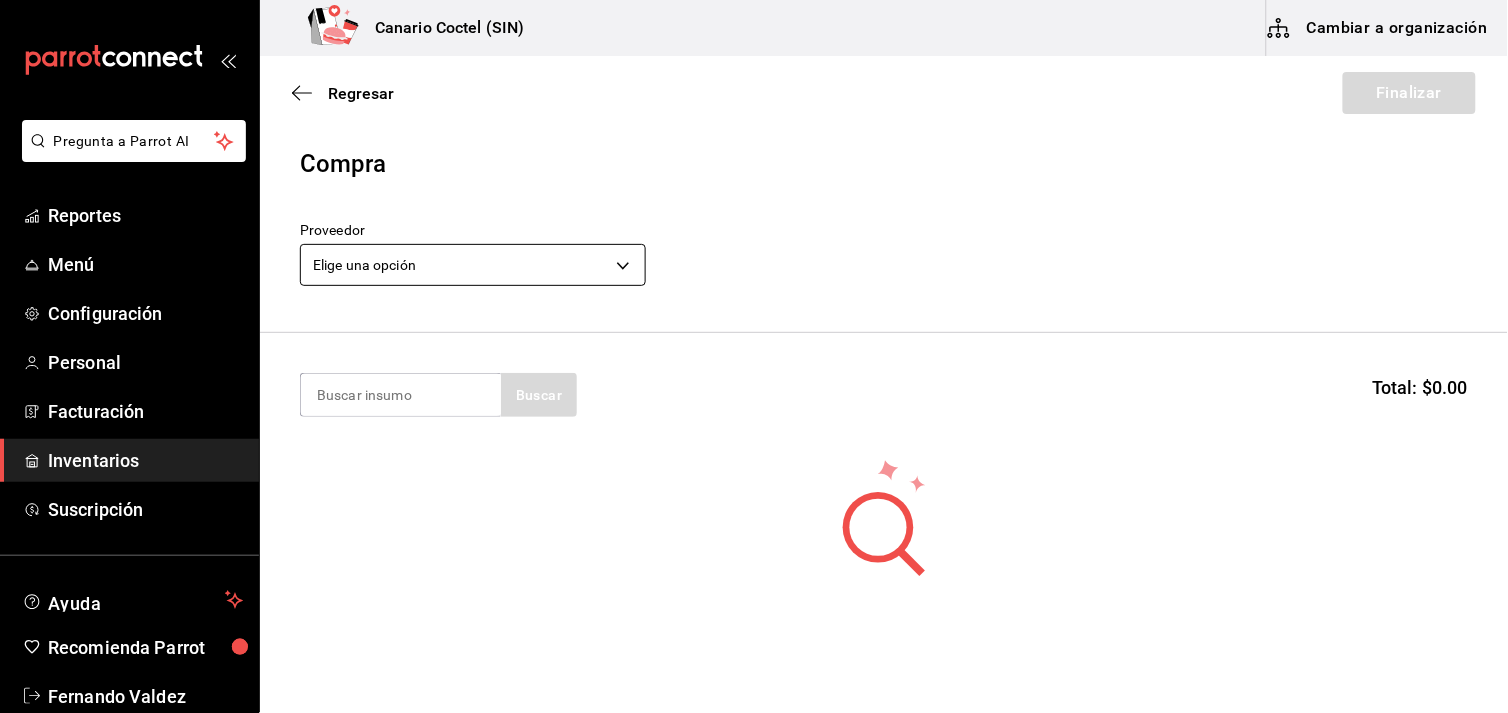 click on "Pregunta a Parrot AI Reportes   Menú   Configuración   Personal   Facturación   Inventarios   Suscripción   Ayuda Recomienda Parrot   Fernando Valdez   Sugerir nueva función   Canario Coctel (SIN) Cambiar a organización Regresar Finalizar Compra Proveedor Elige una opción default Buscar Total: $0.00 No hay insumos a mostrar. Busca un insumo para agregarlo a la lista GANA 1 MES GRATIS EN TU SUSCRIPCIÓN AQUÍ ¿Recuerdas cómo empezó tu restaurante?
Hoy puedes ayudar a un colega a tener el mismo cambio que tú viviste.
Recomienda Parrot directamente desde tu Portal Administrador.
Es fácil y rápido.
🎁 Por cada restaurante que se una, ganas 1 mes gratis. Ver video tutorial Ir a video Pregunta a Parrot AI Reportes   Menú   Configuración   Personal   Facturación   Inventarios   Suscripción   Ayuda Recomienda Parrot   Fernando Valdez   Sugerir nueva función   Editar Eliminar Visitar centro de ayuda (81) 2046 6363 soporte@parrotsoftware.io Visitar centro de ayuda (81) 2046 6363" at bounding box center [754, 300] 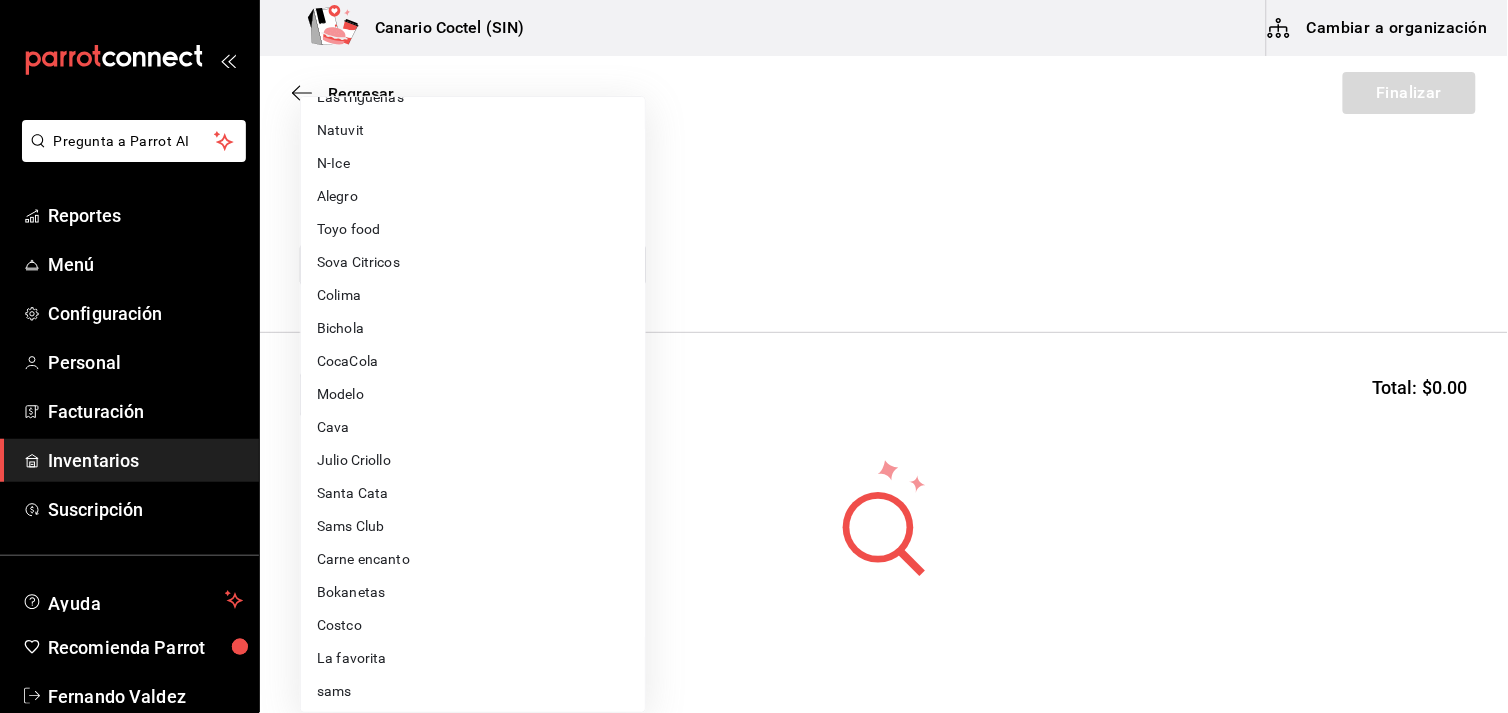 scroll, scrollTop: 333, scrollLeft: 0, axis: vertical 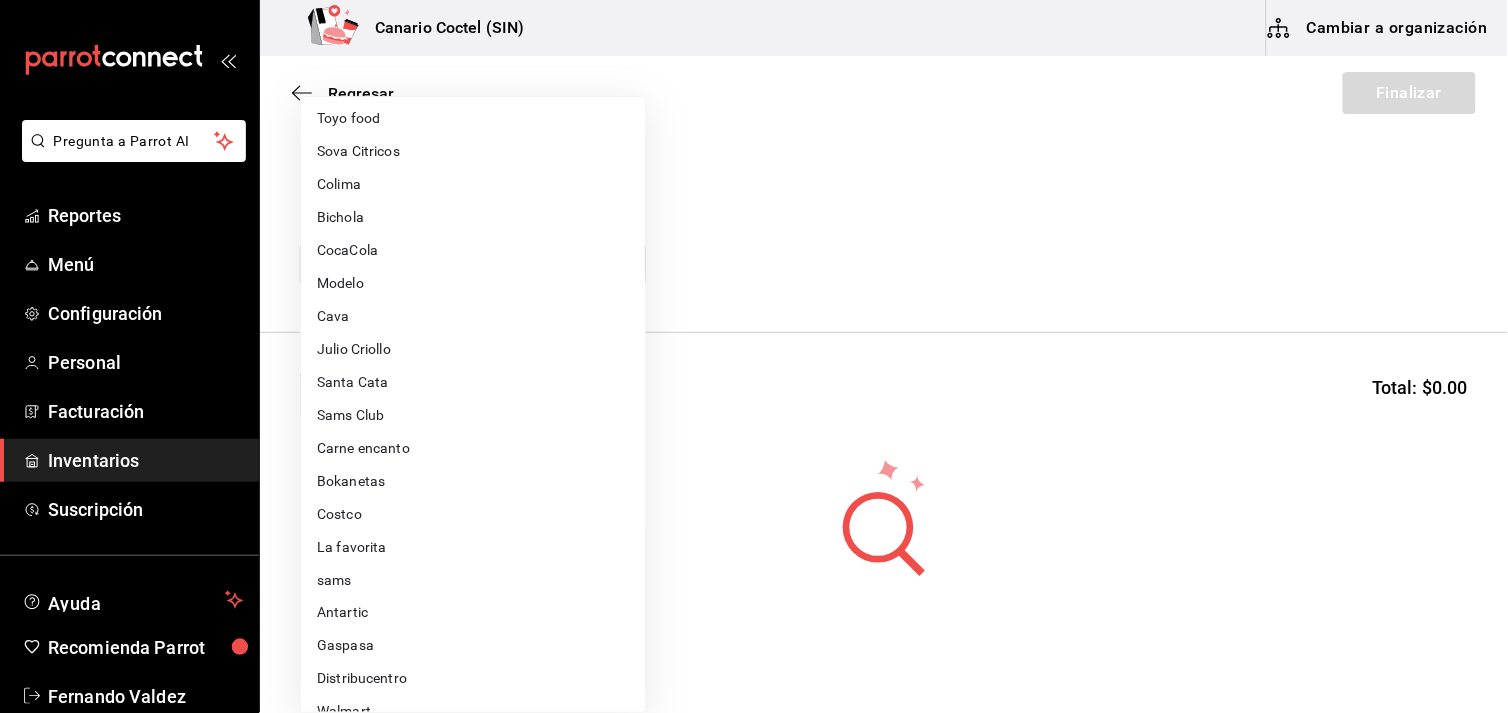 click on "Distribucentro" at bounding box center (473, 679) 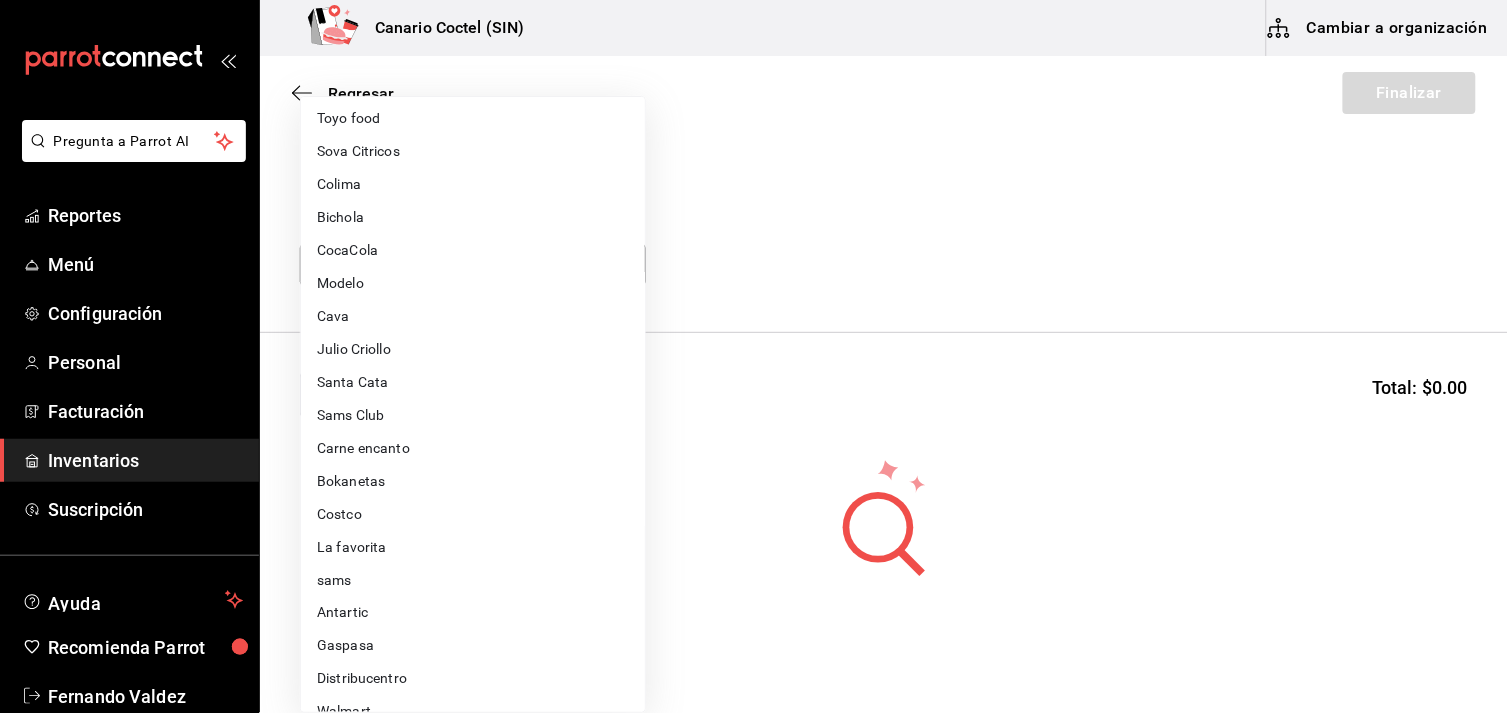 type on "d1f18972-b696-4c1e-8987-60d4a625887b" 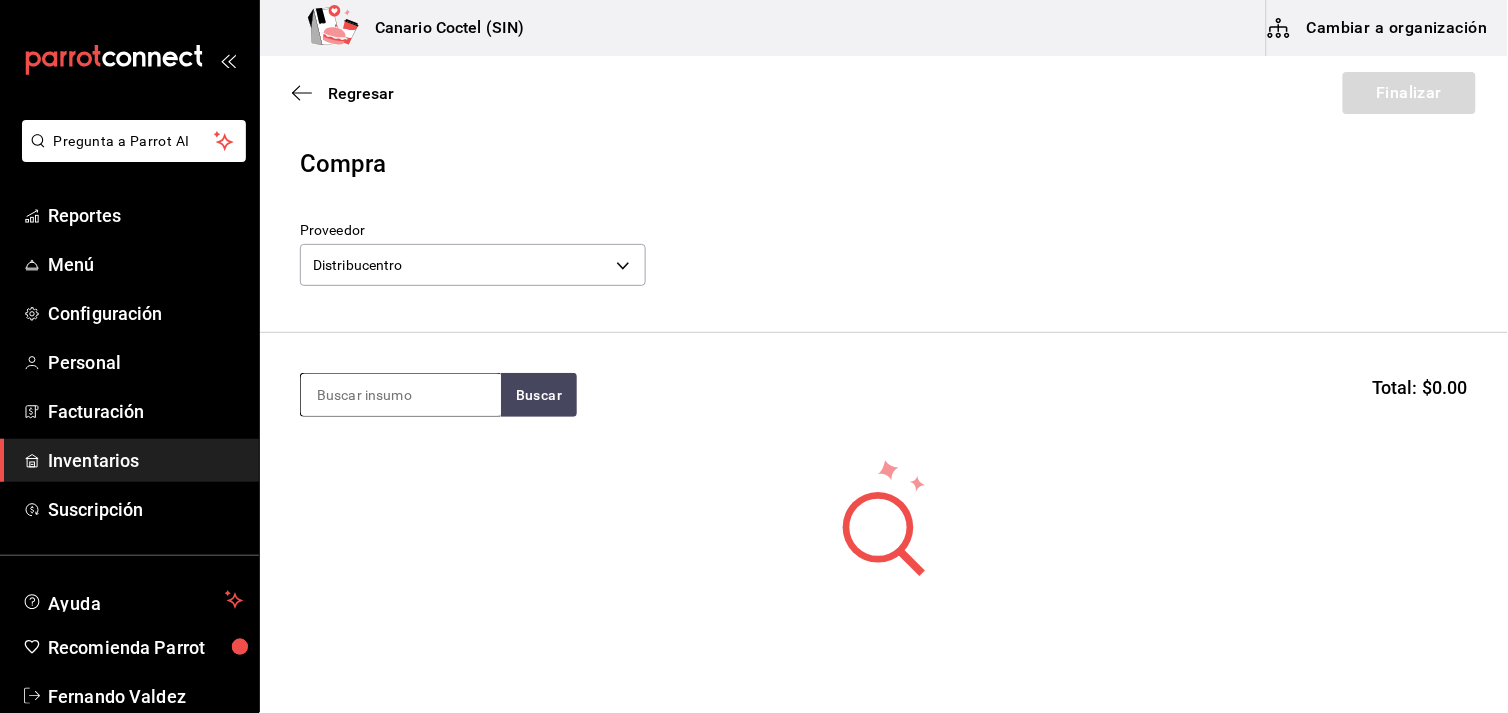 click at bounding box center (401, 395) 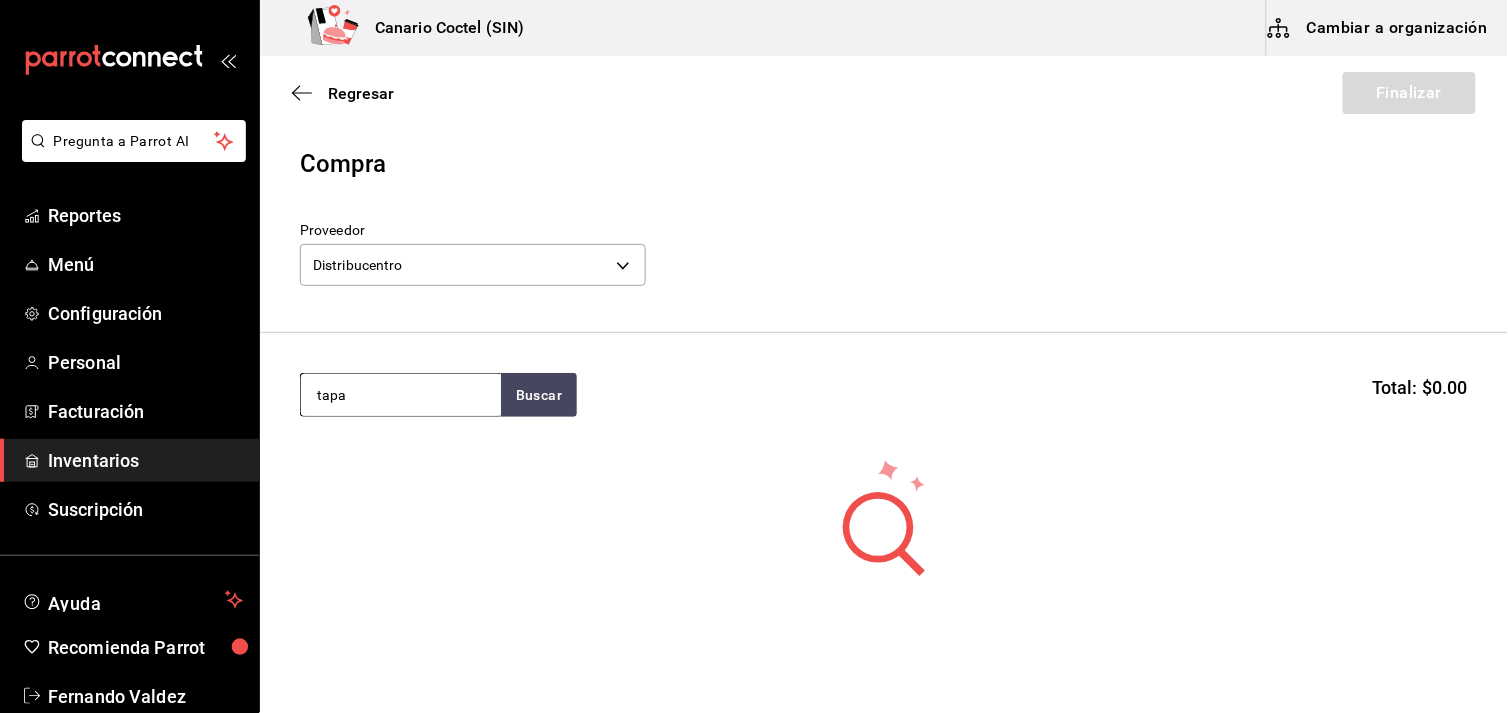 type on "tapa" 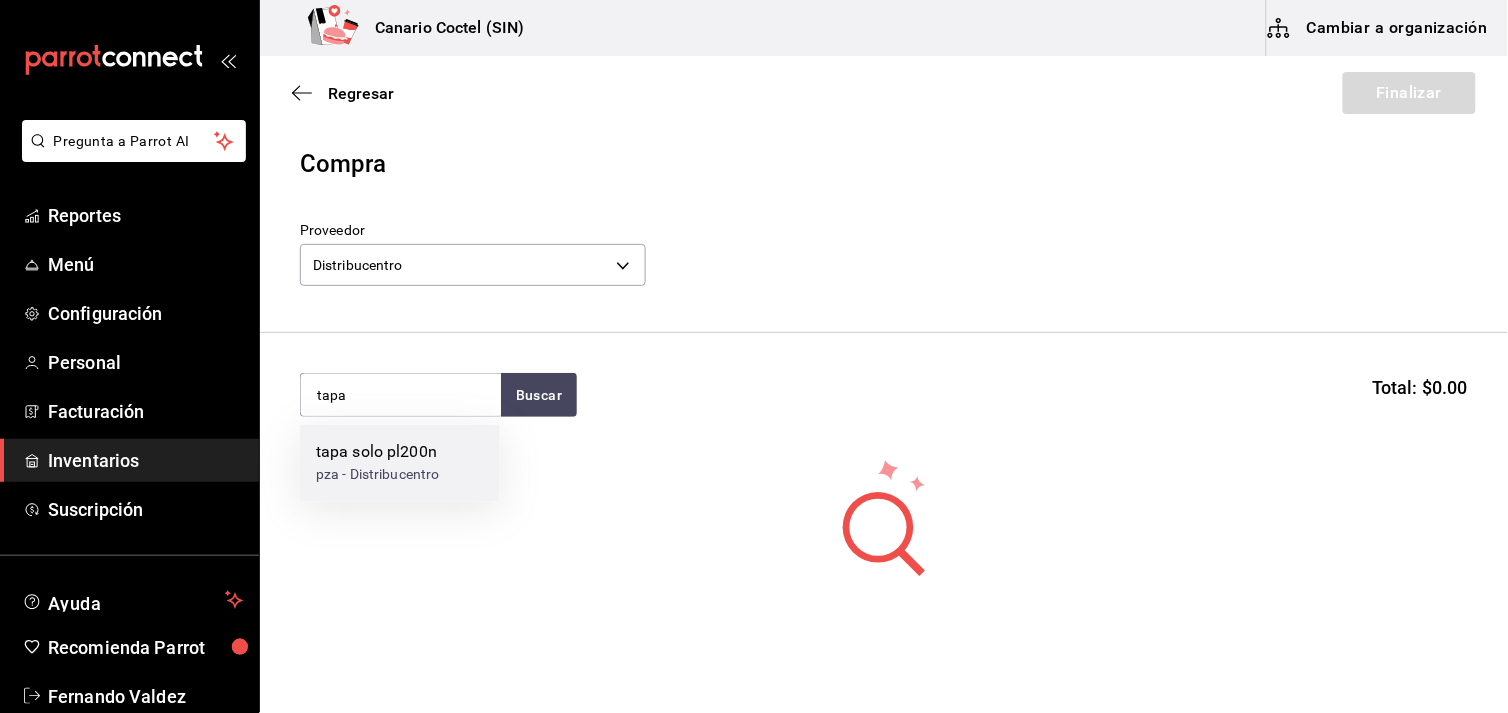 click on "tapa solo pl200n" at bounding box center [378, 453] 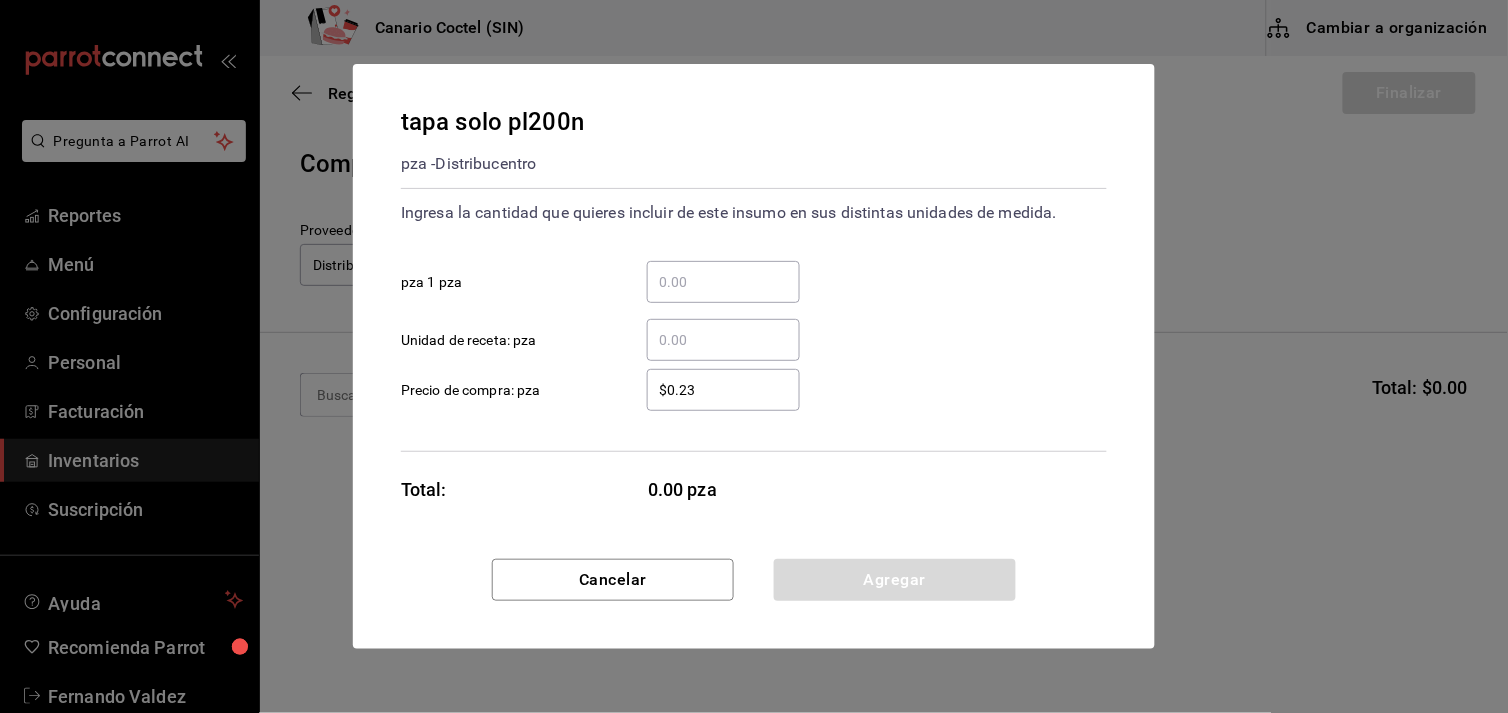 click on "​ pza 1 pza" at bounding box center (723, 282) 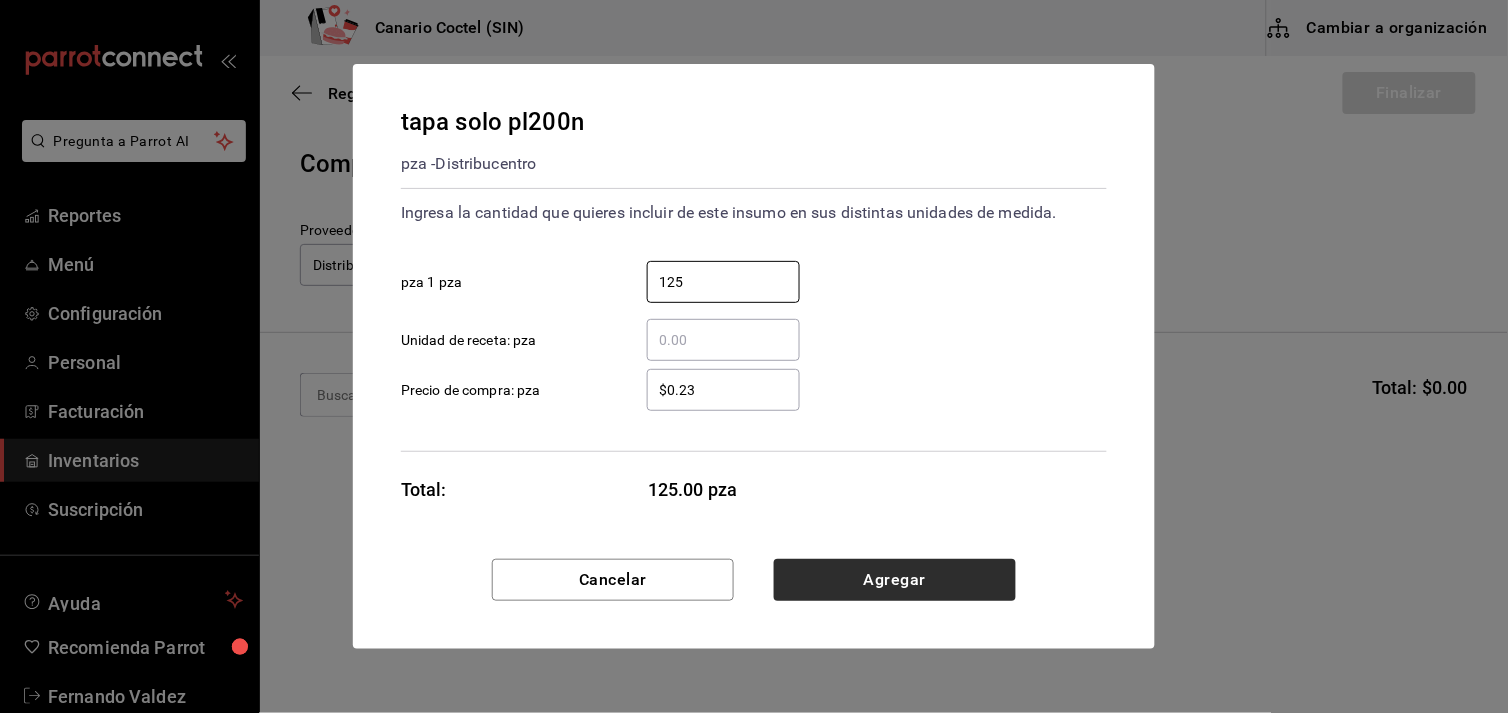 type on "125" 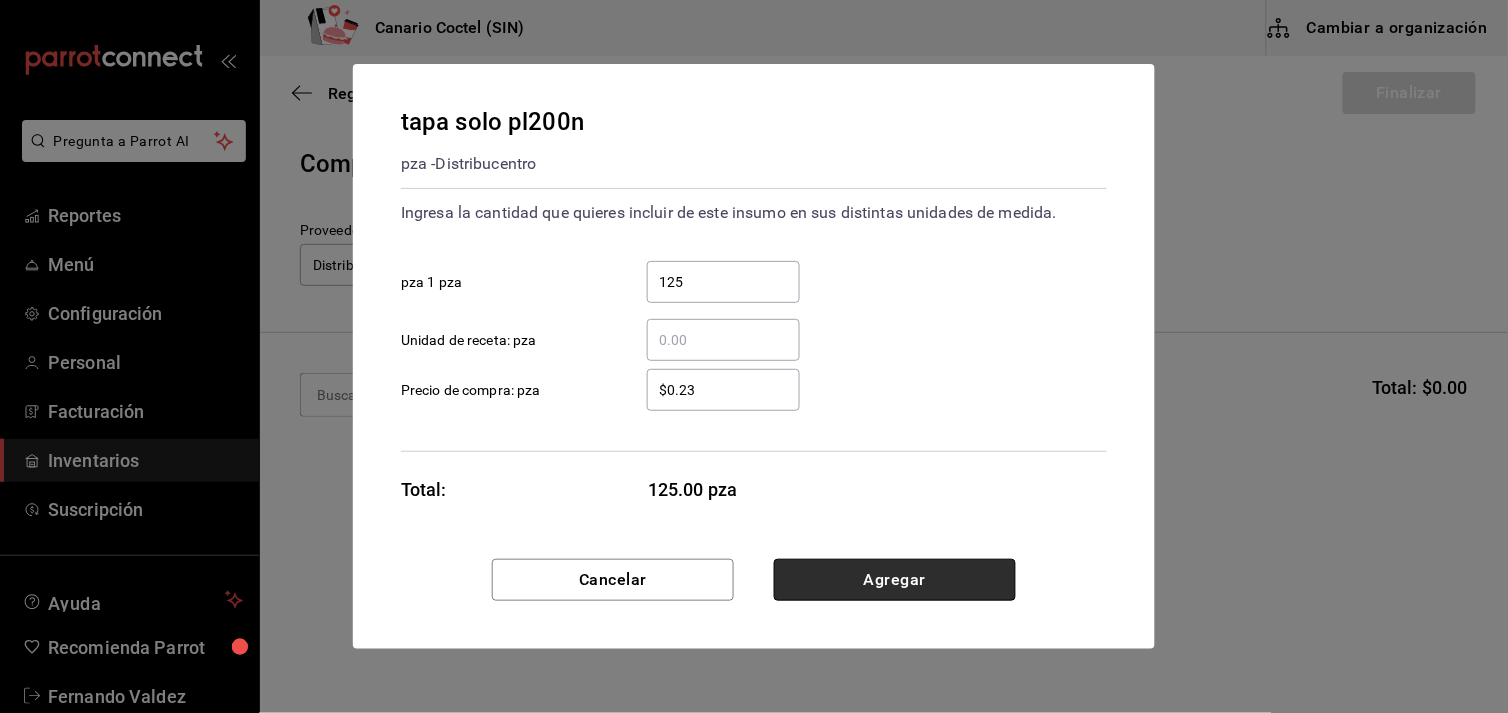 click on "Agregar" at bounding box center (895, 580) 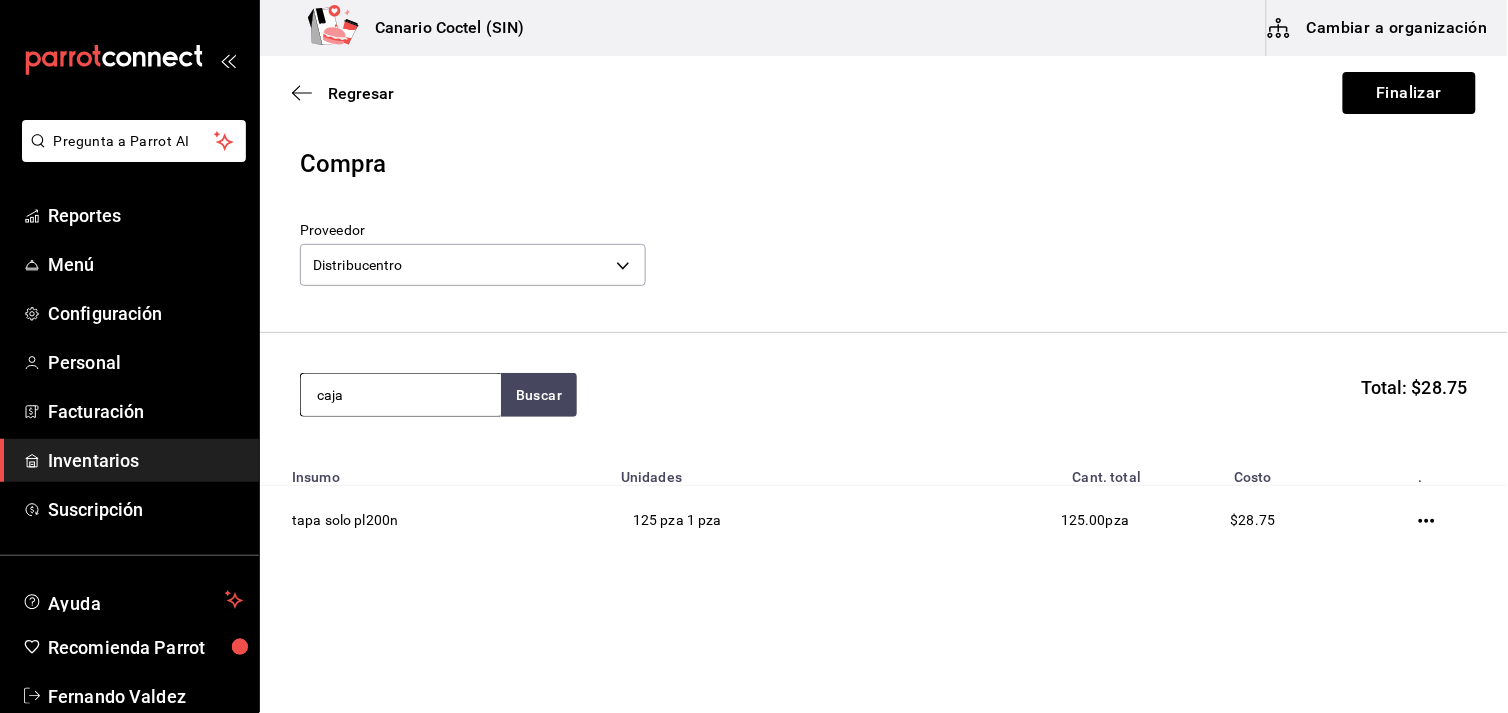 type on "caja" 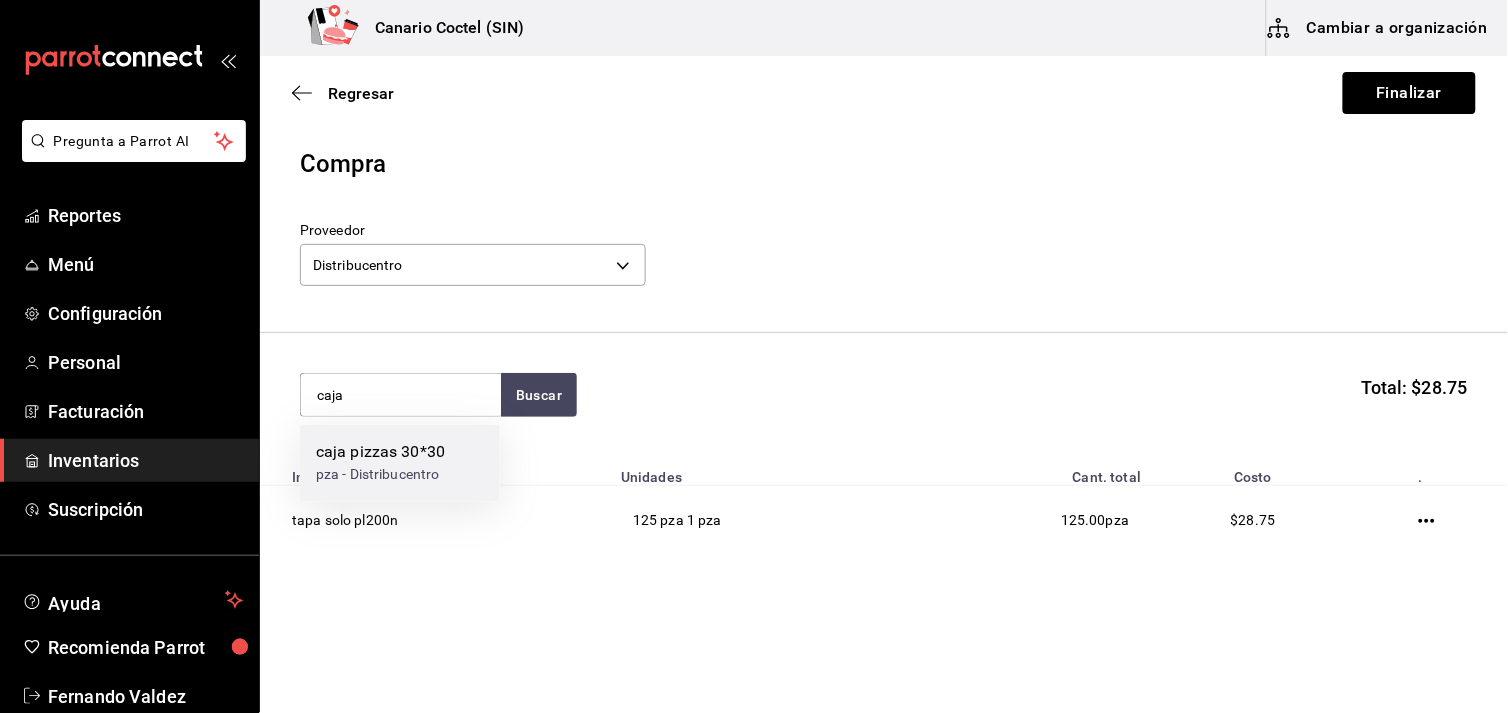 click on "caja pizzas 30*30" at bounding box center (380, 453) 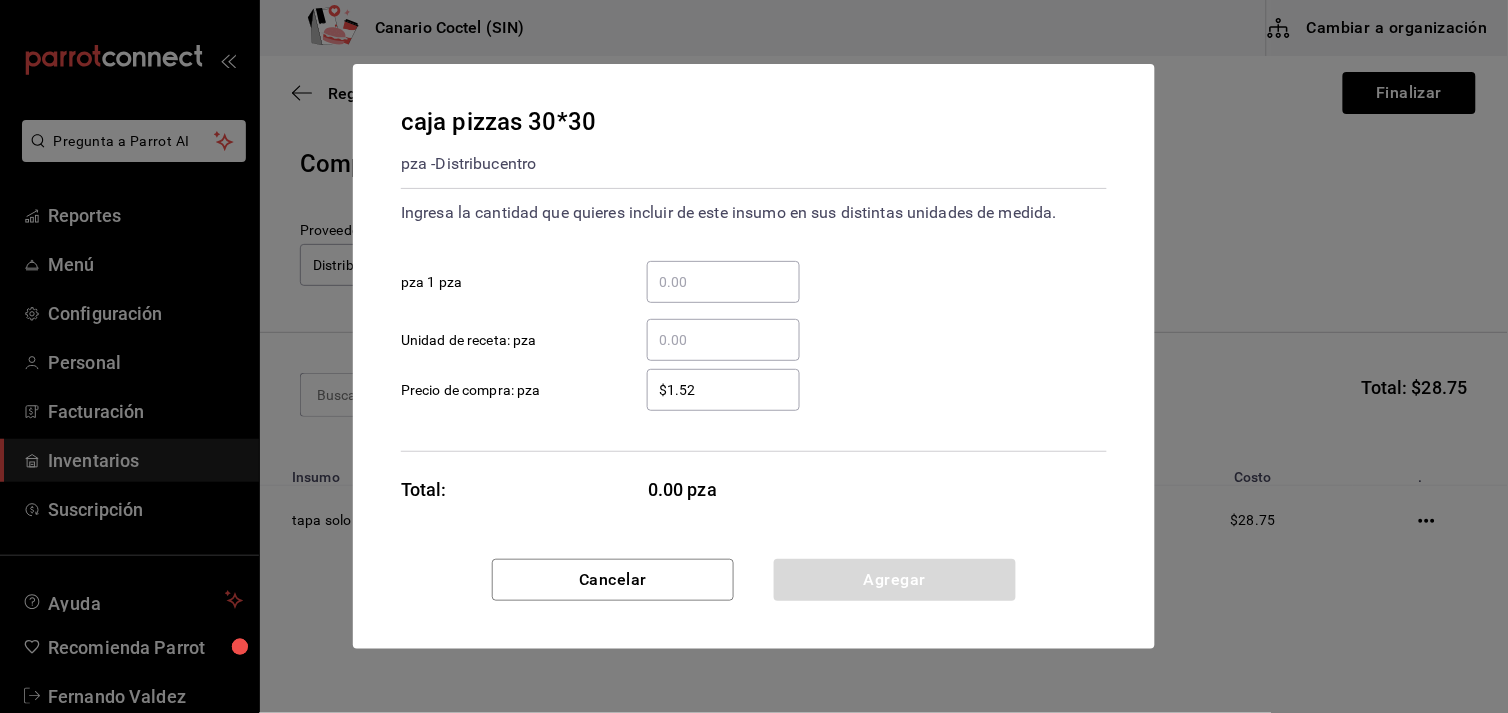 click on "​ pza 1 pza" at bounding box center [723, 282] 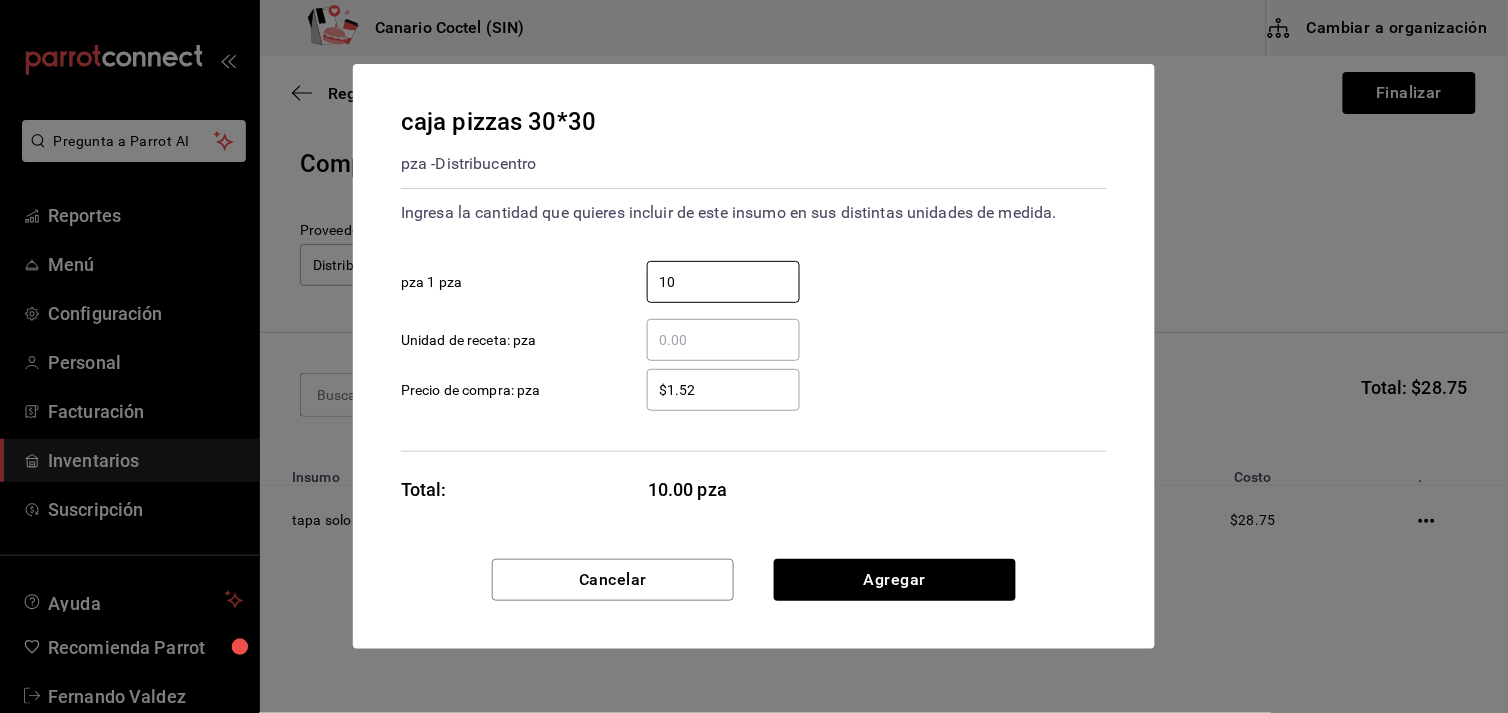 type on "10" 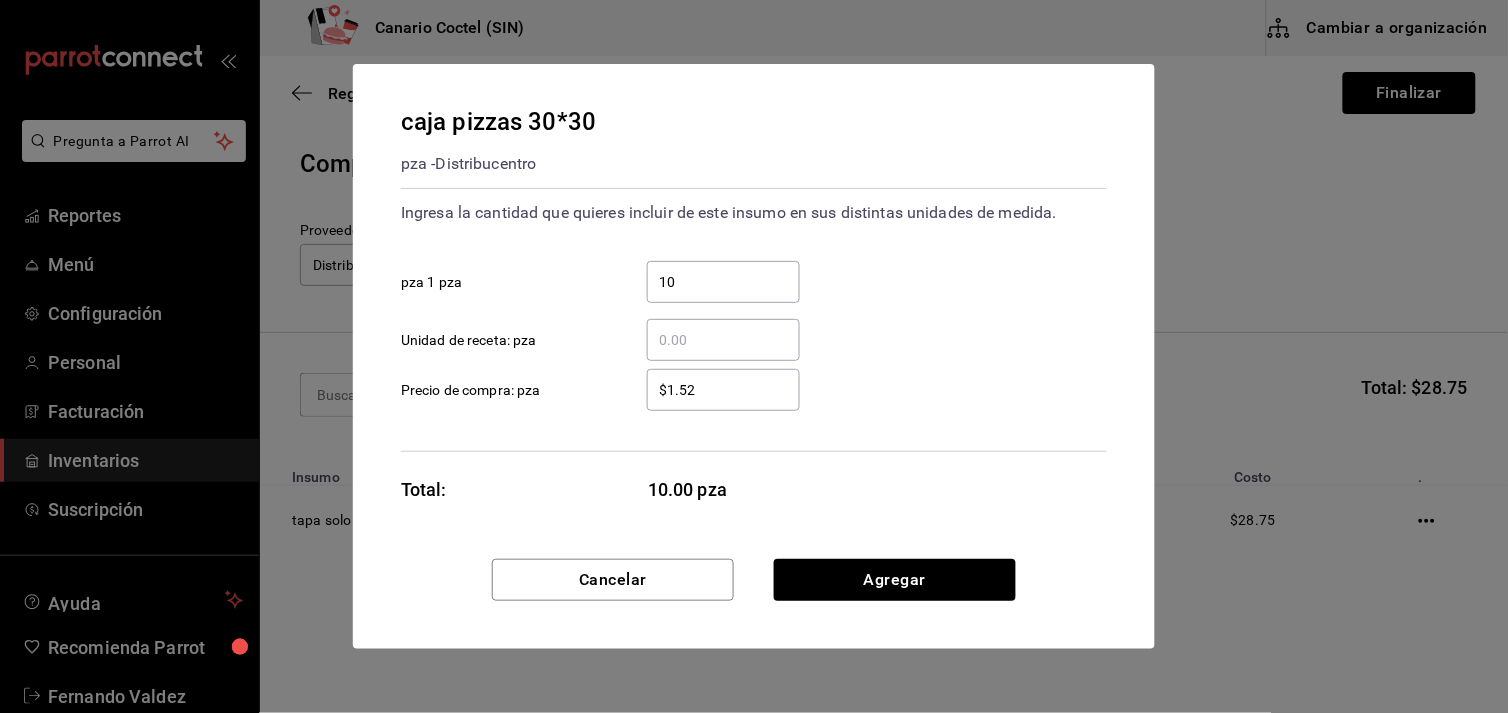 click on "$1.52 ​" at bounding box center [723, 390] 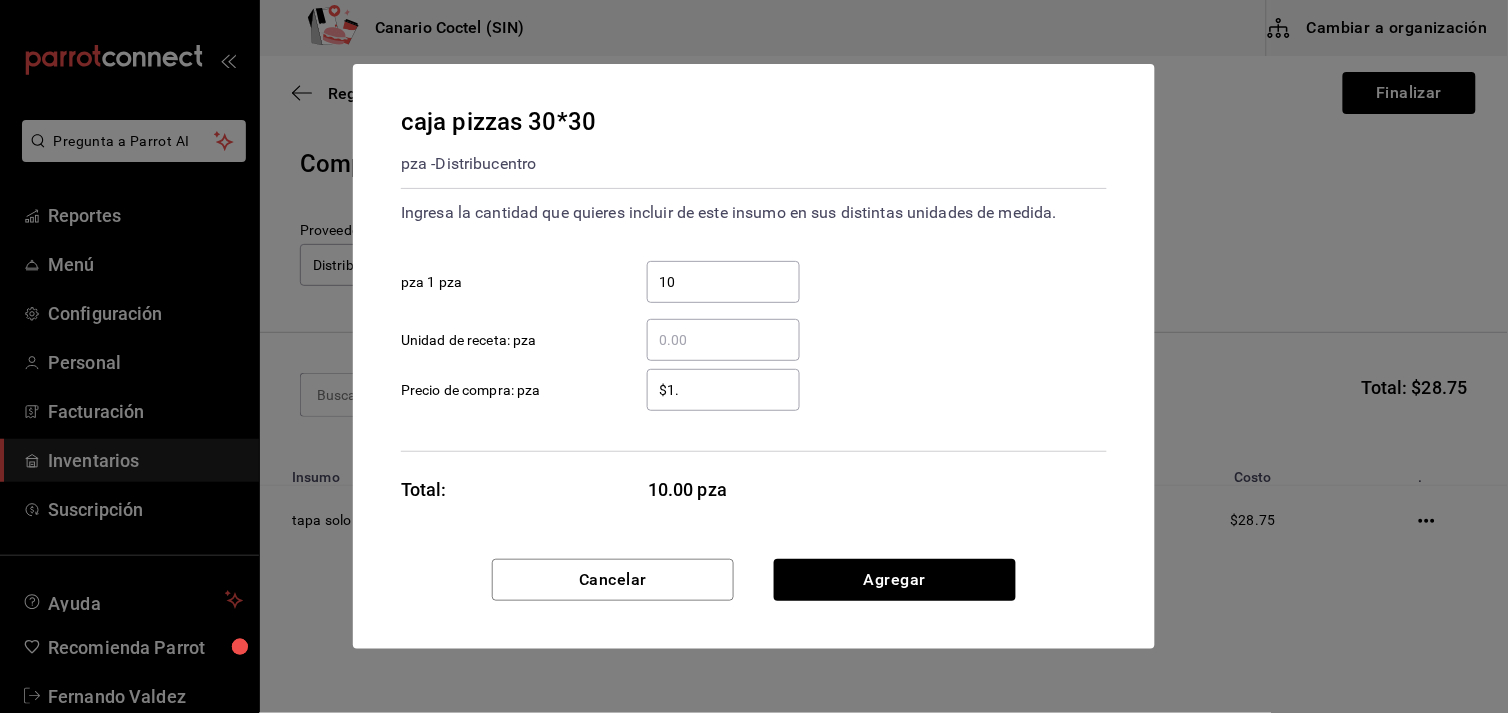 type on "$1" 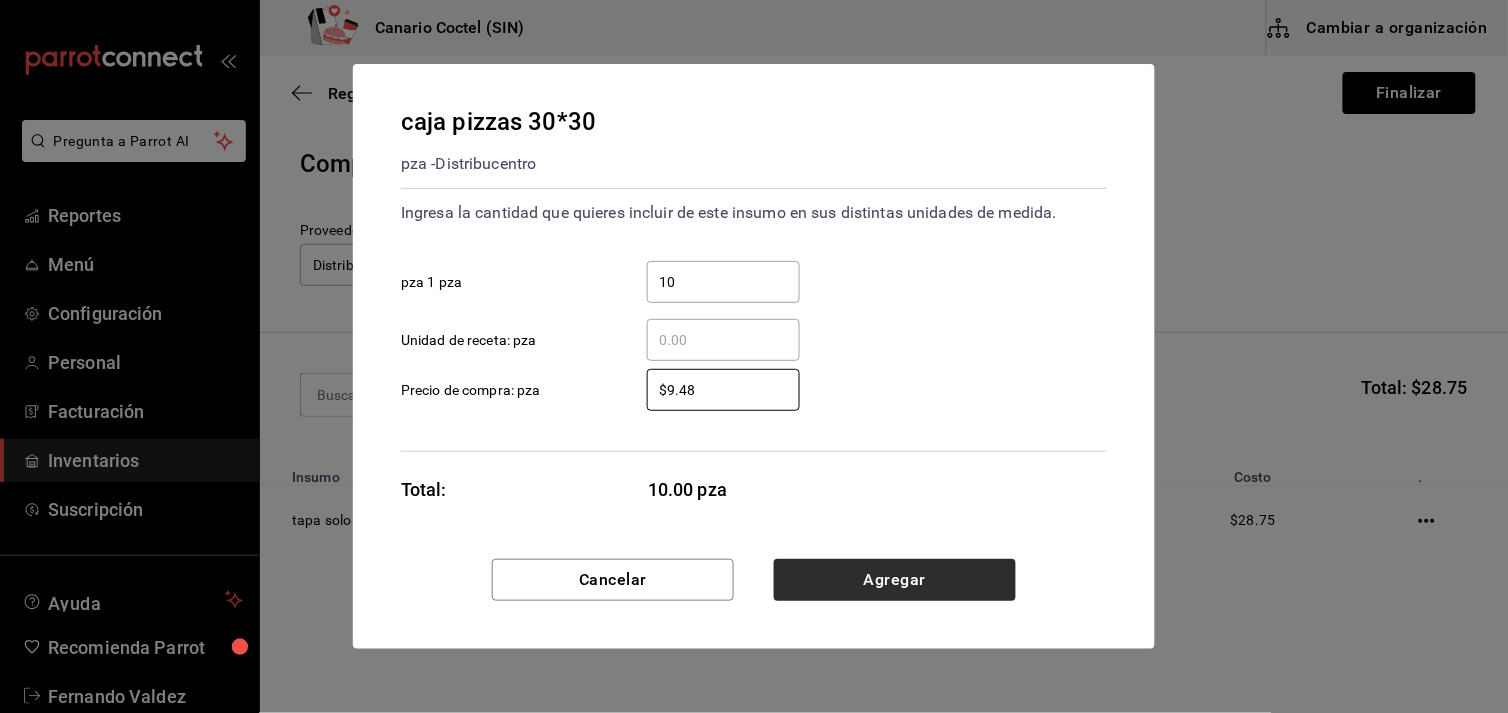 type on "$9.48" 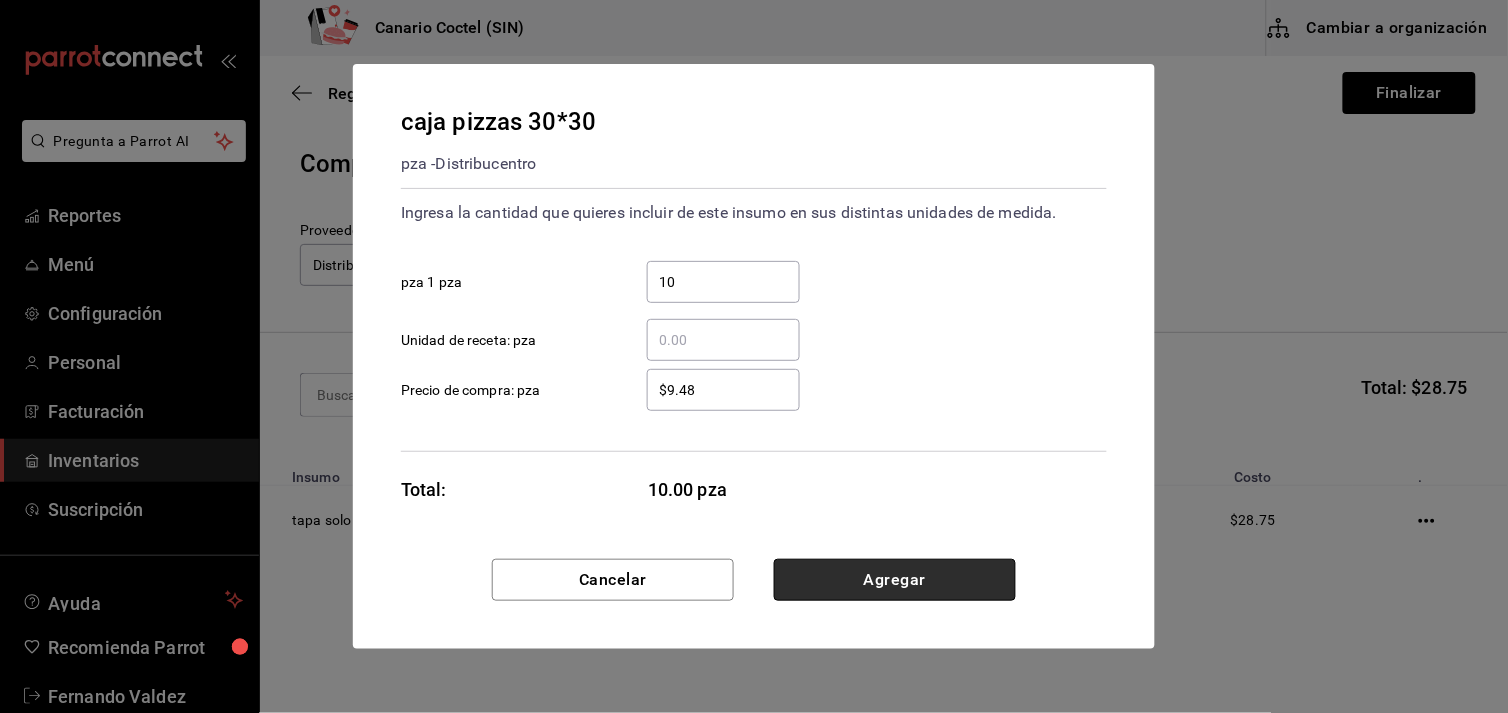 click on "Agregar" at bounding box center [895, 580] 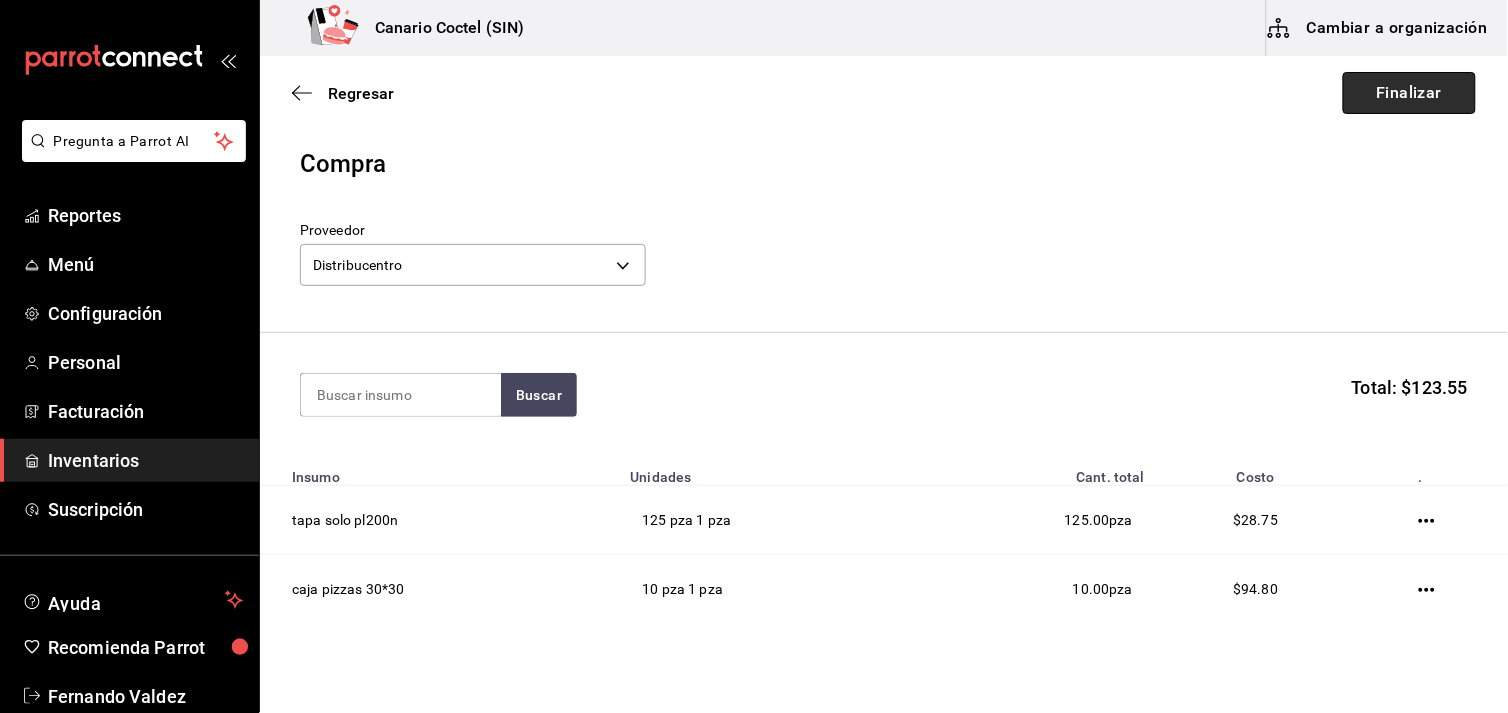 click on "Finalizar" at bounding box center [1409, 93] 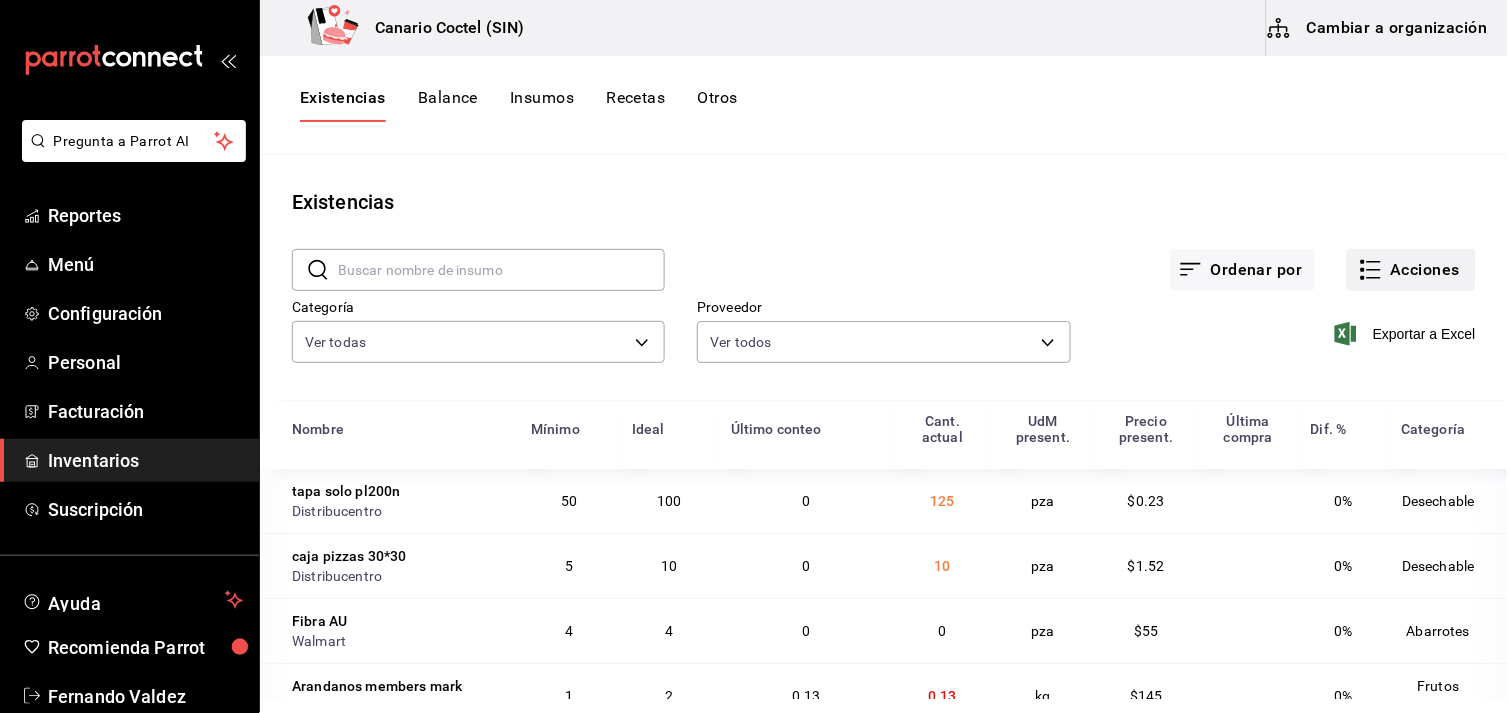 click on "Acciones" at bounding box center [1411, 270] 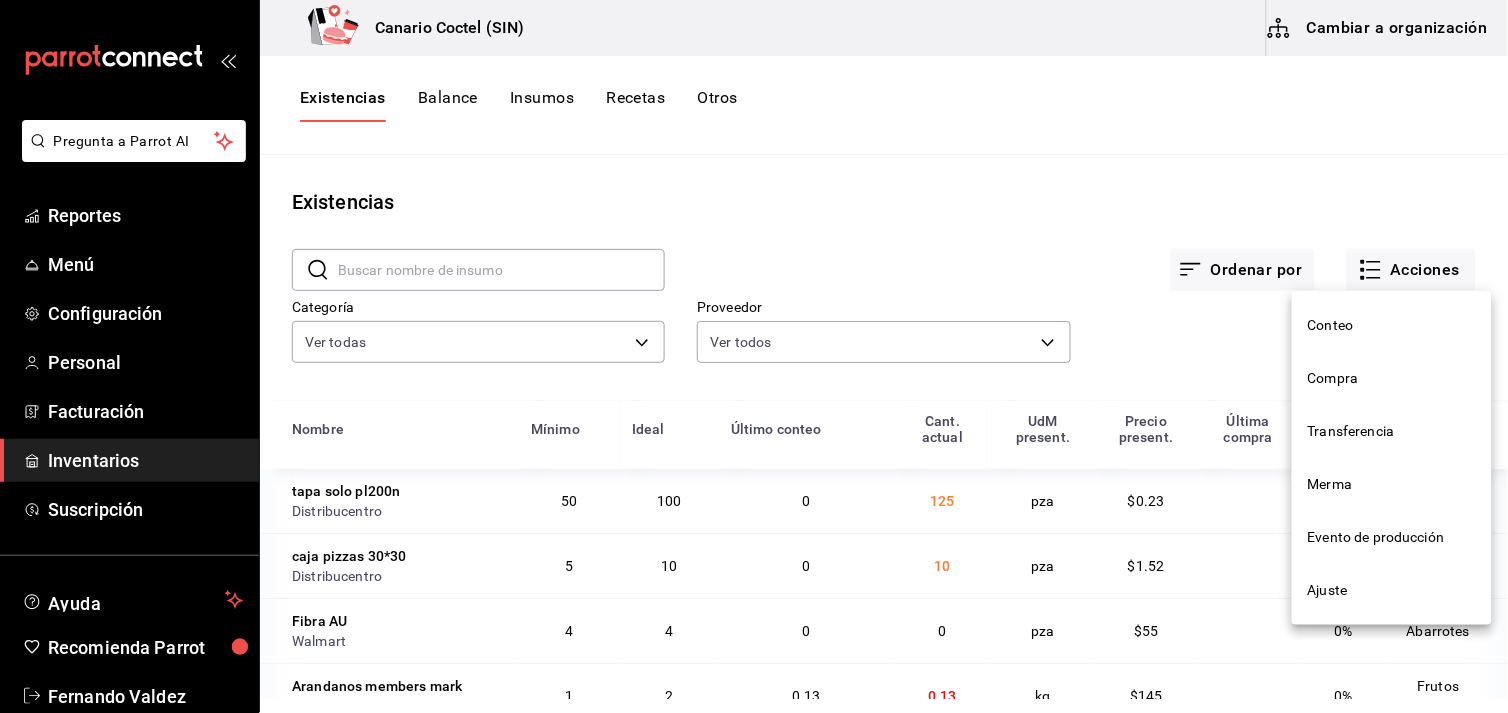 click on "Compra" at bounding box center [1392, 378] 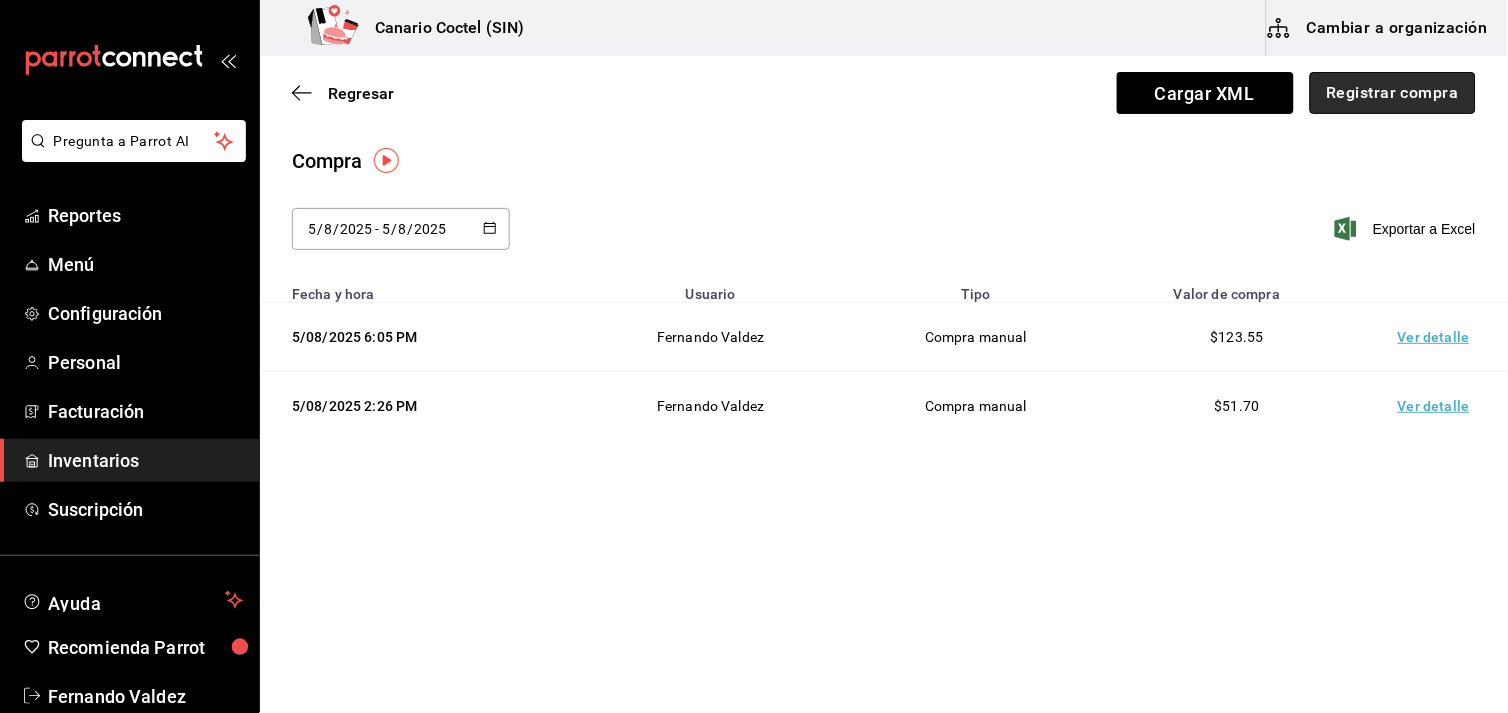 click on "Registrar compra" at bounding box center [1393, 93] 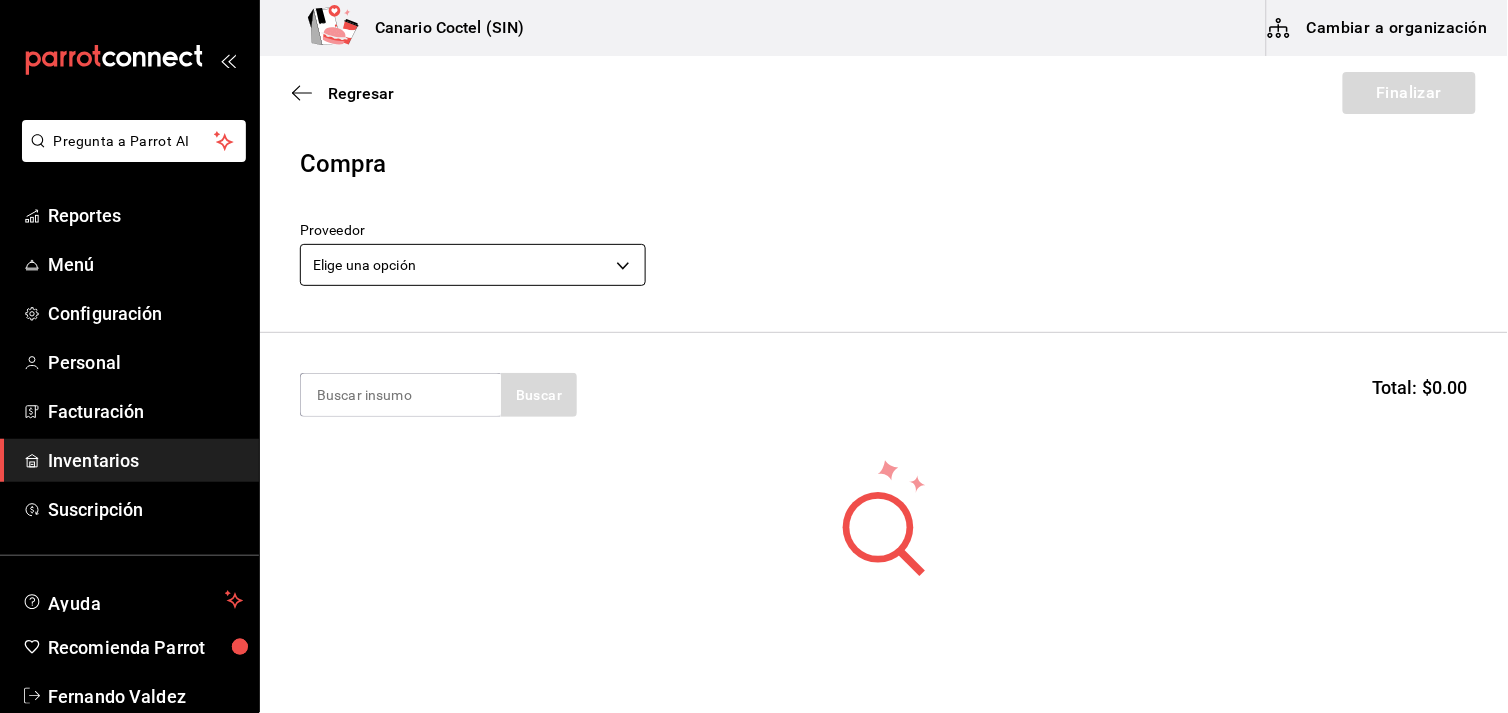 click on "Pregunta a Parrot AI Reportes   Menú   Configuración   Personal   Facturación   Inventarios   Suscripción   Ayuda Recomienda Parrot   Fernando Valdez   Sugerir nueva función   Canario Coctel (SIN) Cambiar a organización Regresar Finalizar Compra Proveedor Elige una opción default Buscar Total: $0.00 No hay insumos a mostrar. Busca un insumo para agregarlo a la lista GANA 1 MES GRATIS EN TU SUSCRIPCIÓN AQUÍ ¿Recuerdas cómo empezó tu restaurante?
Hoy puedes ayudar a un colega a tener el mismo cambio que tú viviste.
Recomienda Parrot directamente desde tu Portal Administrador.
Es fácil y rápido.
🎁 Por cada restaurante que se una, ganas 1 mes gratis. Ver video tutorial Ir a video Pregunta a Parrot AI Reportes   Menú   Configuración   Personal   Facturación   Inventarios   Suscripción   Ayuda Recomienda Parrot   Fernando Valdez   Sugerir nueva función   Editar Eliminar Visitar centro de ayuda (81) 2046 6363 soporte@parrotsoftware.io Visitar centro de ayuda (81) 2046 6363" at bounding box center [754, 300] 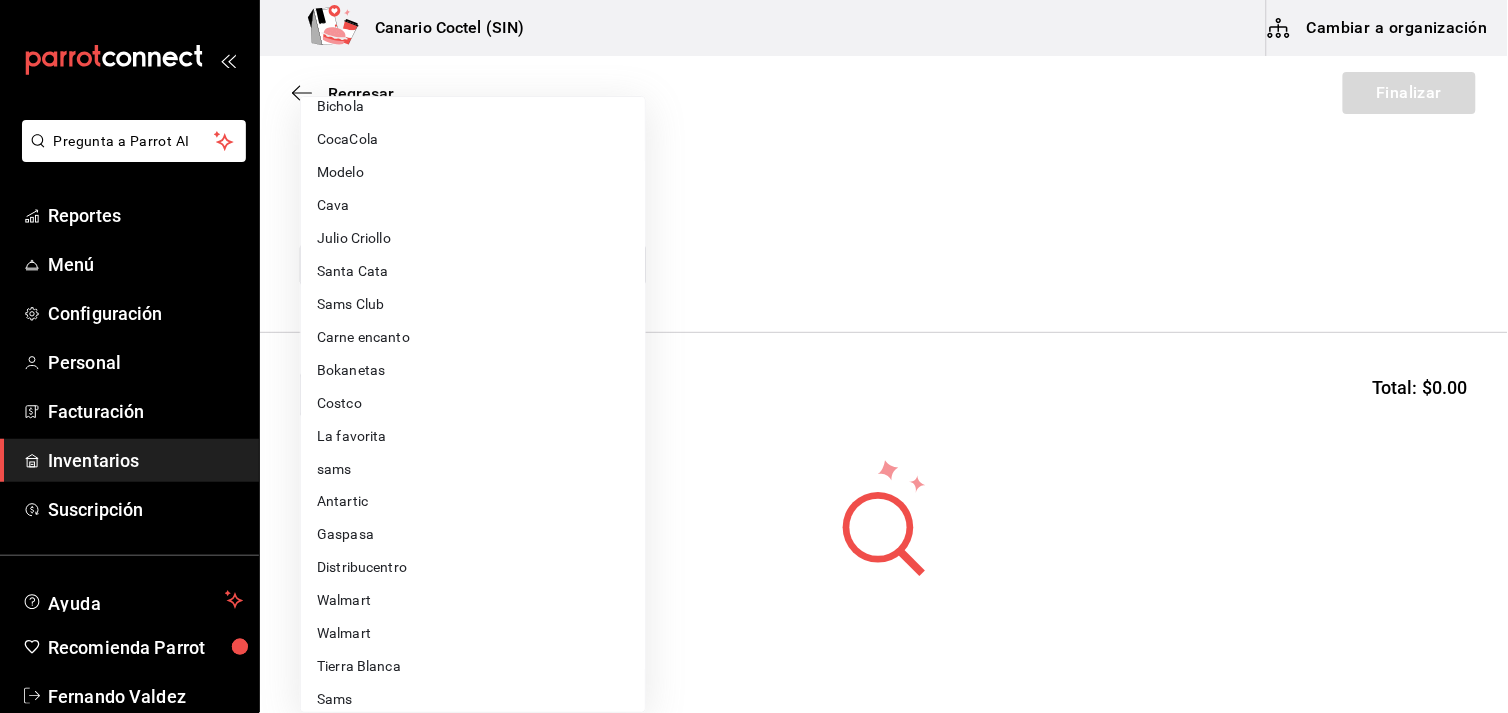 scroll, scrollTop: 555, scrollLeft: 0, axis: vertical 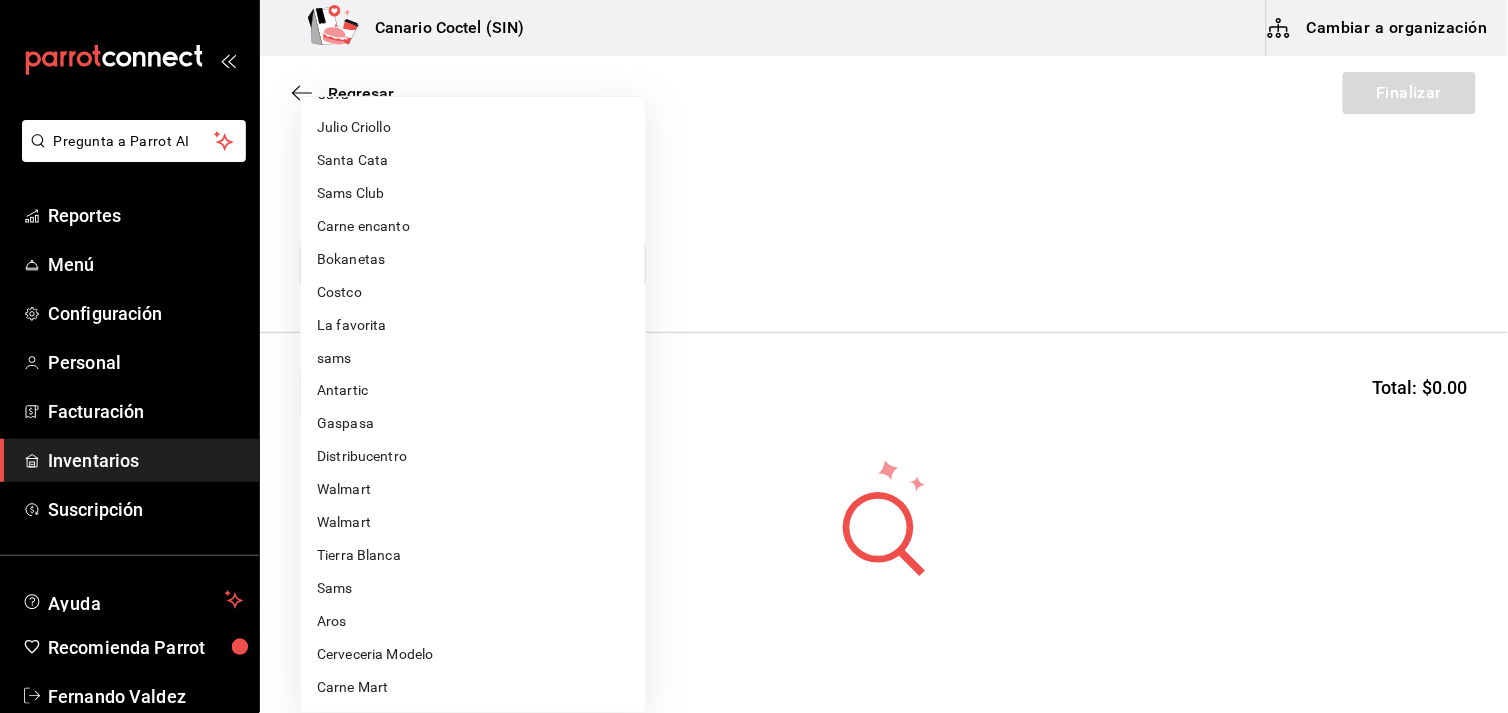 click on "Aros" at bounding box center (473, 622) 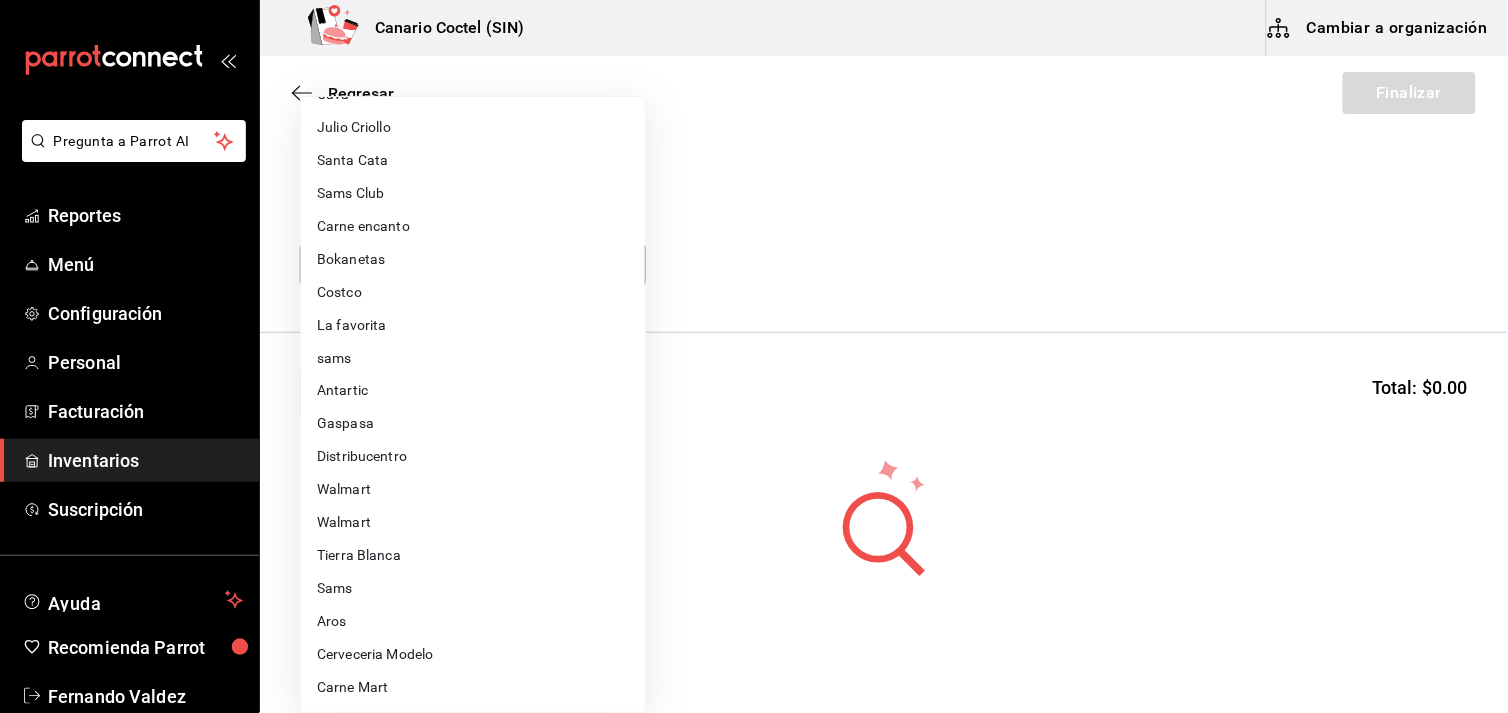 type on "b9167449-11b7-497f-993d-6e5407facada" 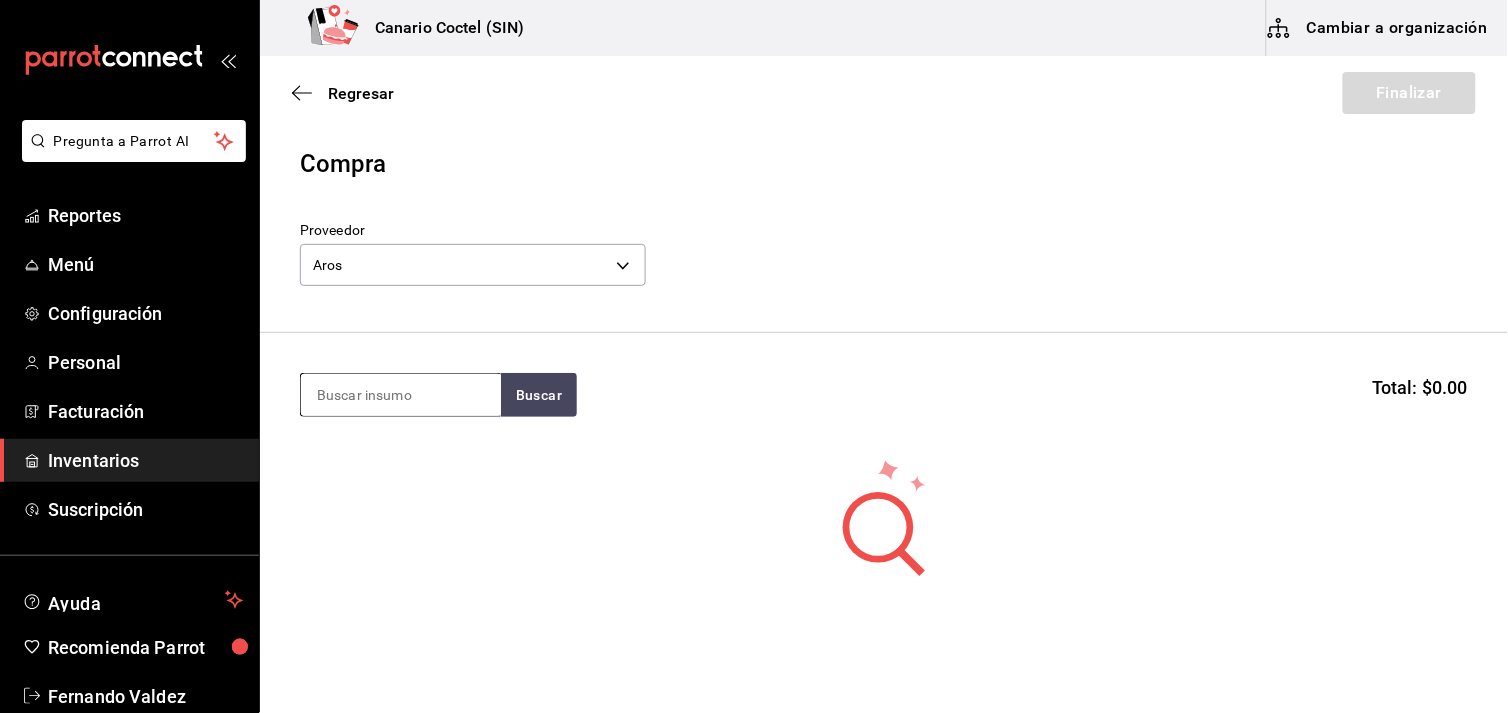 click at bounding box center (401, 395) 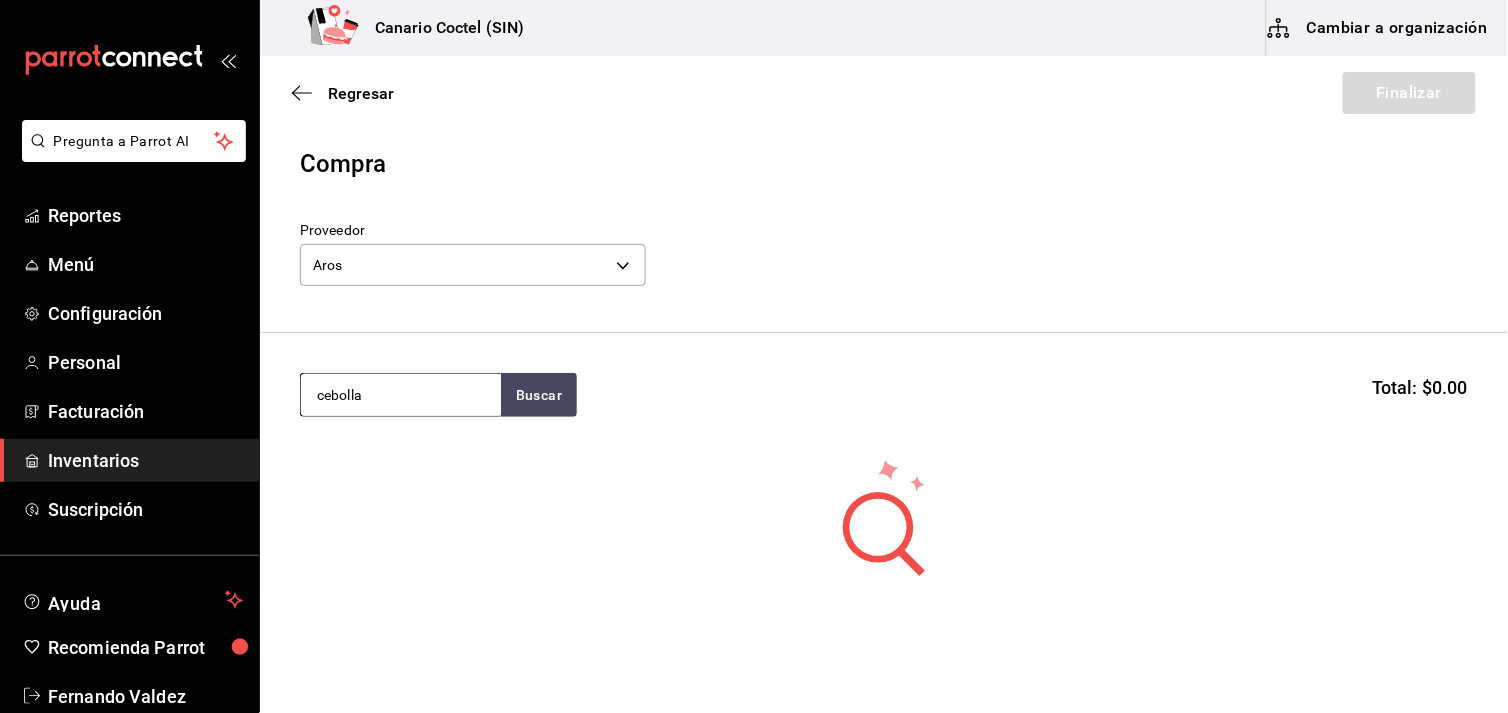 type on "cebolla" 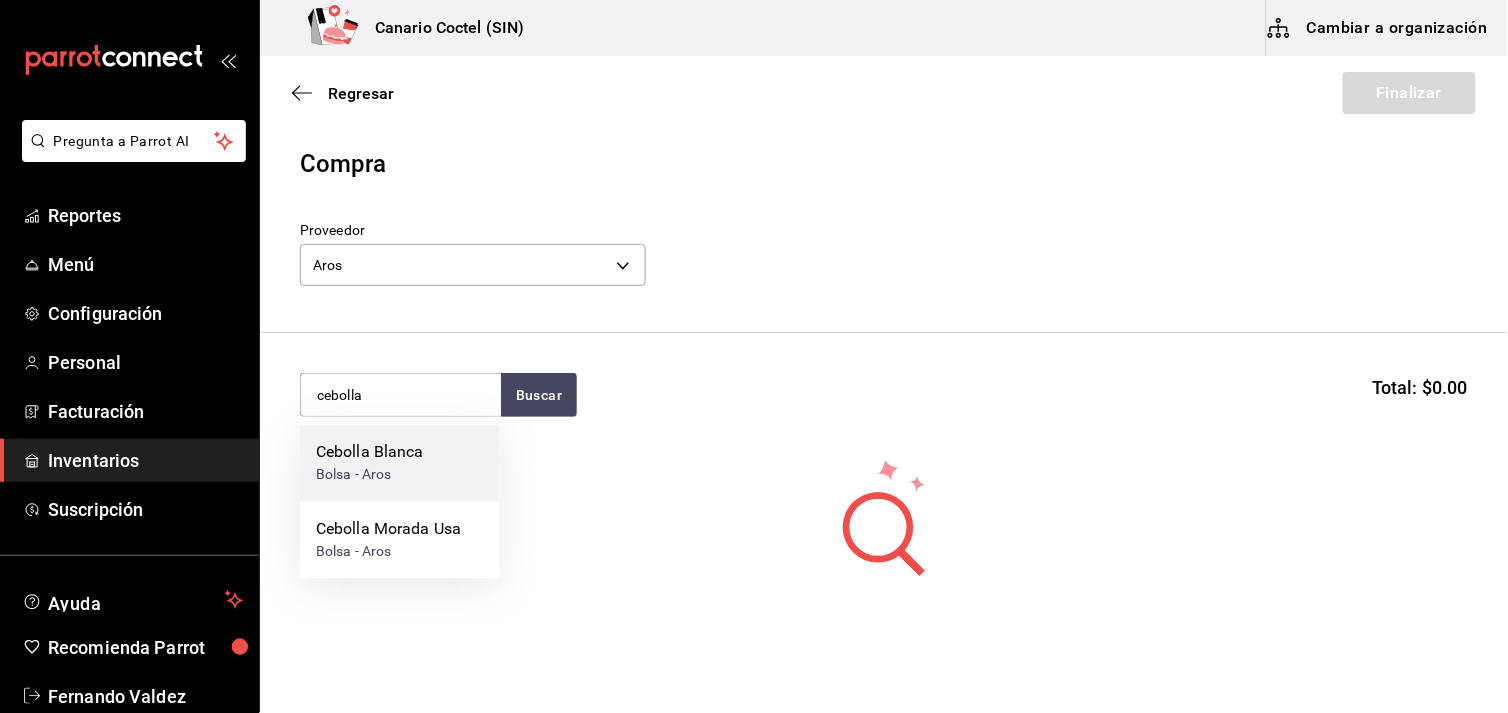 click on "Cebolla Blanca" at bounding box center (370, 453) 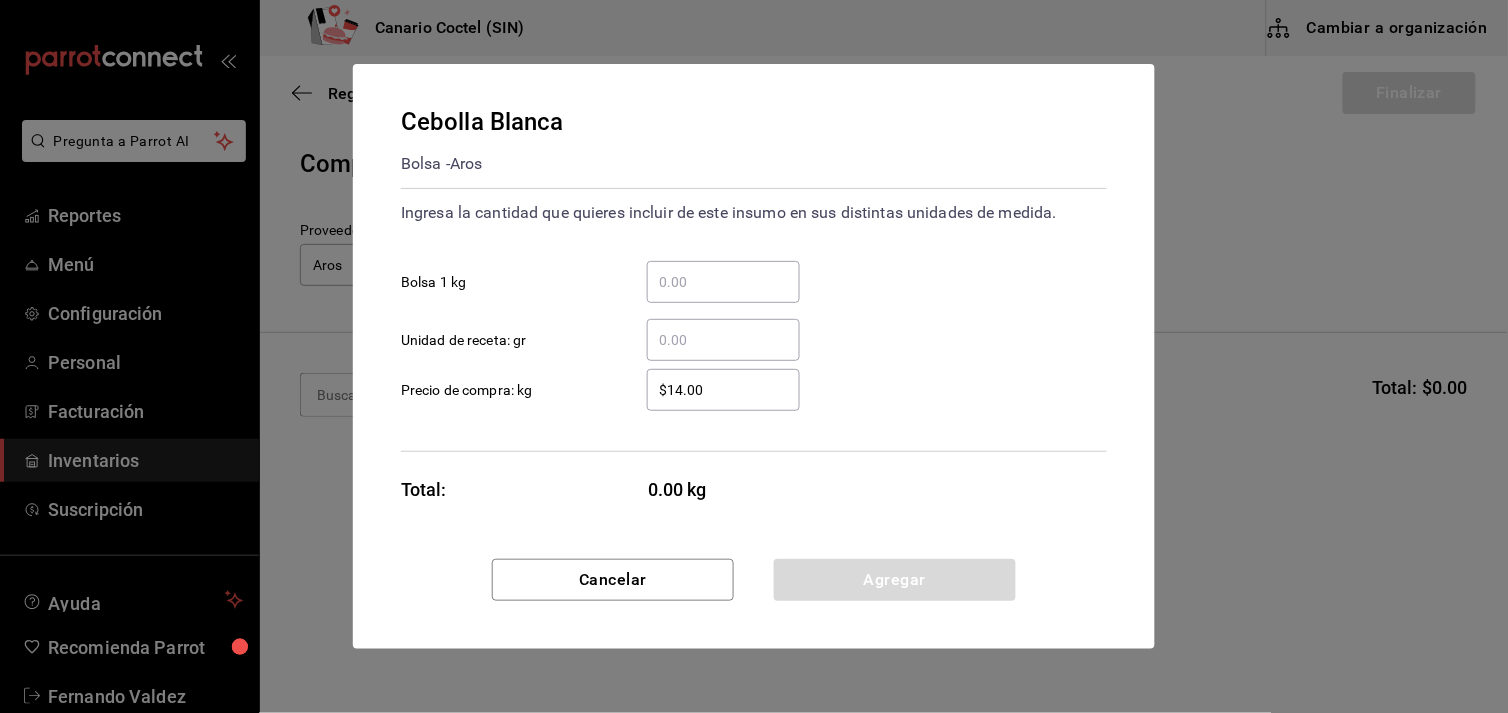 click on "​ Unidad de receta: gr" at bounding box center [723, 340] 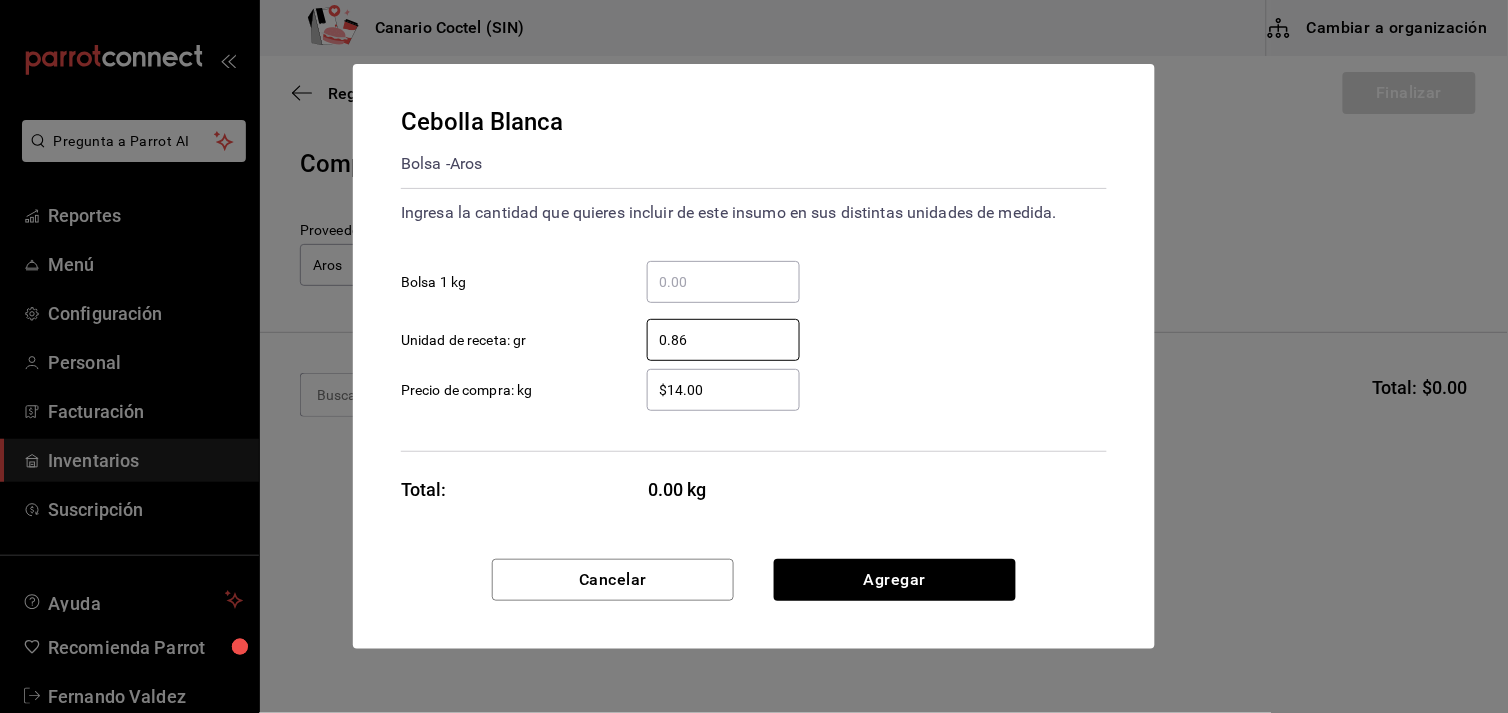 type on "0.86" 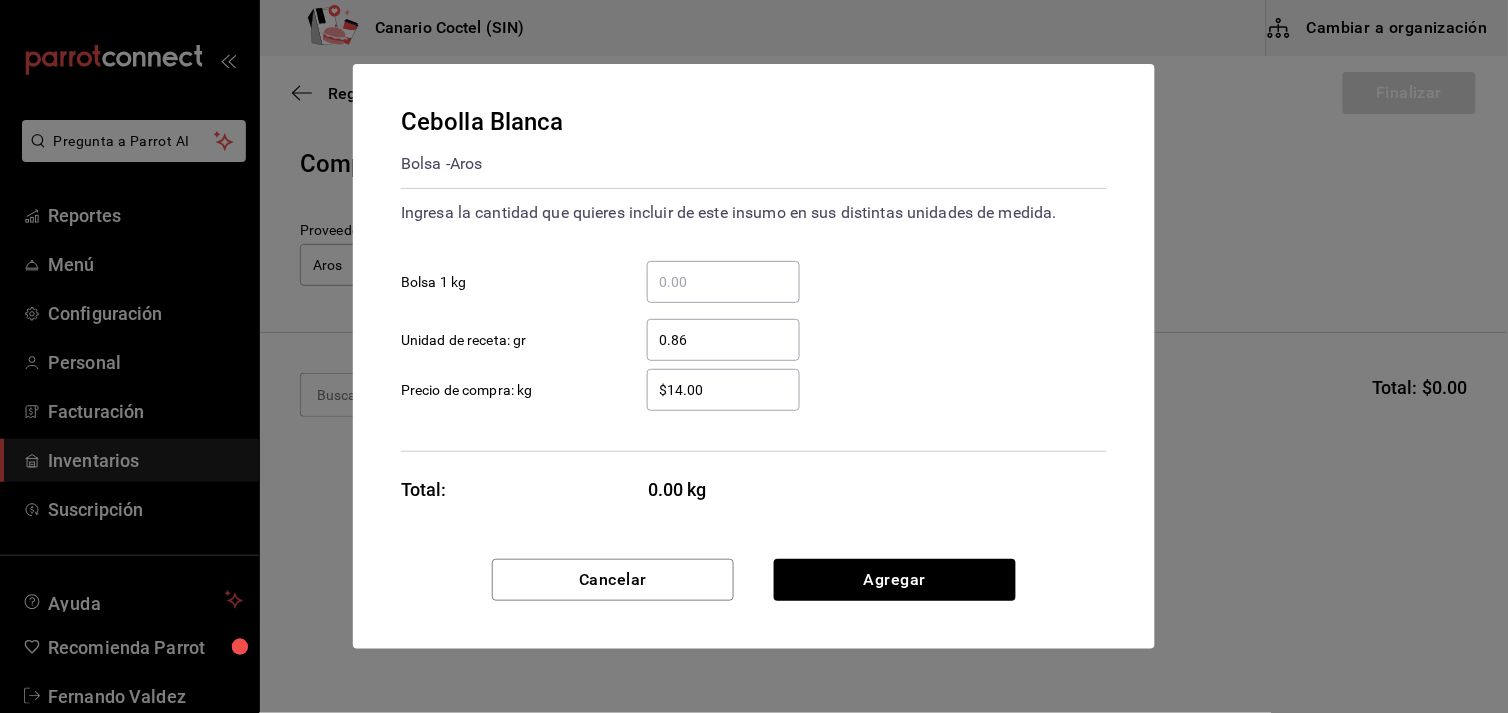 click on "$14.00" at bounding box center (723, 390) 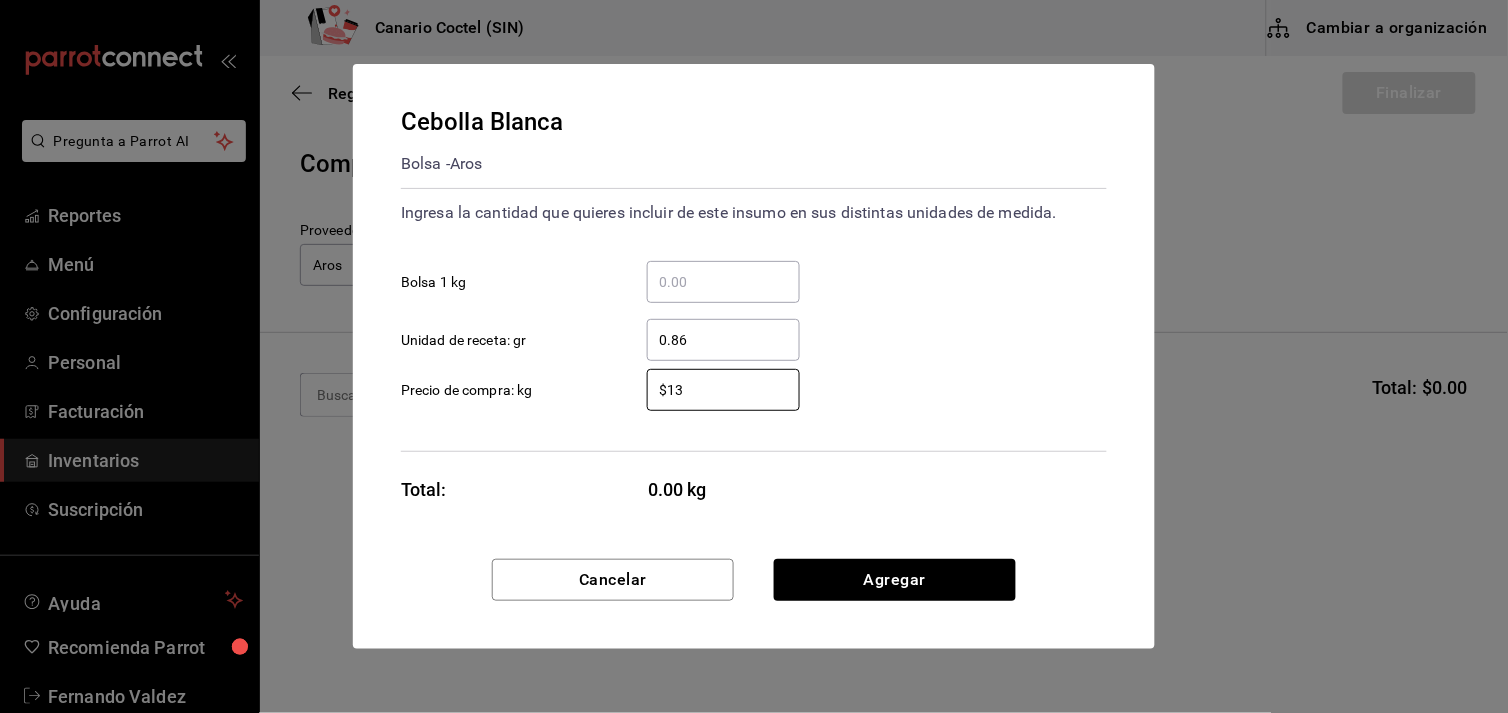 type on "$13" 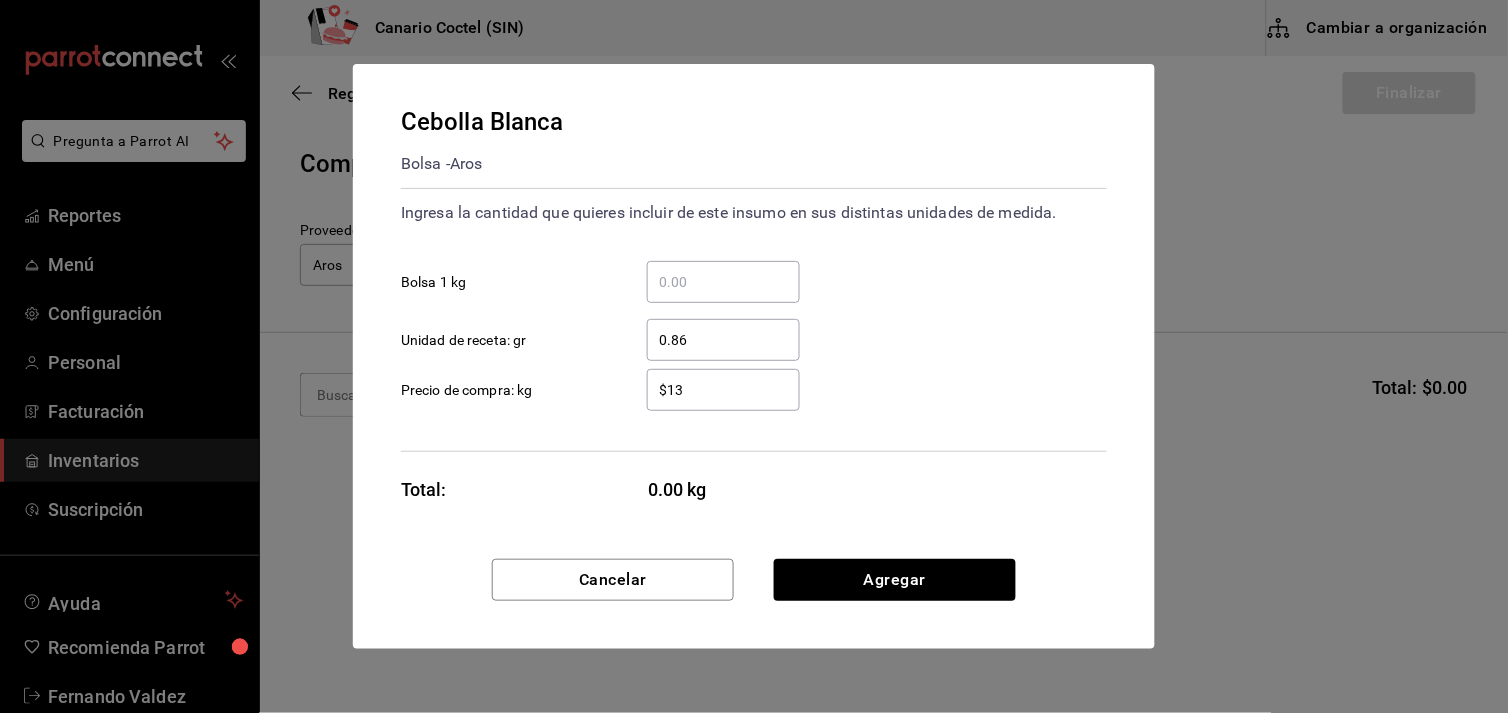 click on "$13 ​ Precio de compra: kg" at bounding box center [746, 382] 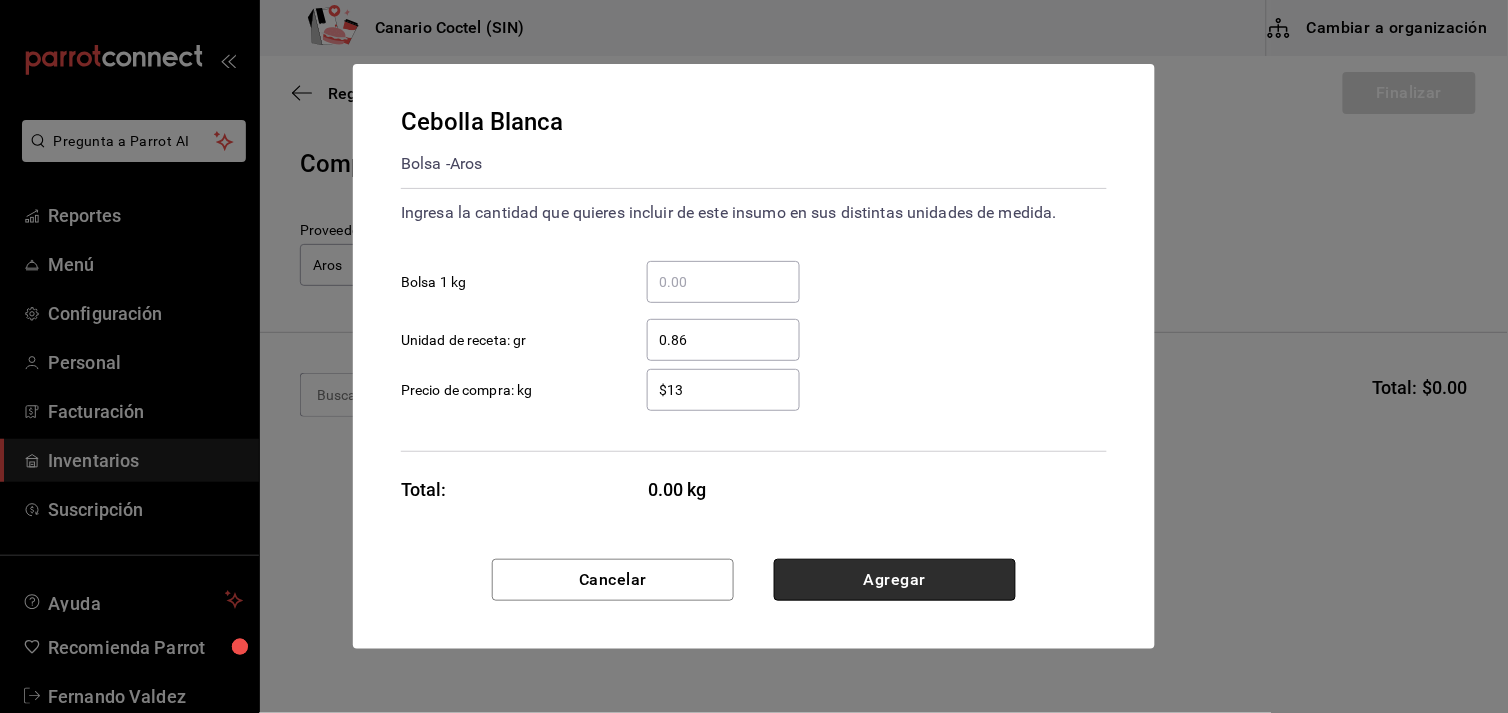 click on "Agregar" at bounding box center [895, 580] 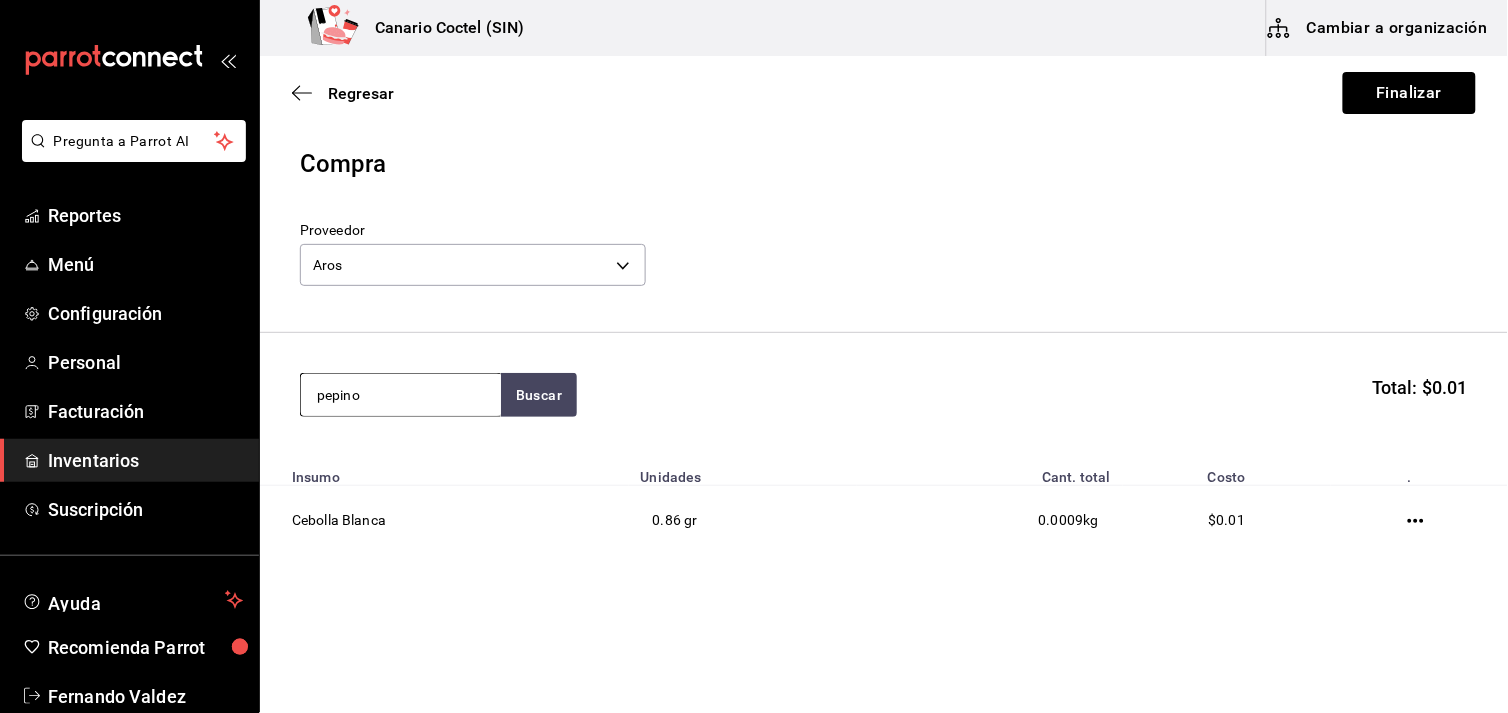 type on "pepino" 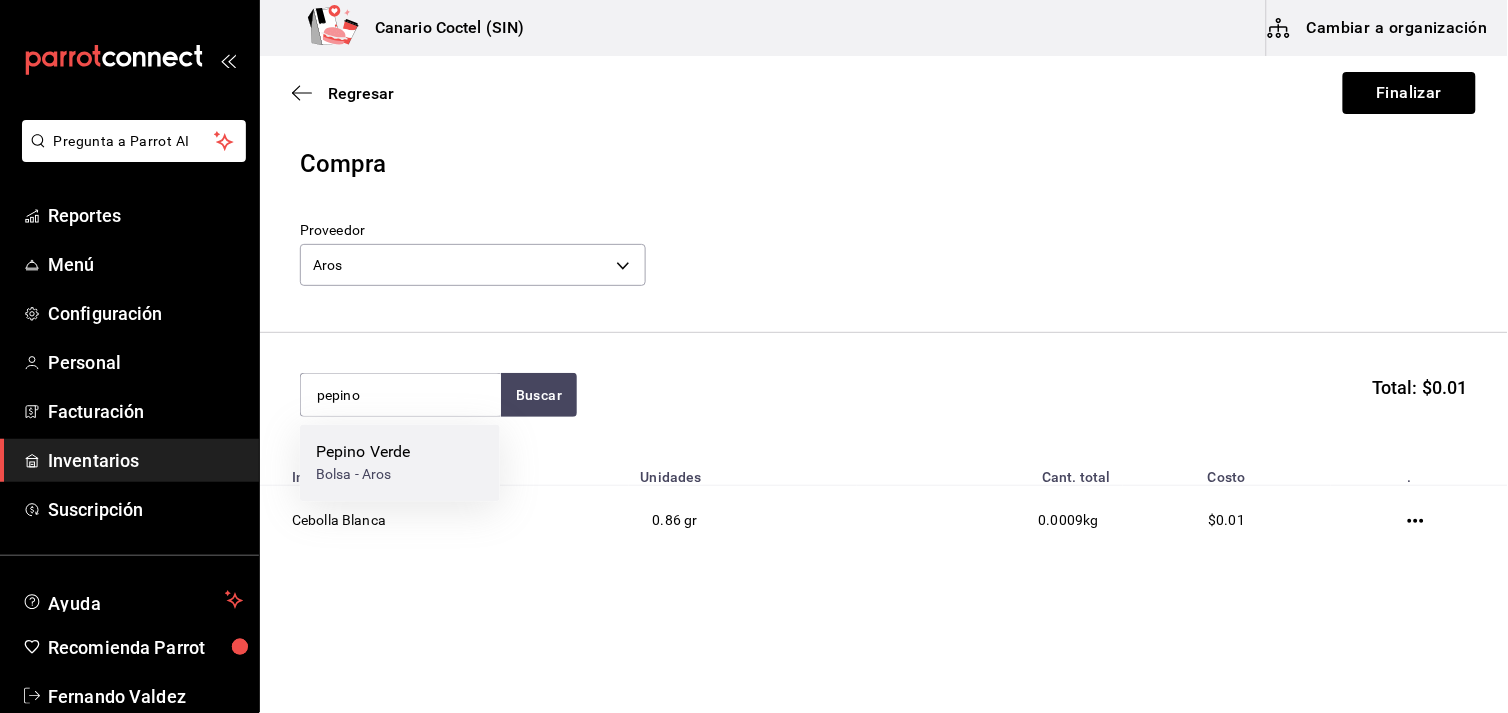 click on "Pepino Verde" at bounding box center [363, 453] 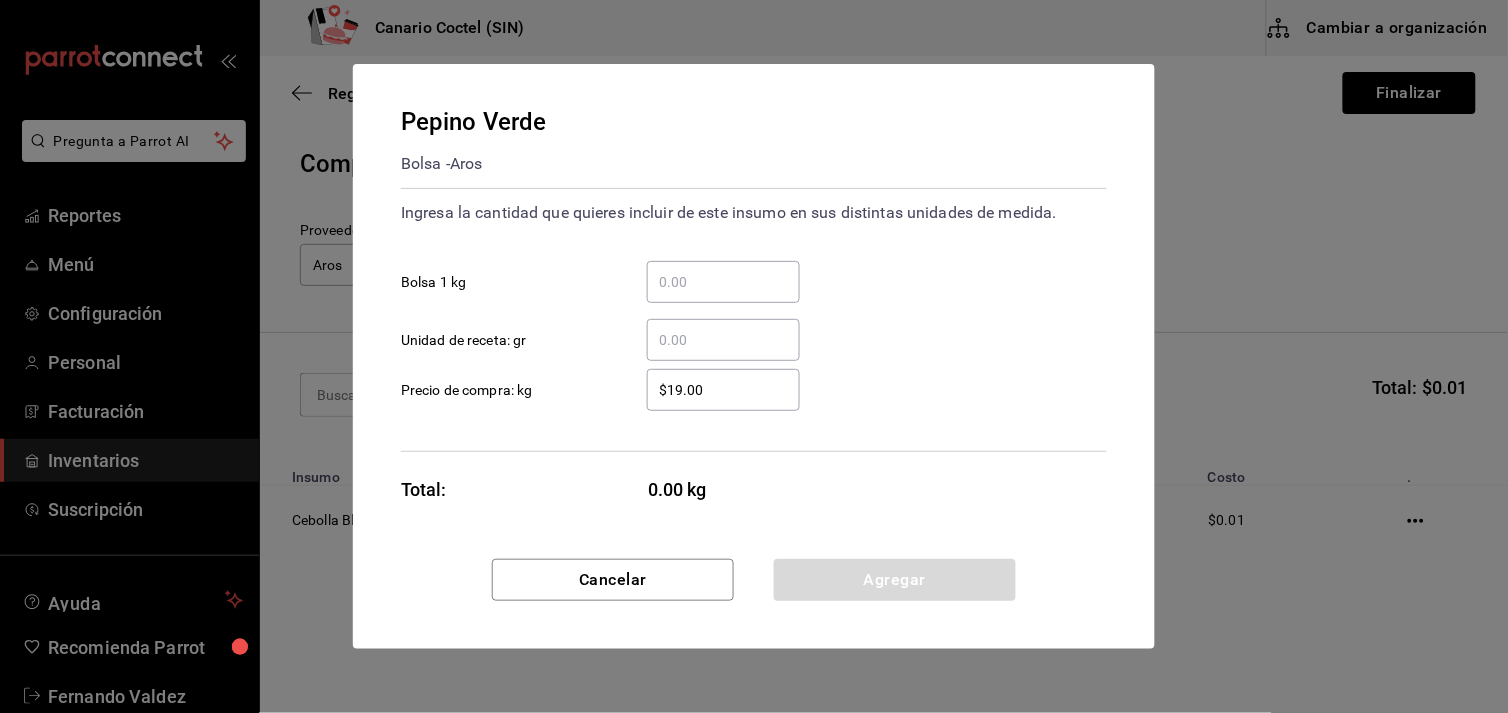 click on "​" at bounding box center [723, 282] 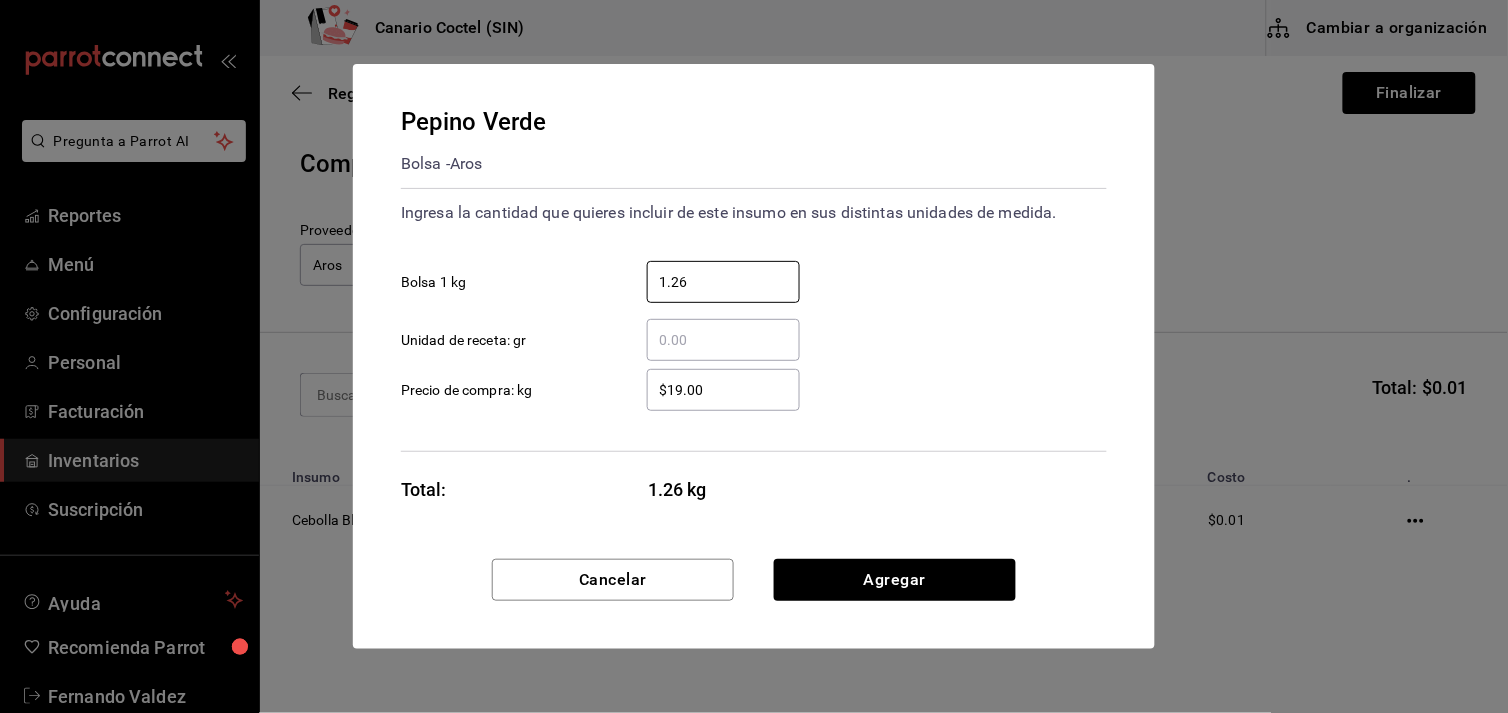 type on "1.26" 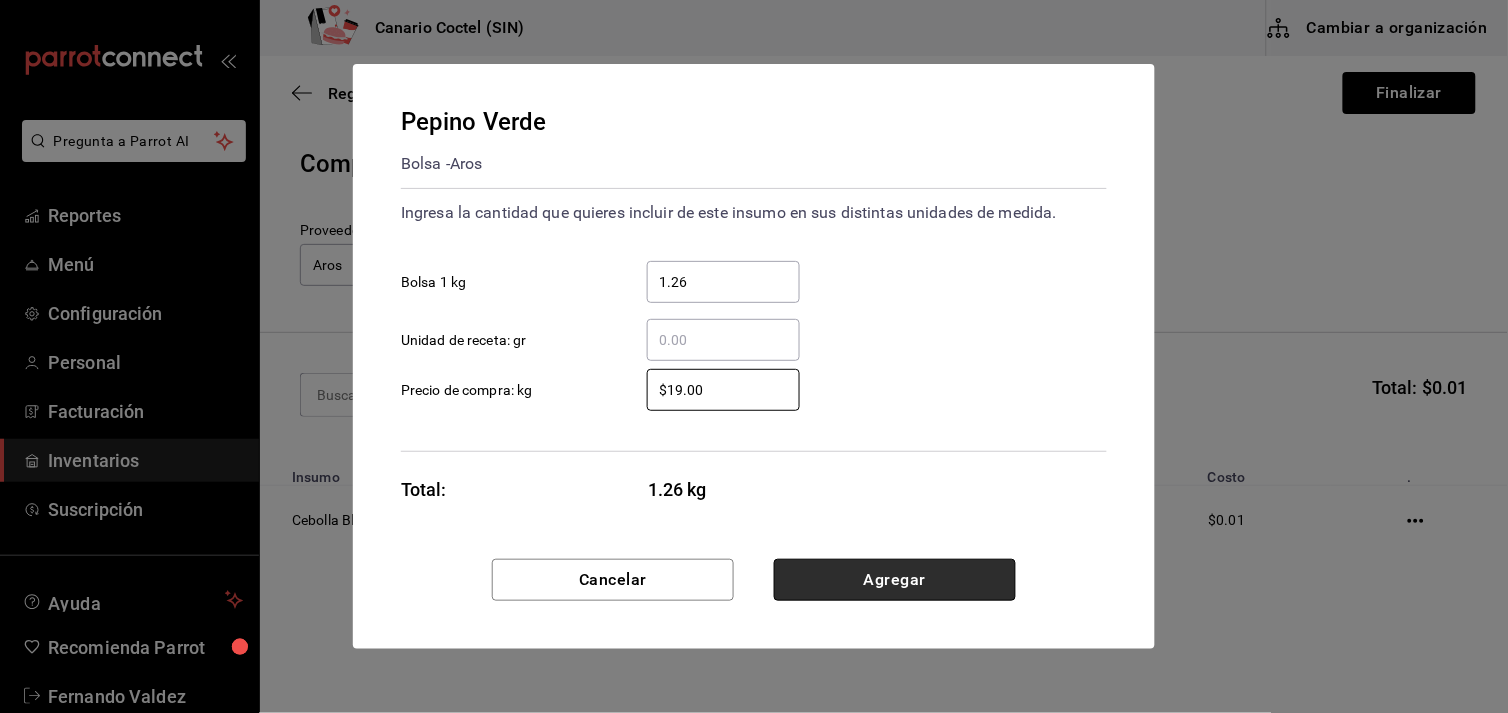 click on "Agregar" at bounding box center (895, 580) 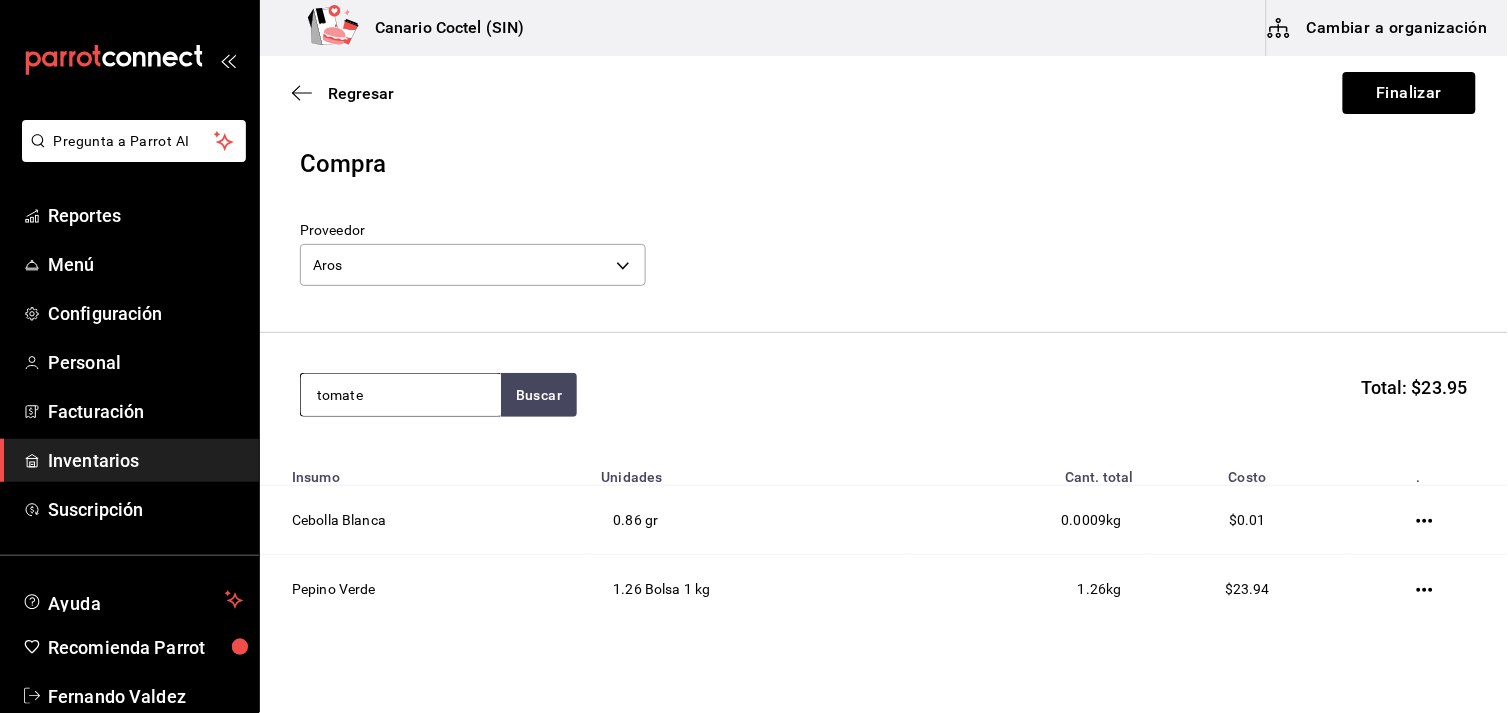 type on "tomate" 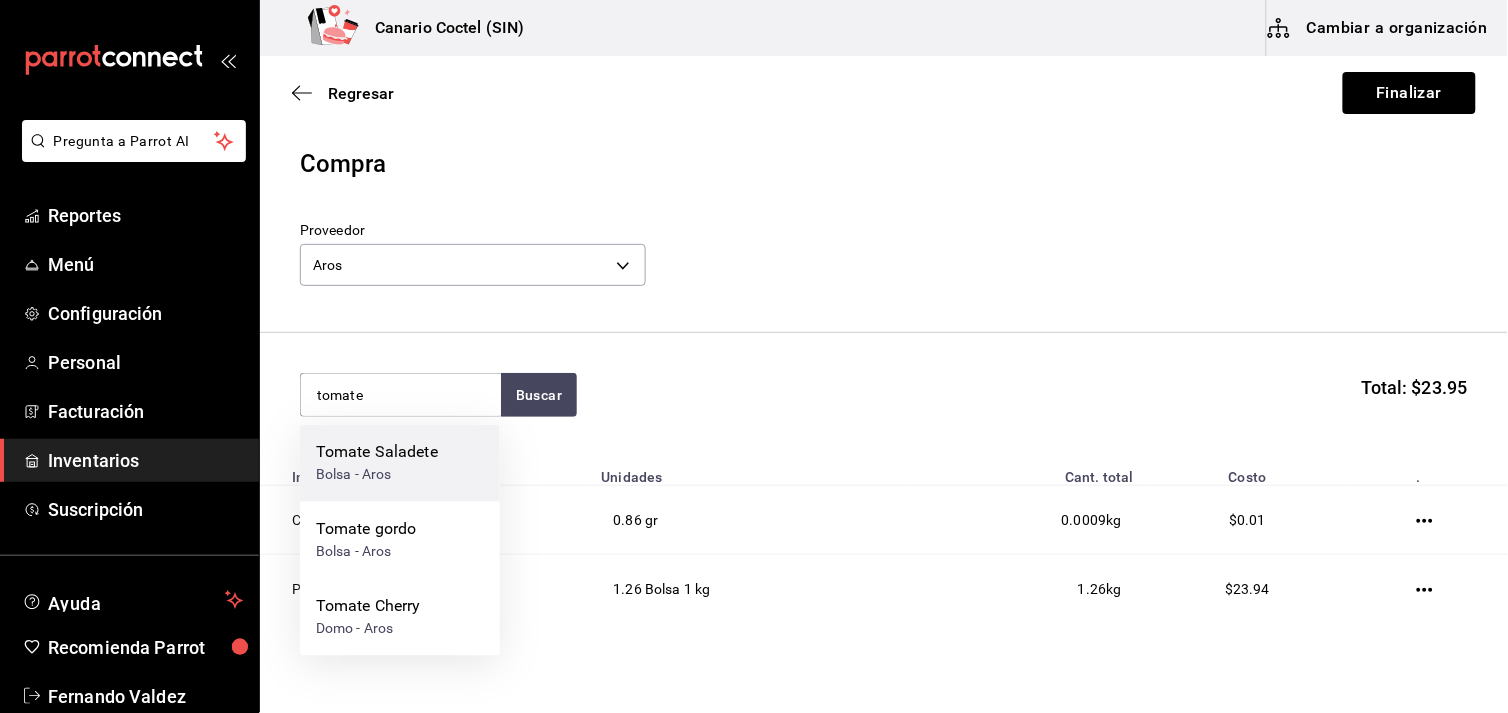click on "Tomate Saladete" at bounding box center (377, 453) 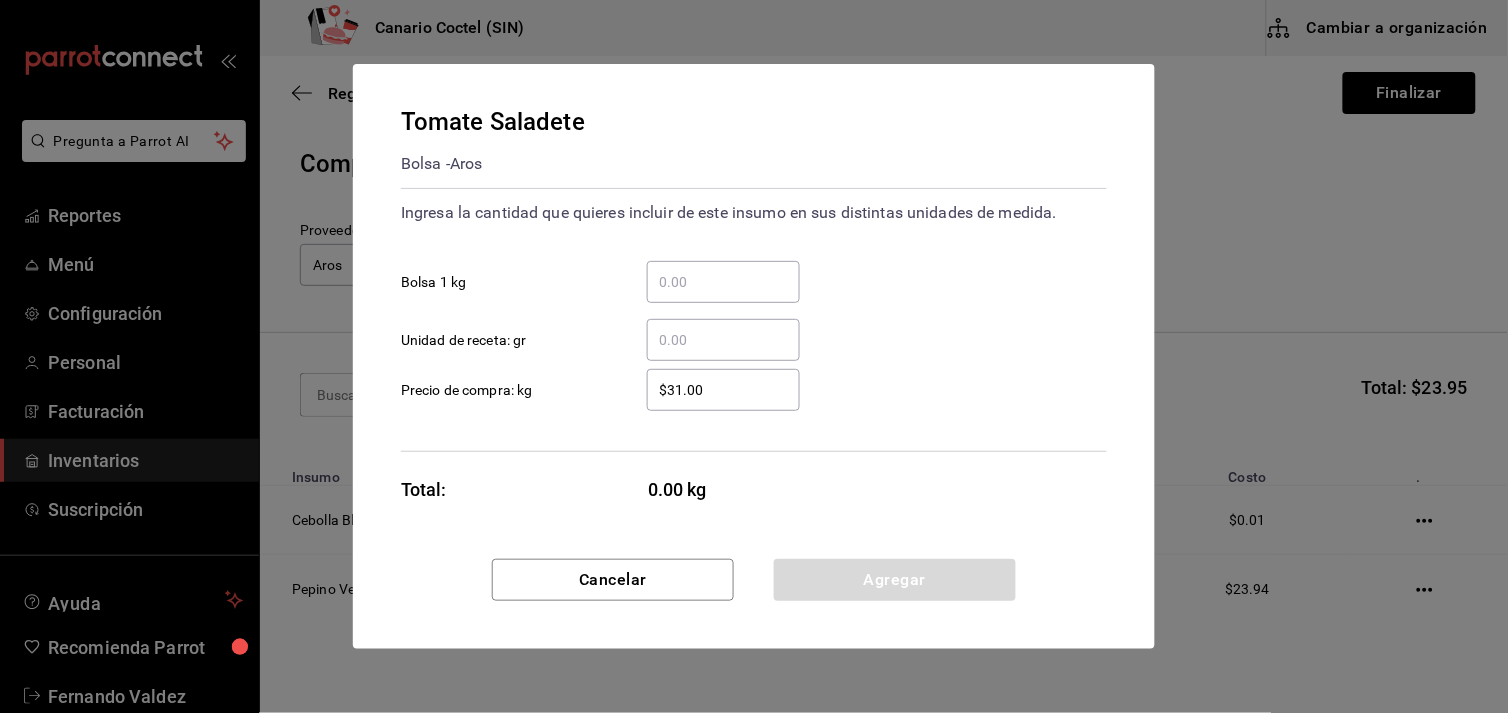 drag, startPoint x: 675, startPoint y: 286, endPoint x: 675, endPoint y: 267, distance: 19 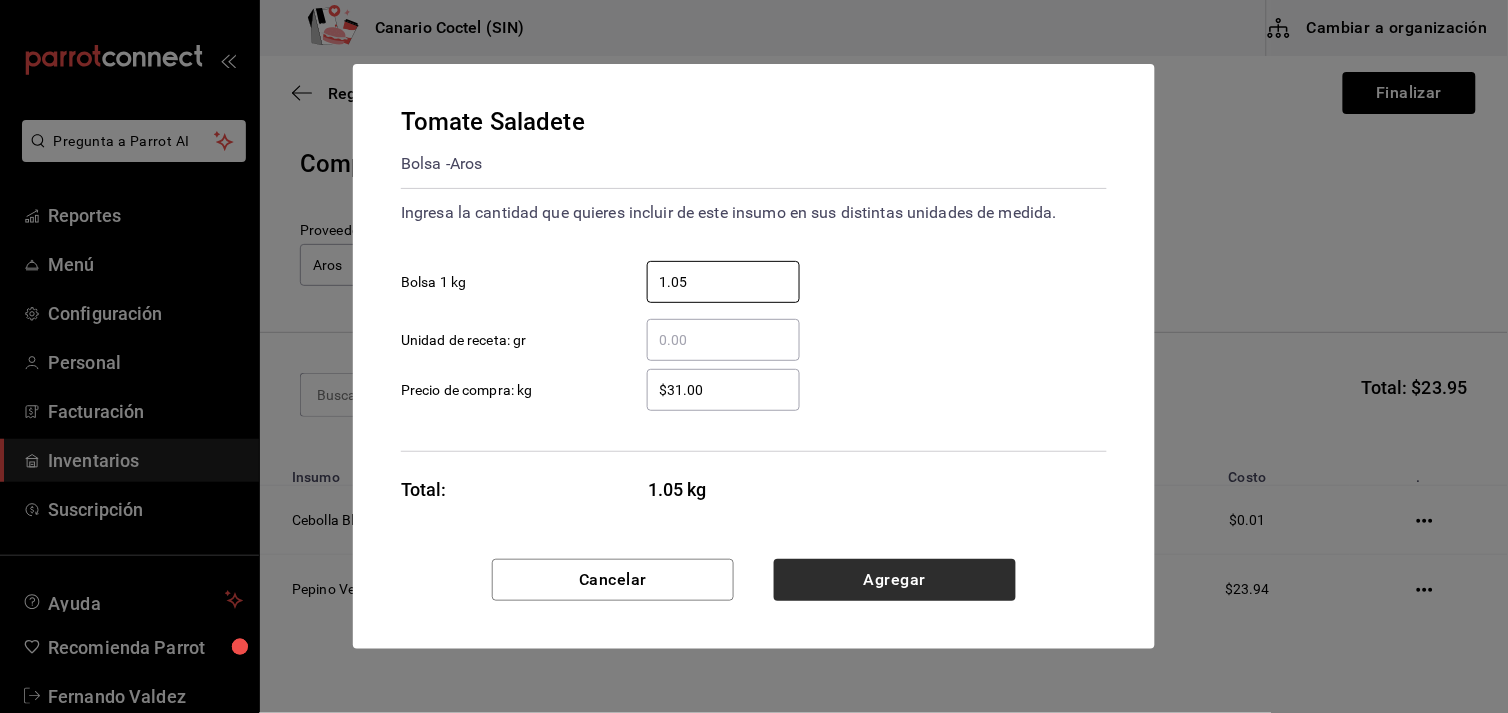 type on "1.05" 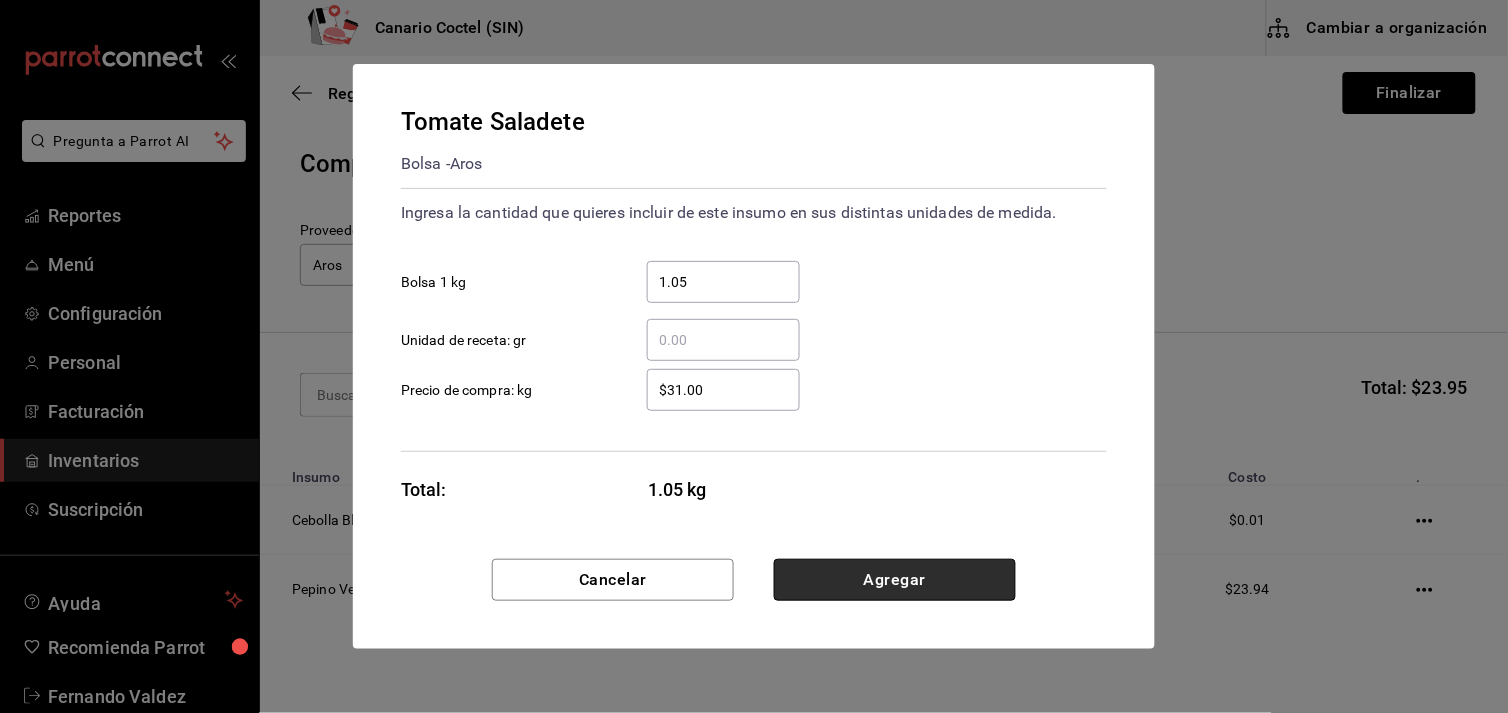 click on "Agregar" at bounding box center [895, 580] 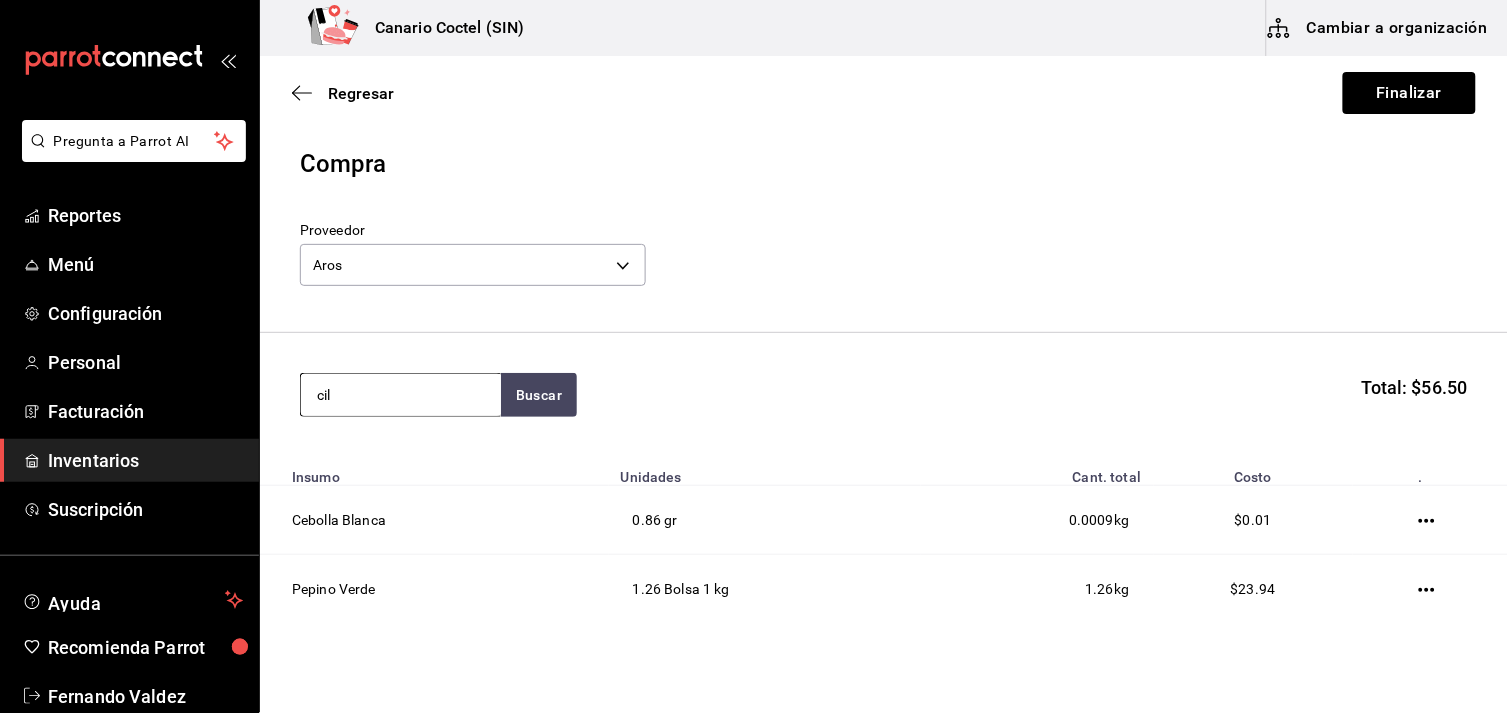 type on "cil" 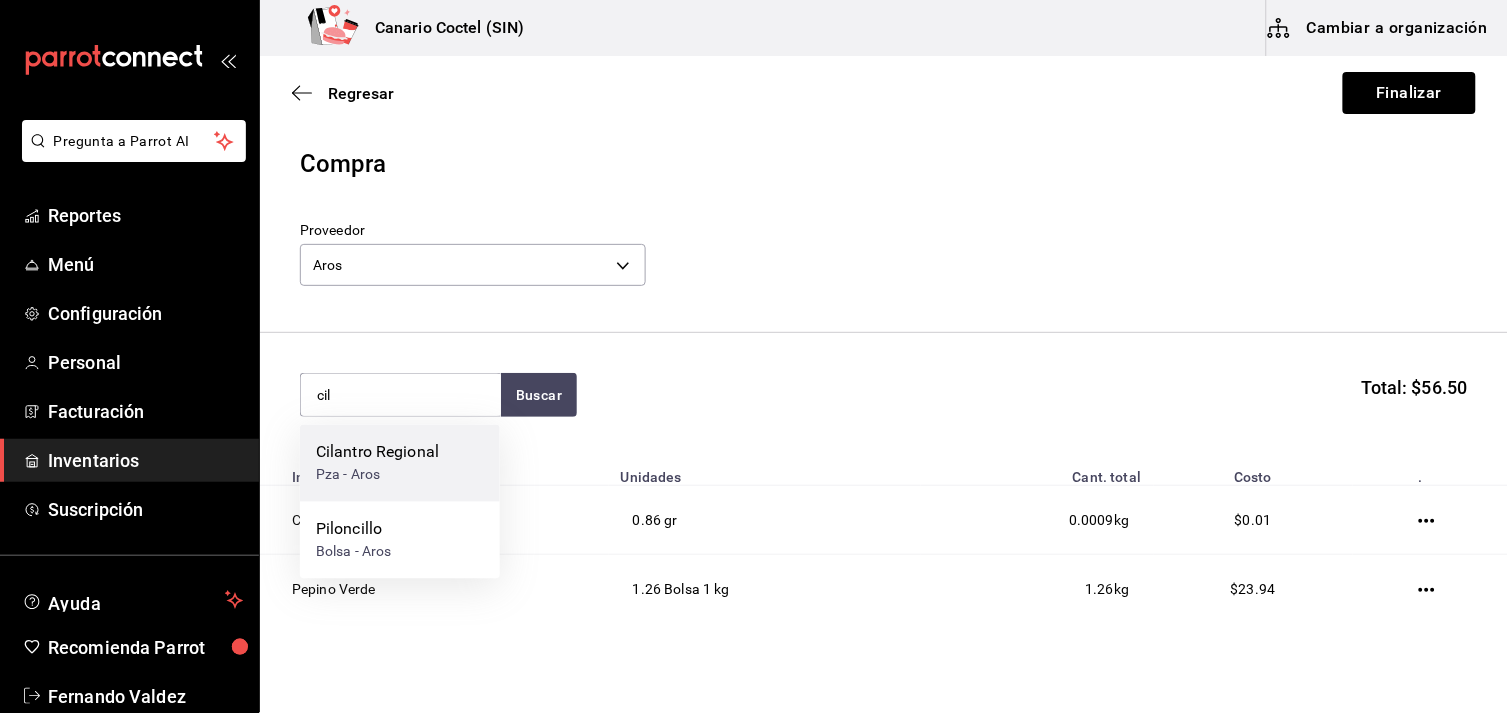 click on "Cilantro Regional" at bounding box center (377, 453) 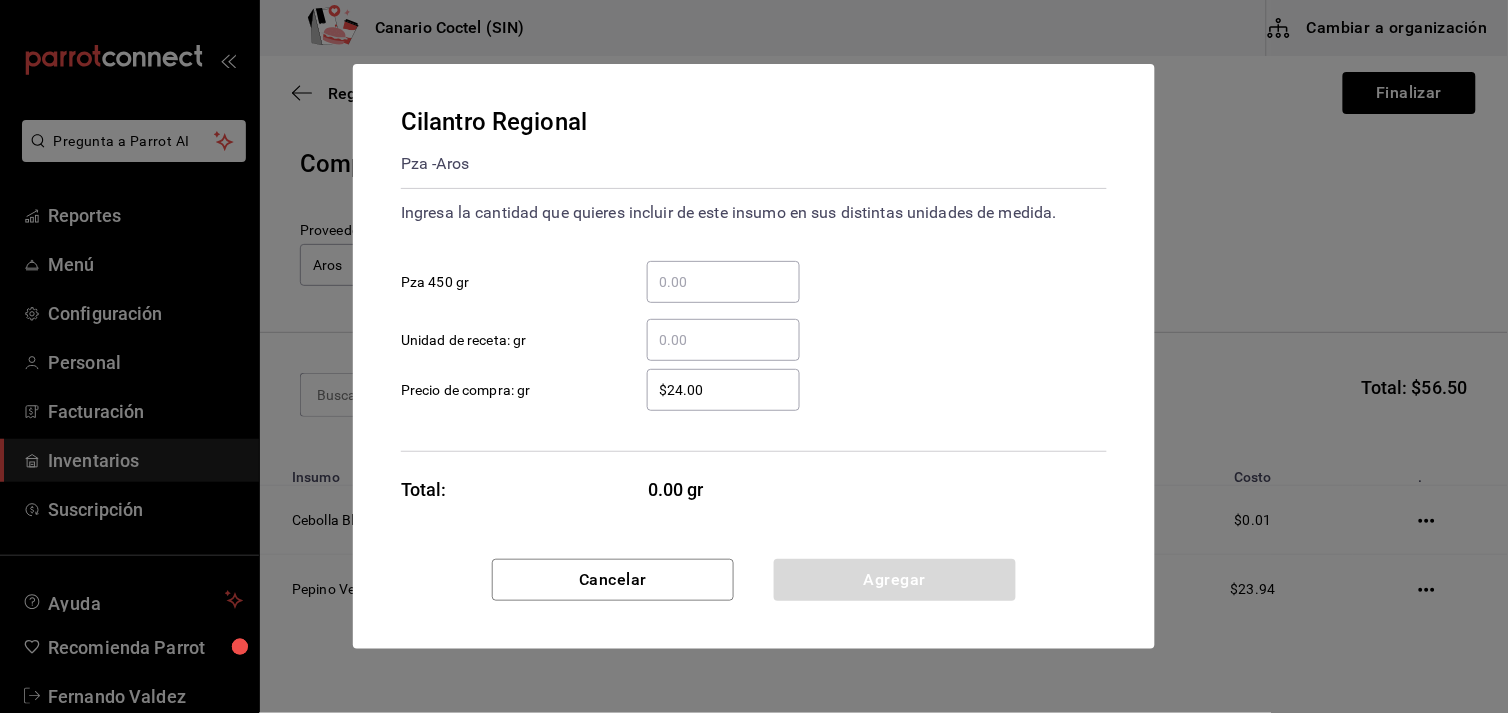 click on "$24.00" at bounding box center [723, 390] 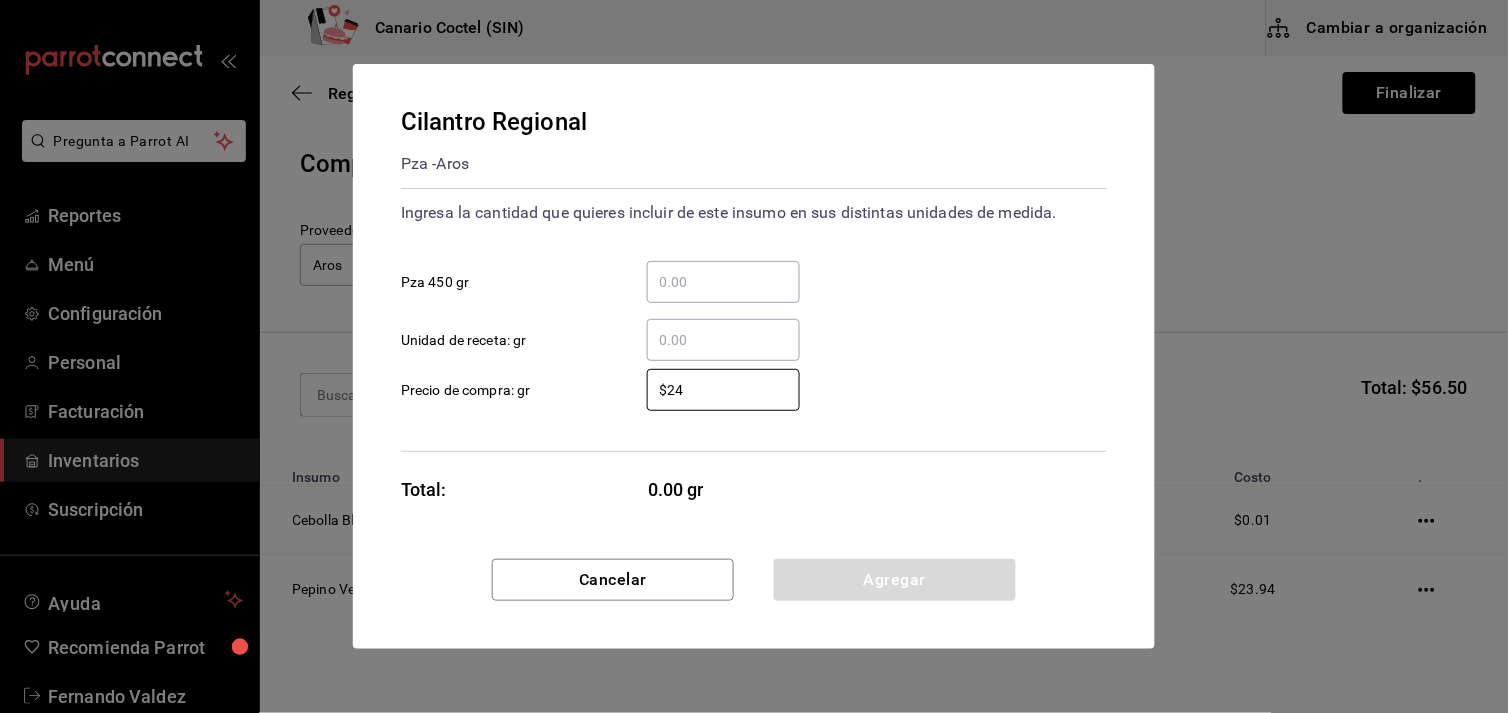type on "$2" 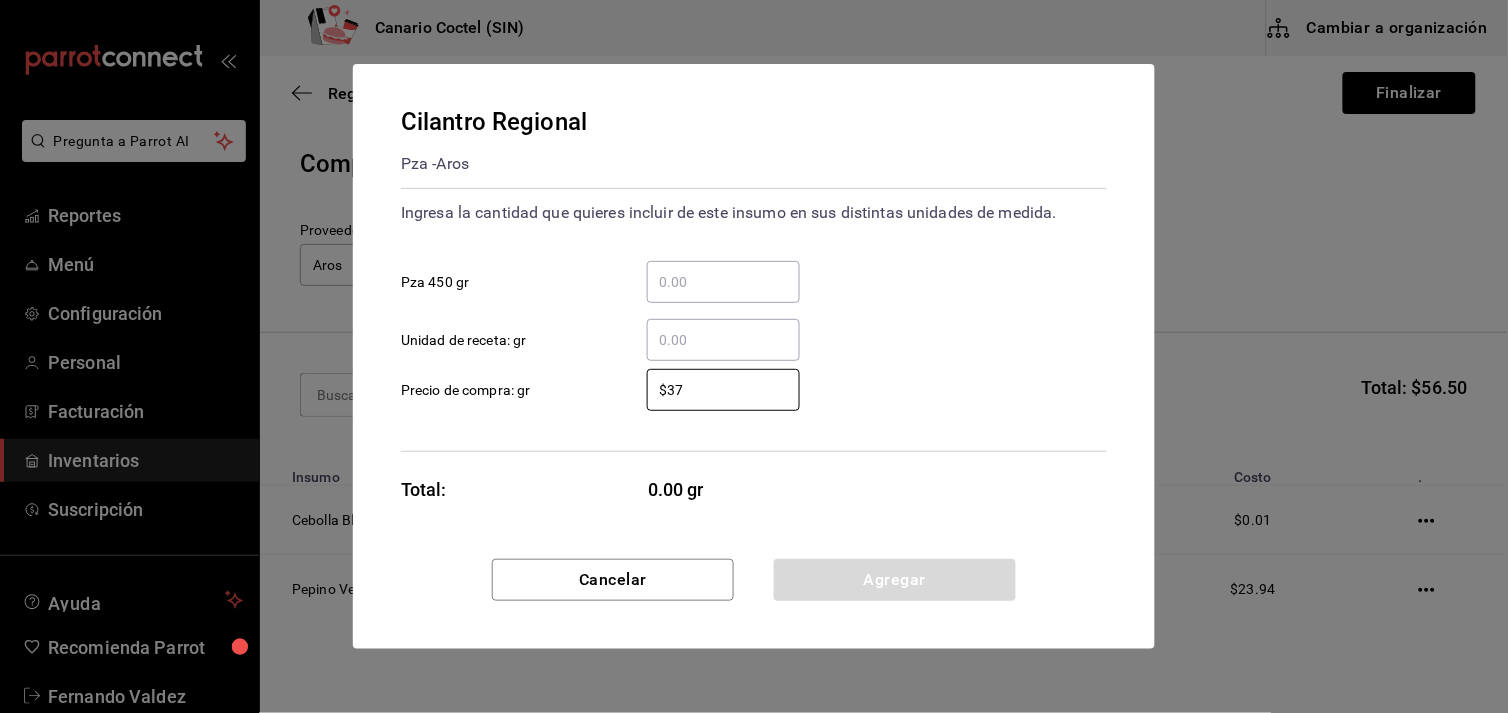 type on "$37" 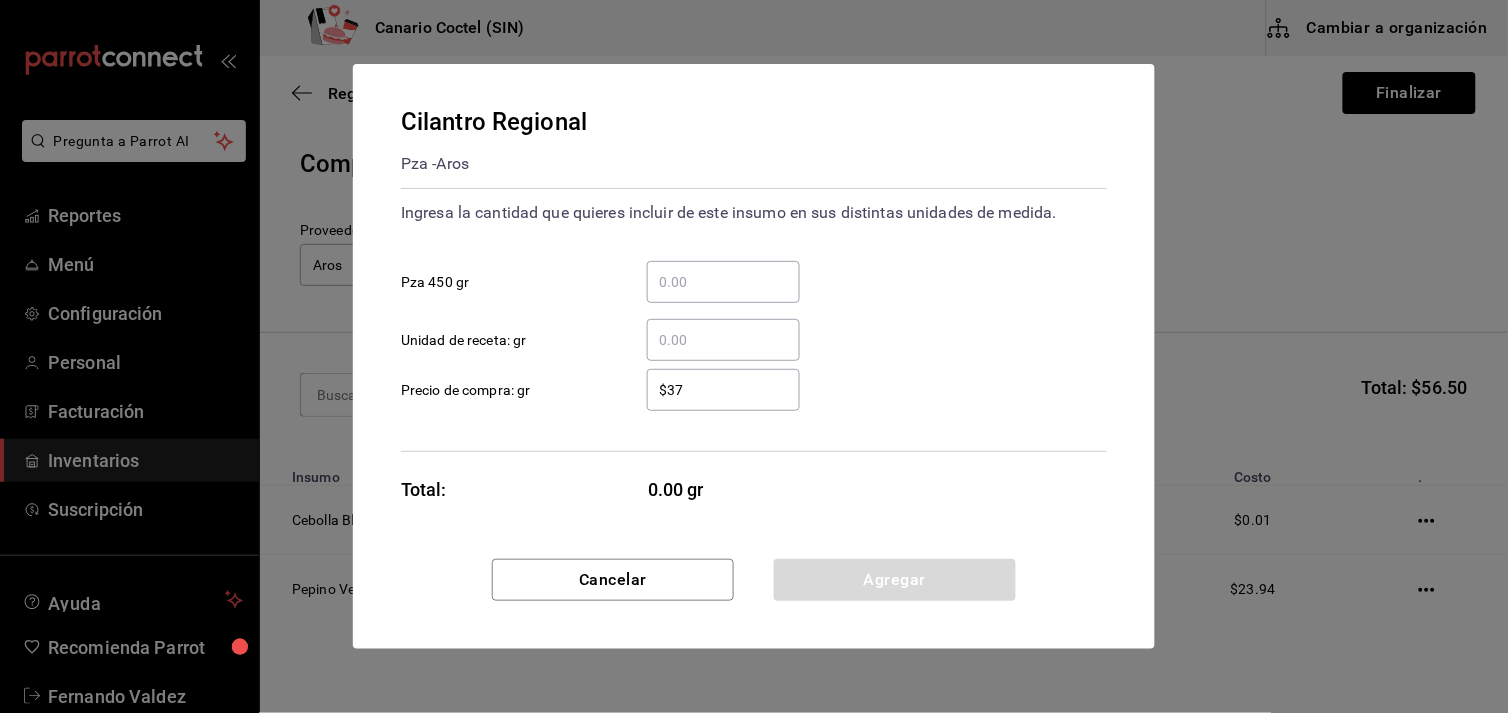 click on "​ Unidad de receta: gr" at bounding box center [723, 340] 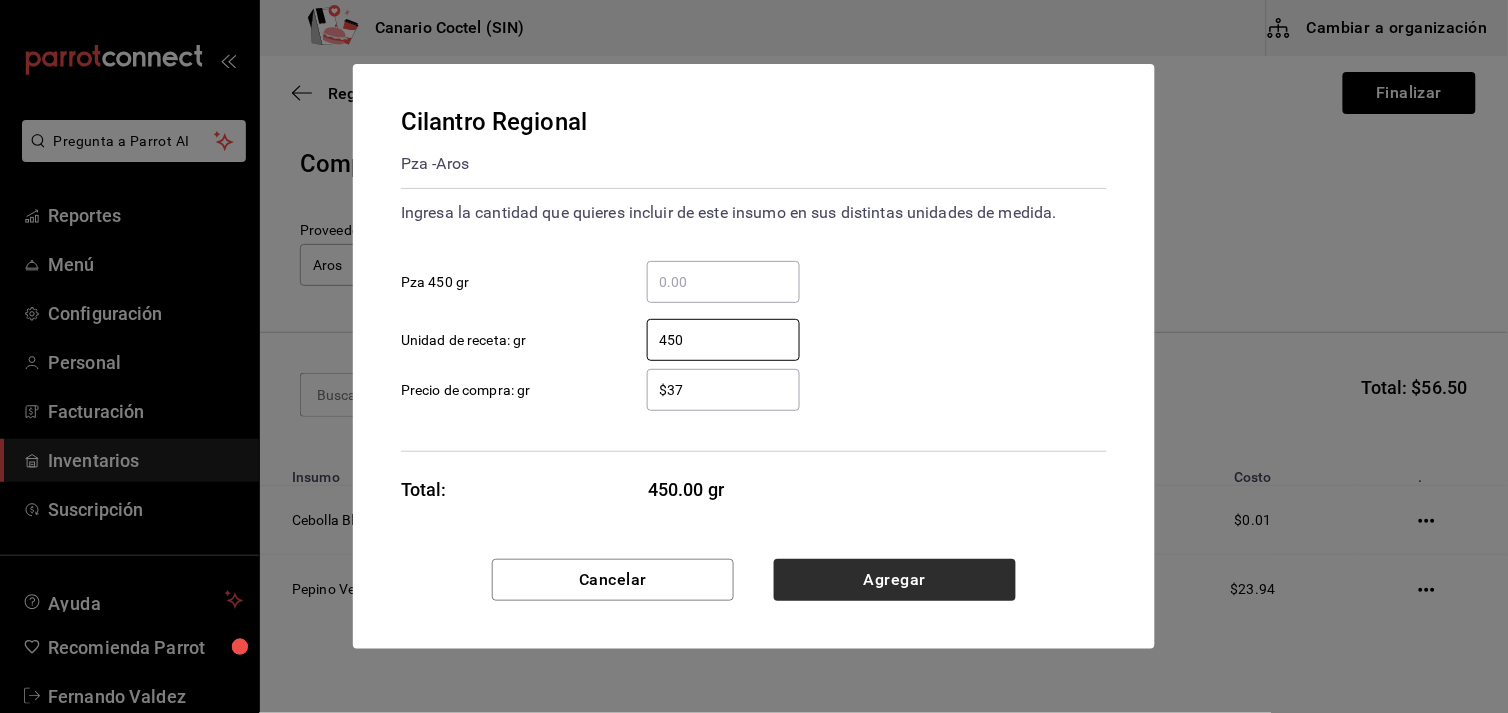 type on "450" 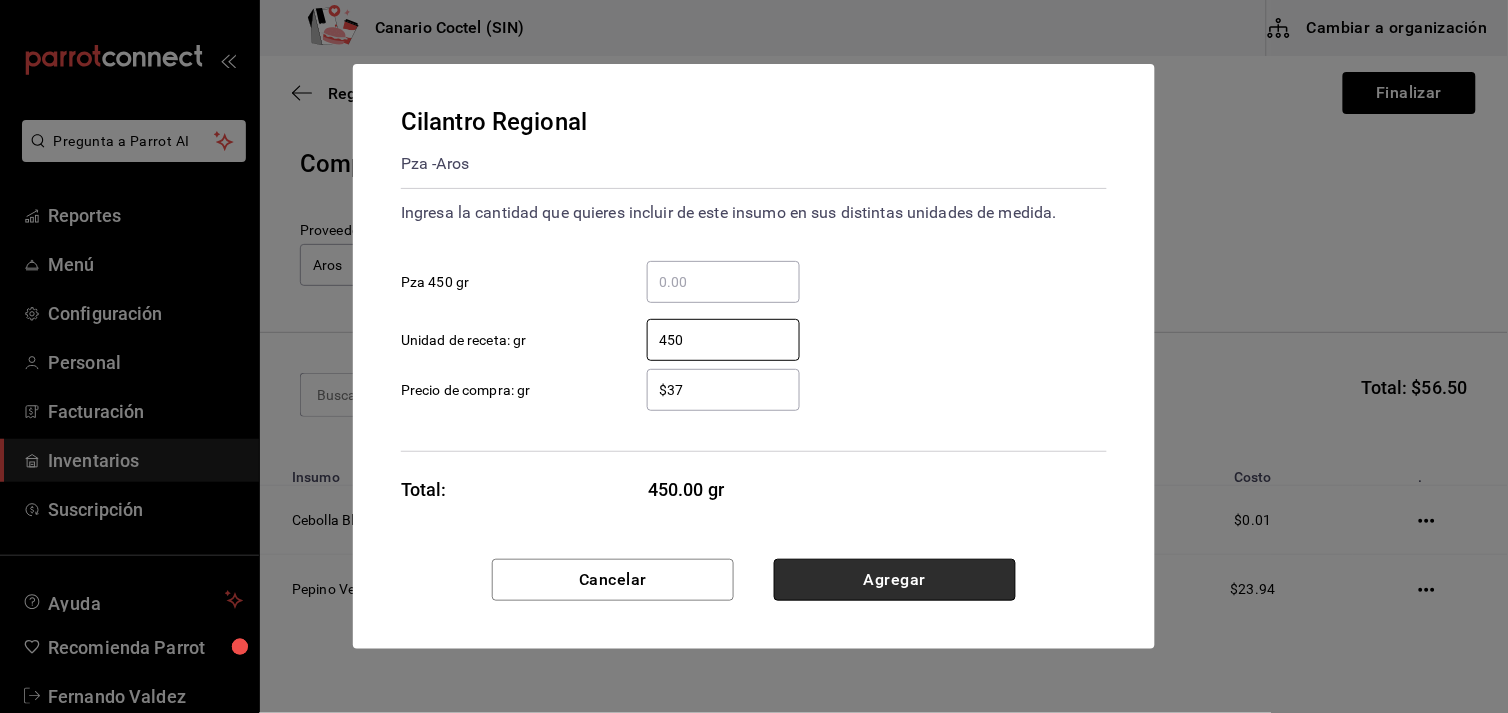 click on "Agregar" at bounding box center (895, 580) 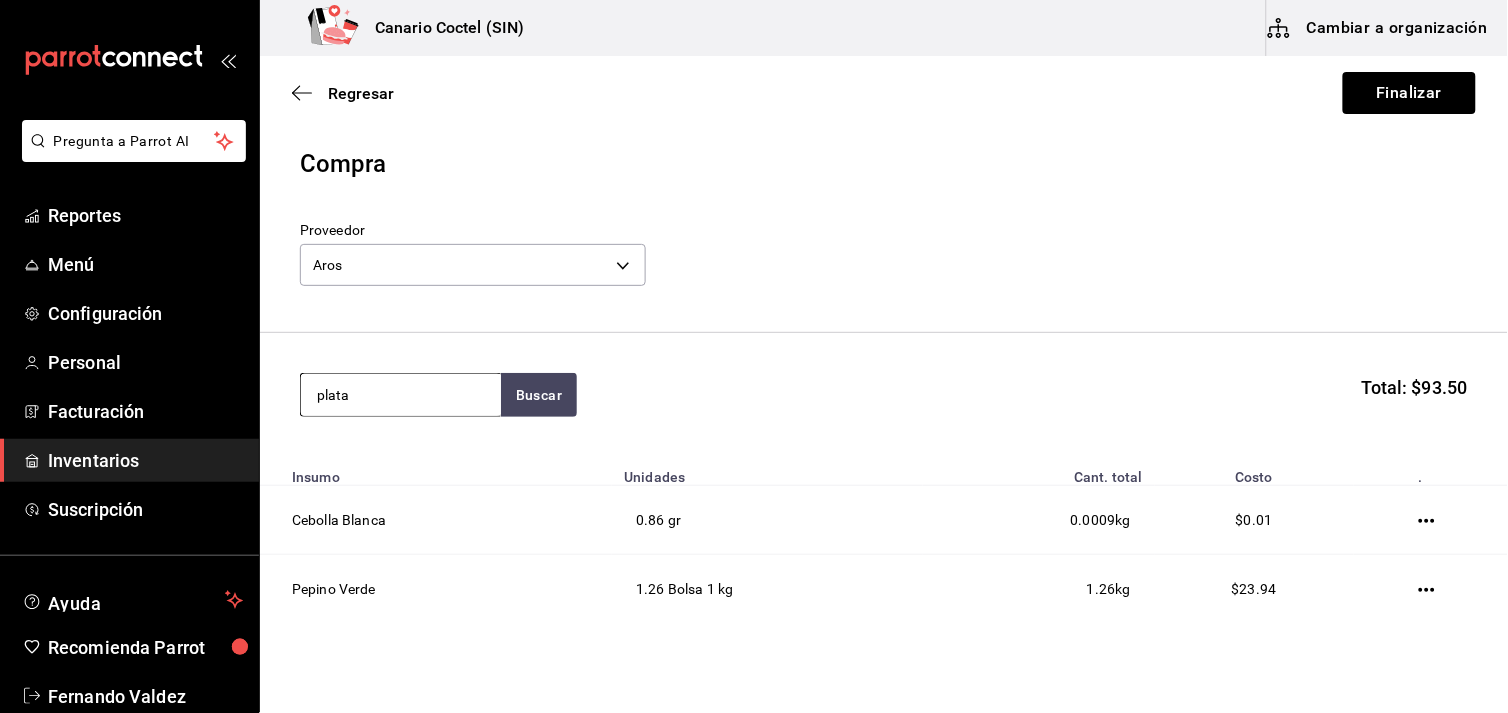 type on "plata" 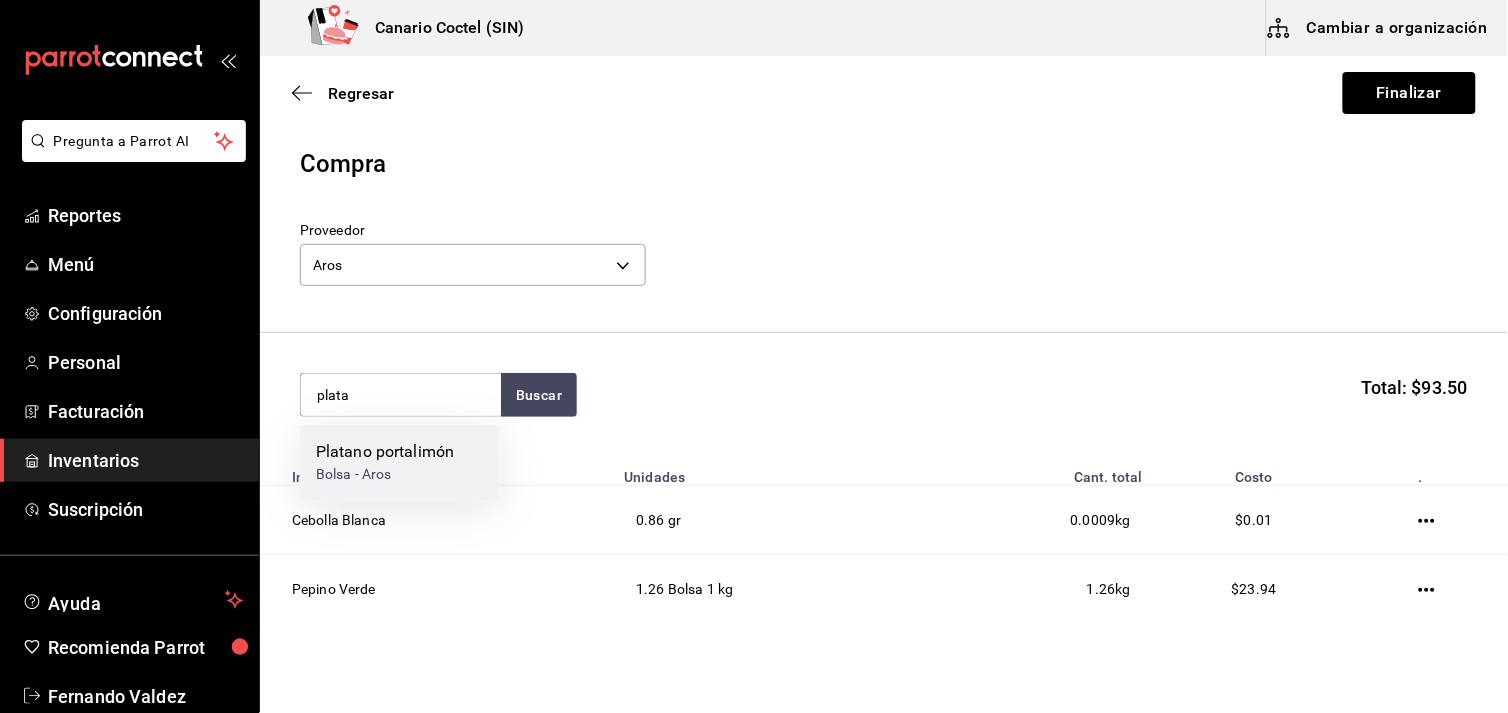 click on "Platano portalimón" at bounding box center (385, 453) 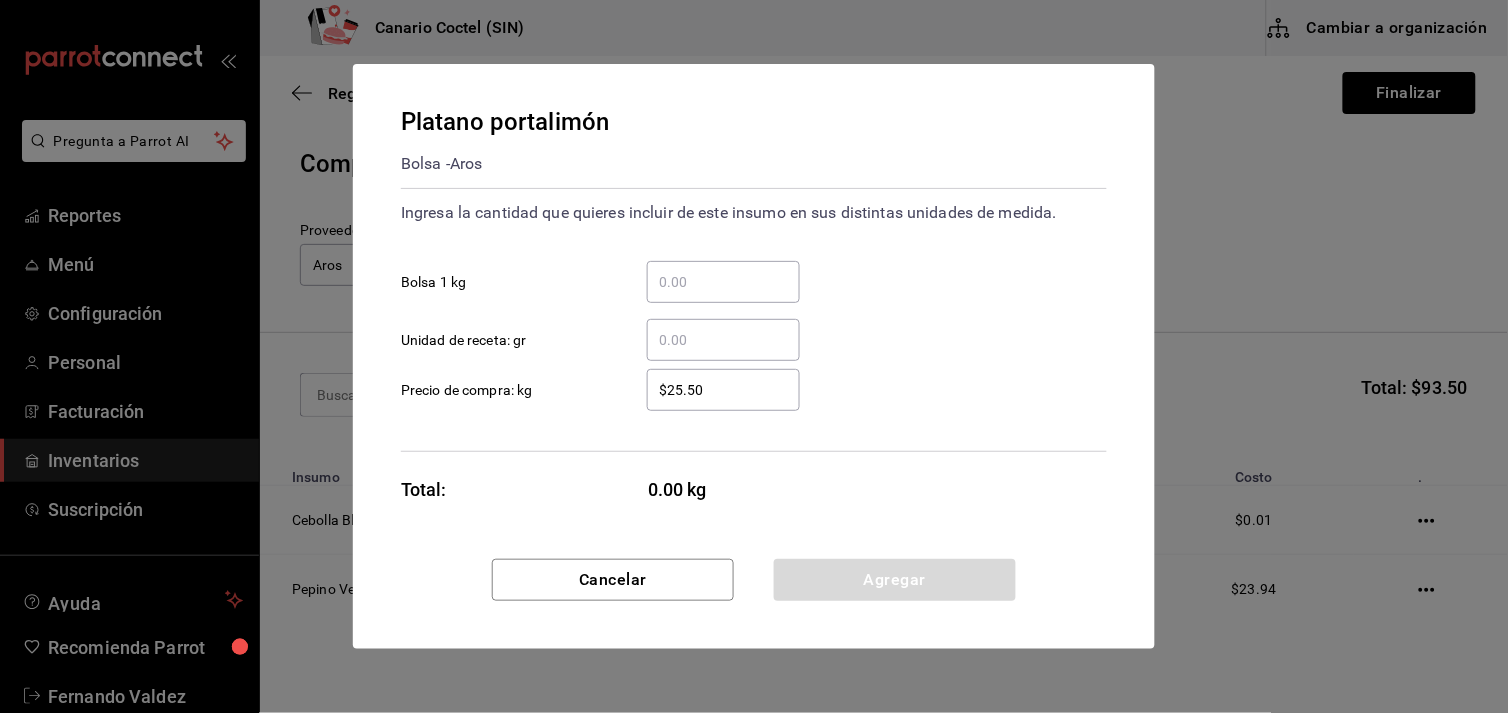 click on "​ Bolsa 1 kg" at bounding box center [723, 282] 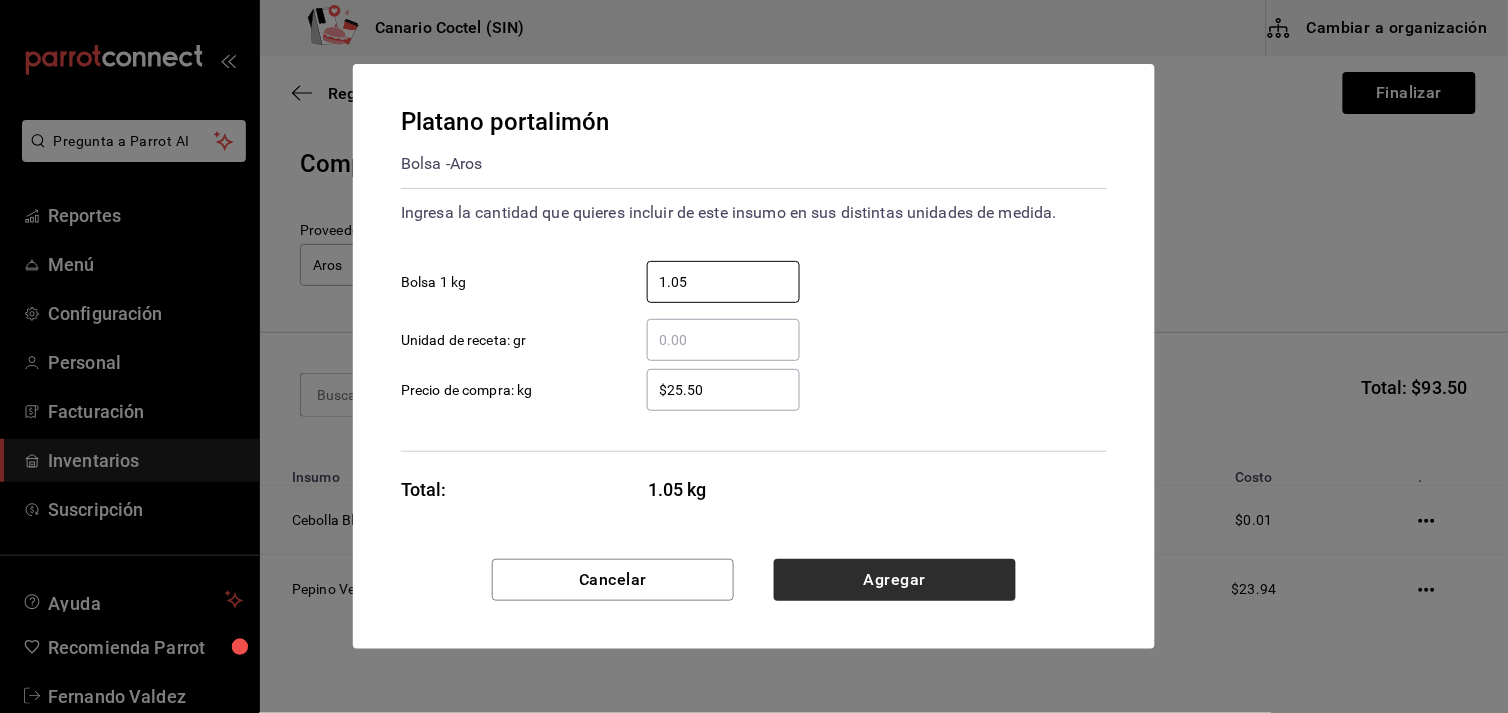 type on "1.05" 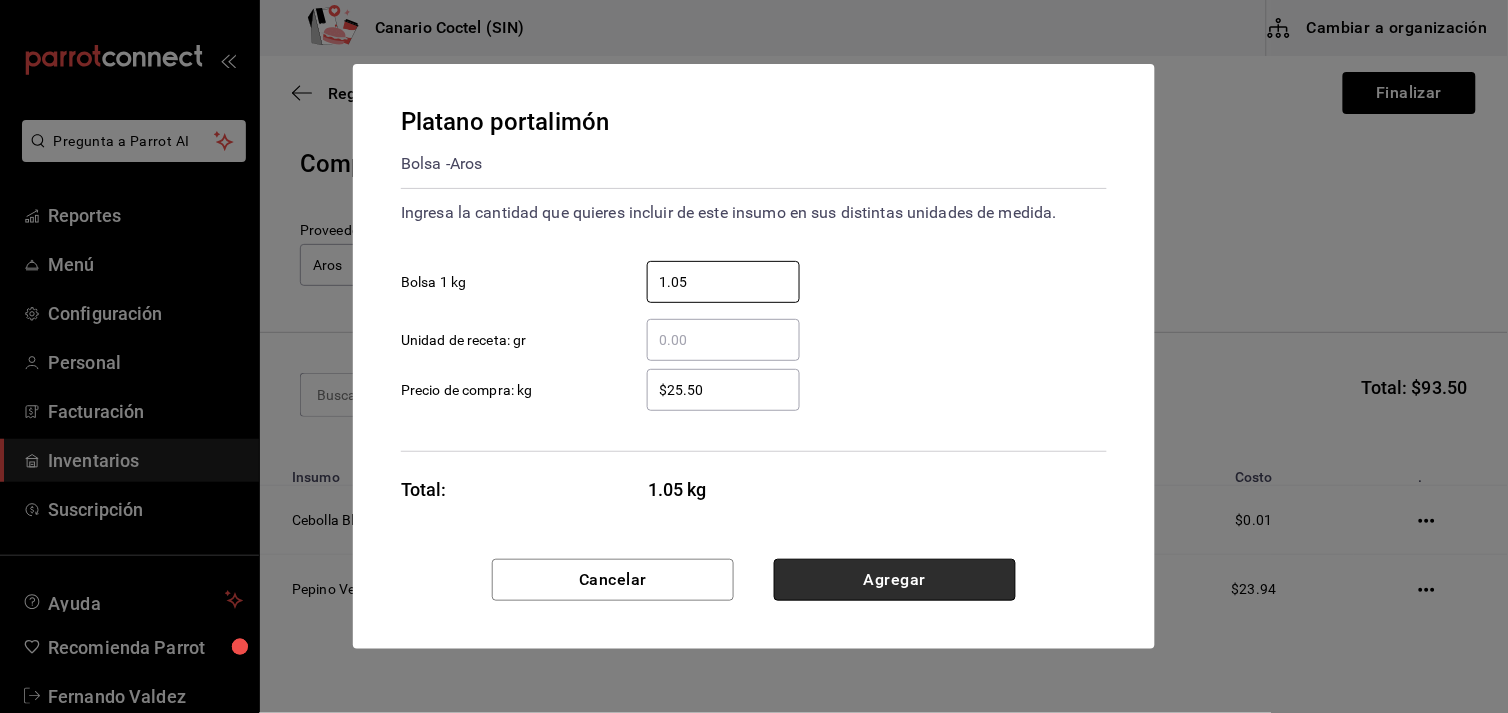 click on "Agregar" at bounding box center (895, 580) 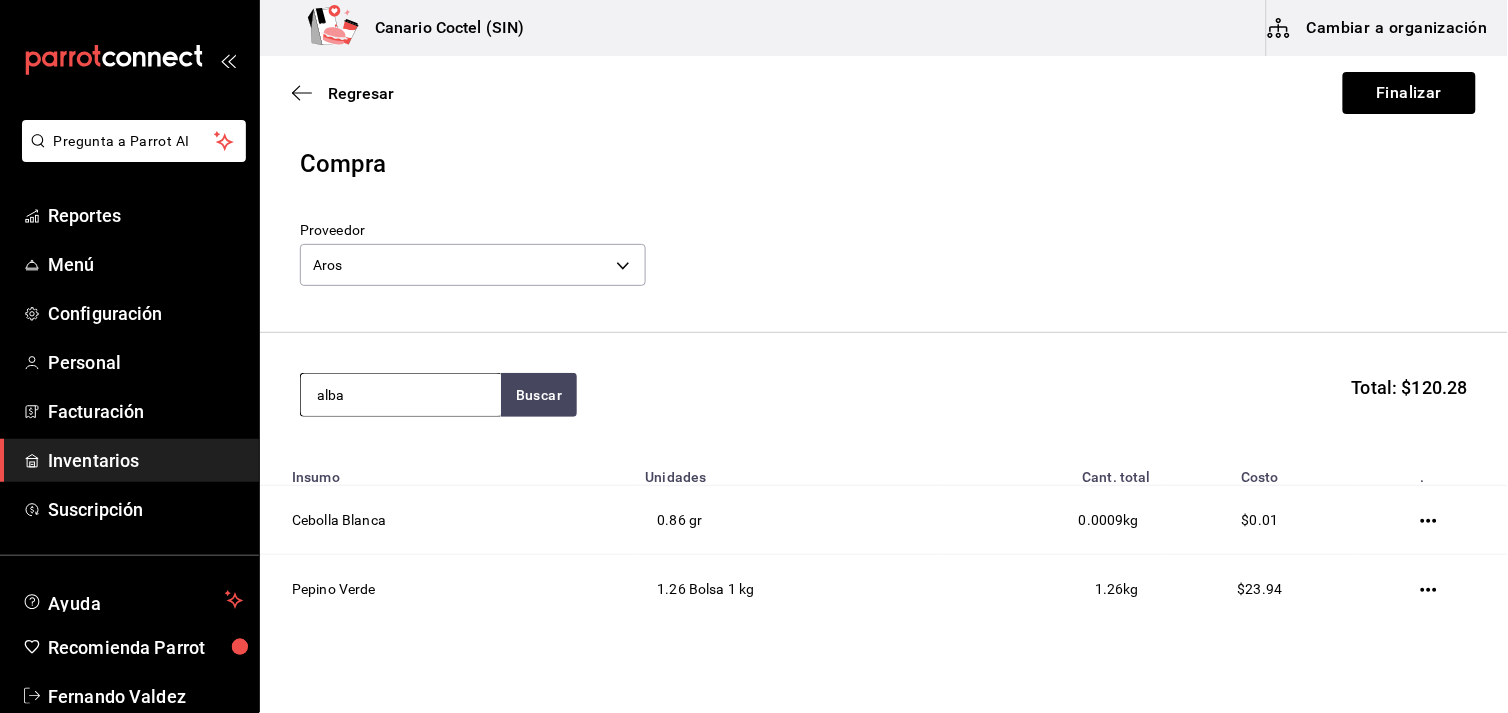 type on "alba" 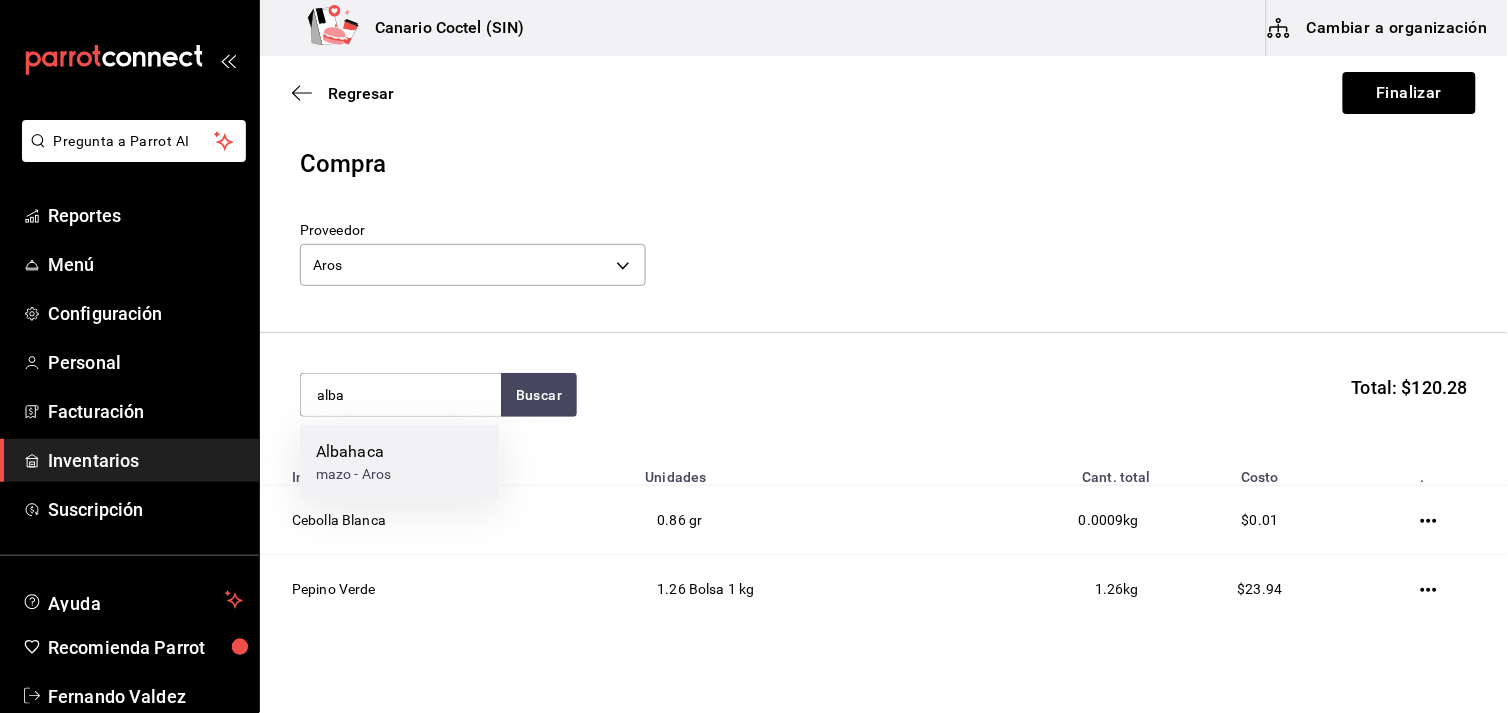 click on "mazo - Aros" at bounding box center (353, 475) 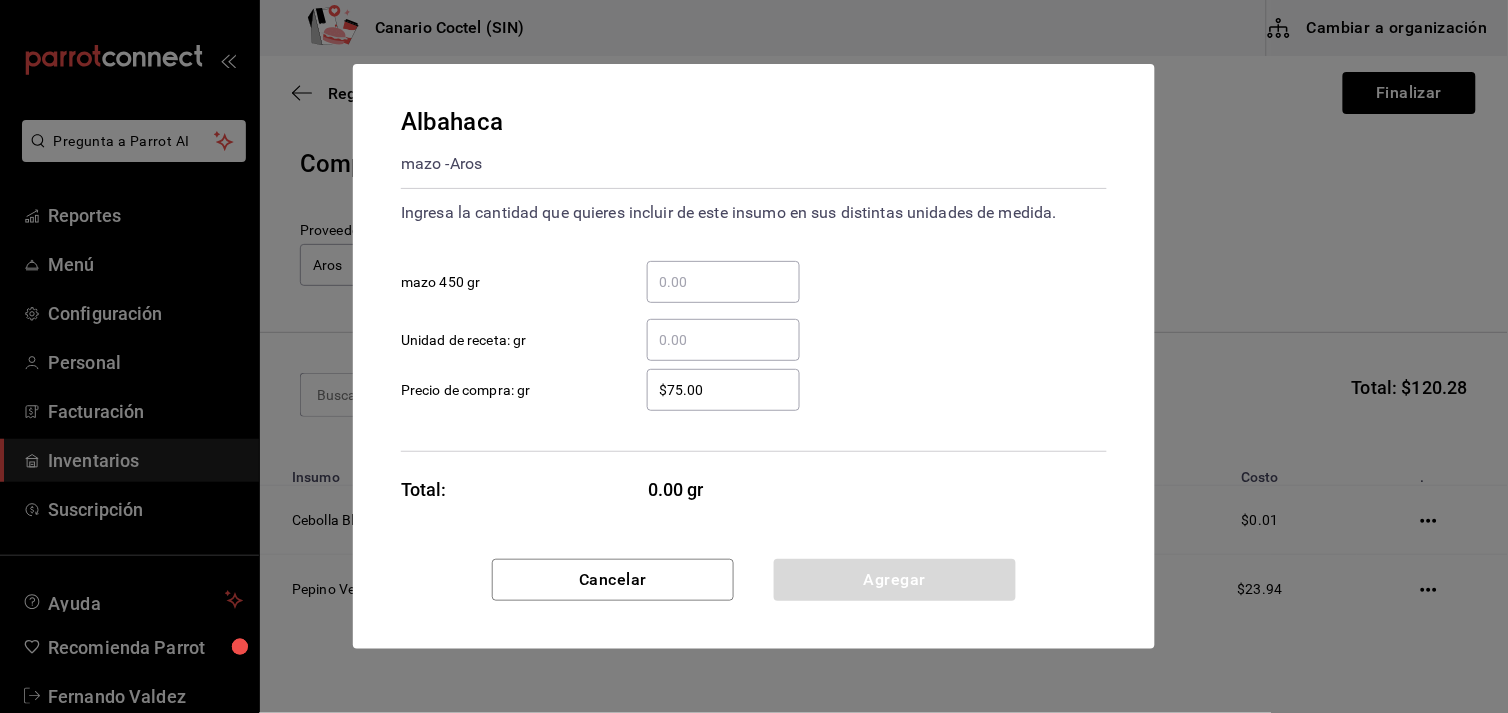drag, startPoint x: 681, startPoint y: 343, endPoint x: 672, endPoint y: 351, distance: 12.0415945 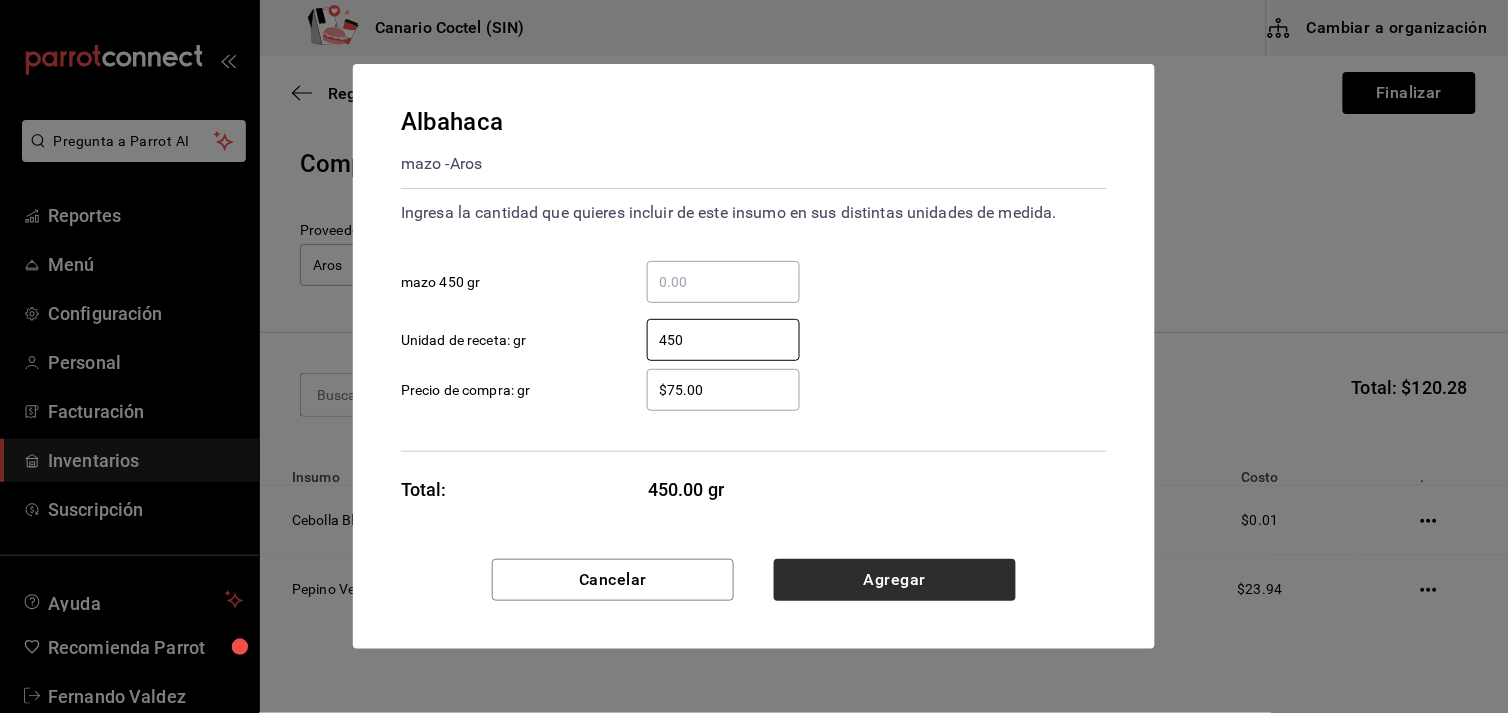 type on "450" 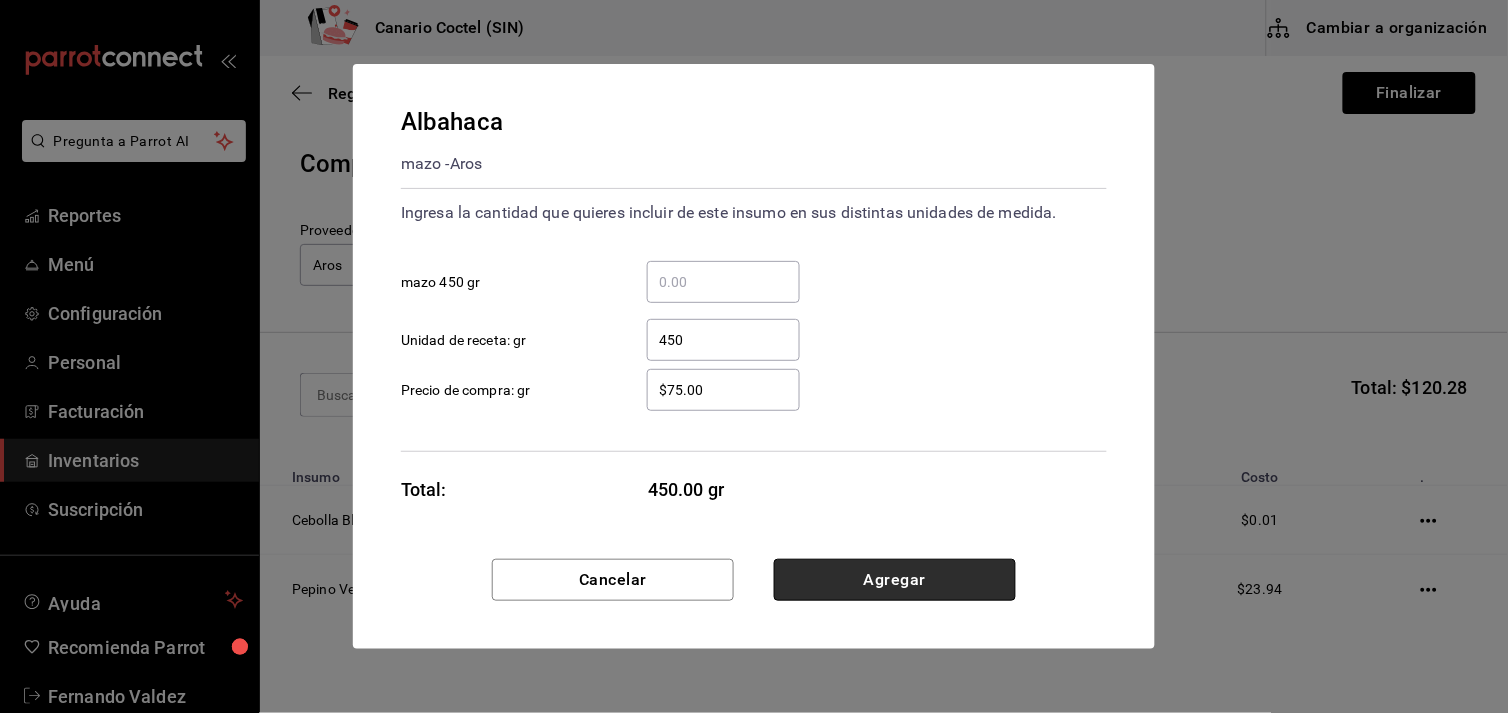click on "Agregar" at bounding box center (895, 580) 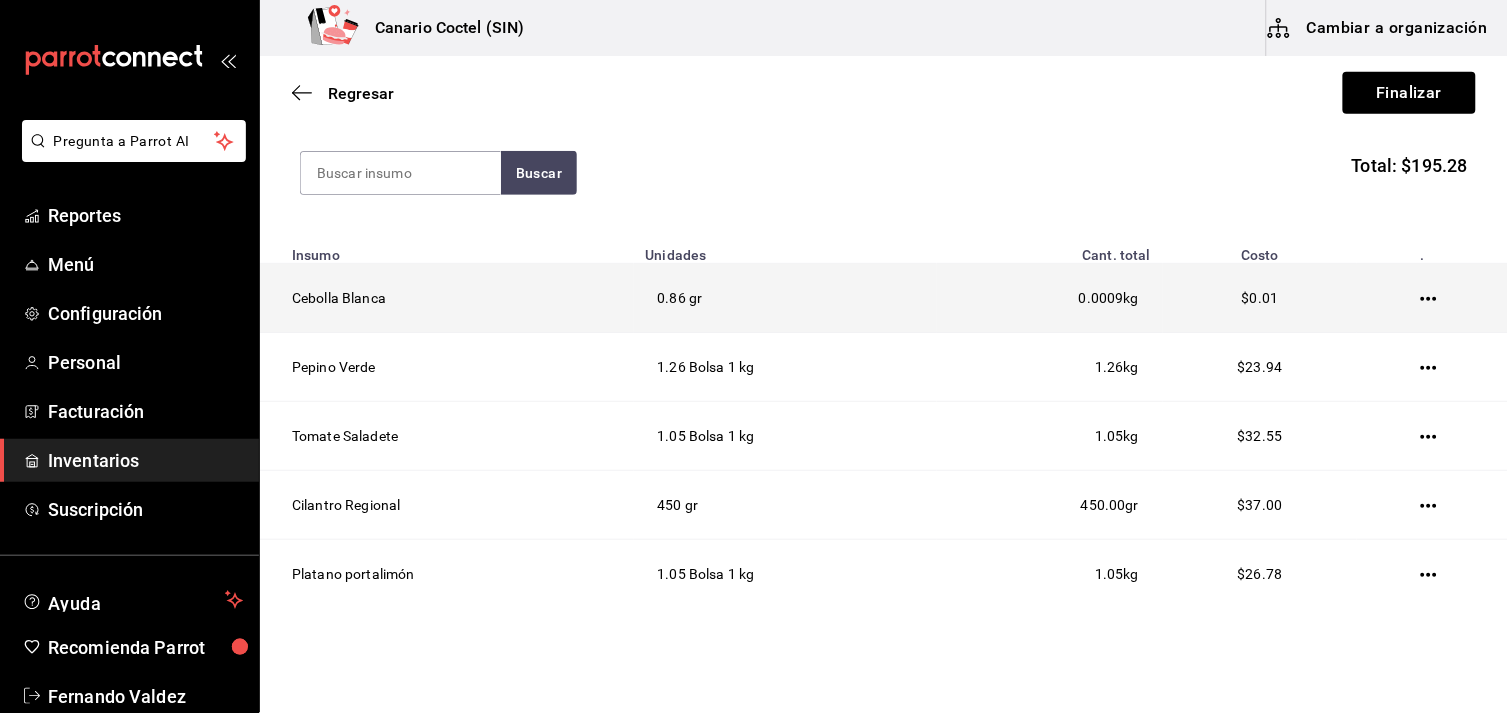 scroll, scrollTop: 111, scrollLeft: 0, axis: vertical 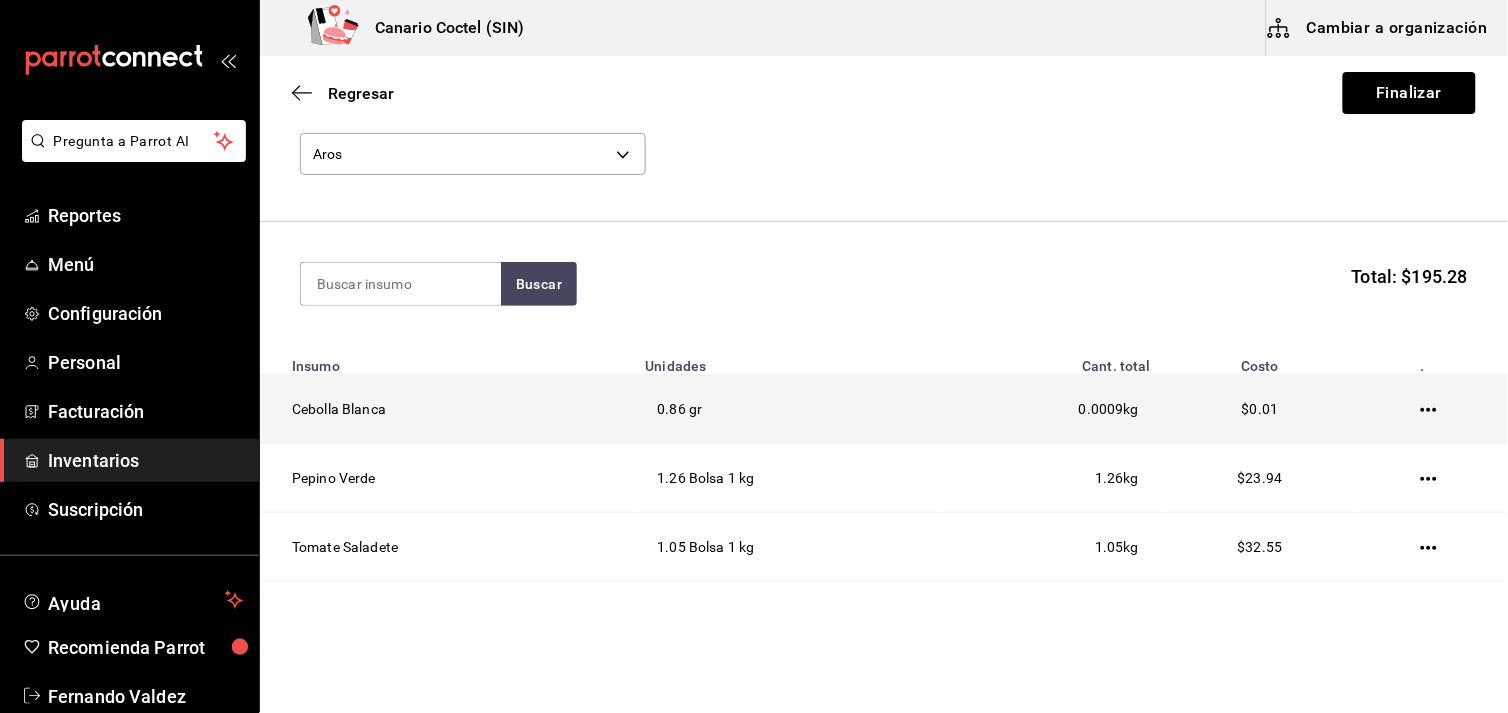 click 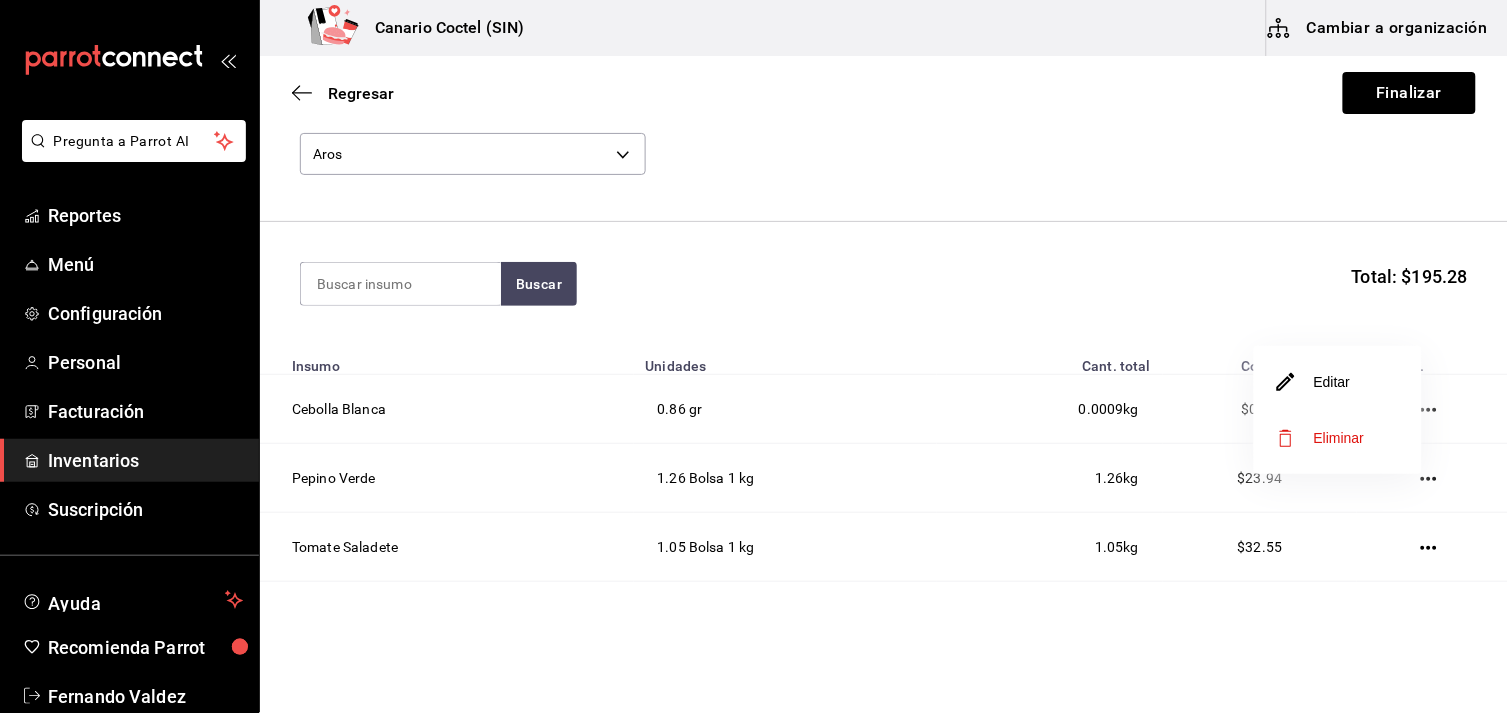 click on "Editar" at bounding box center [1338, 382] 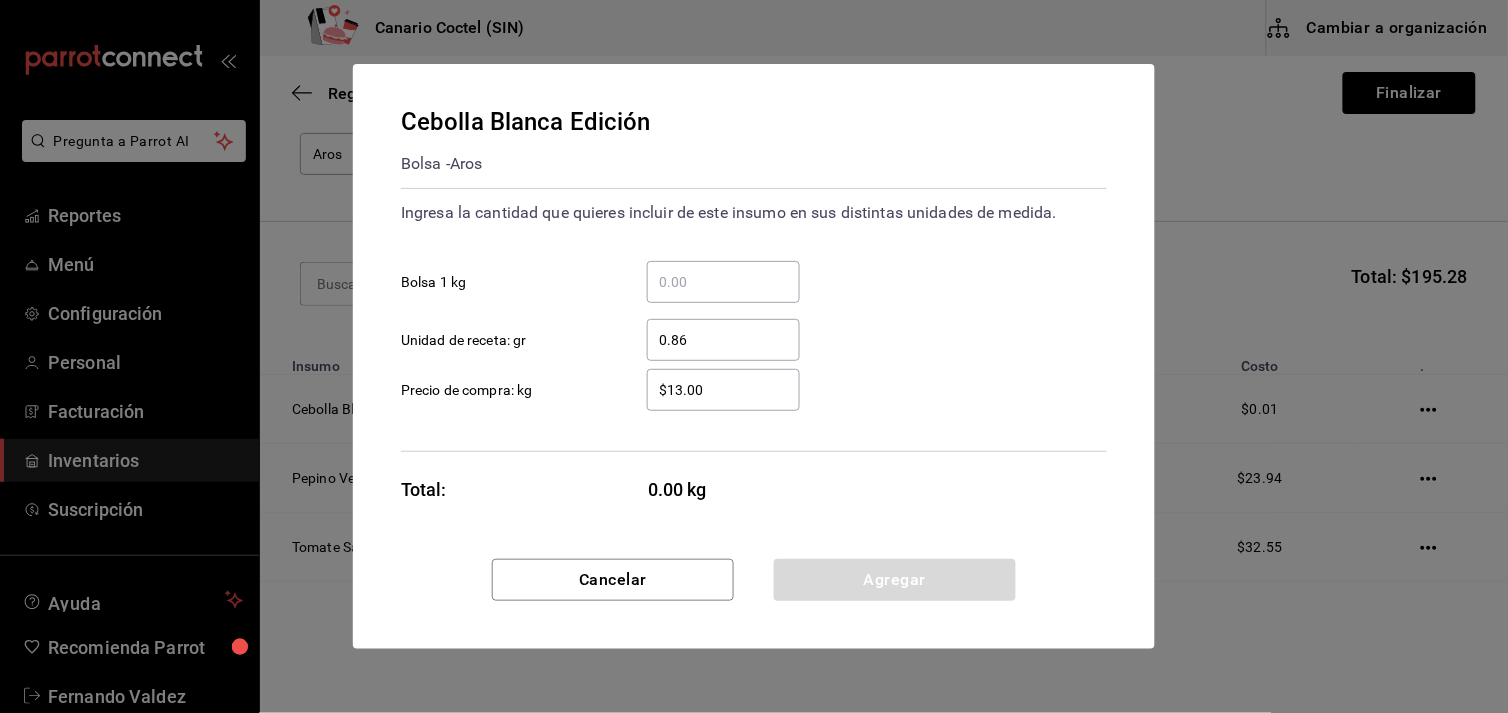 click on "0.86" at bounding box center (723, 340) 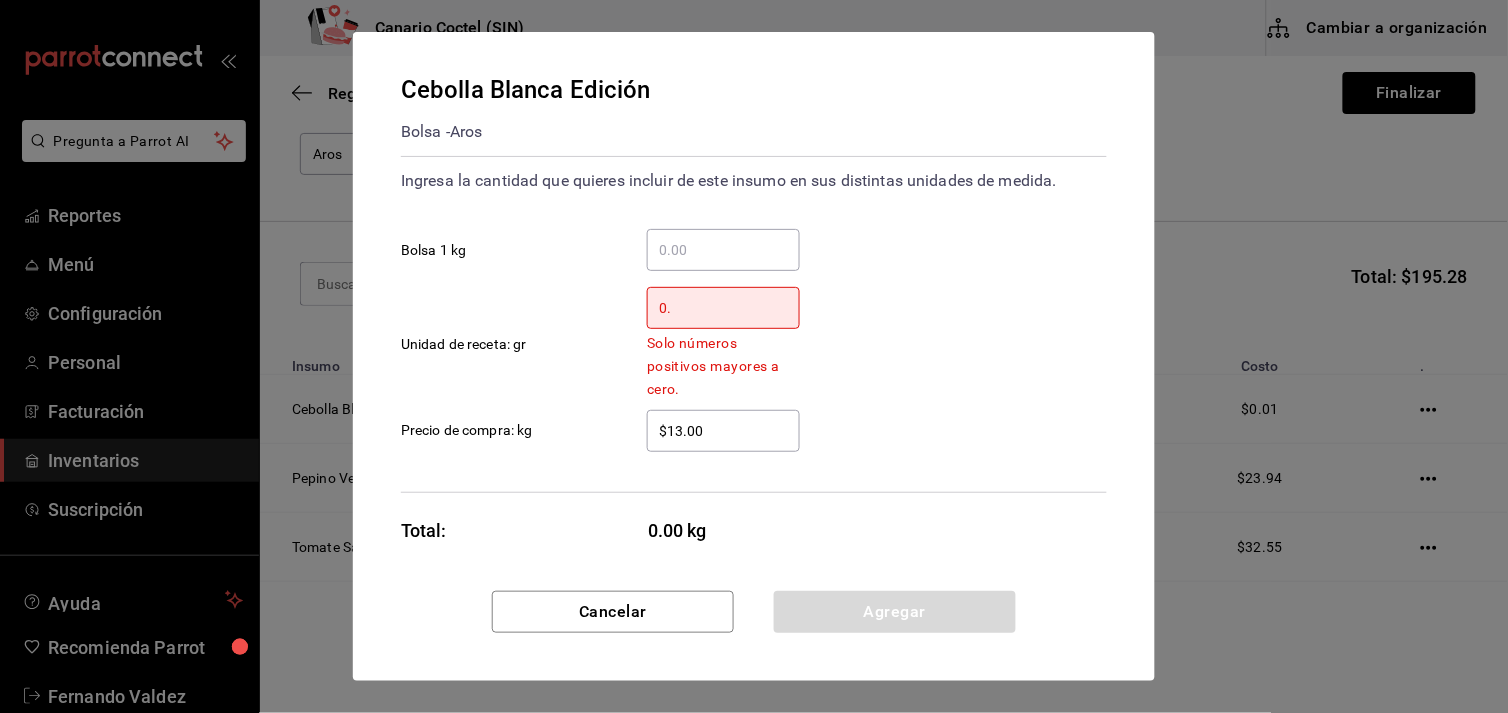 type on "0" 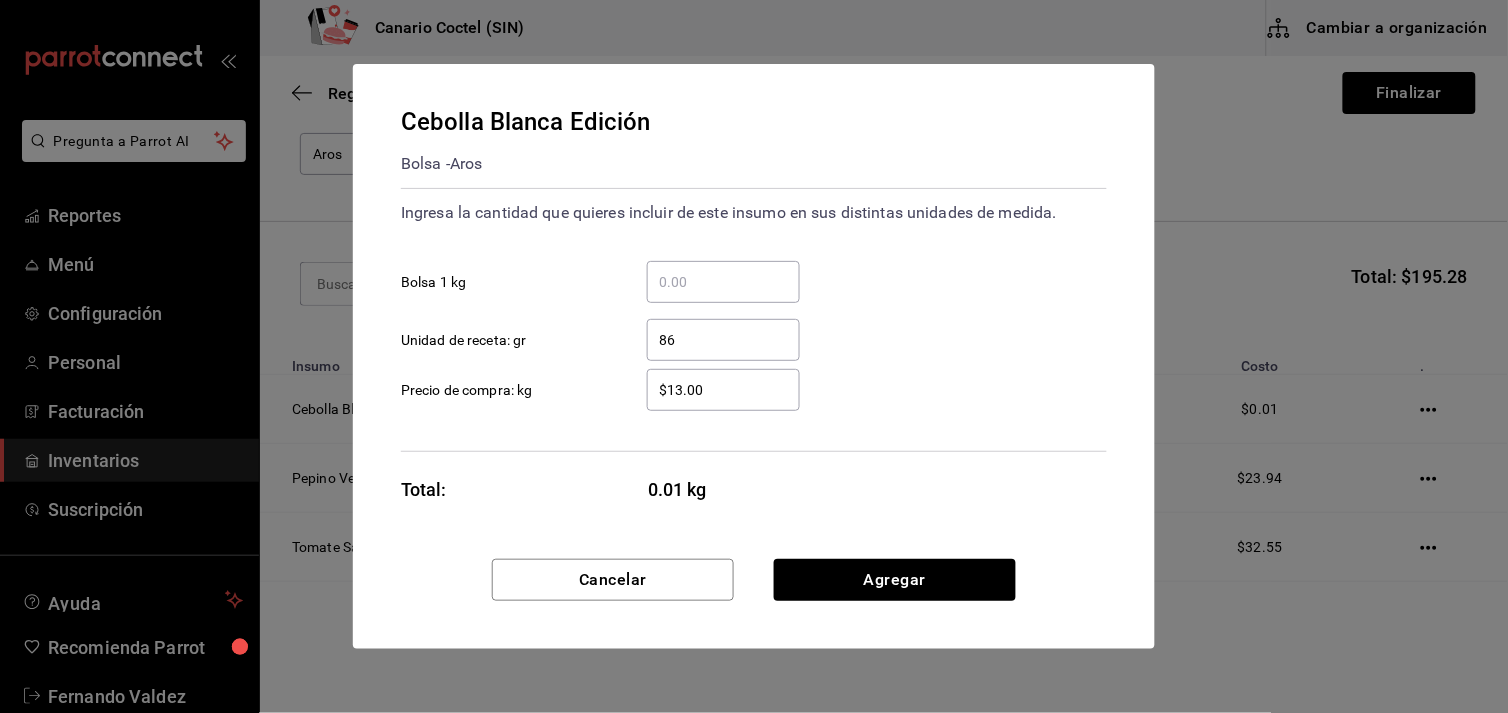 type on "8" 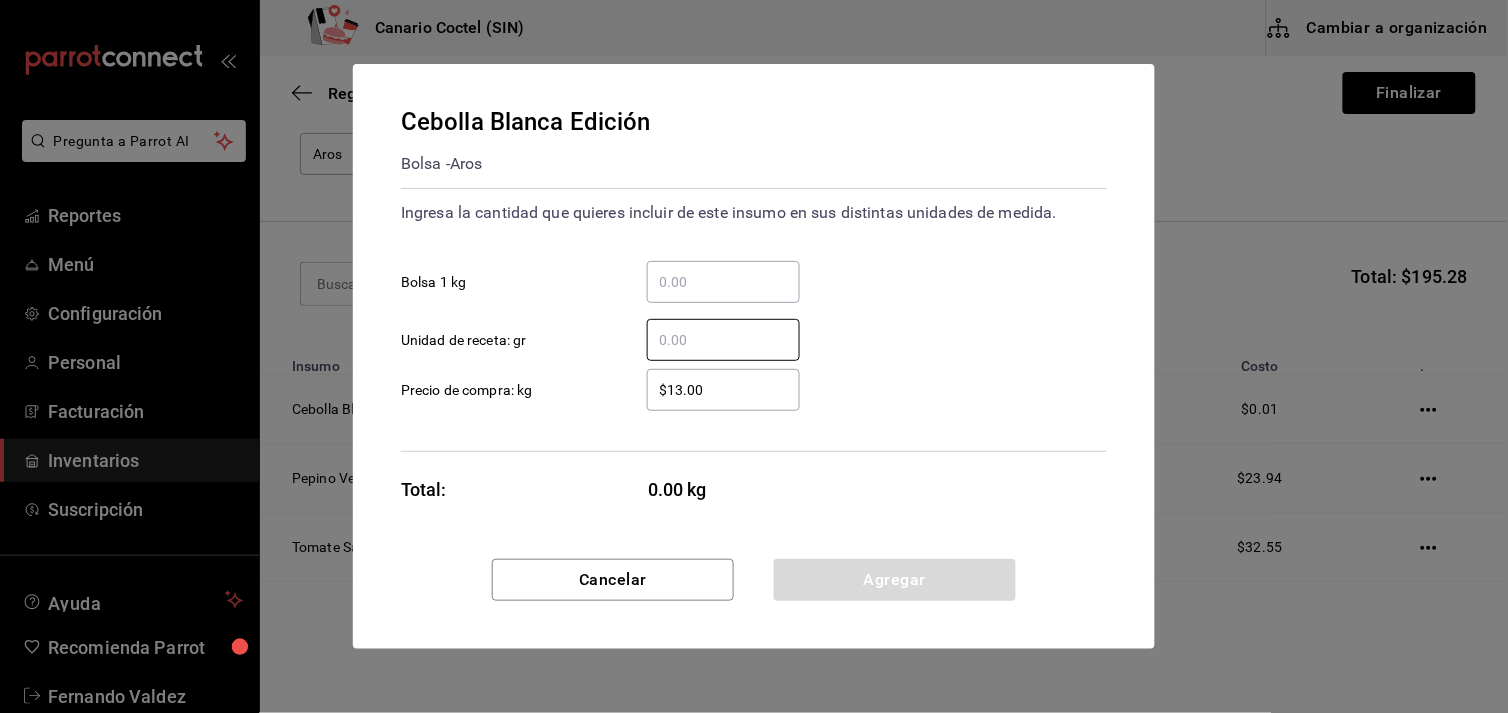type 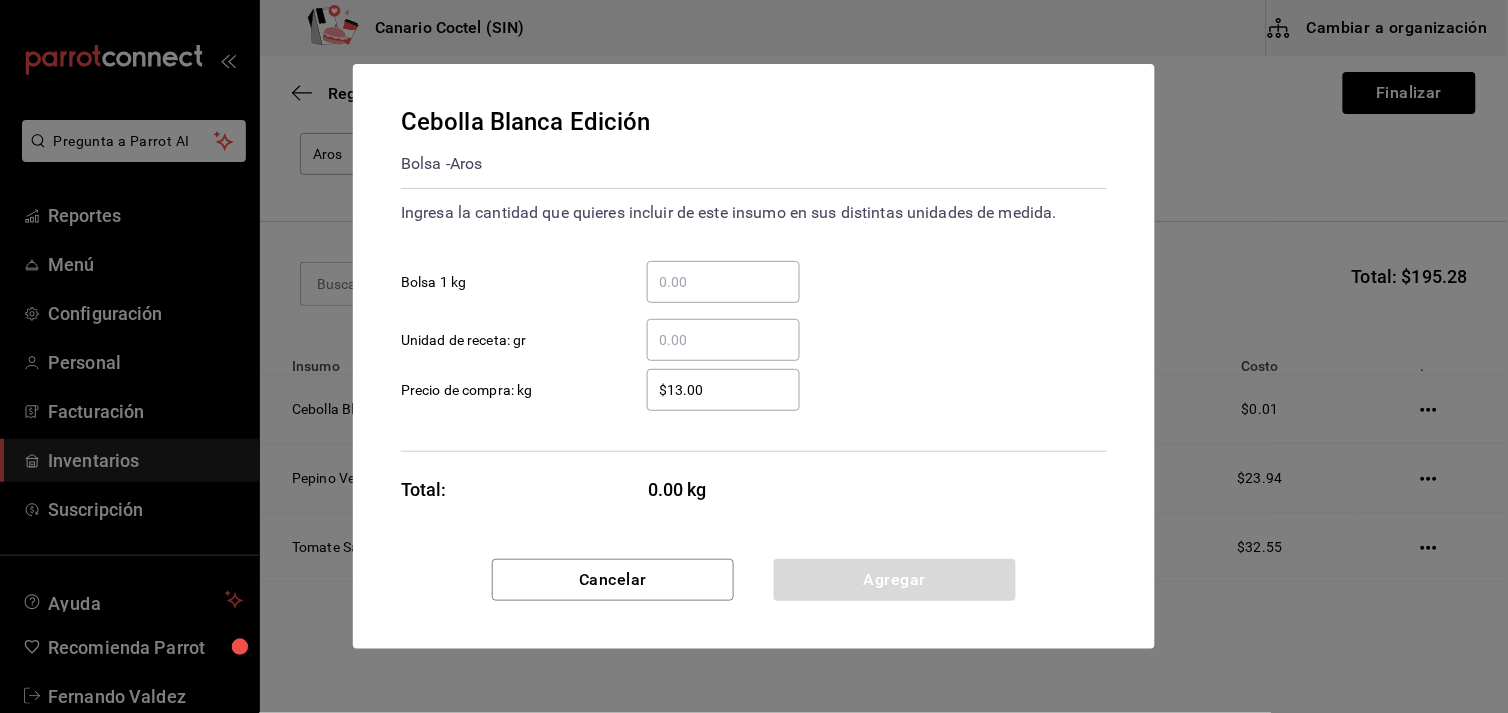 click on "​ Bolsa 1 kg" at bounding box center [723, 282] 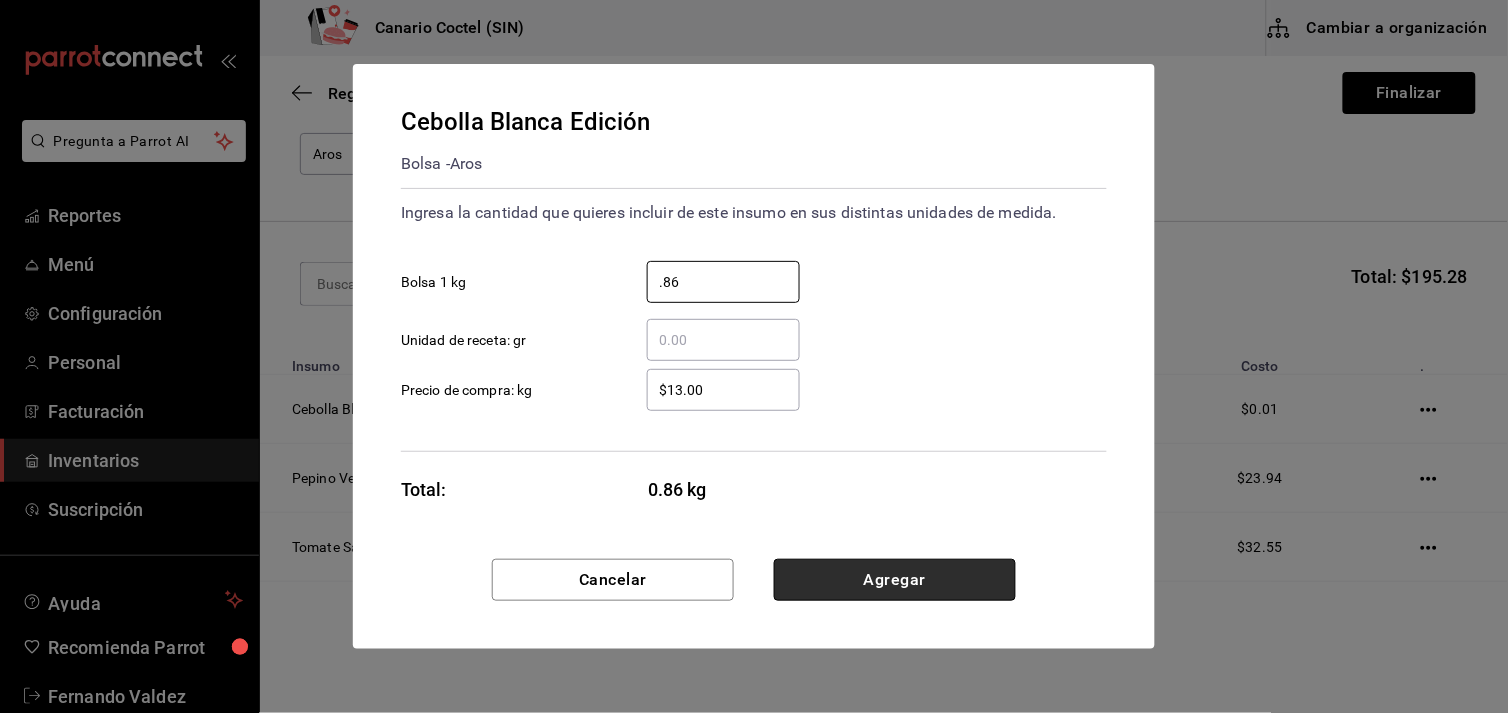 type on "0.86" 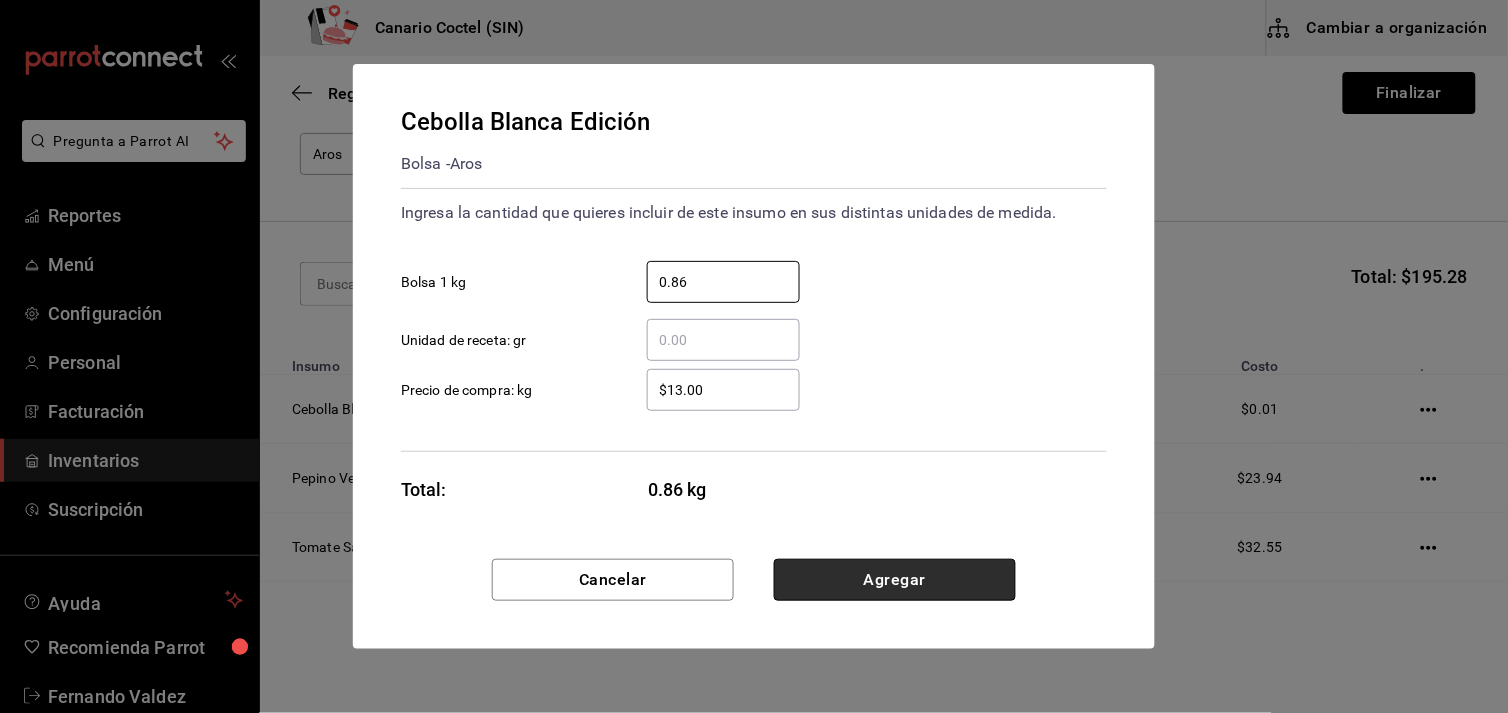 click on "Agregar" at bounding box center (895, 580) 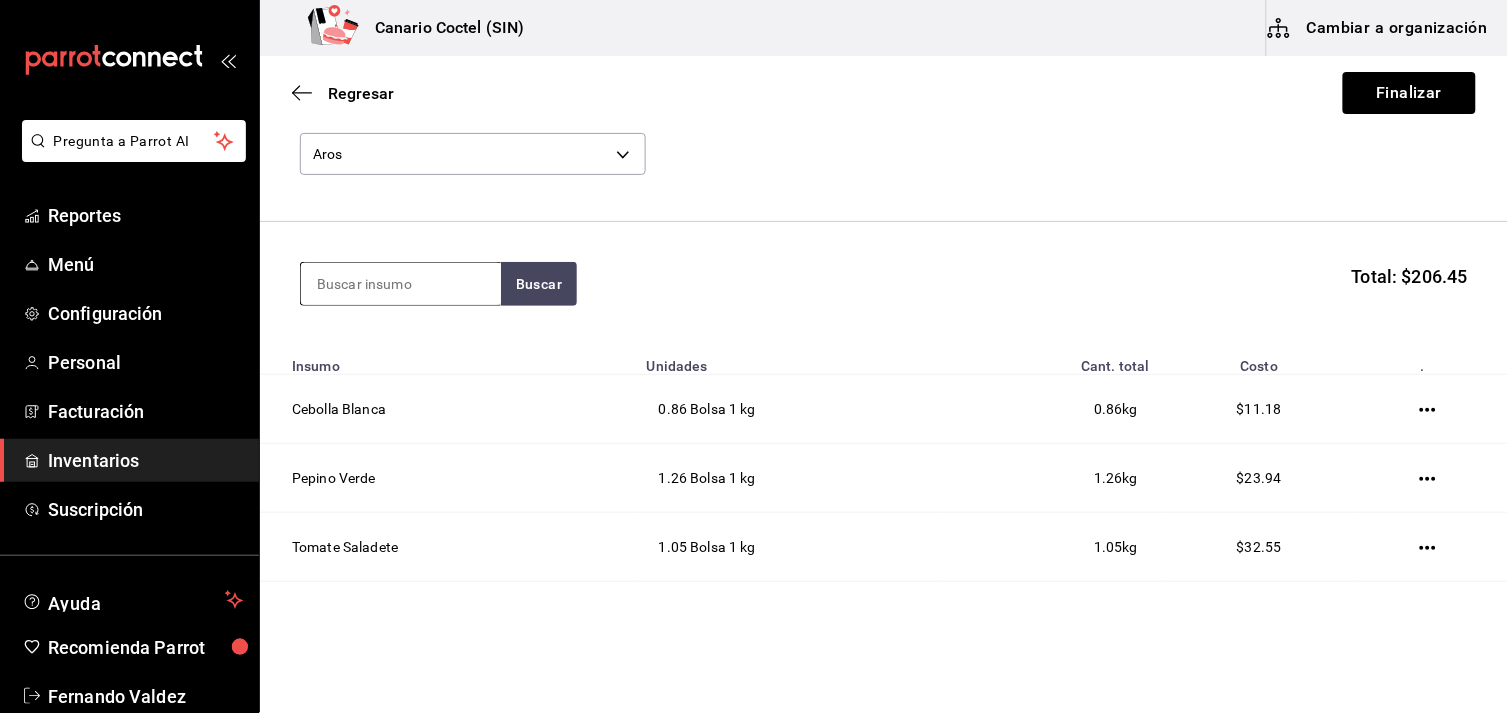 click at bounding box center [401, 284] 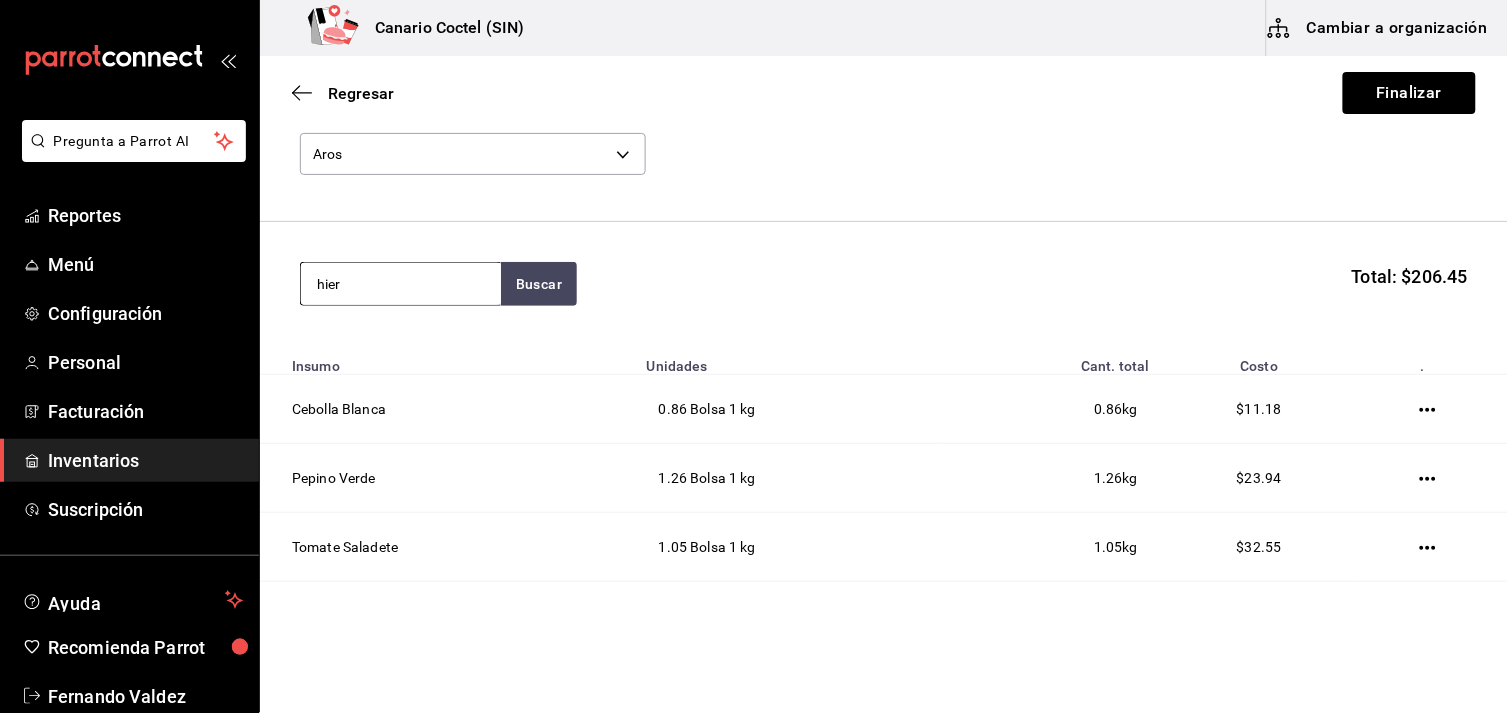 type on "hier" 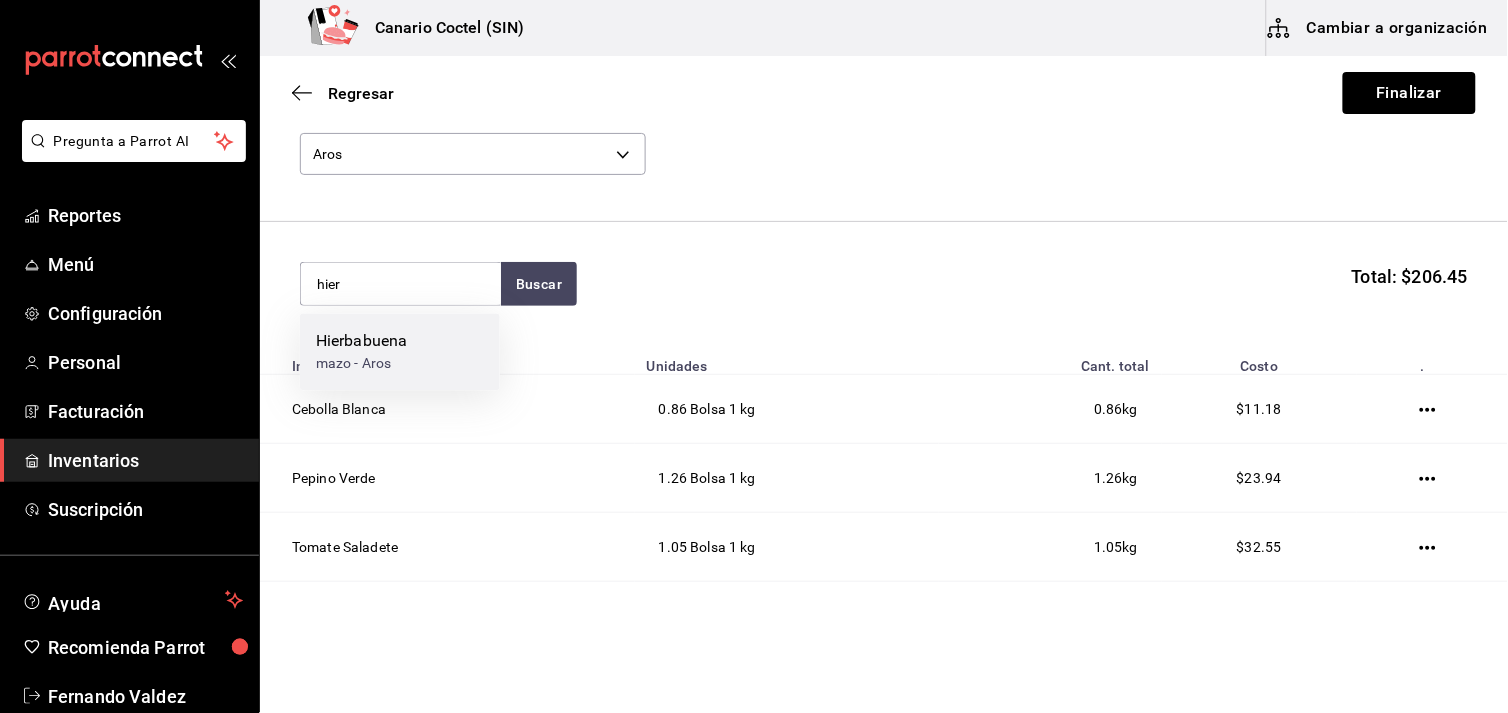 click on "Hierbabuena" at bounding box center [361, 342] 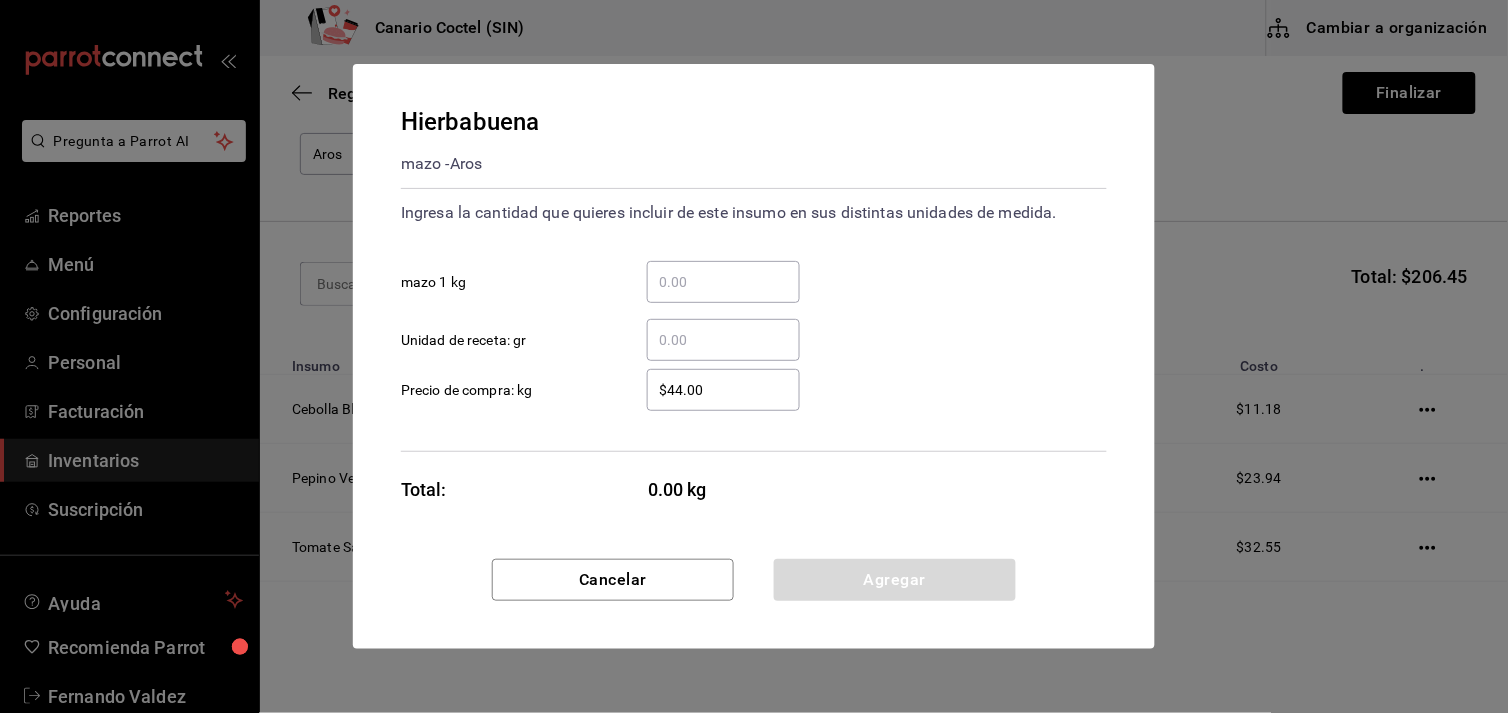 click on "​ Unidad de receta: gr" at bounding box center (723, 340) 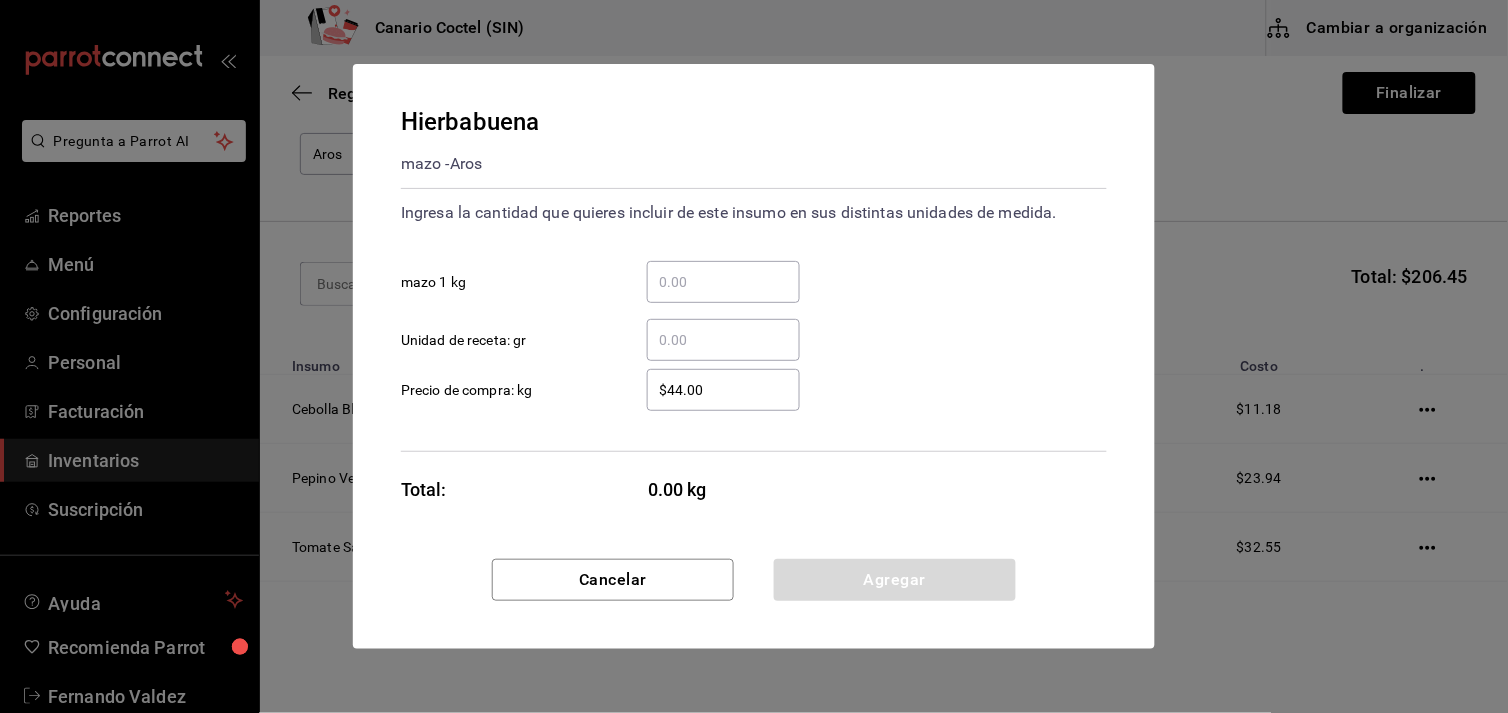 click on "​ mazo 1 kg" at bounding box center (723, 282) 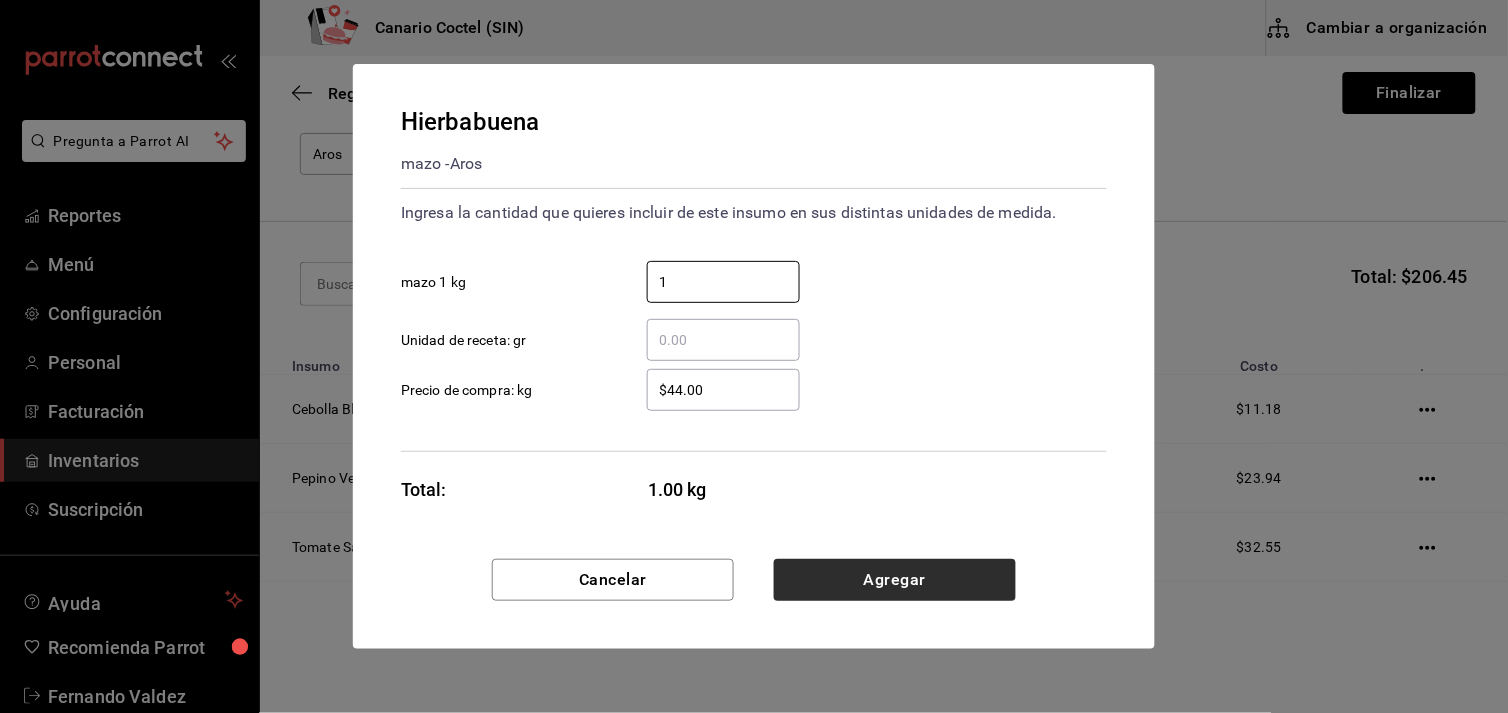type on "1" 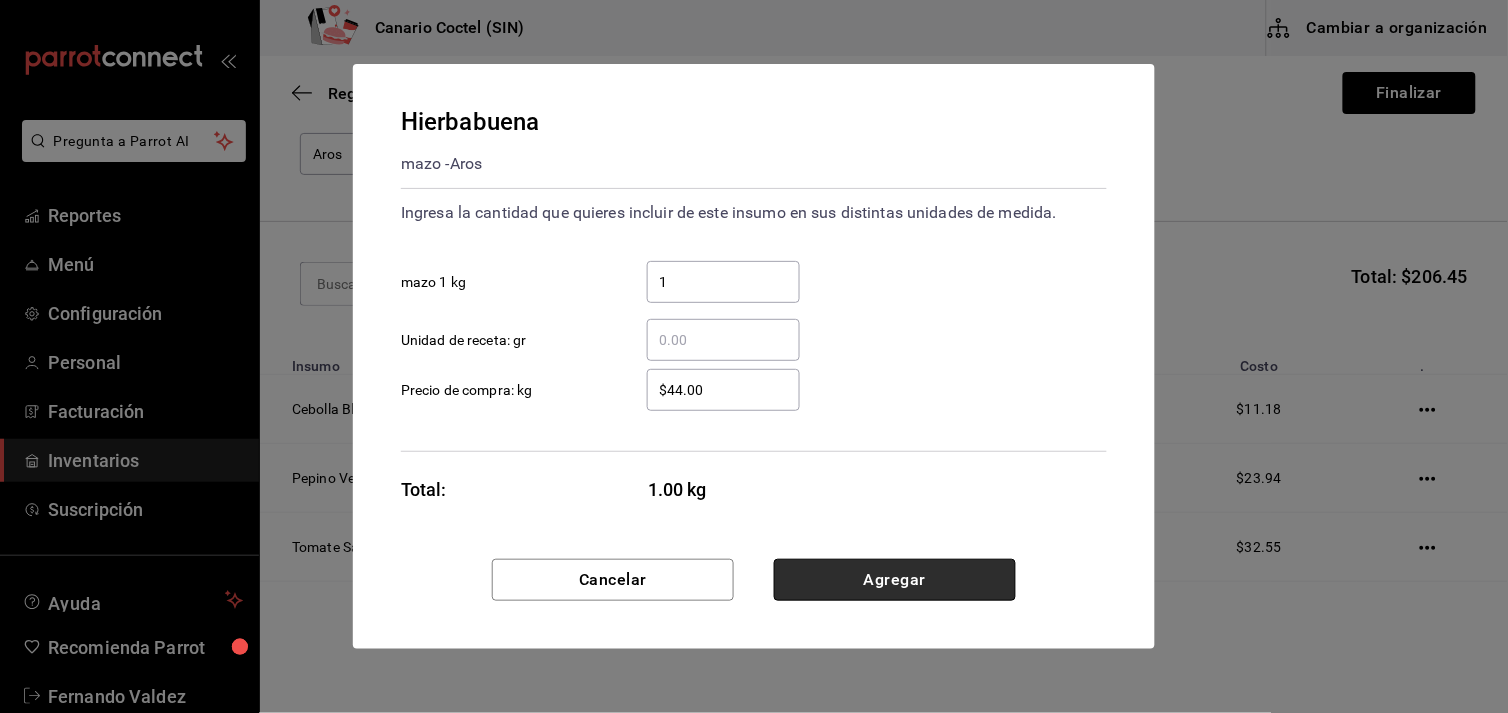 click on "Agregar" at bounding box center [895, 580] 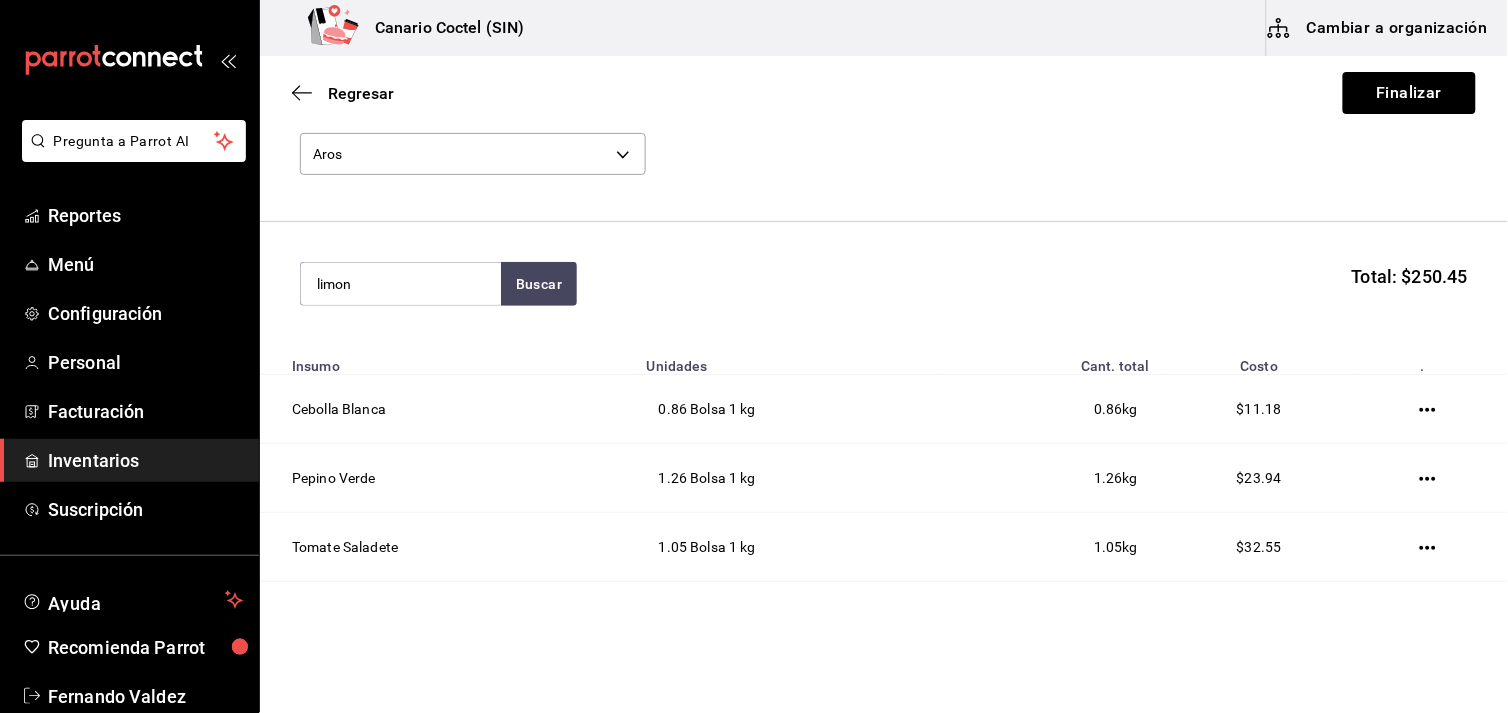 type on "limon" 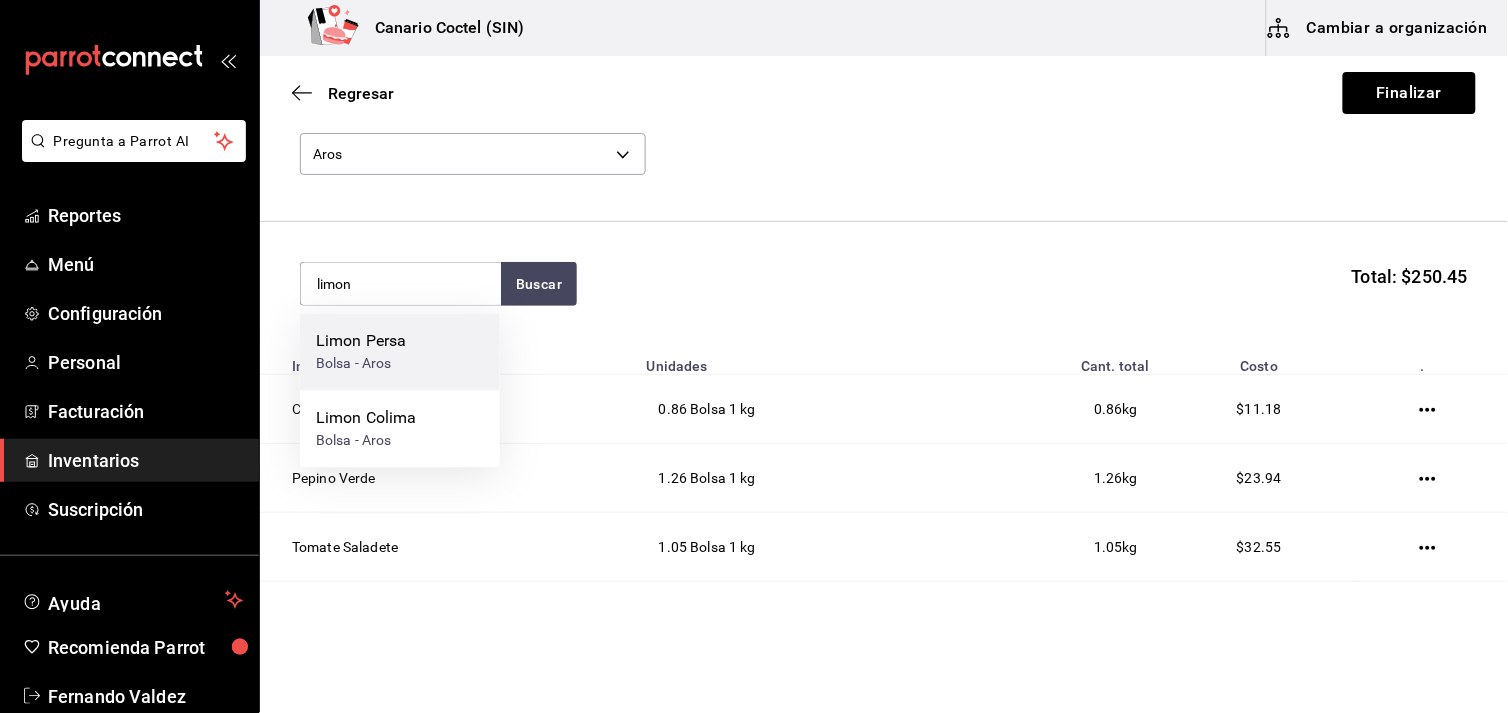 click on "Limon Persa" at bounding box center [361, 342] 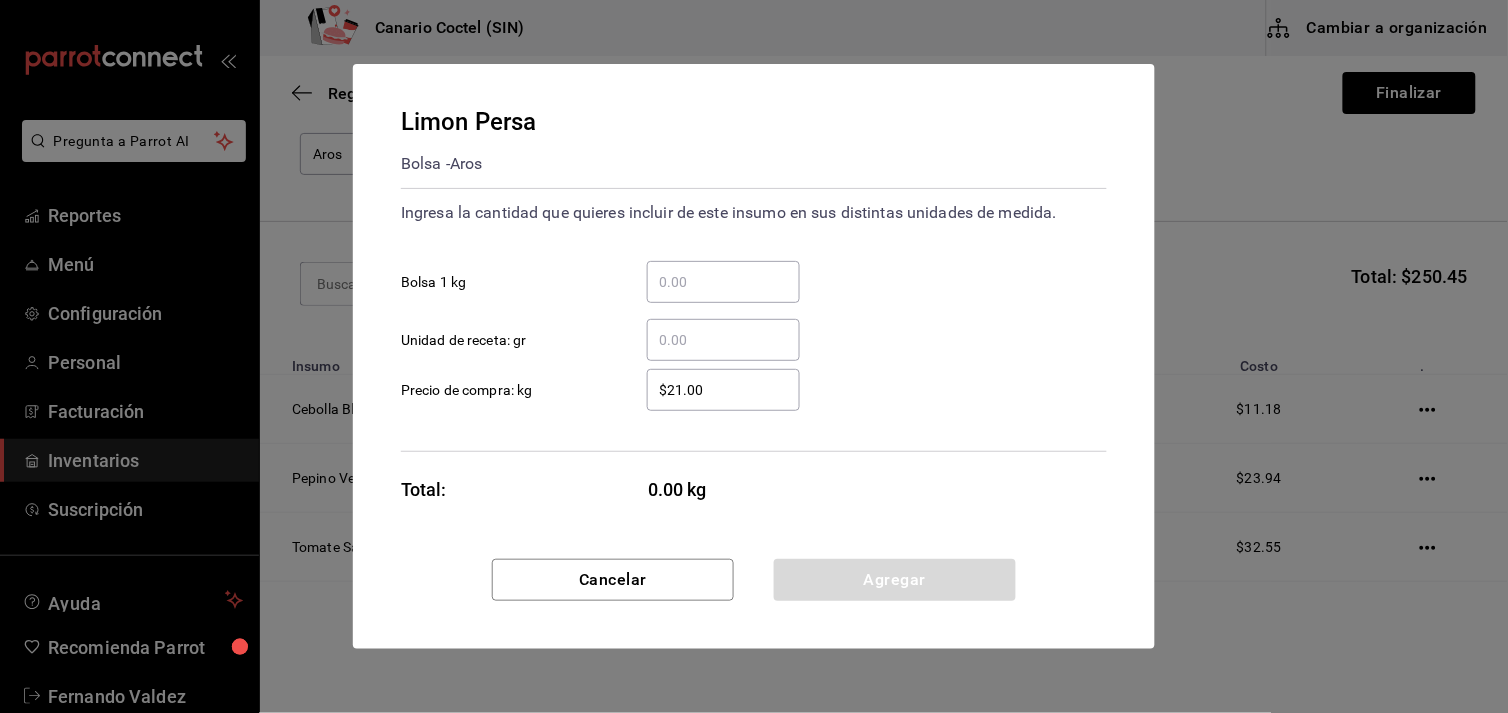click on "​ Bolsa 1 kg" at bounding box center [723, 282] 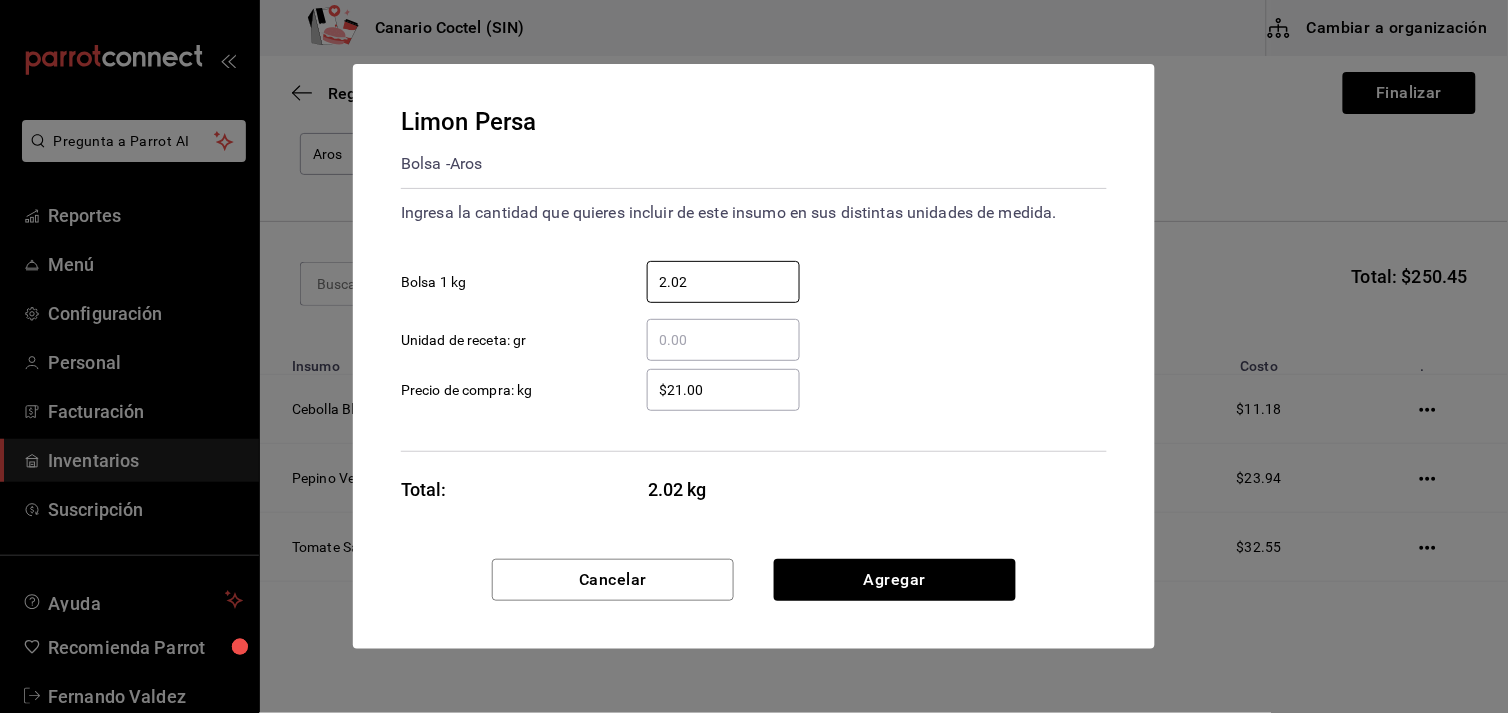 type on "2.02" 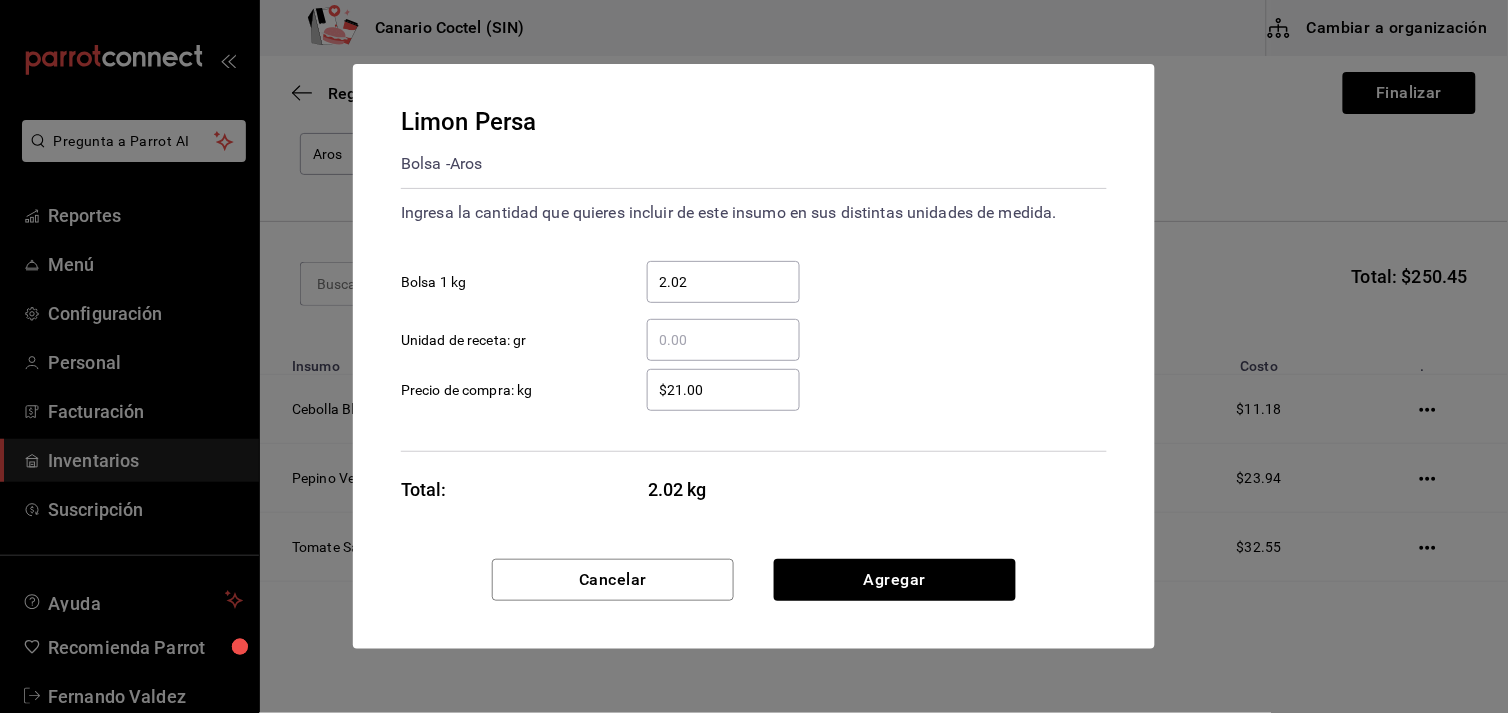 click on "$21.00" at bounding box center (723, 390) 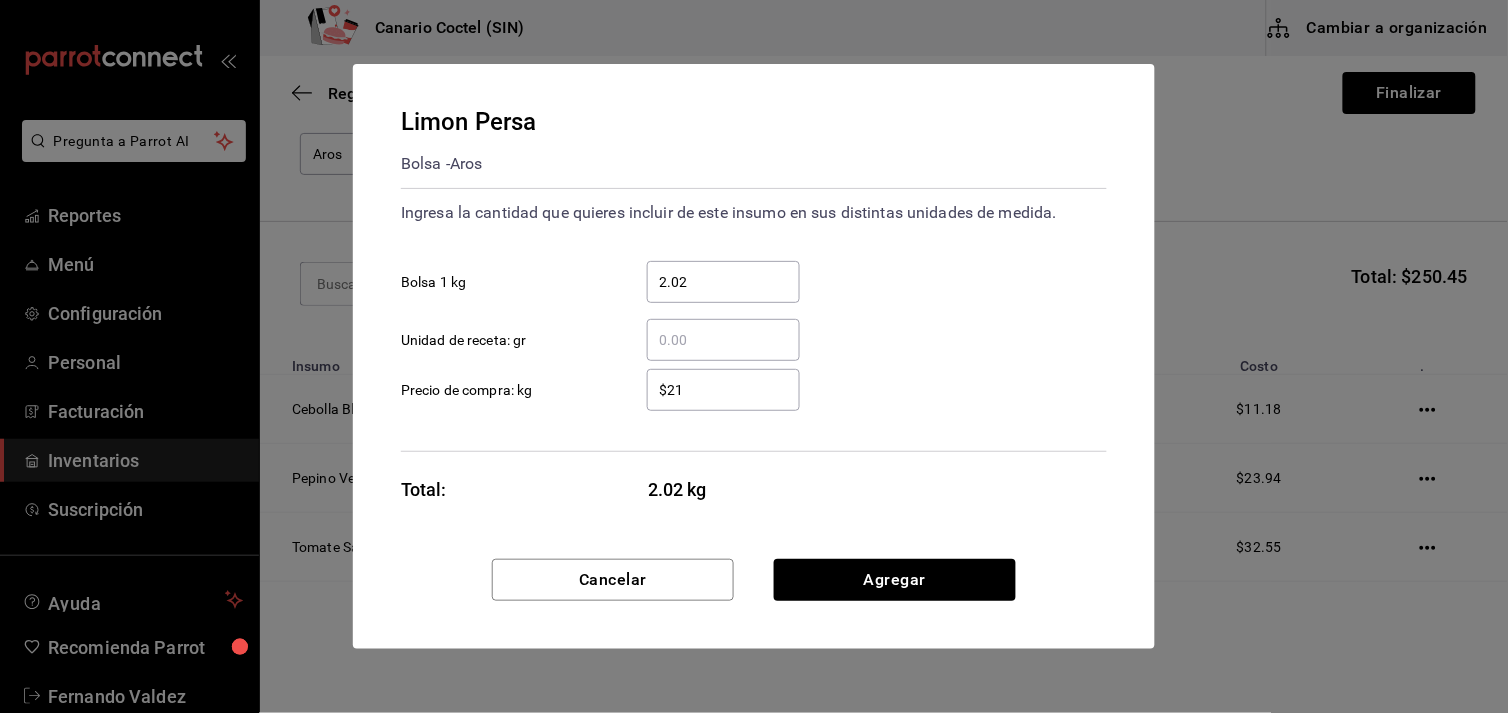 type on "$2" 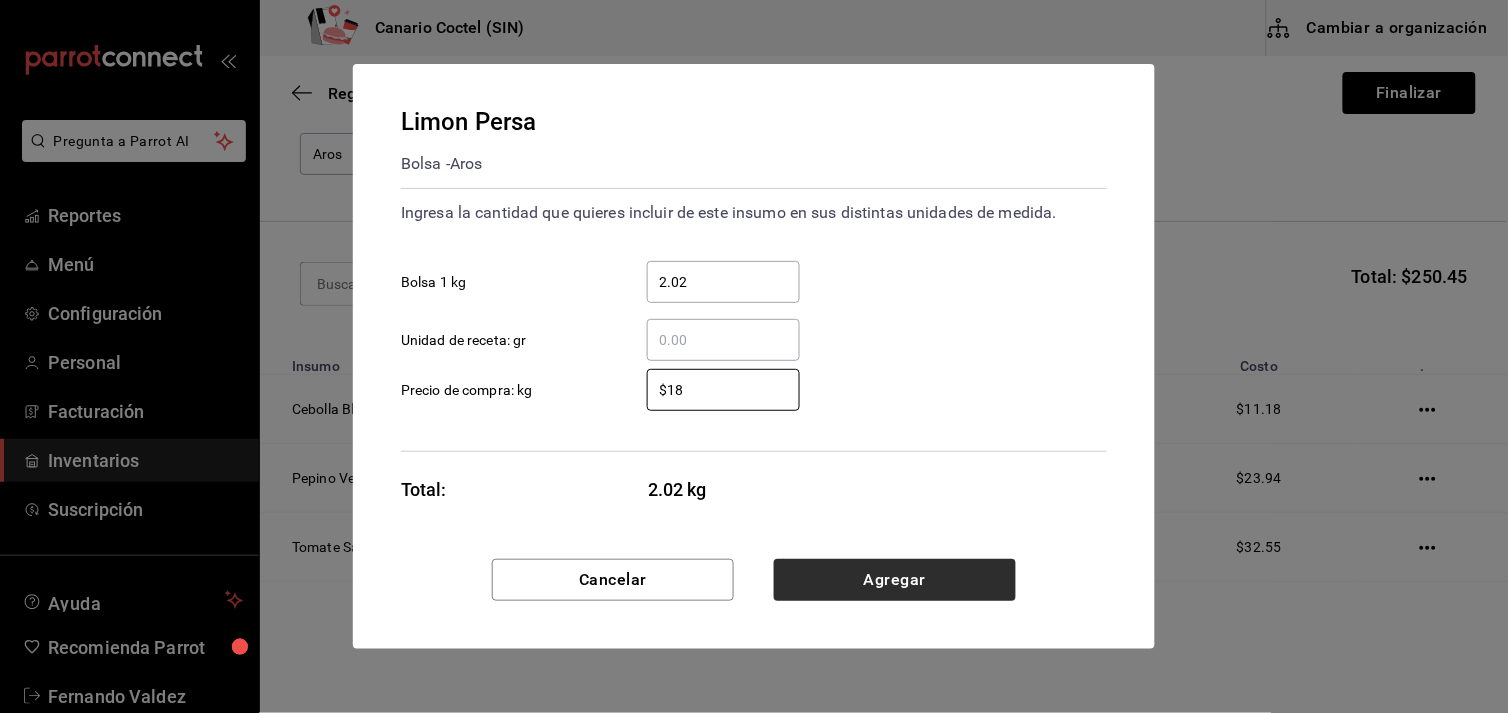 type on "$18" 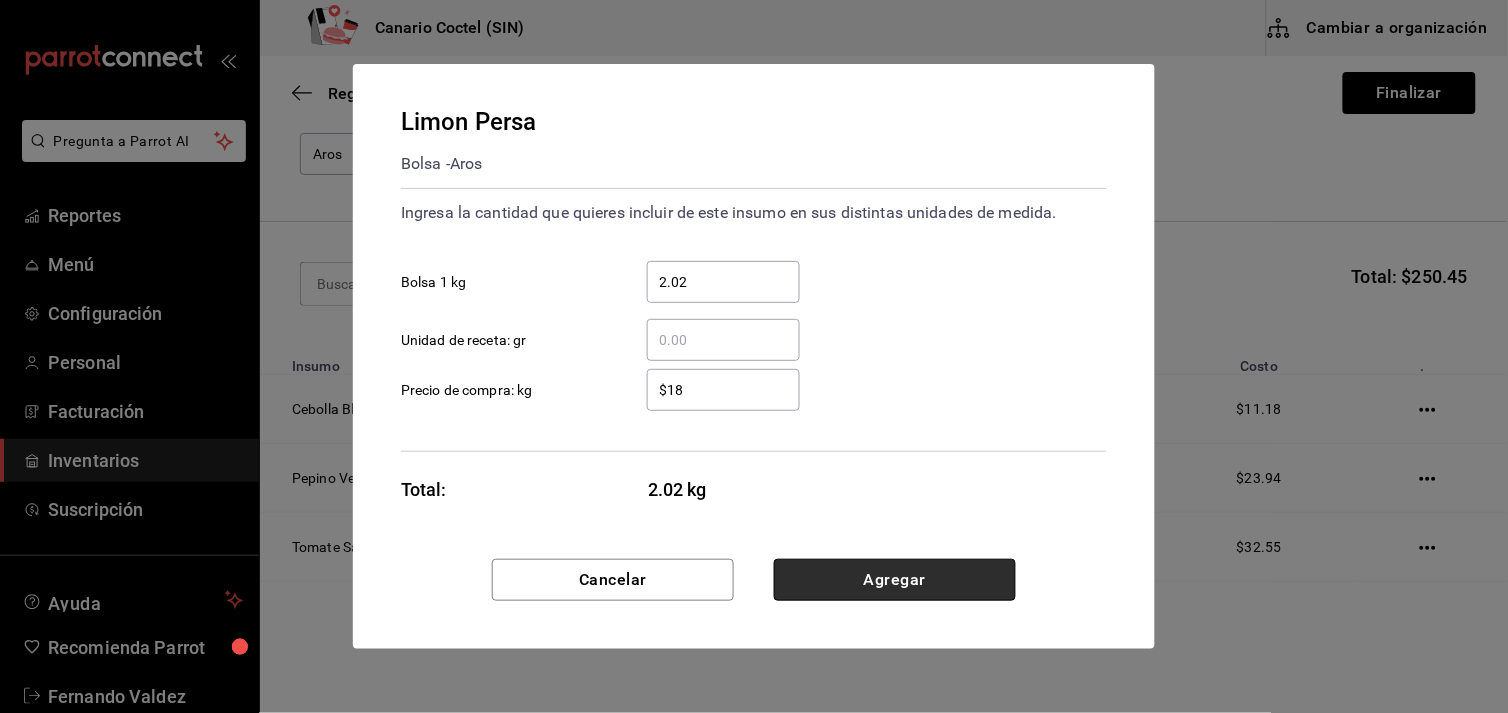 click on "Agregar" at bounding box center (895, 580) 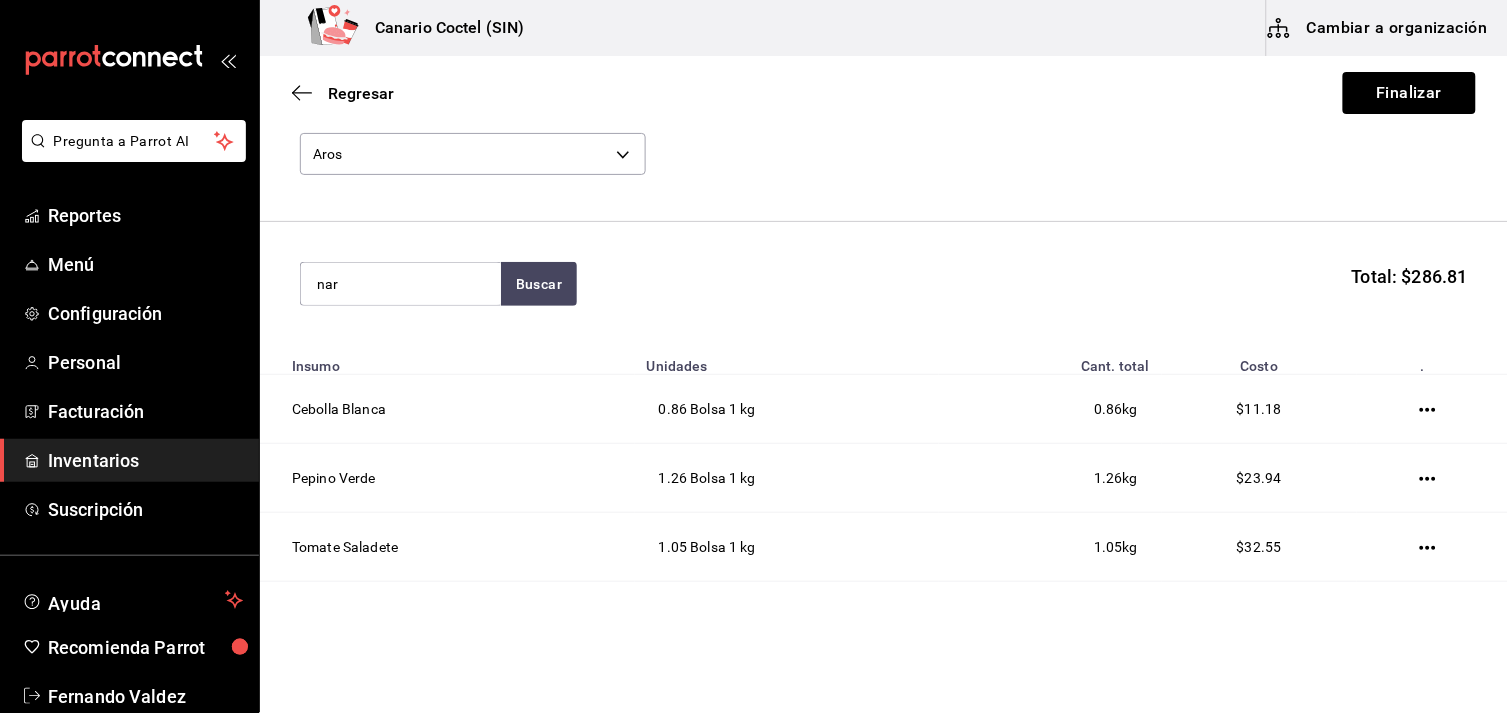 type on "nar" 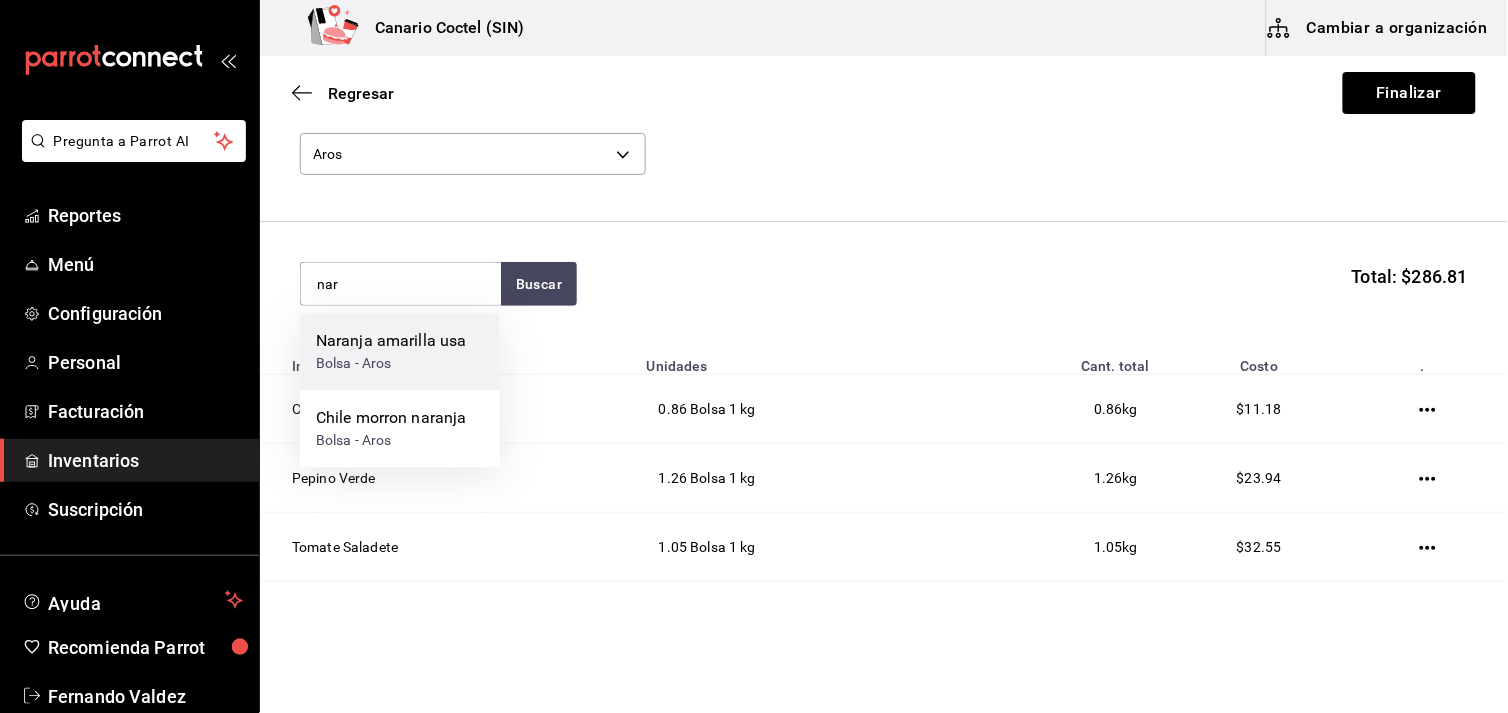 click on "Naranja amarilla usa" at bounding box center (391, 342) 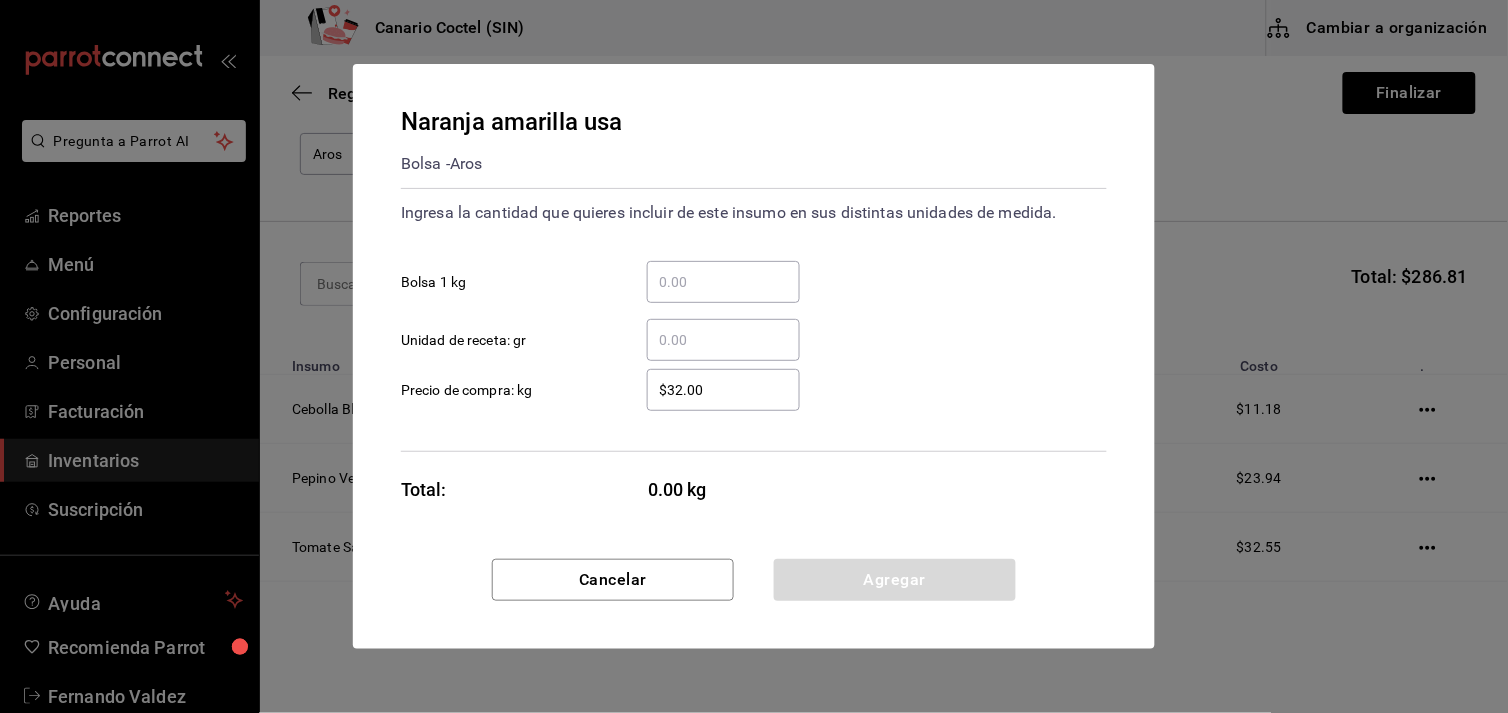 click on "​ Bolsa 1 kg" at bounding box center [723, 282] 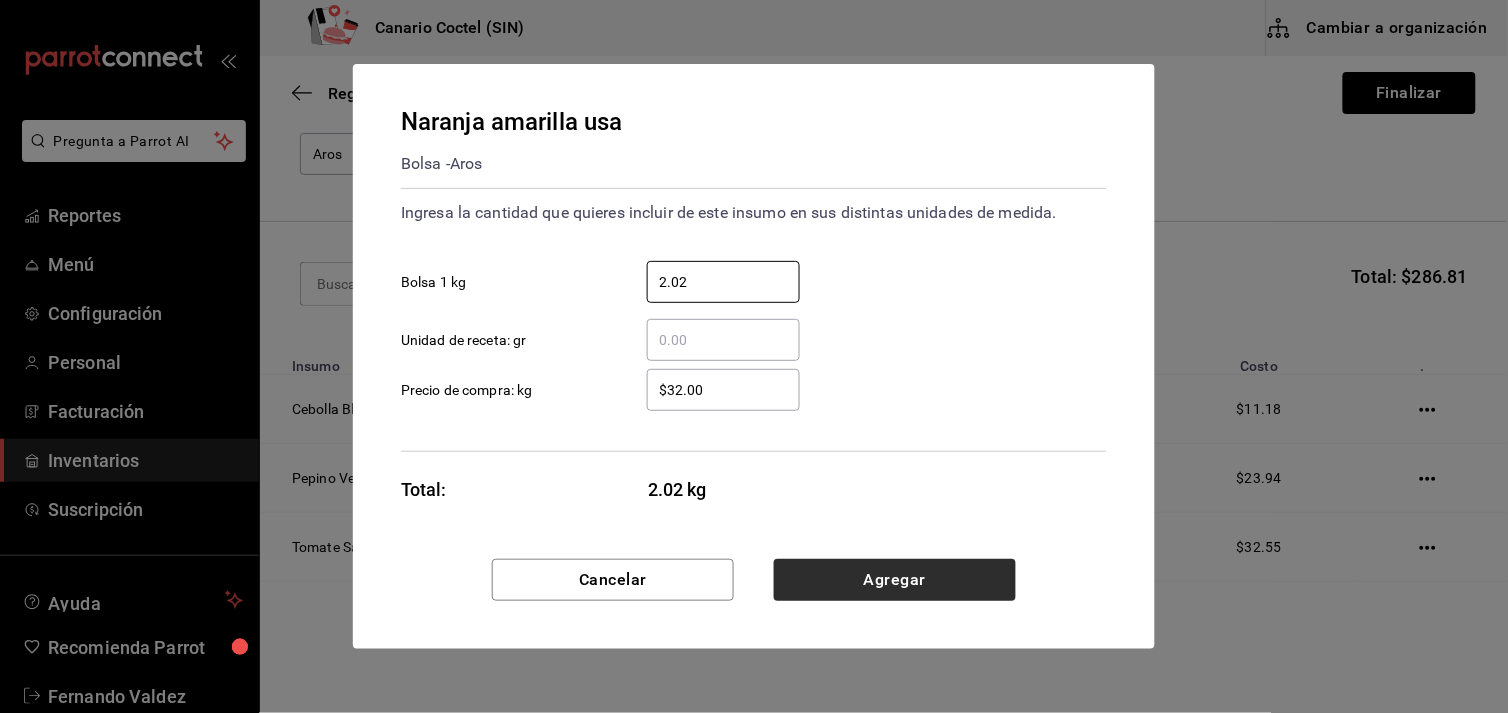 type on "2.02" 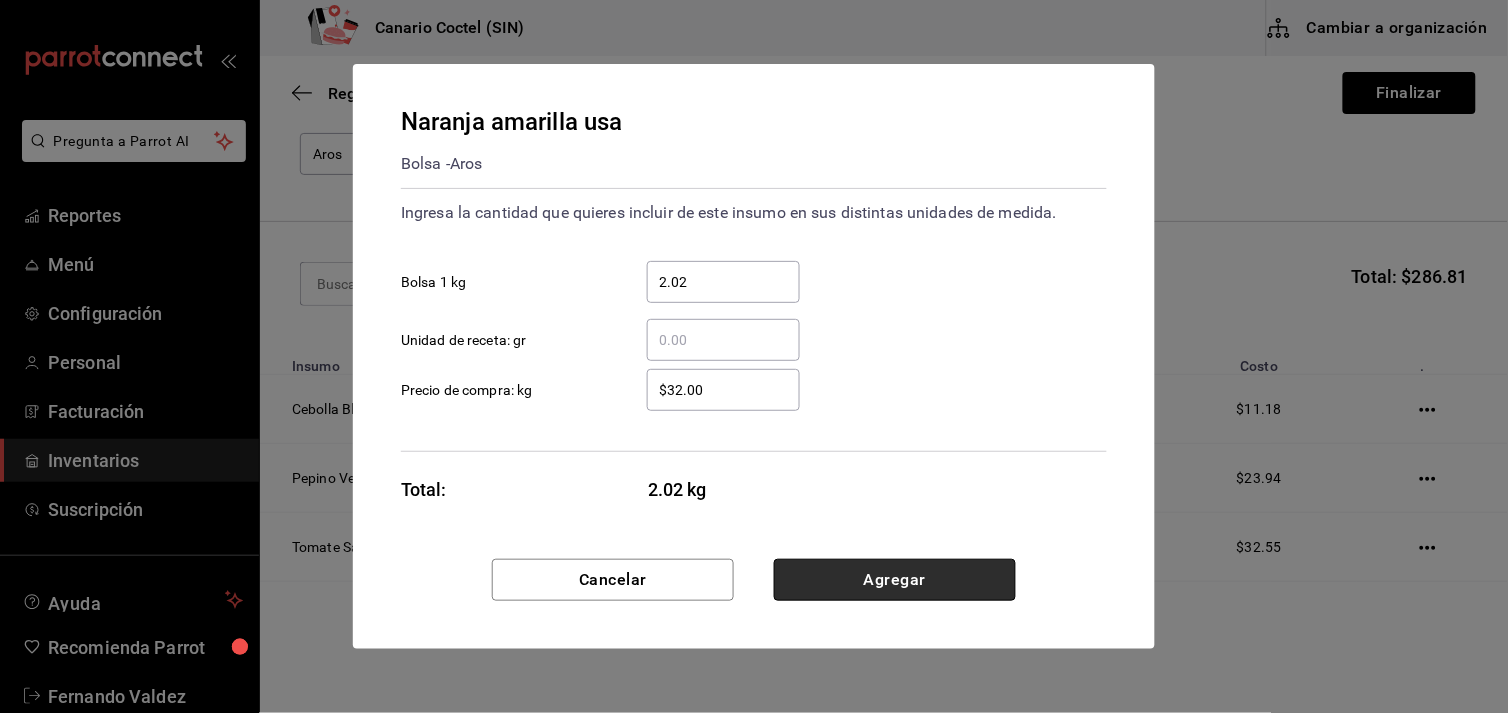 click on "Agregar" at bounding box center (895, 580) 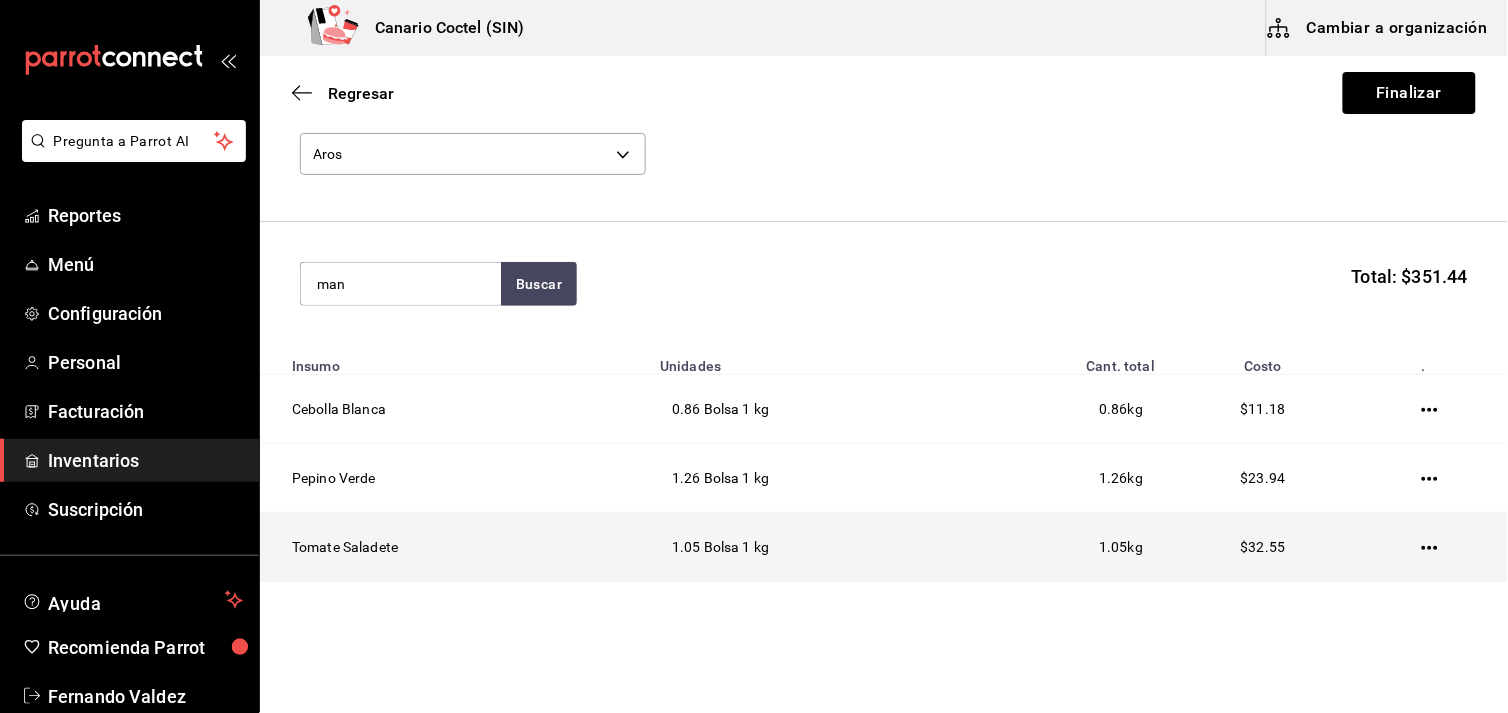 type on "man" 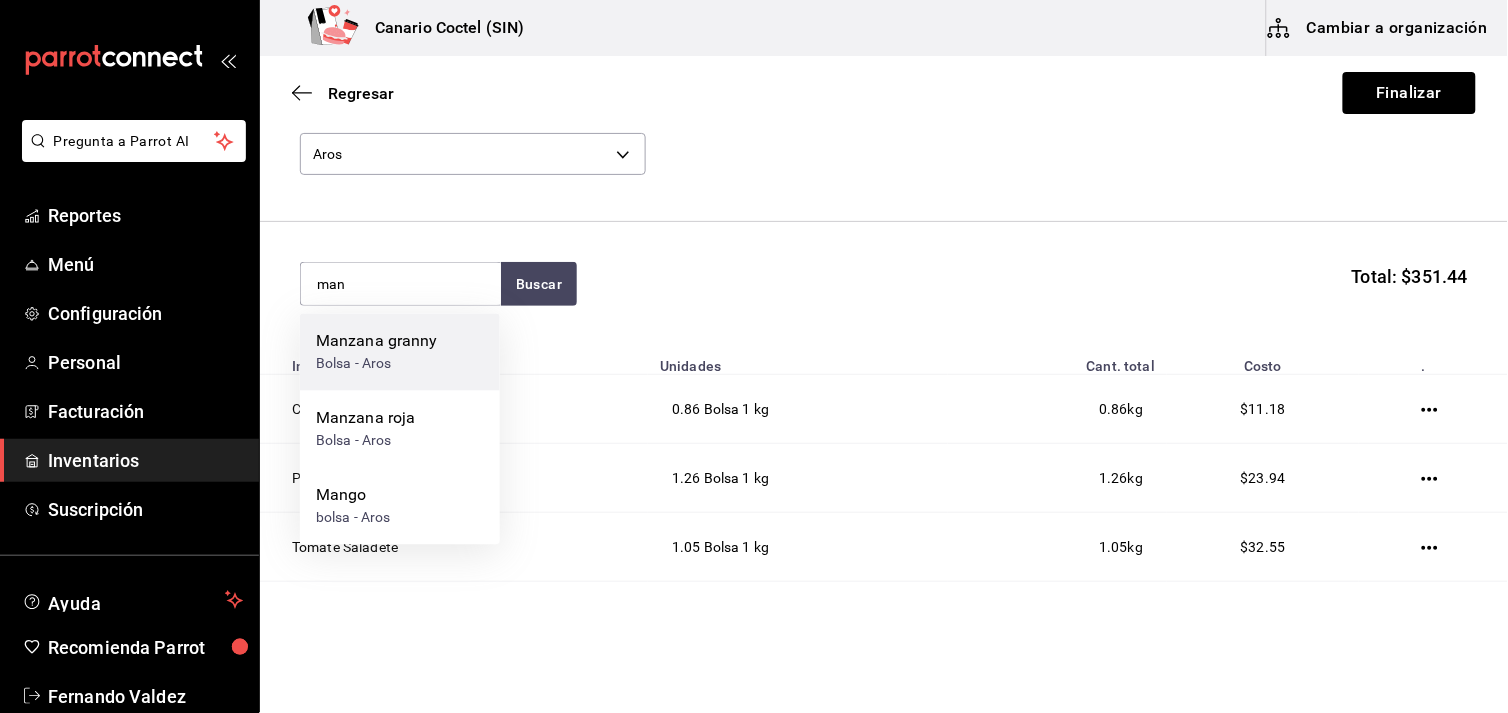 click on "Manzana granny" at bounding box center (377, 342) 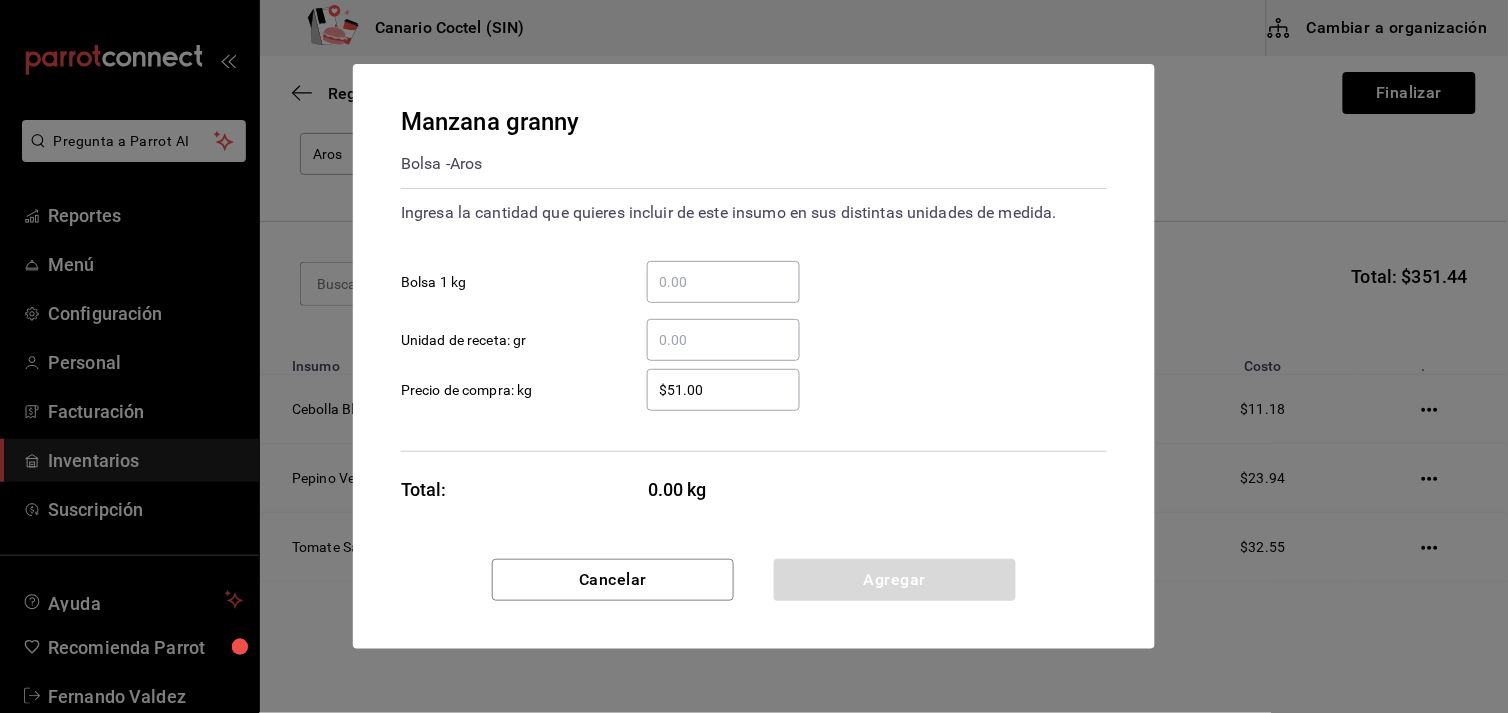 click on "​ Bolsa 1 kg" at bounding box center [723, 282] 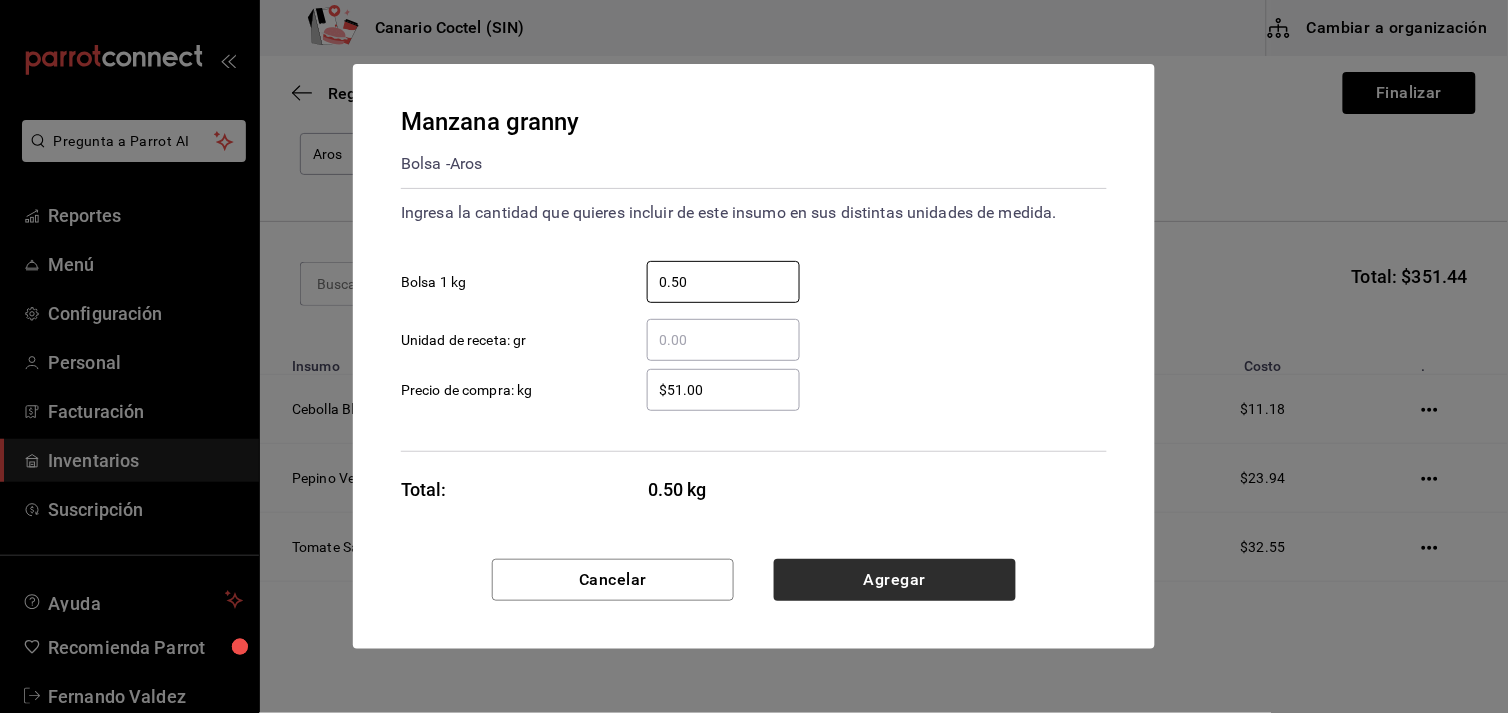 type on "0.50" 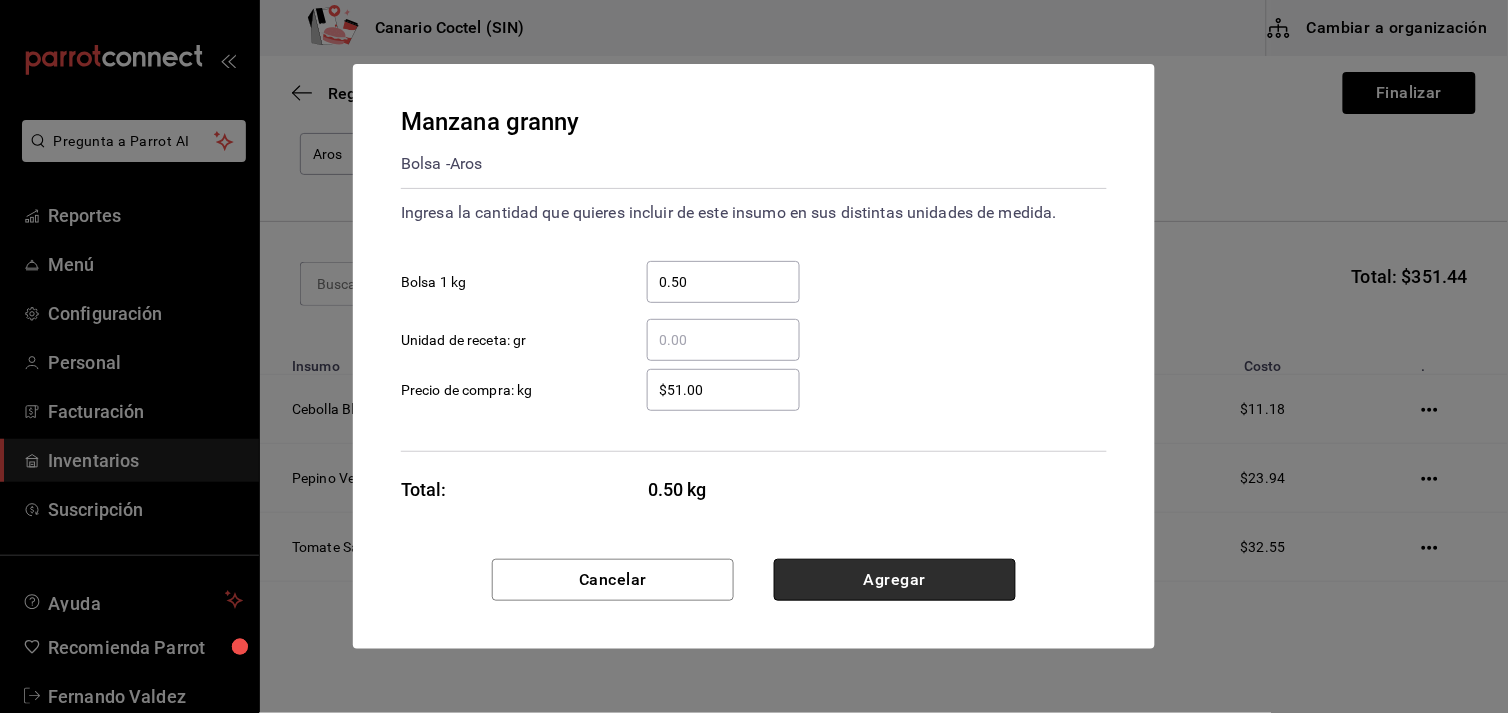 click on "Agregar" at bounding box center (895, 580) 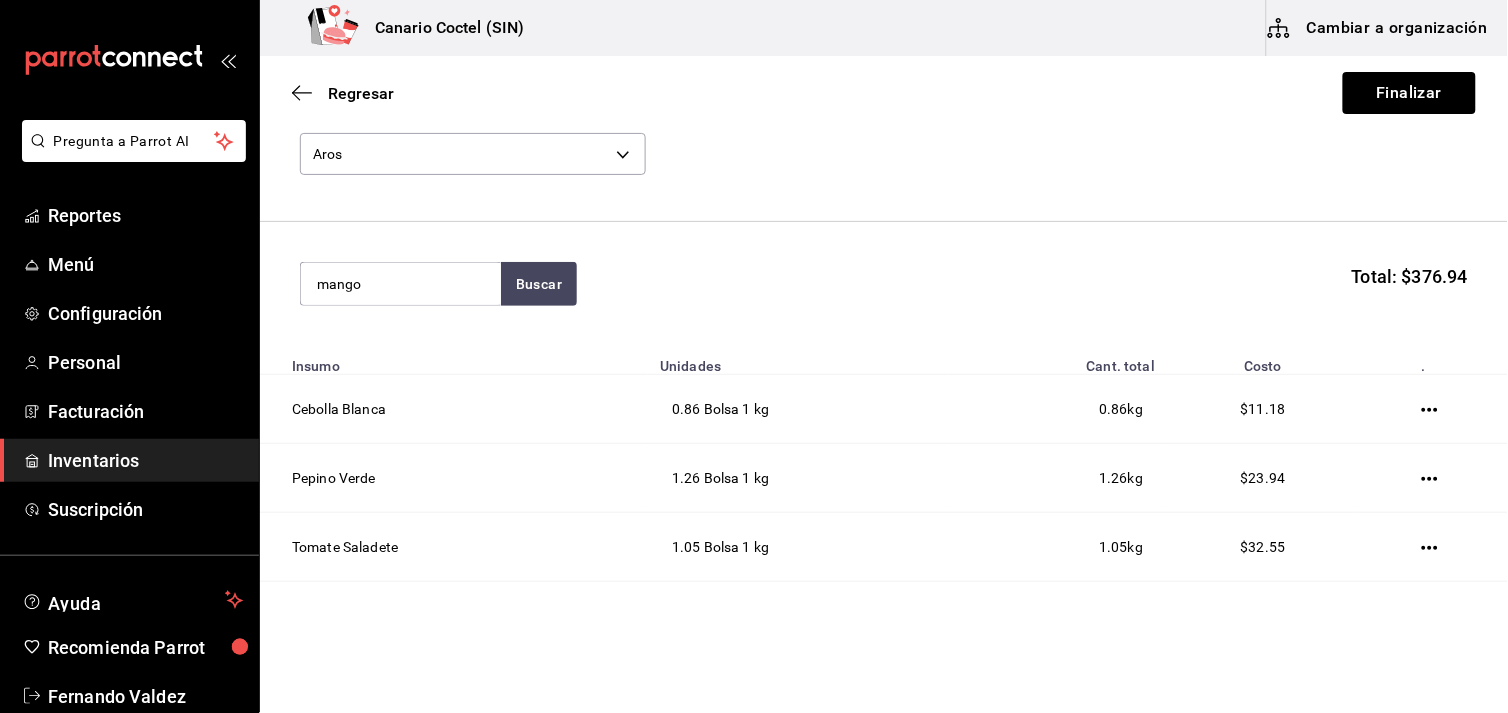 type on "mango" 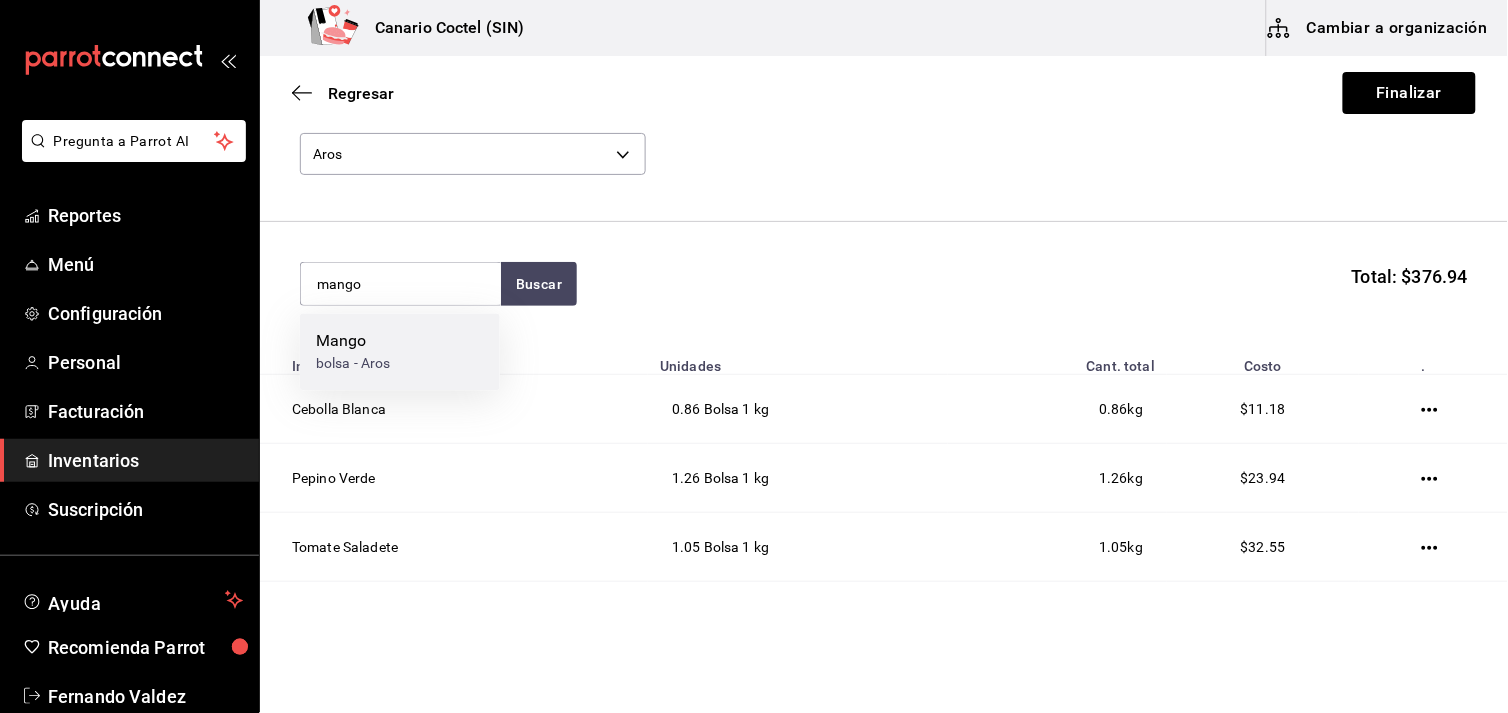 click on "bolsa - Aros" at bounding box center (353, 364) 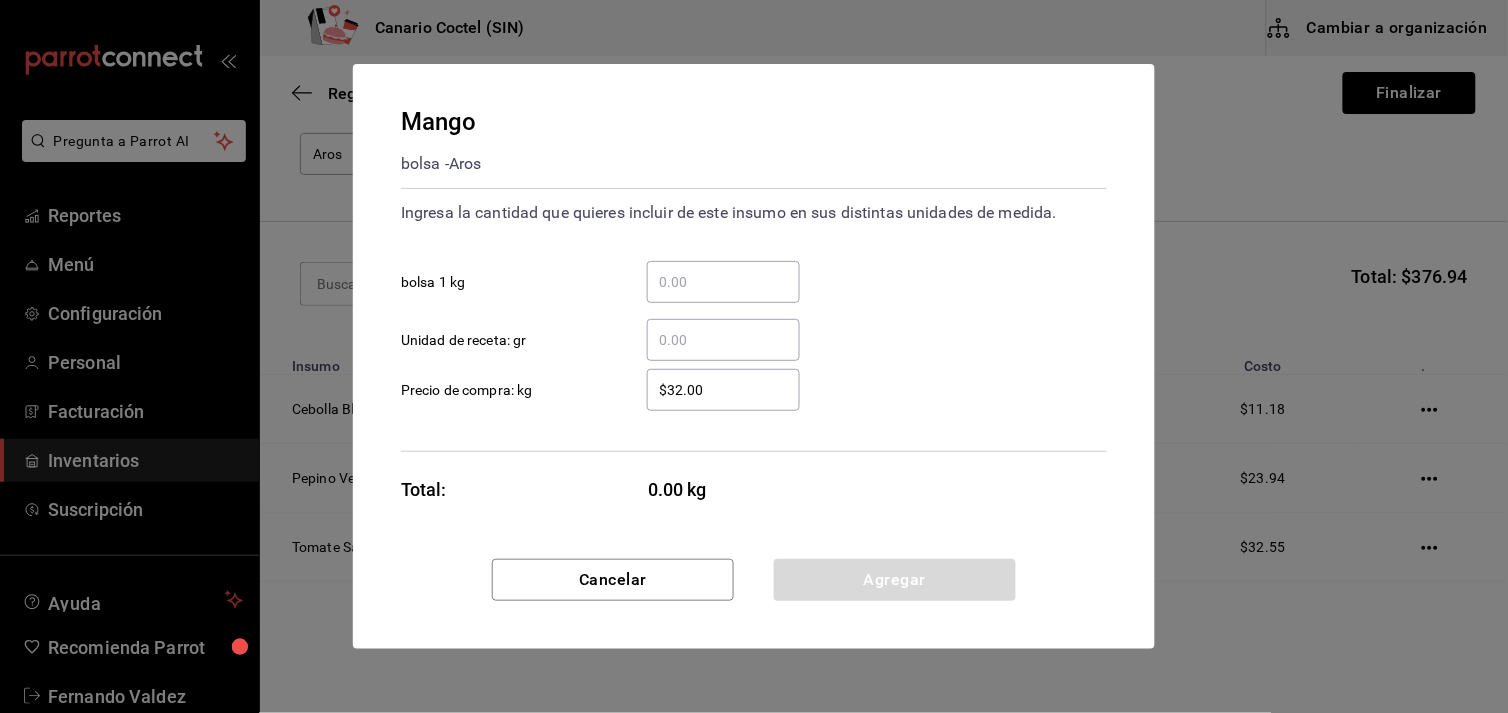 click on "$32.00" at bounding box center (723, 390) 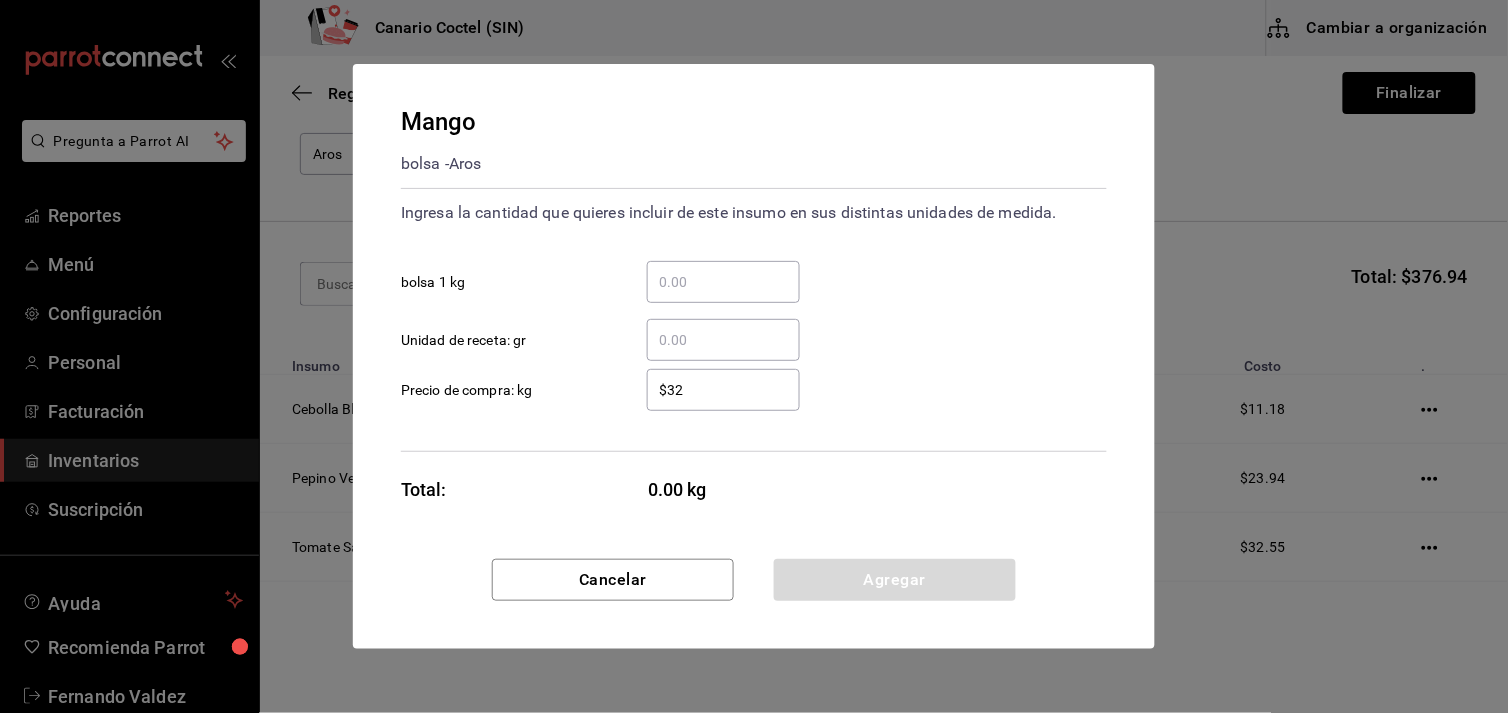 type on "$3" 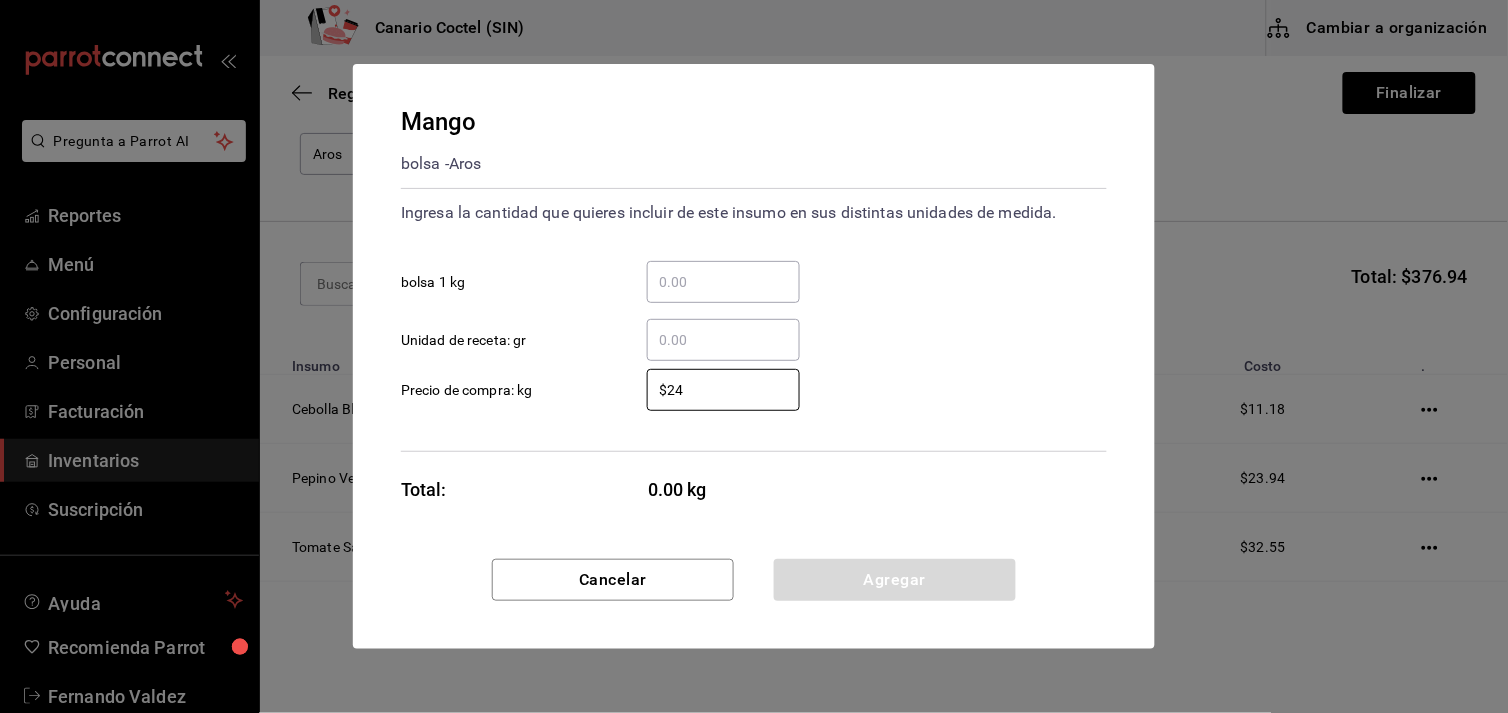 type on "$24" 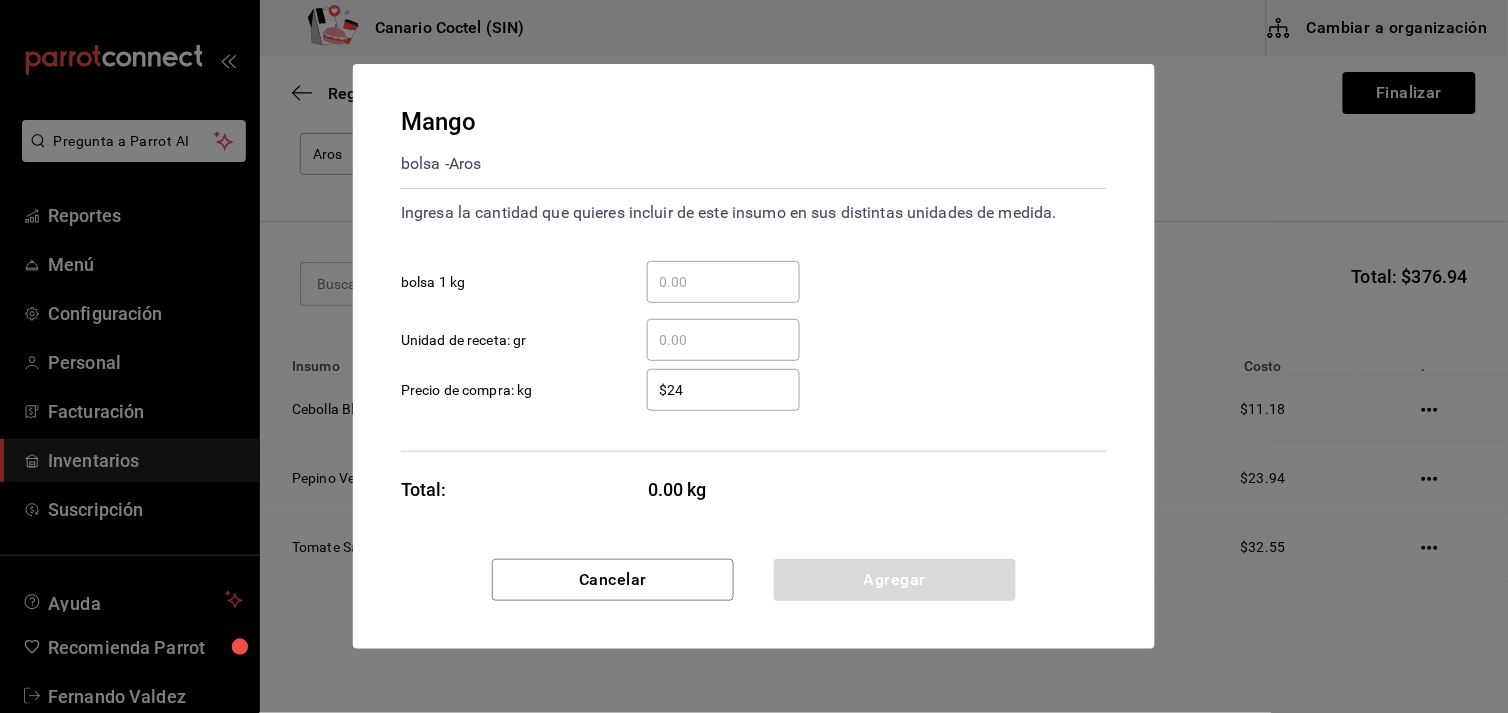 click on "​ bolsa 1 kg" at bounding box center [723, 282] 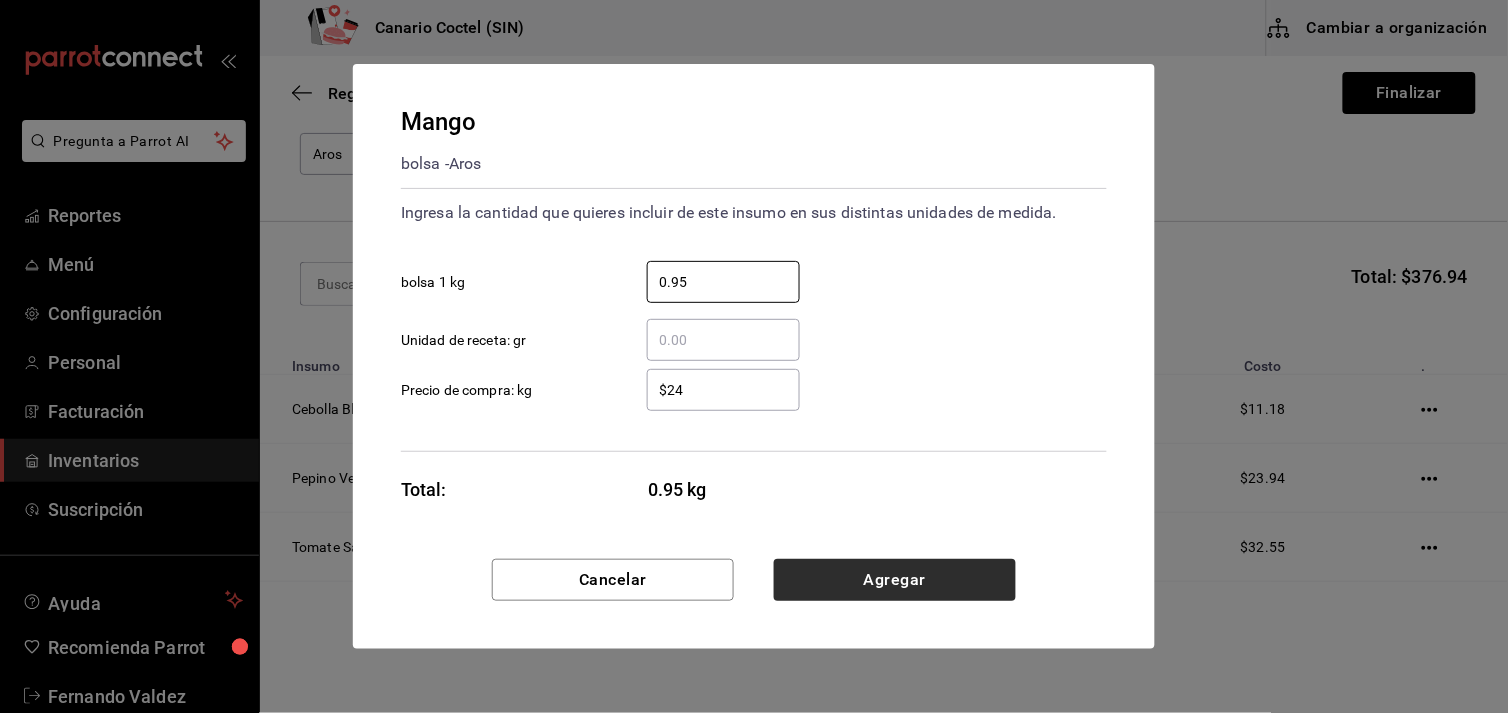 type on "0.95" 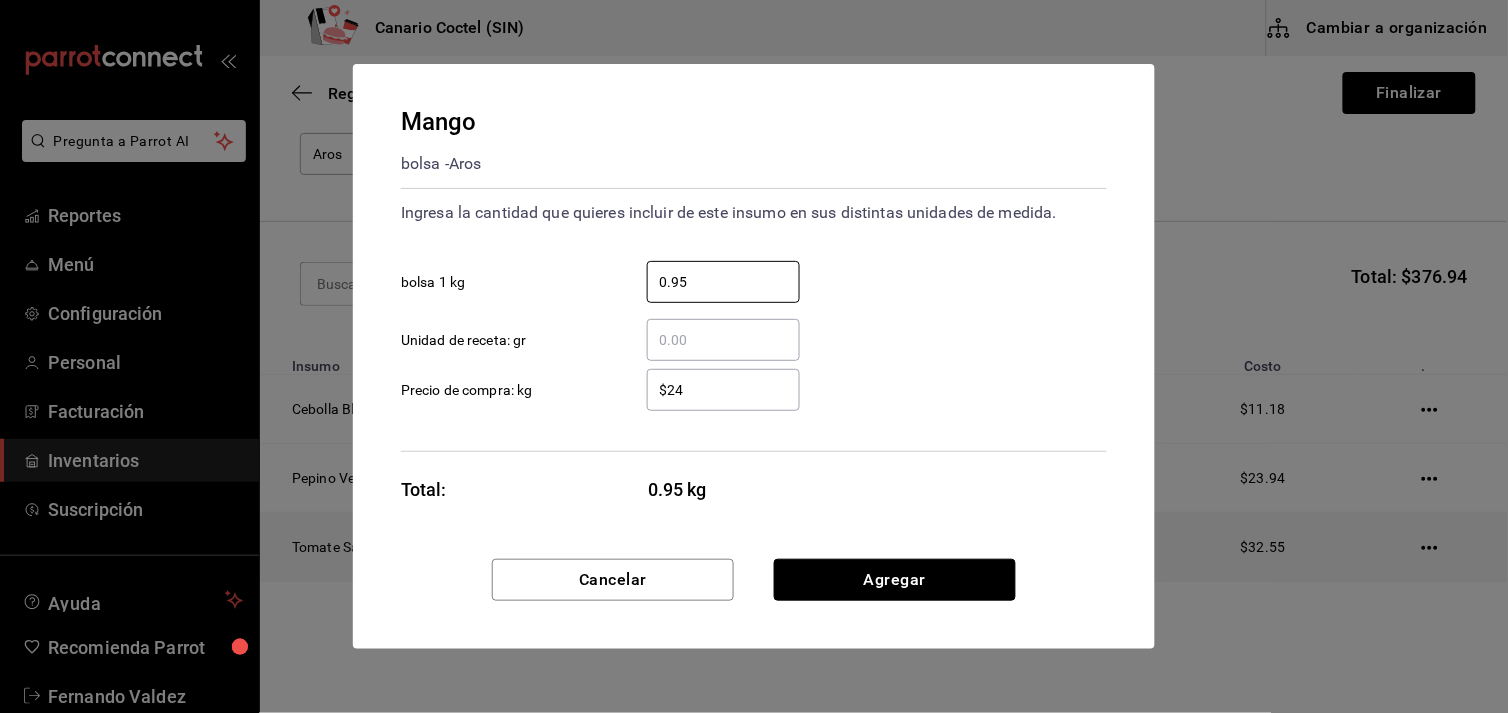 click on "Agregar" at bounding box center (895, 580) 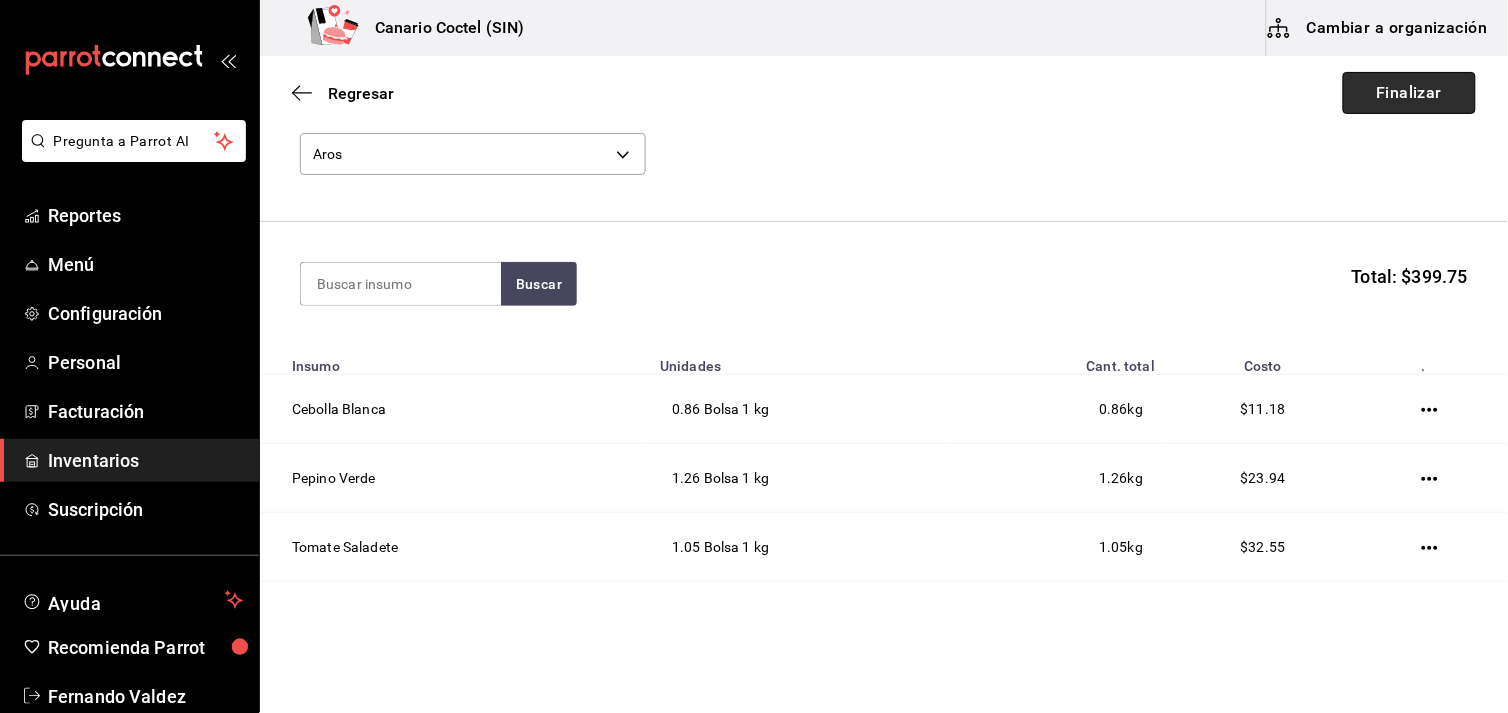 click on "Finalizar" at bounding box center [1409, 93] 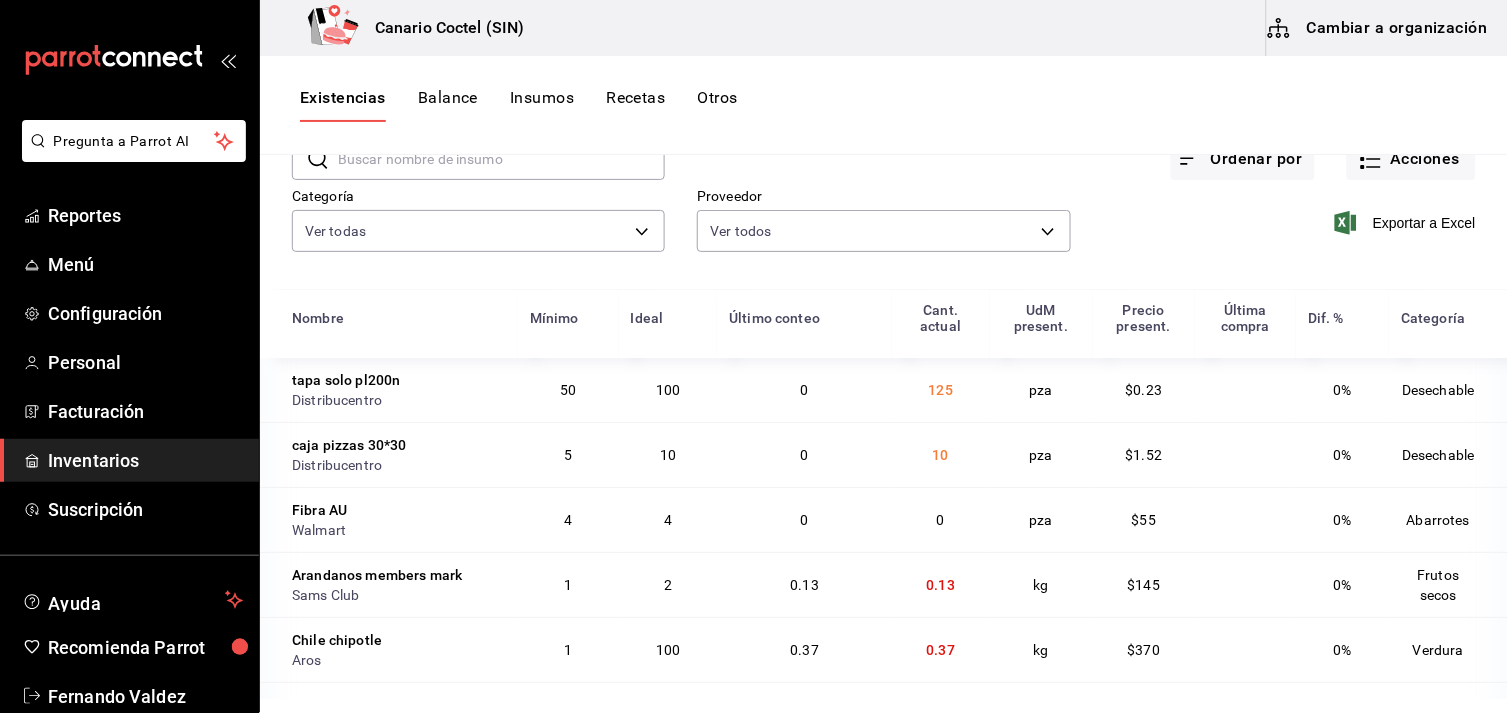 scroll, scrollTop: 0, scrollLeft: 0, axis: both 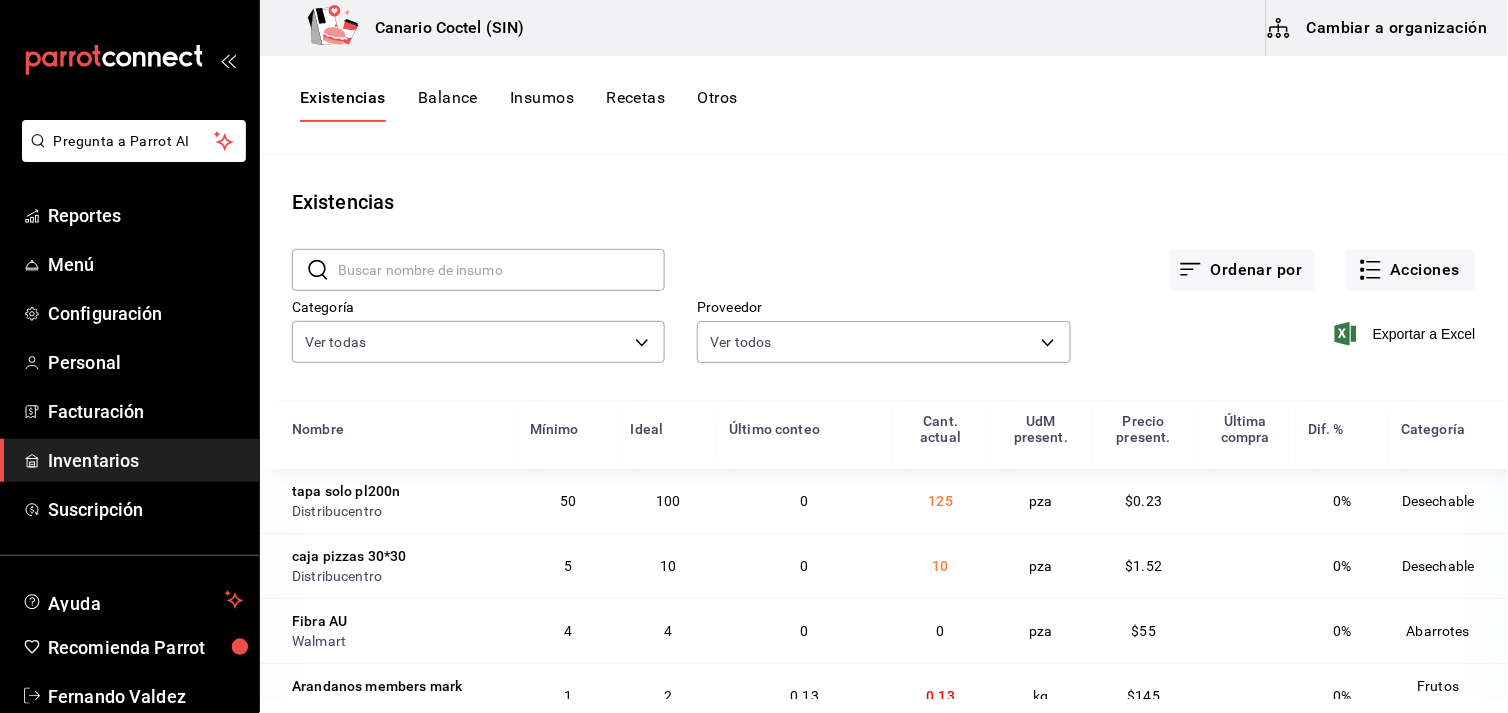 click on "Cambiar a organización" at bounding box center [1379, 28] 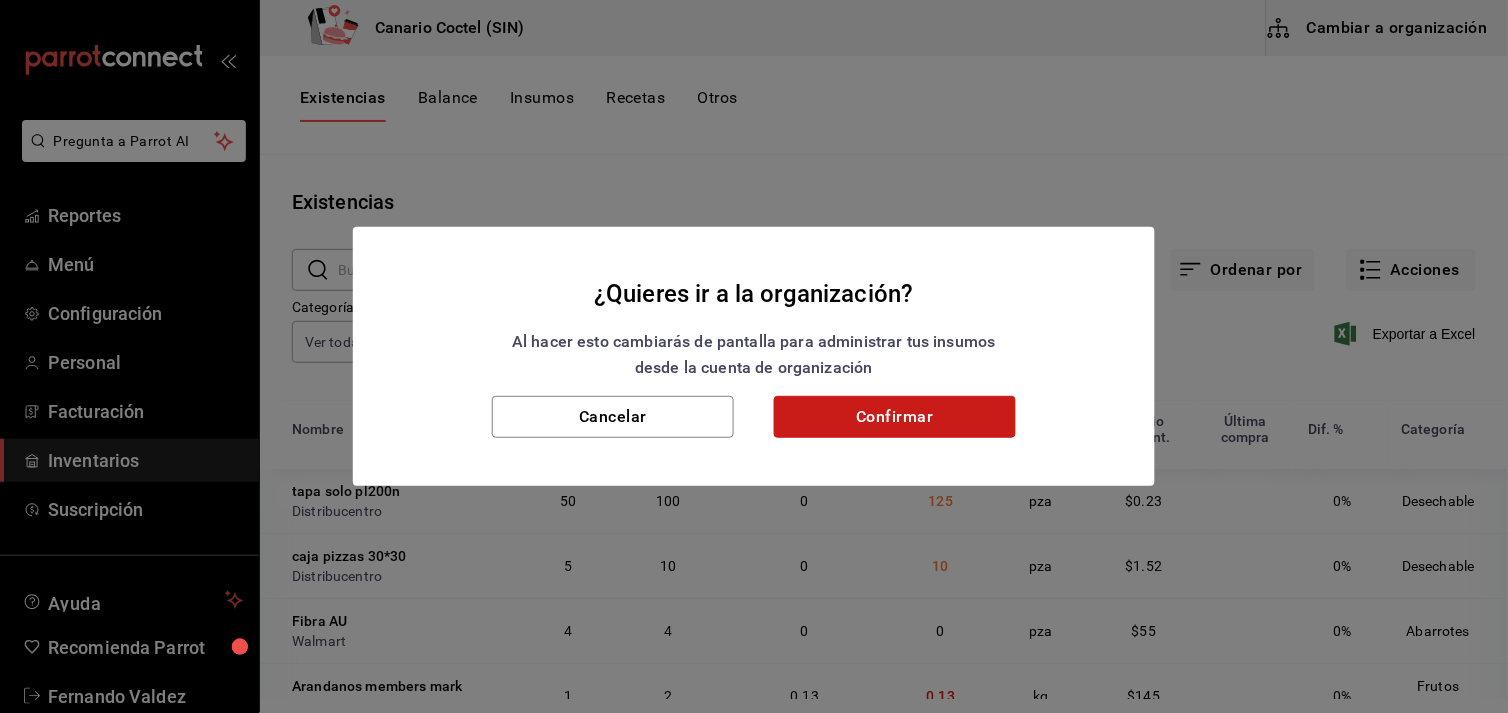 click on "Confirmar" at bounding box center (895, 417) 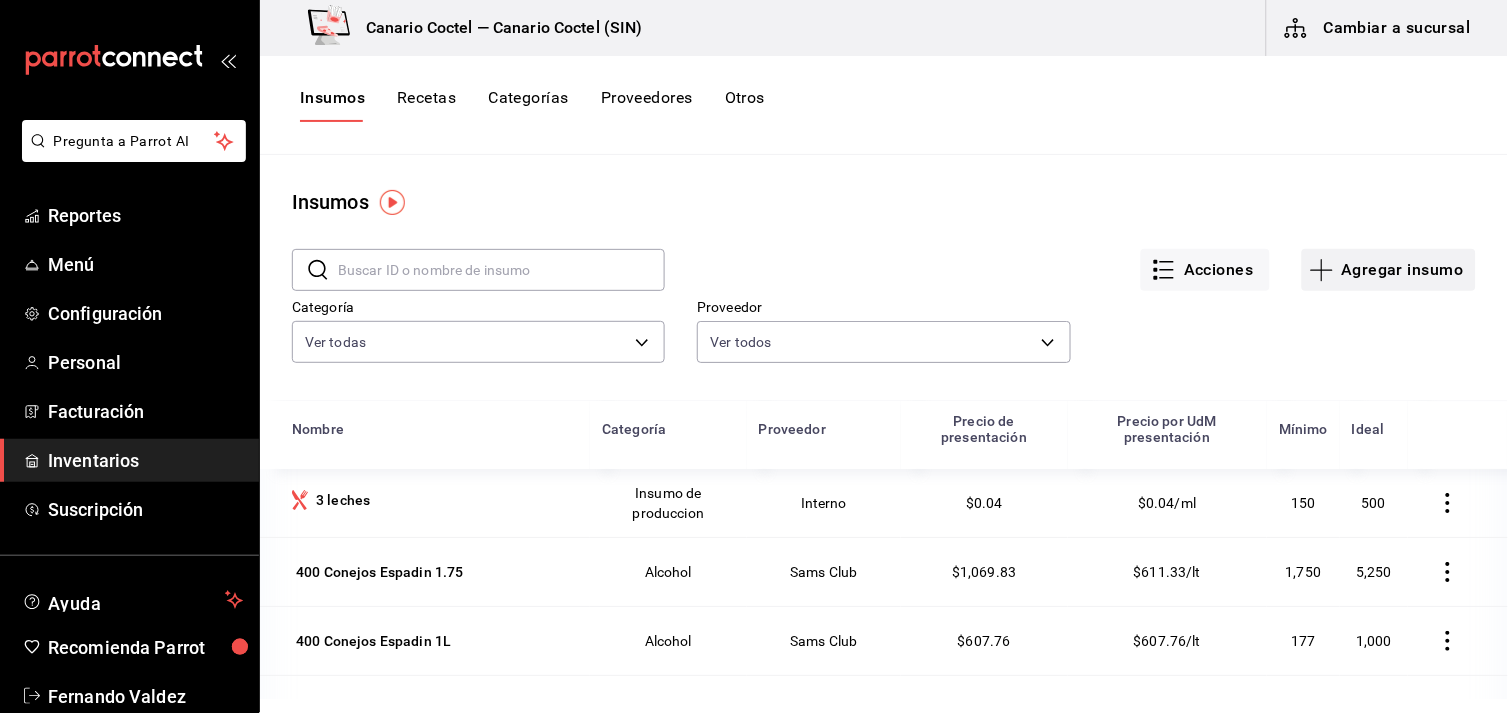 click on "Agregar insumo" at bounding box center [1389, 270] 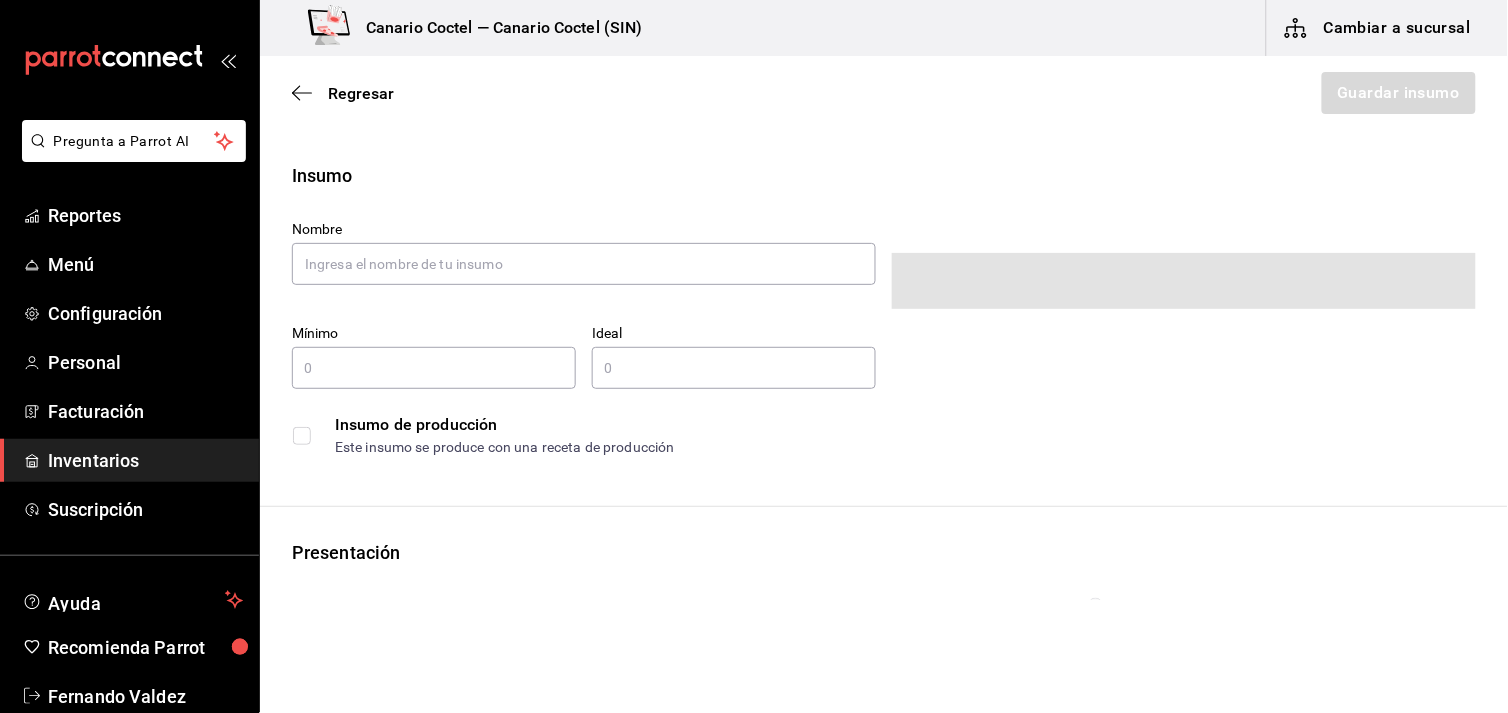 type on "$0.00" 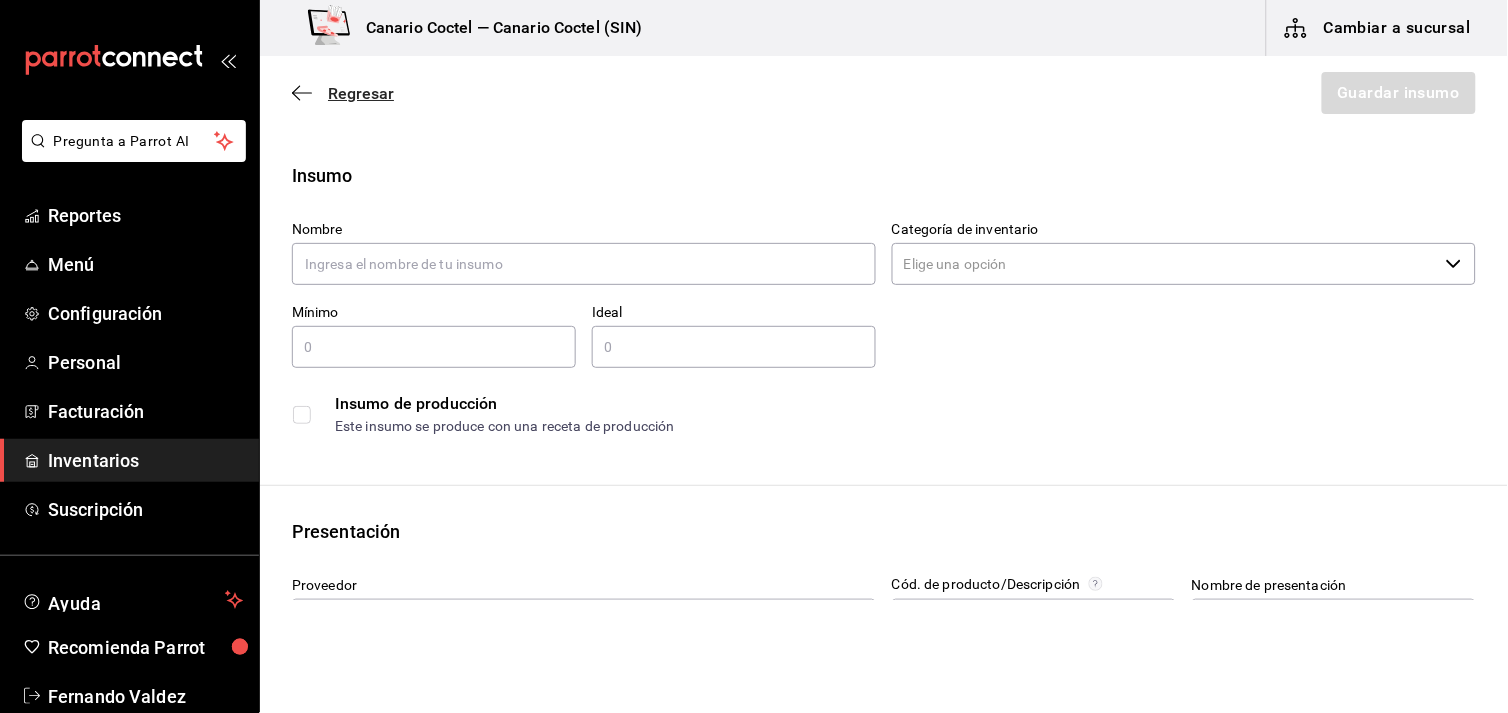 click on "Regresar" at bounding box center (361, 93) 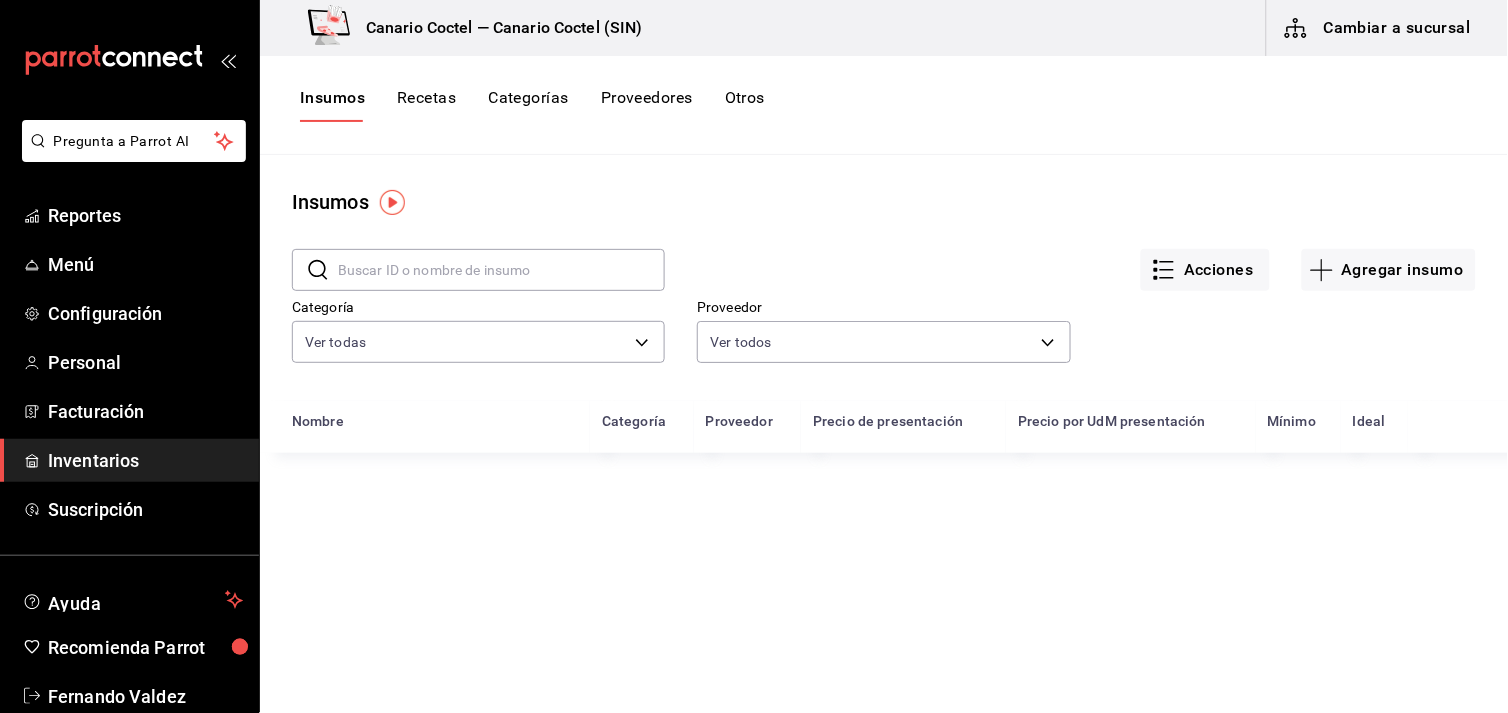 click on "Cambiar a sucursal" at bounding box center (1379, 28) 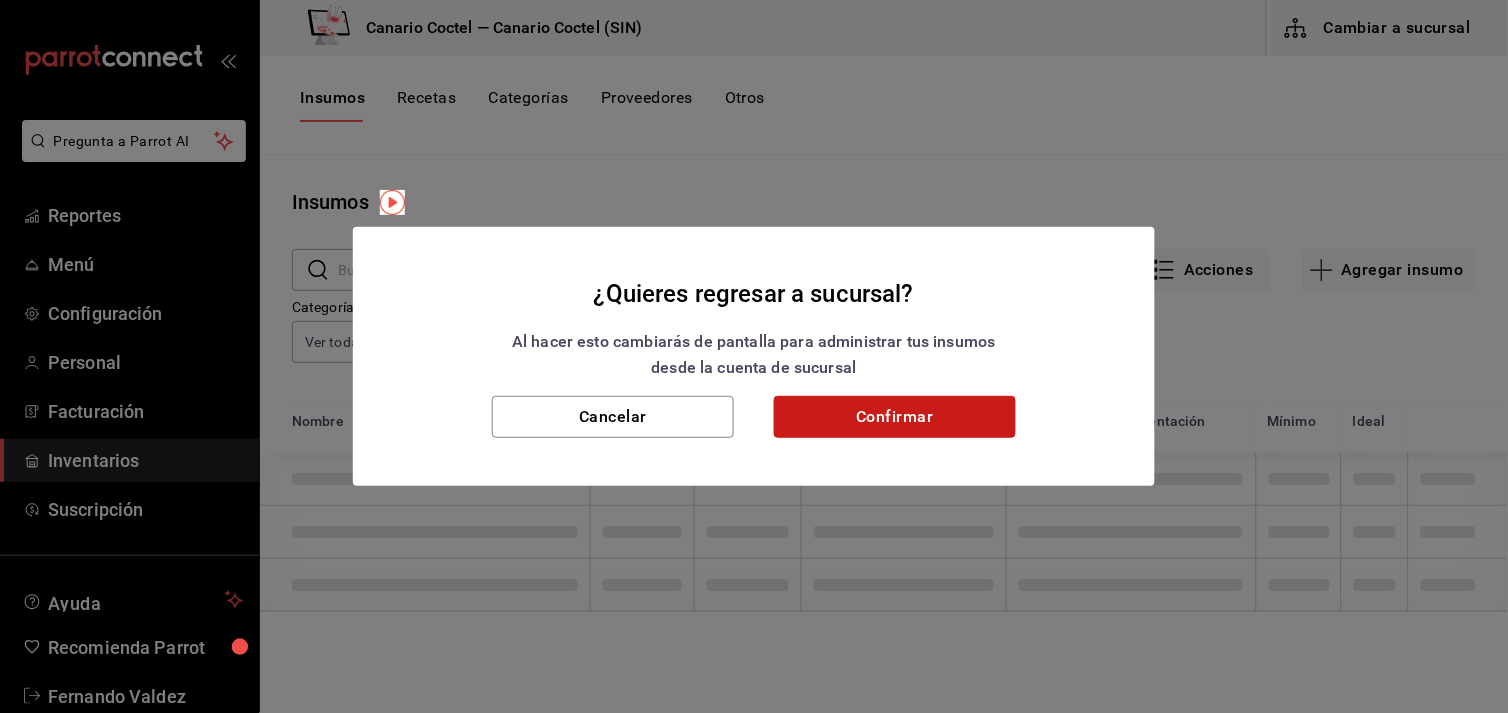 click on "Confirmar" at bounding box center (895, 417) 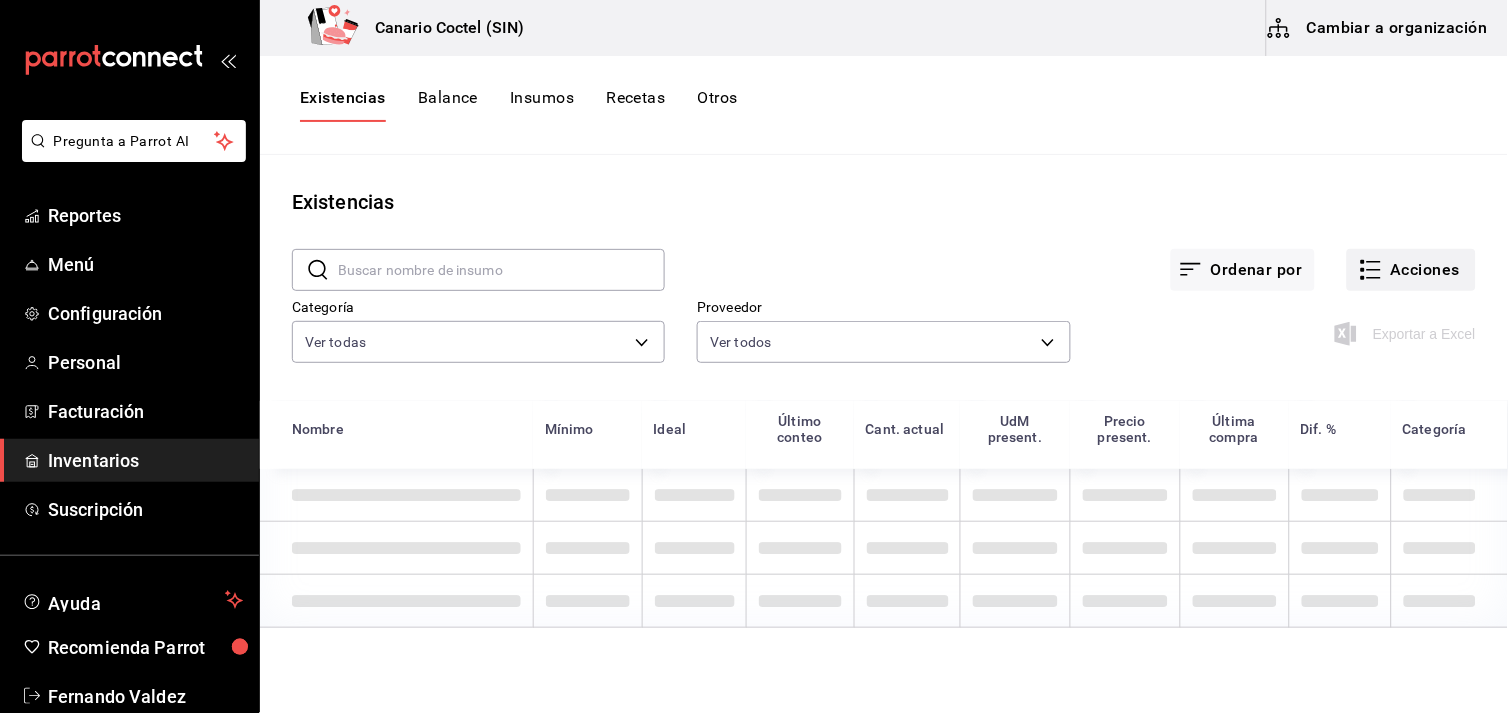 click on "Acciones" at bounding box center [1411, 270] 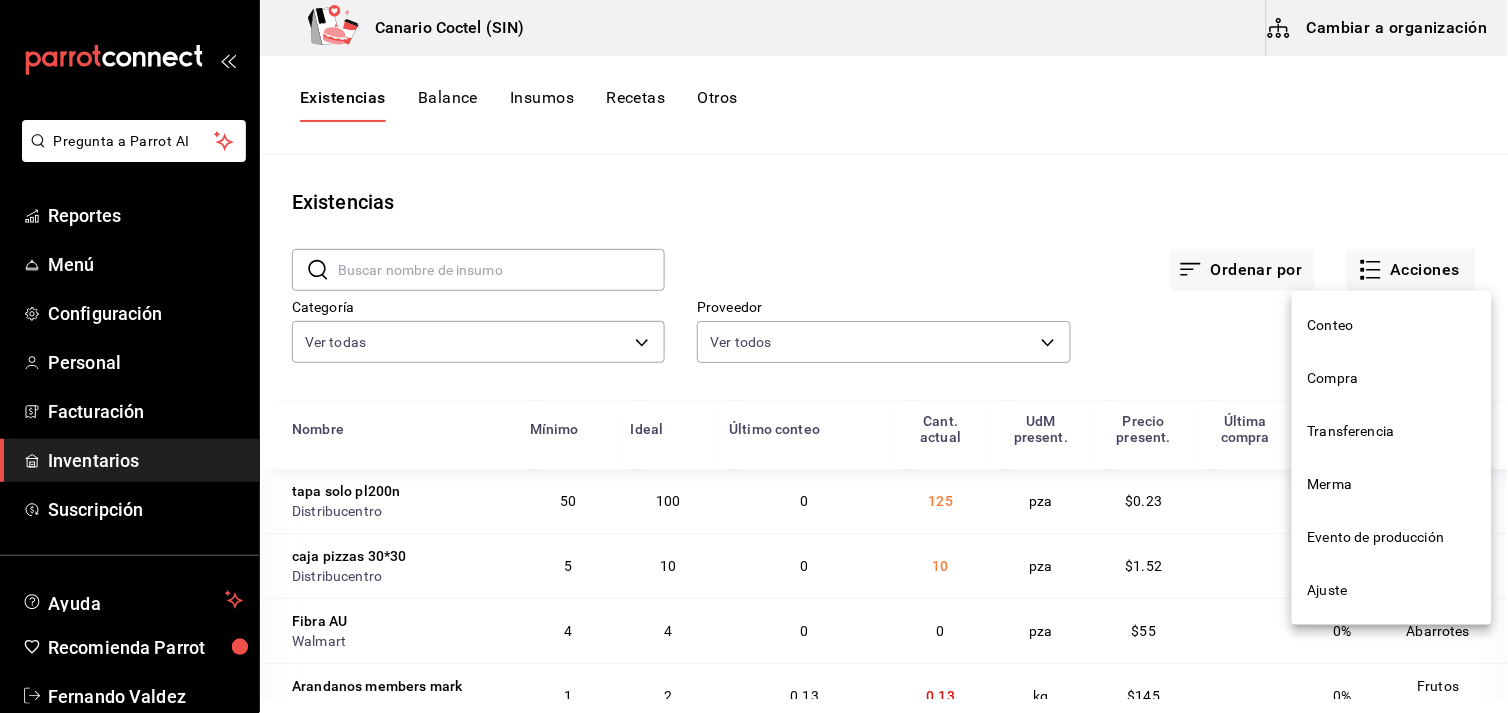 click on "Compra" at bounding box center [1392, 378] 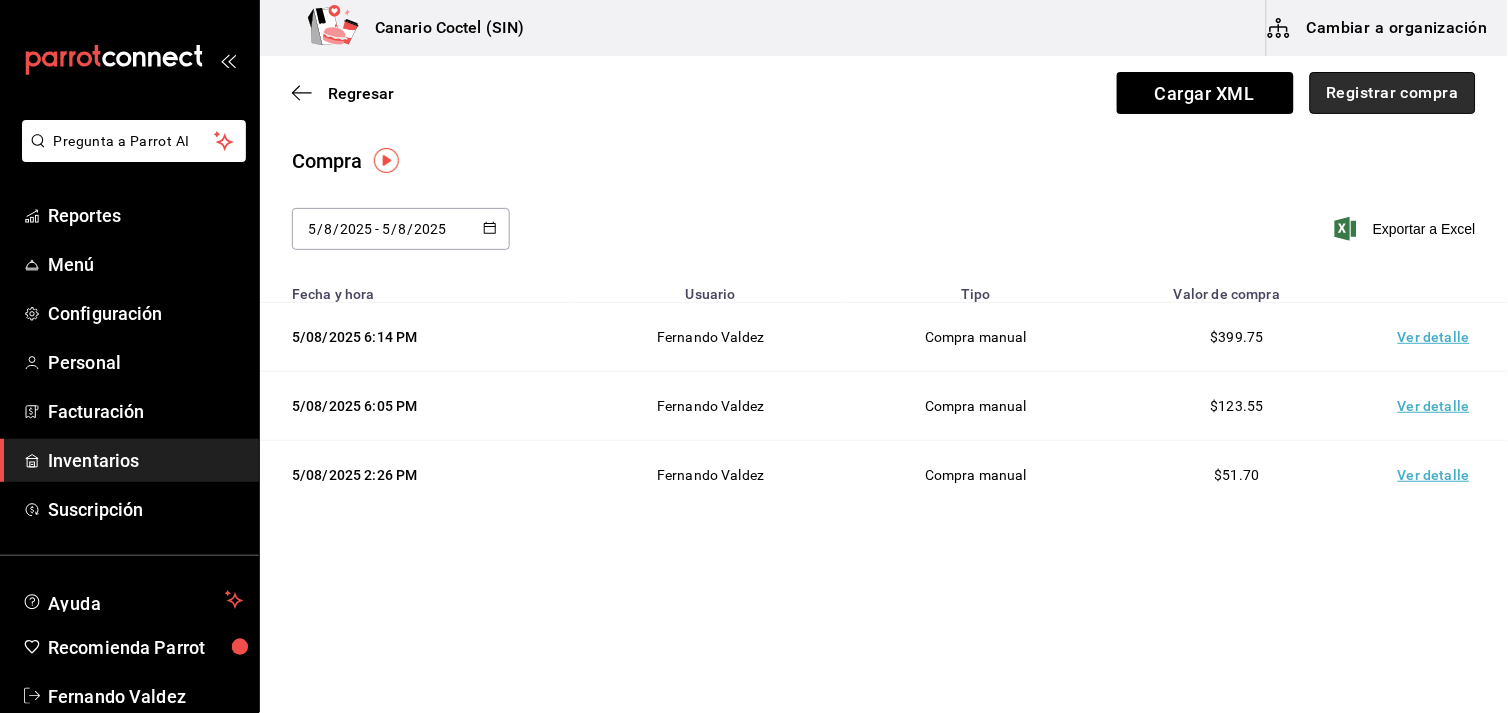 click on "Registrar compra" at bounding box center [1393, 93] 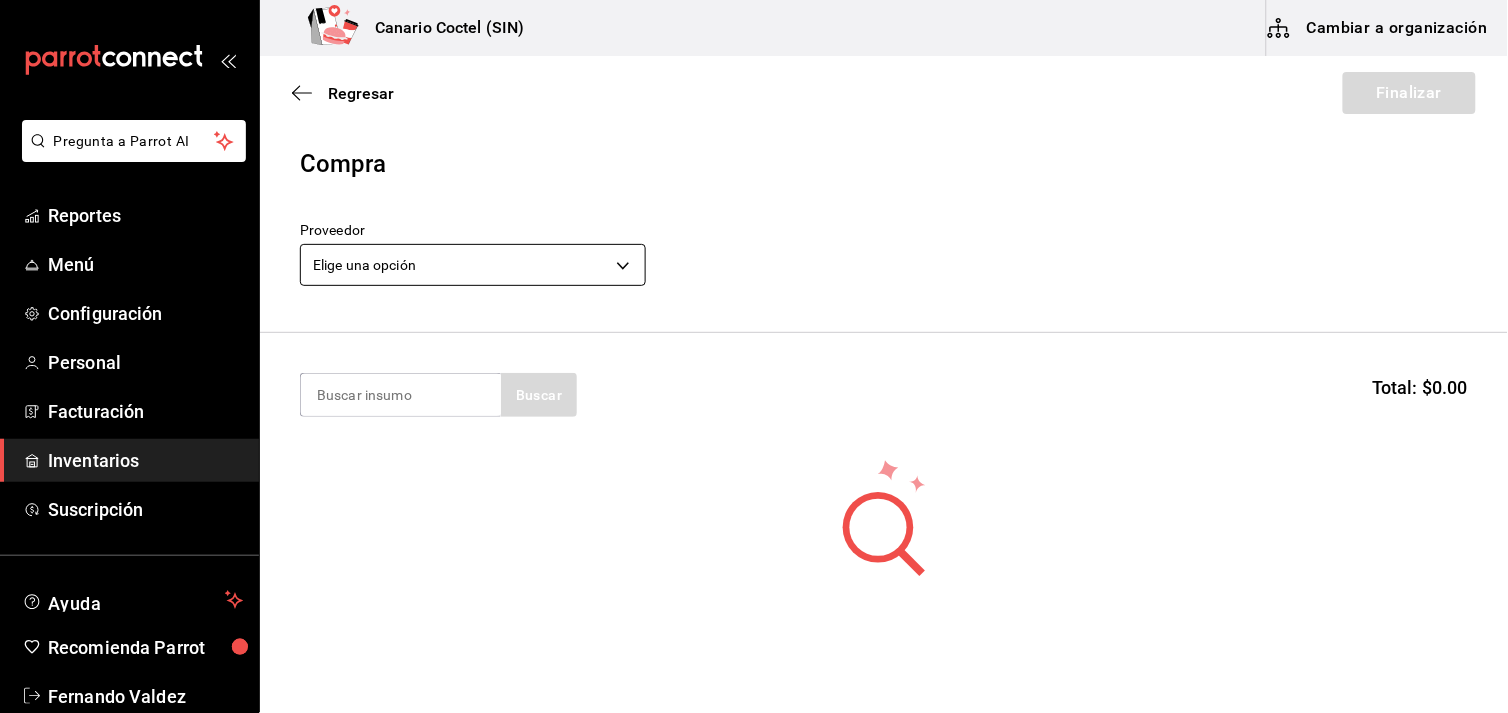 click on "Pregunta a Parrot AI Reportes   Menú   Configuración   Personal   Facturación   Inventarios   Suscripción   Ayuda Recomienda Parrot   Fernando Valdez   Sugerir nueva función   Canario Coctel (SIN) Cambiar a organización Regresar Finalizar Compra Proveedor Elige una opción default Buscar Total: $0.00 No hay insumos a mostrar. Busca un insumo para agregarlo a la lista GANA 1 MES GRATIS EN TU SUSCRIPCIÓN AQUÍ ¿Recuerdas cómo empezó tu restaurante?
Hoy puedes ayudar a un colega a tener el mismo cambio que tú viviste.
Recomienda Parrot directamente desde tu Portal Administrador.
Es fácil y rápido.
🎁 Por cada restaurante que se una, ganas 1 mes gratis. Ver video tutorial Ir a video Pregunta a Parrot AI Reportes   Menú   Configuración   Personal   Facturación   Inventarios   Suscripción   Ayuda Recomienda Parrot   Fernando Valdez   Sugerir nueva función   Editar Eliminar Visitar centro de ayuda (81) 2046 6363 soporte@parrotsoftware.io Visitar centro de ayuda (81) 2046 6363" at bounding box center (754, 300) 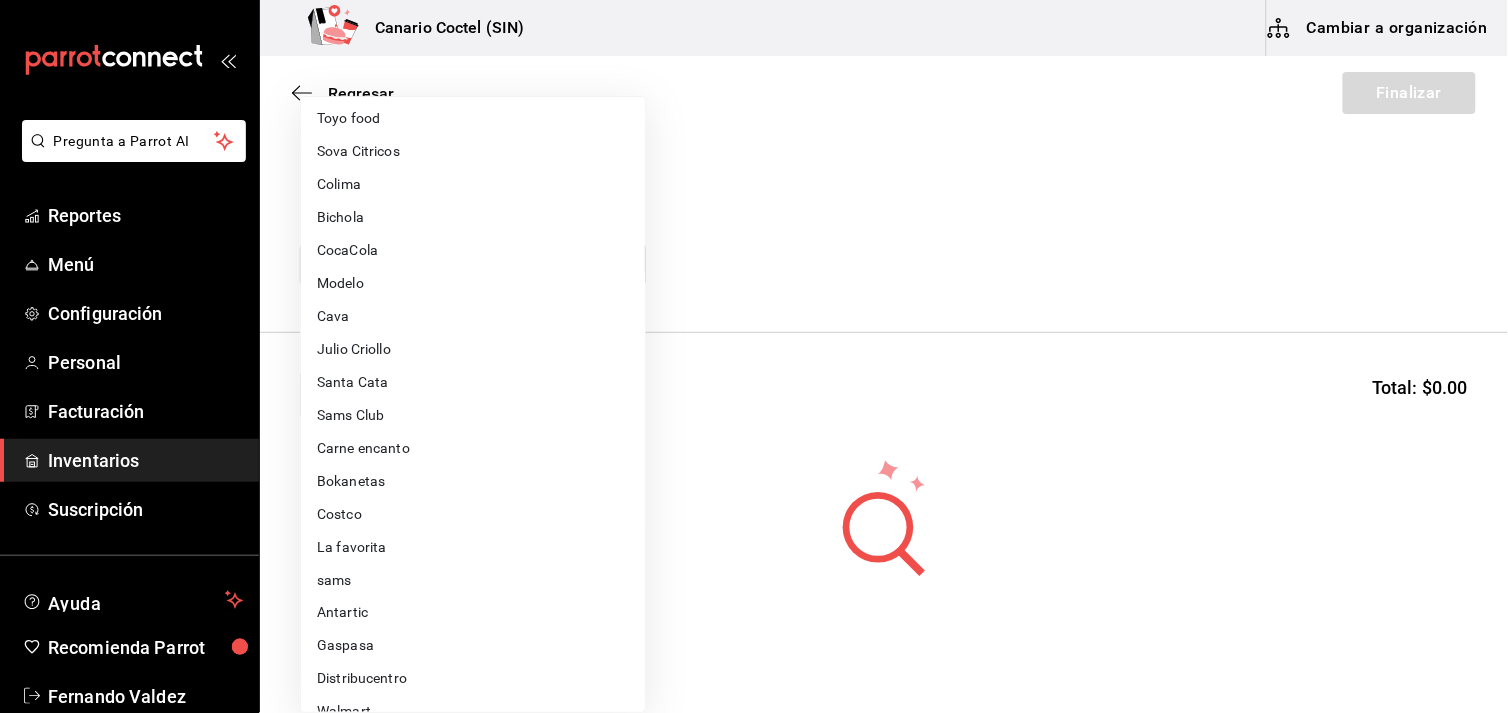 scroll, scrollTop: 444, scrollLeft: 0, axis: vertical 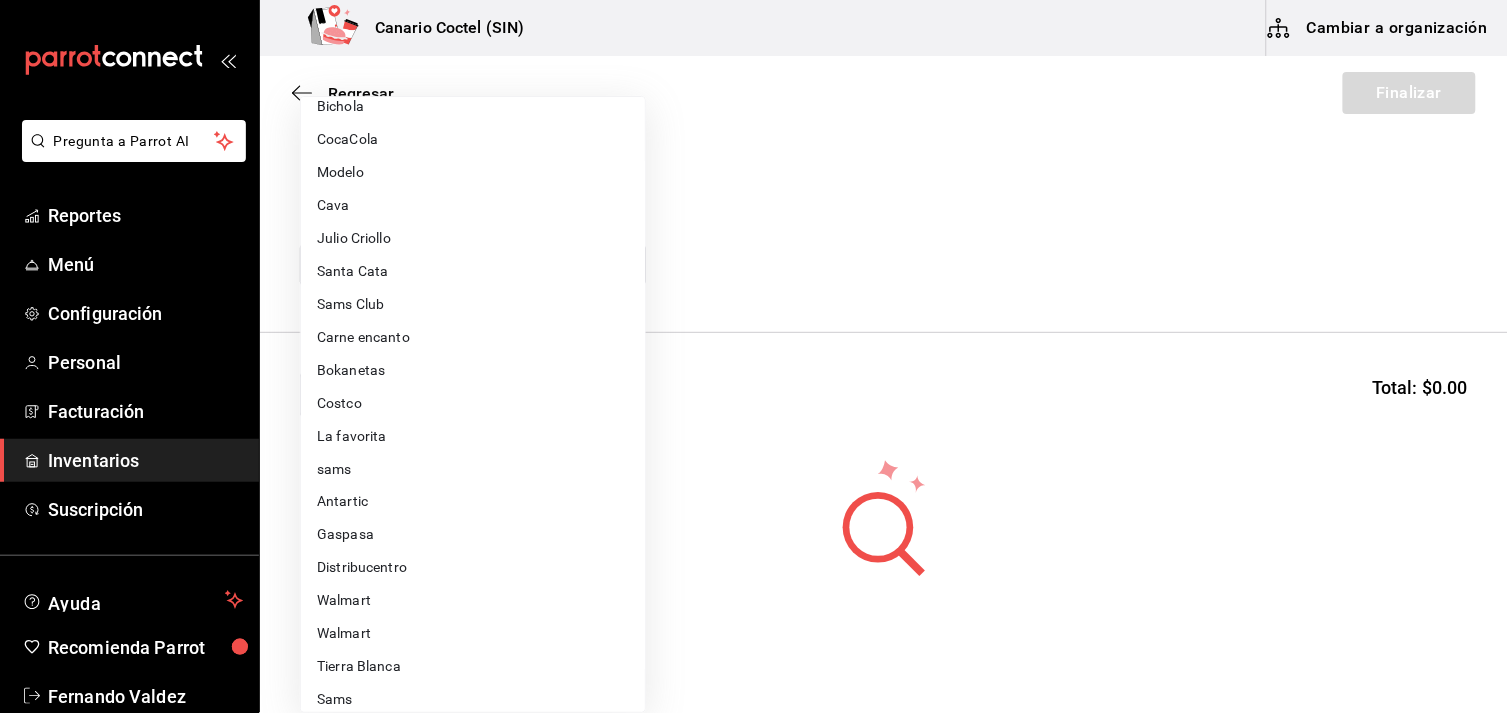 click on "Walmart" at bounding box center [473, 601] 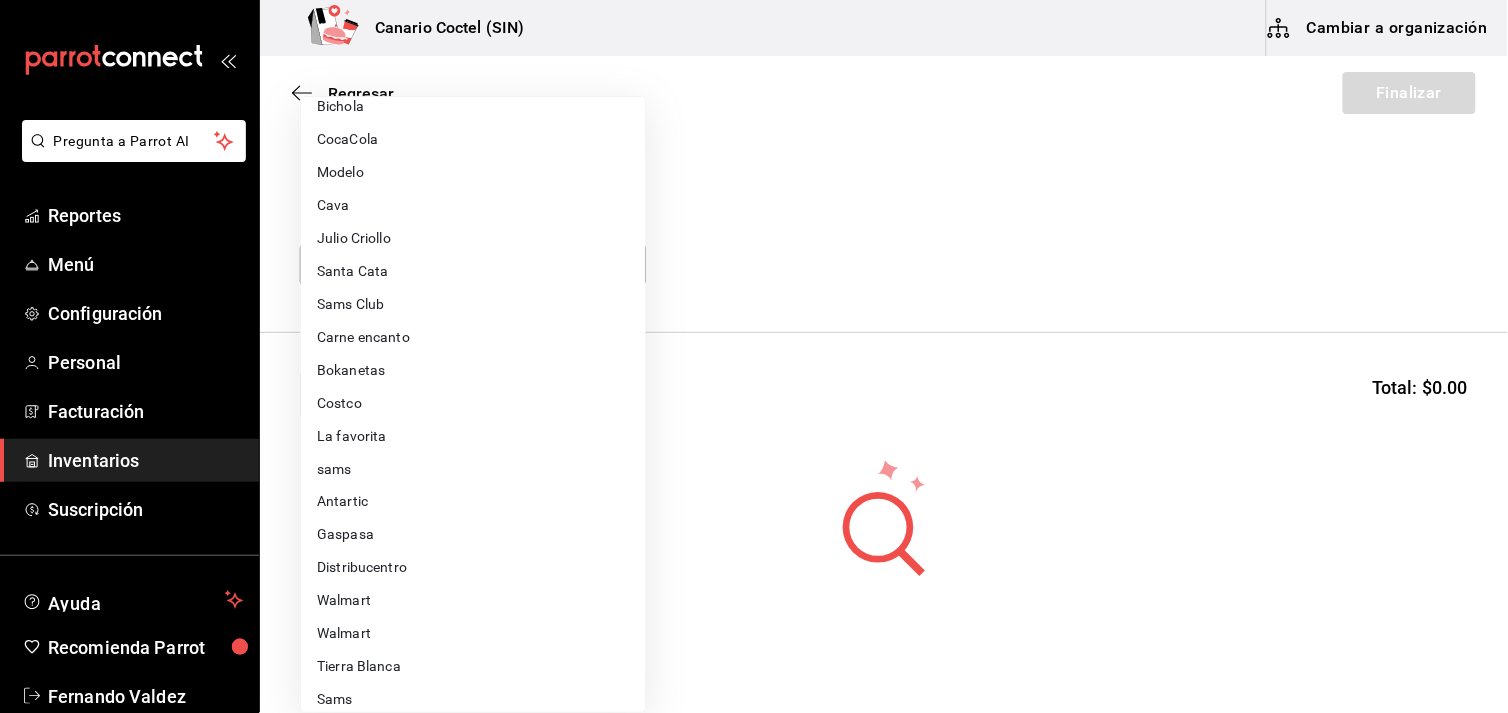 type on "368951de-21f5-4266-aec8-27b013a2c4b1" 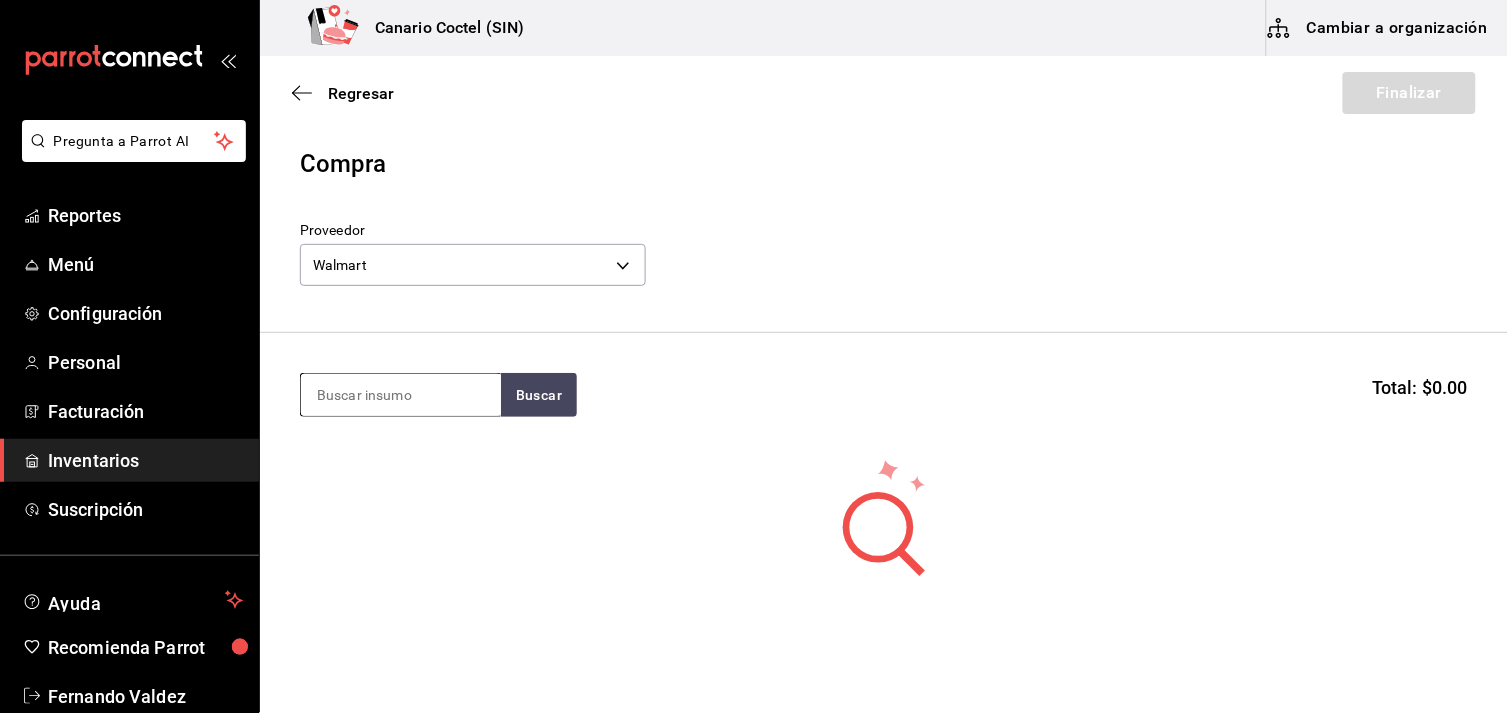 click at bounding box center (401, 395) 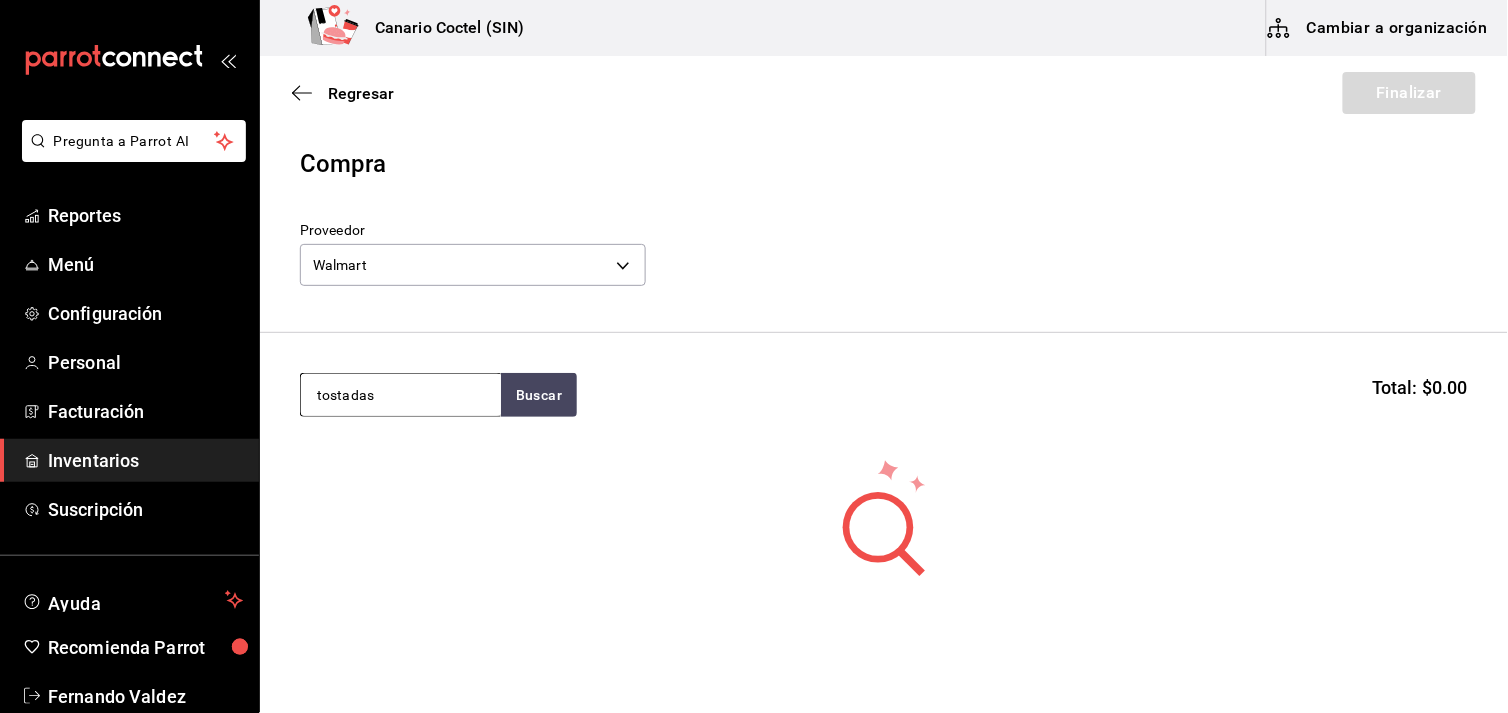 type on "tostadas" 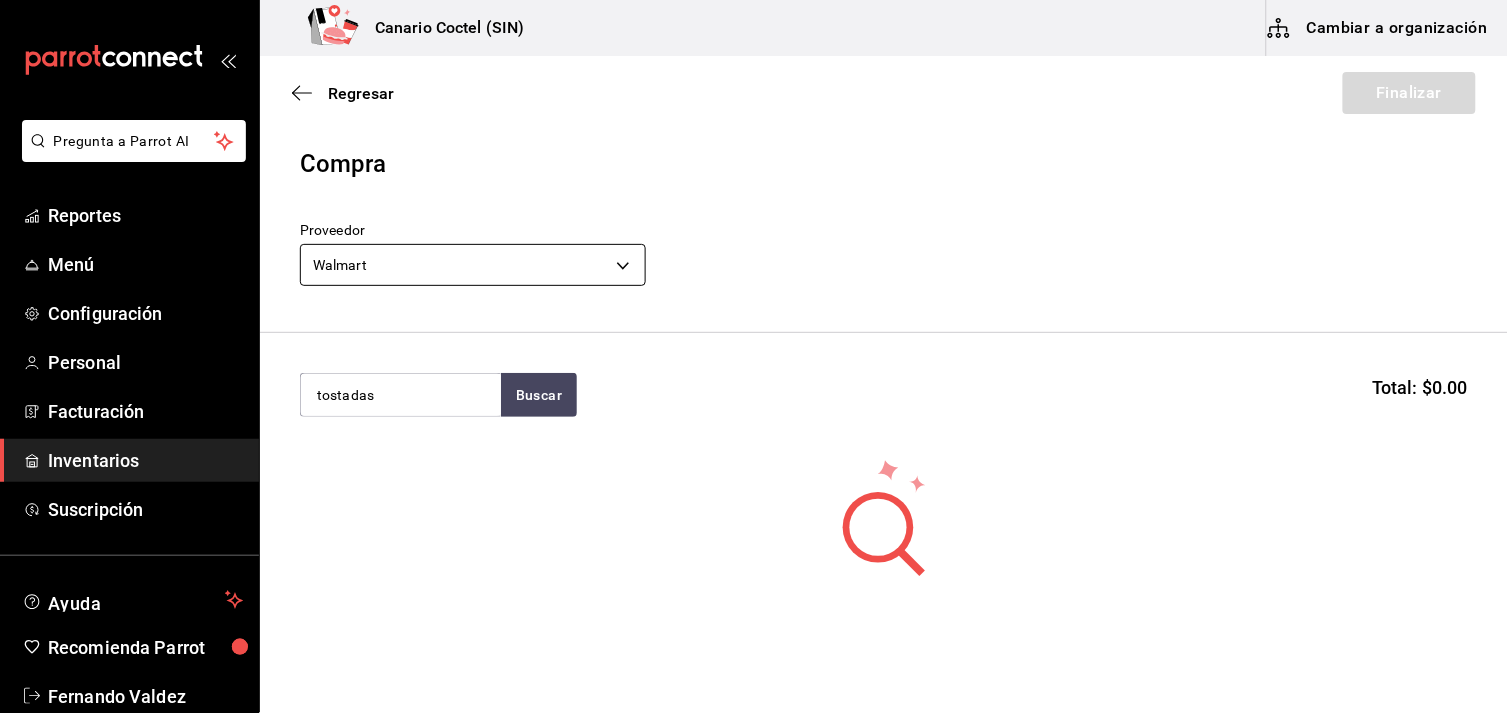 click on "Pregunta a Parrot AI Reportes   Menú   Configuración   Personal   Facturación   Inventarios   Suscripción   Ayuda Recomienda Parrot   Fernando Valdez   Sugerir nueva función   Canario Coctel (SIN) Cambiar a organización Regresar Finalizar Compra Proveedor Walmart 368951de-21f5-4266-aec8-27b013a2c4b1 tostadas Buscar Total: $0.00 No hay insumos a mostrar. Busca un insumo para agregarlo a la lista GANA 1 MES GRATIS EN TU SUSCRIPCIÓN AQUÍ ¿Recuerdas cómo empezó tu restaurante?
Hoy puedes ayudar a un colega a tener el mismo cambio que tú viviste.
Recomienda Parrot directamente desde tu Portal Administrador.
Es fácil y rápido.
🎁 Por cada restaurante que se una, ganas 1 mes gratis. Ver video tutorial Ir a video Pregunta a Parrot AI Reportes   Menú   Configuración   Personal   Facturación   Inventarios   Suscripción   Ayuda Recomienda Parrot   Fernando Valdez   Sugerir nueva función   Editar Eliminar Visitar centro de ayuda (81) 2046 6363 soporte@parrotsoftware.io Visitar centro de ayuda" at bounding box center (754, 300) 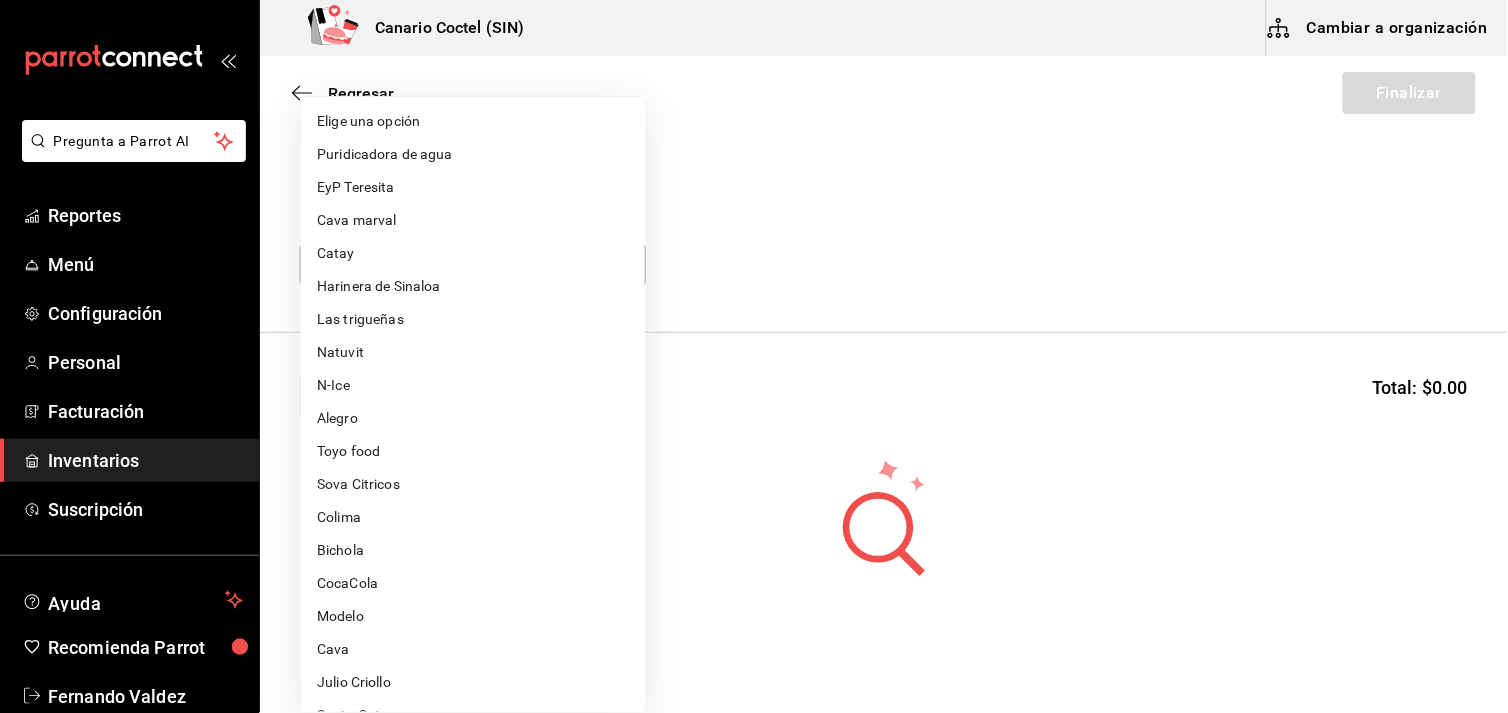 scroll, scrollTop: 640, scrollLeft: 0, axis: vertical 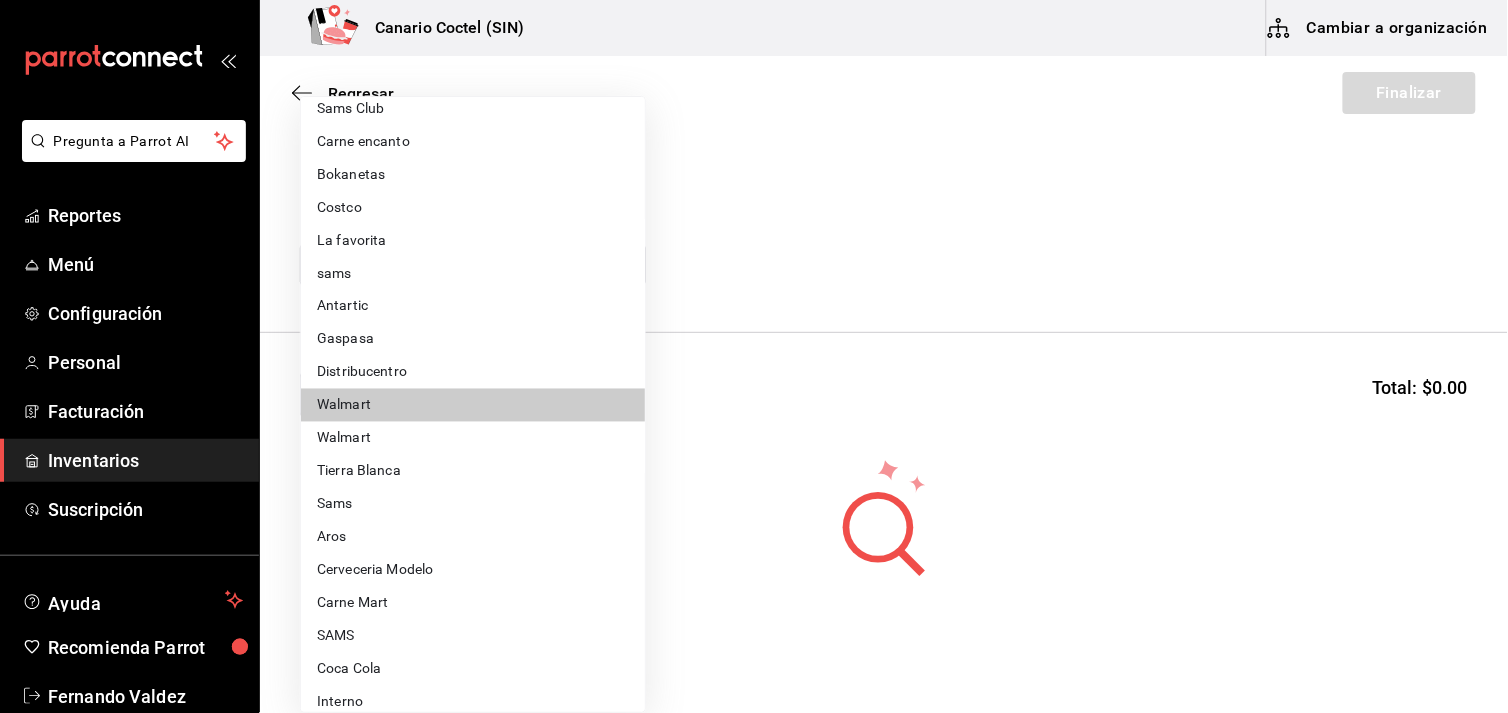 click on "Walmart" at bounding box center (473, 438) 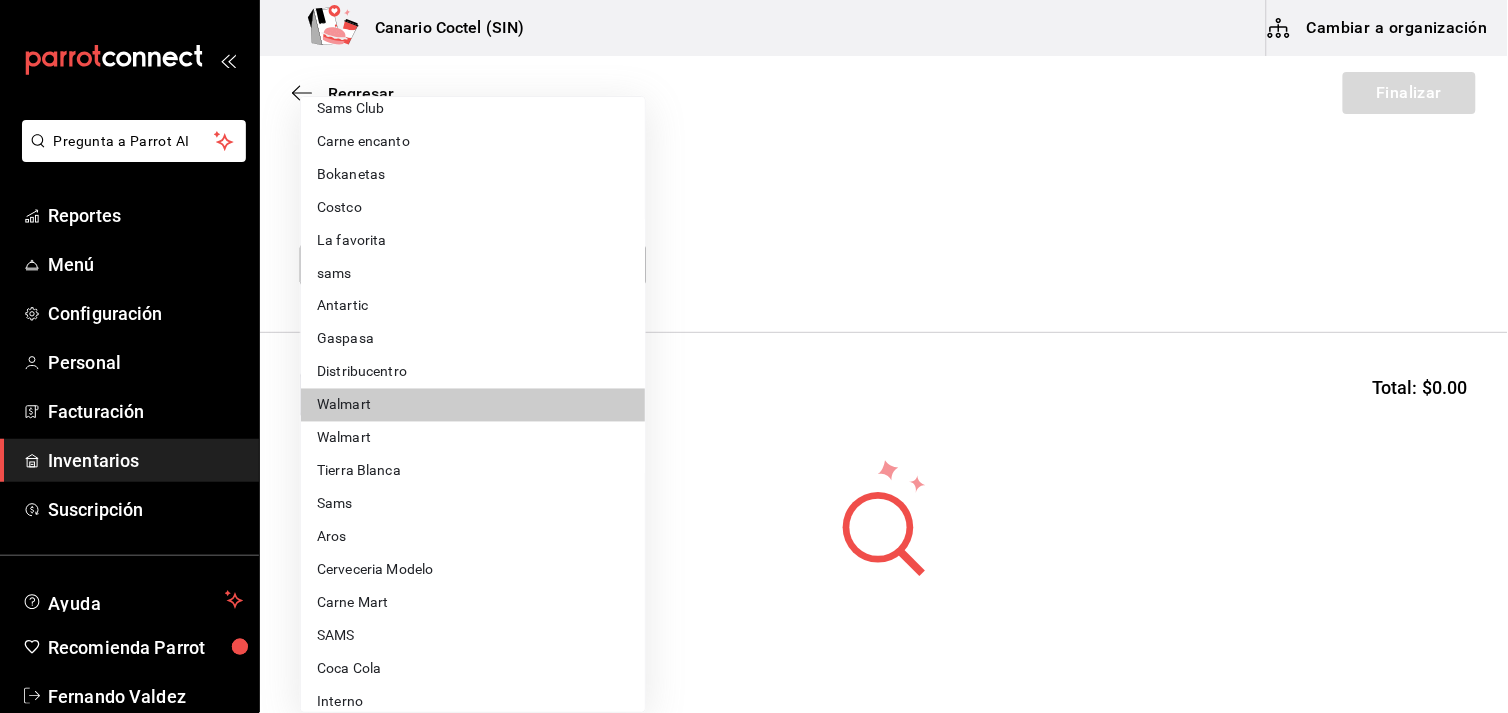 type on "9c83c466-c022-4040-a3e1-7f0d92baf5d7" 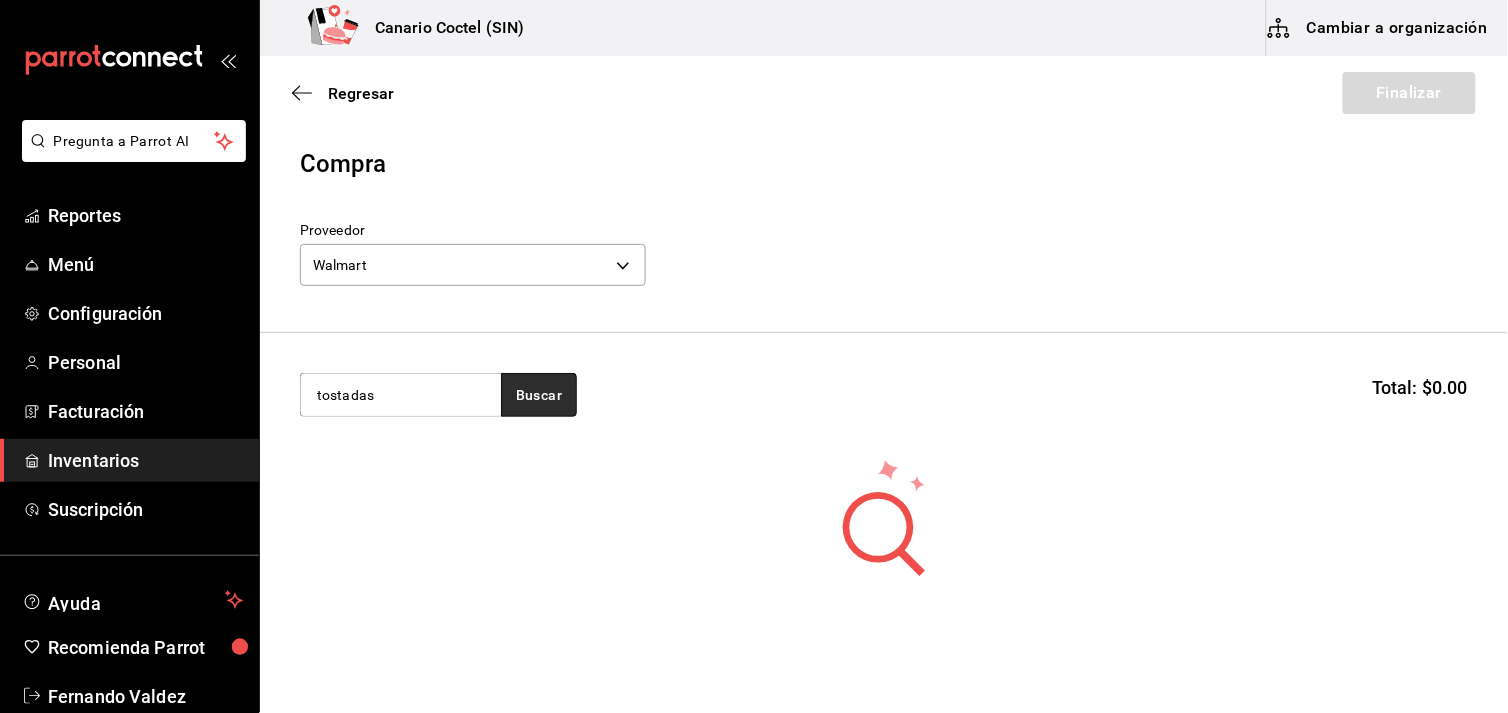 click on "Buscar" at bounding box center [539, 395] 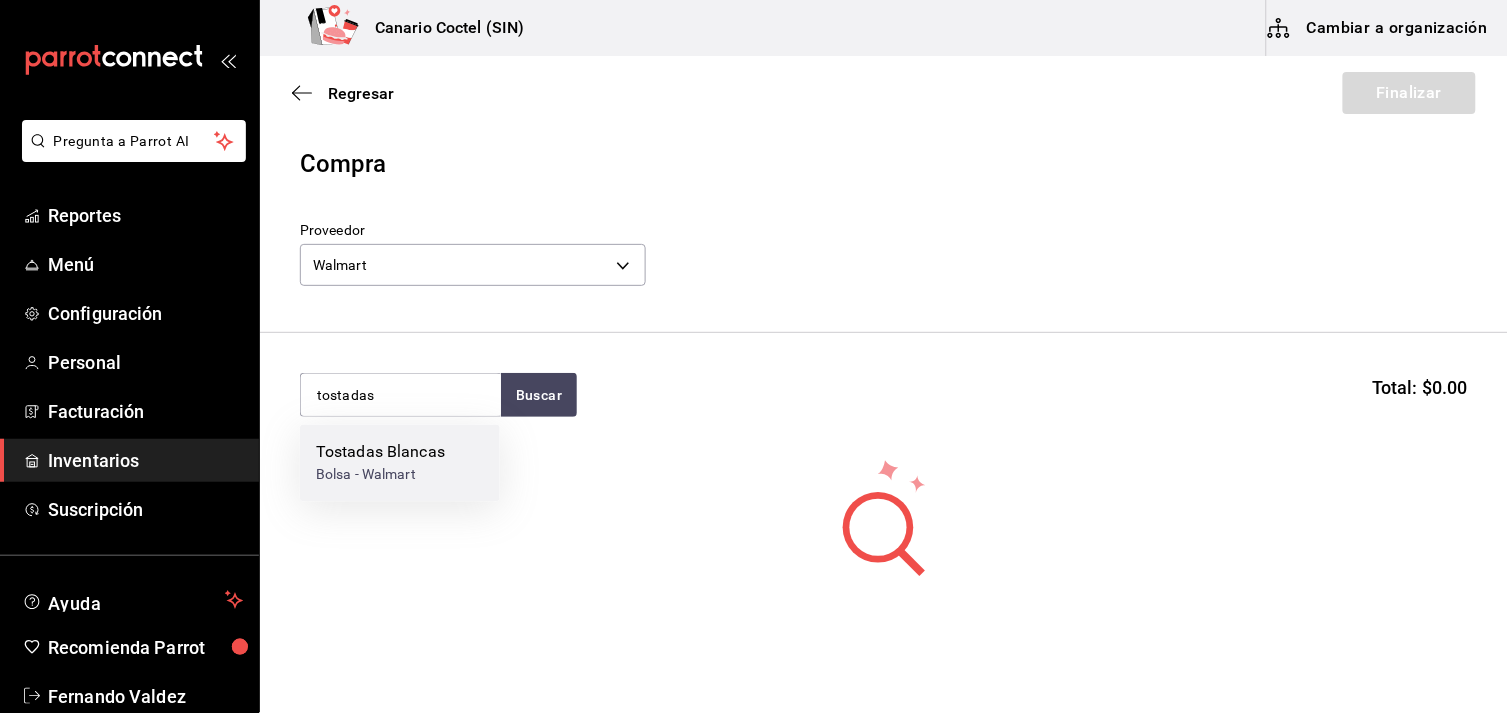 click on "Tostadas Blancas" at bounding box center [380, 453] 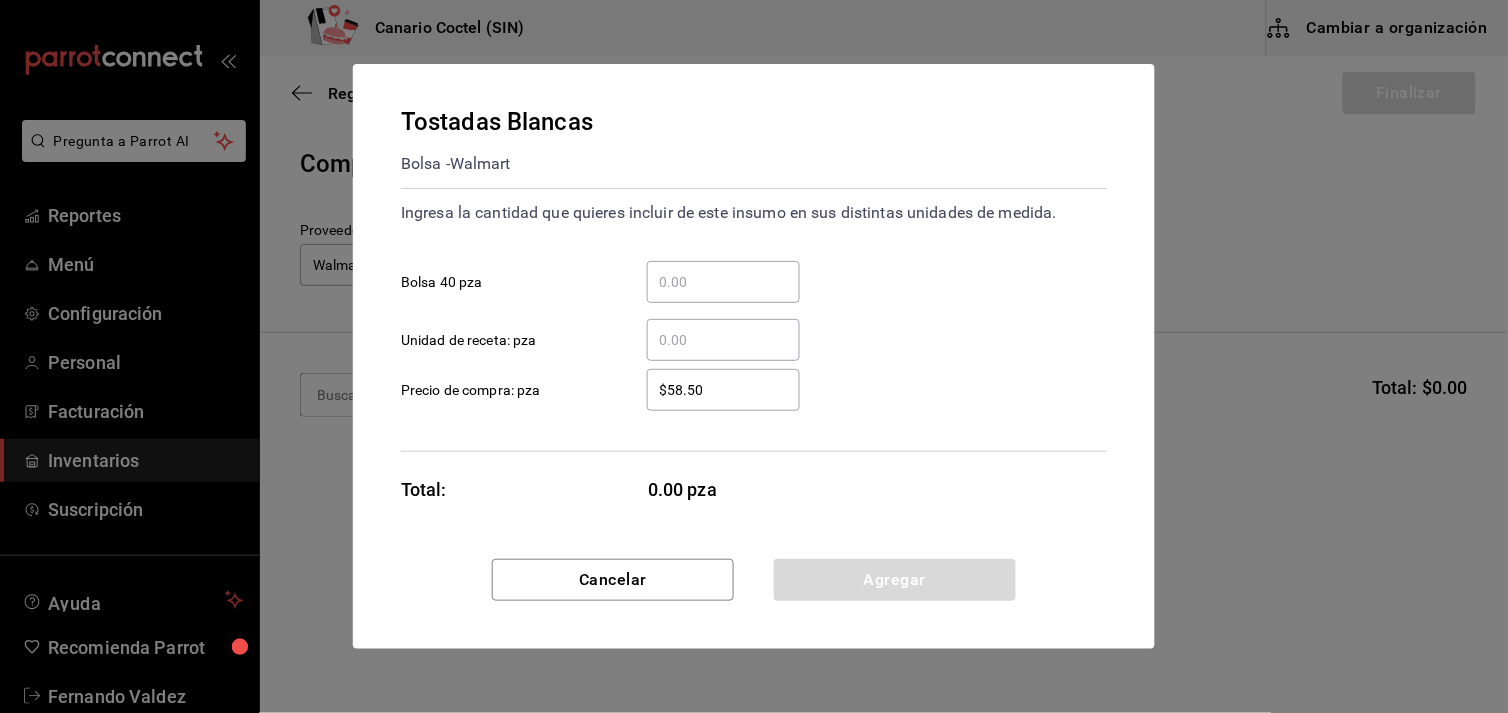 click on "​ Bolsa 40 pza" at bounding box center (723, 282) 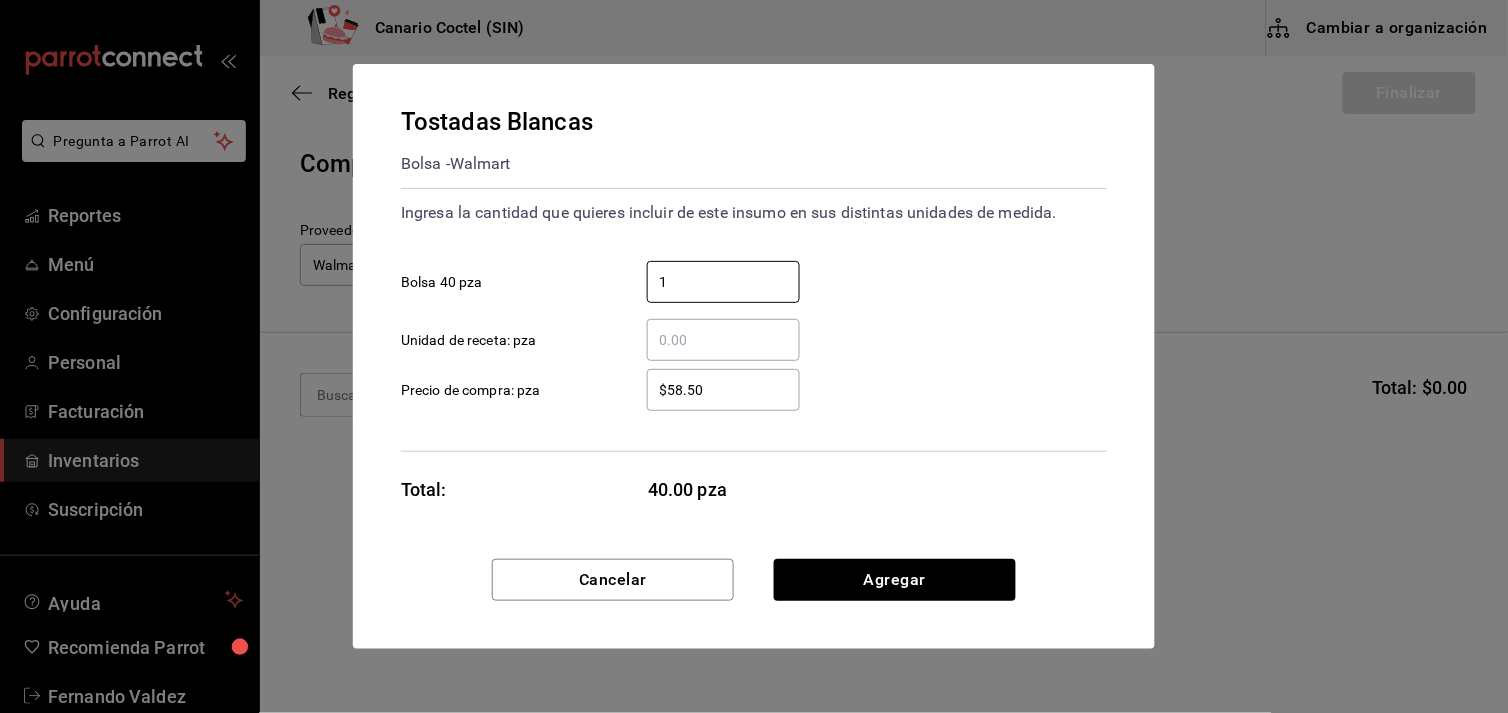 type on "1" 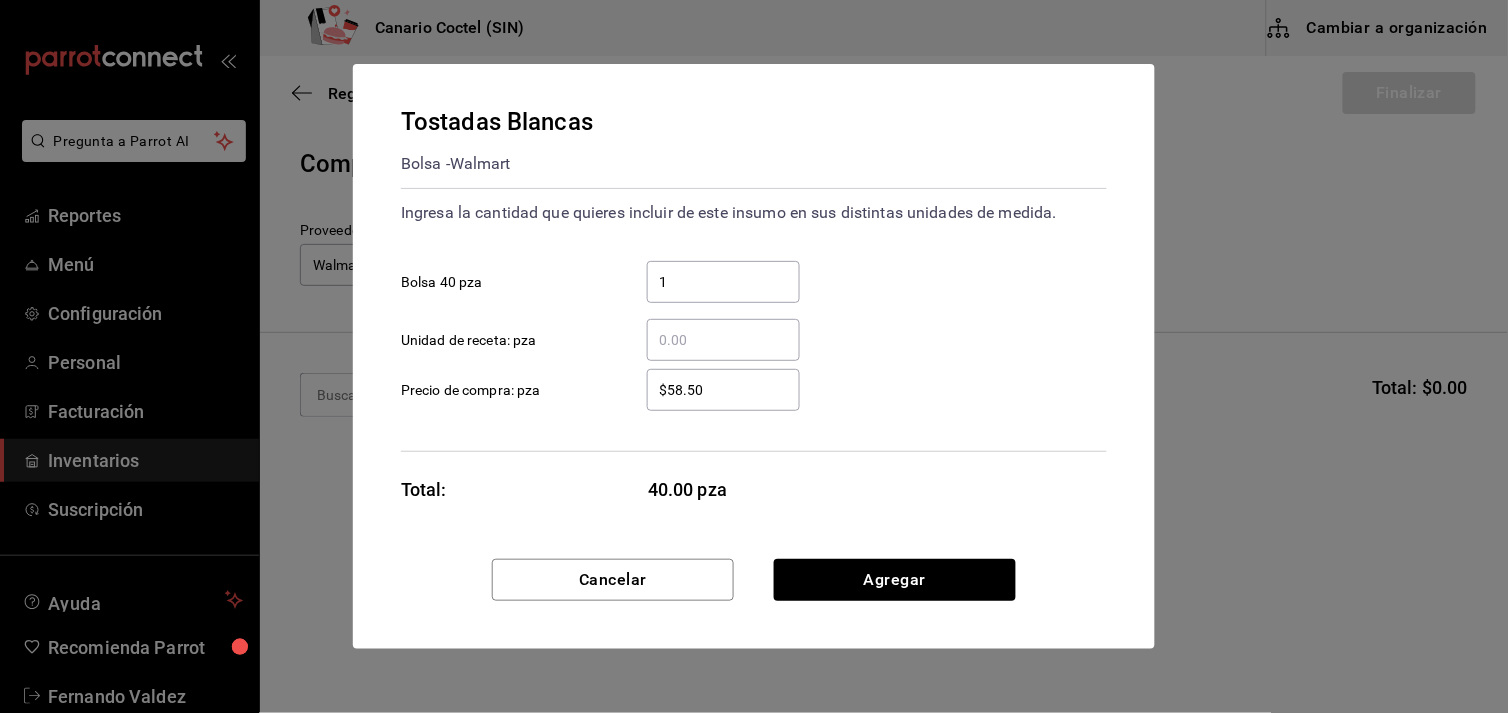 click on "Tostadas Blancas   Bolsa -  Walmart  Ingresa la cantidad que quieres incluir de este insumo en sus distintas unidades de medida. 1 ​ Bolsa 40 pza ​ Unidad de receta: pza $58.50 ​ Precio de compra: pza Total: 40.00 pza" at bounding box center (754, 311) 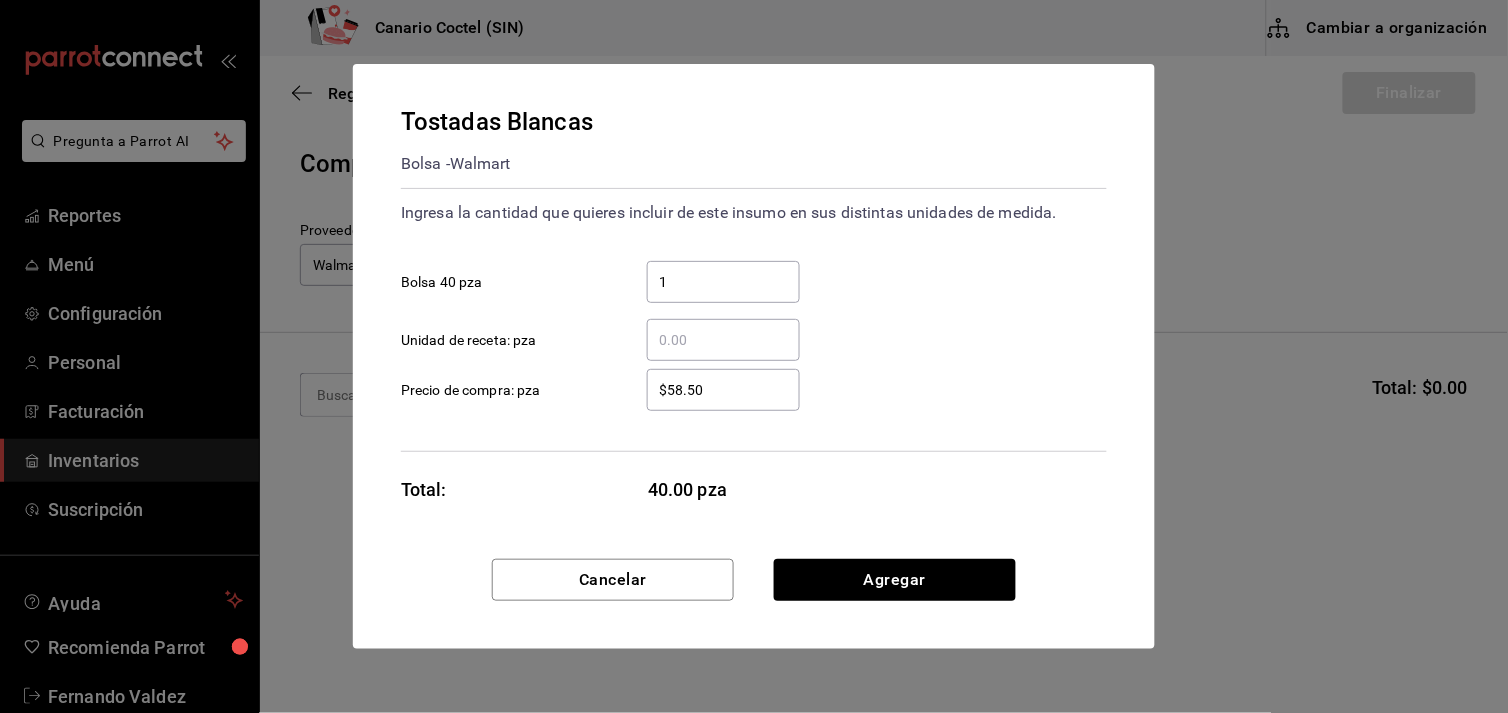 click on "$58.50" at bounding box center [723, 390] 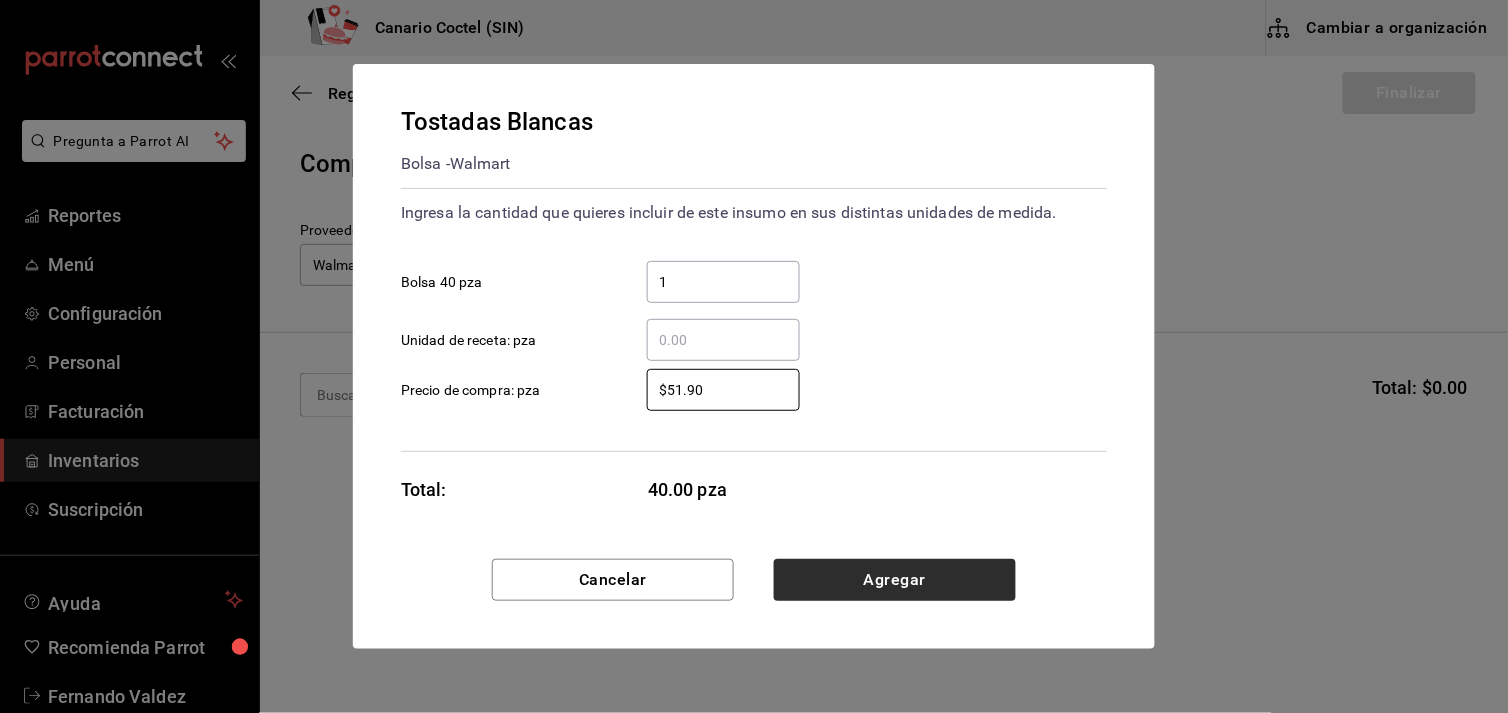 type on "$51.90" 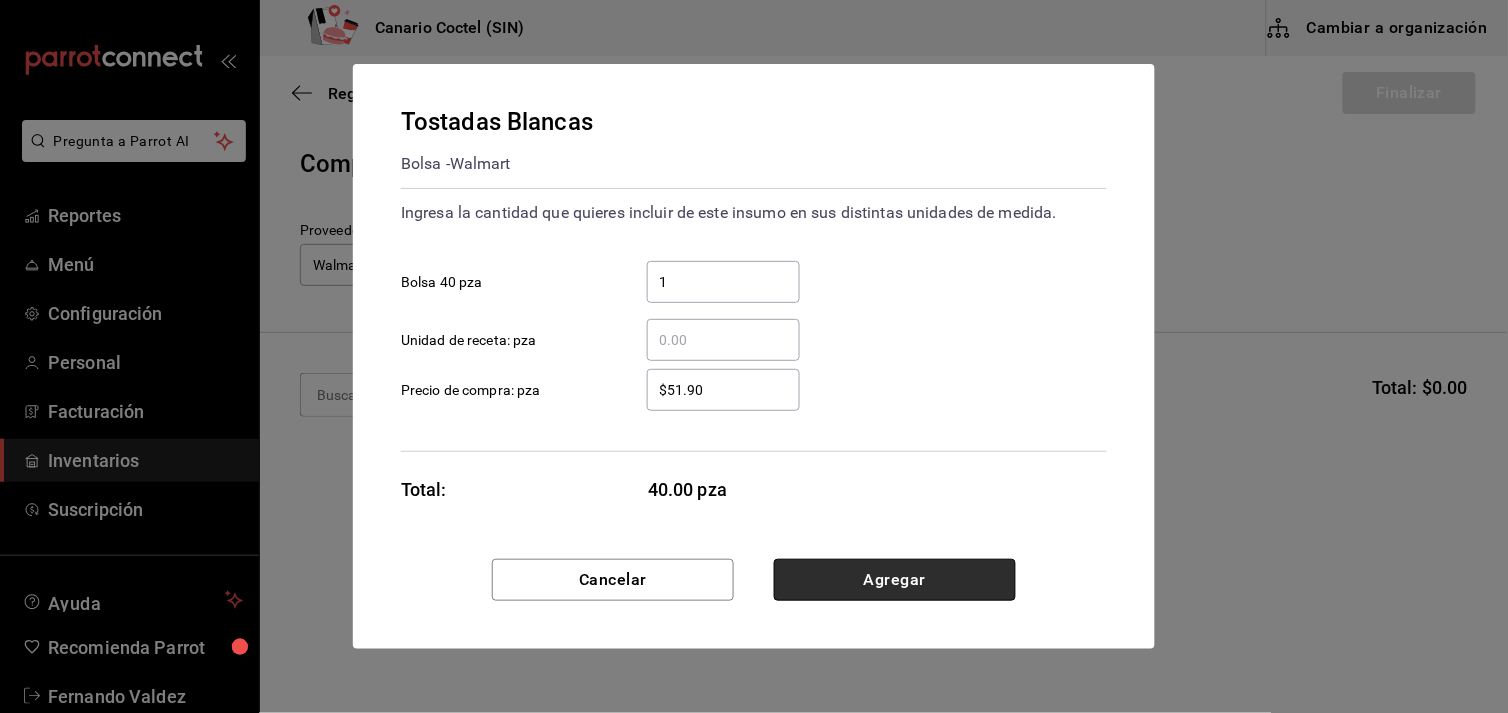 click on "Agregar" at bounding box center [895, 580] 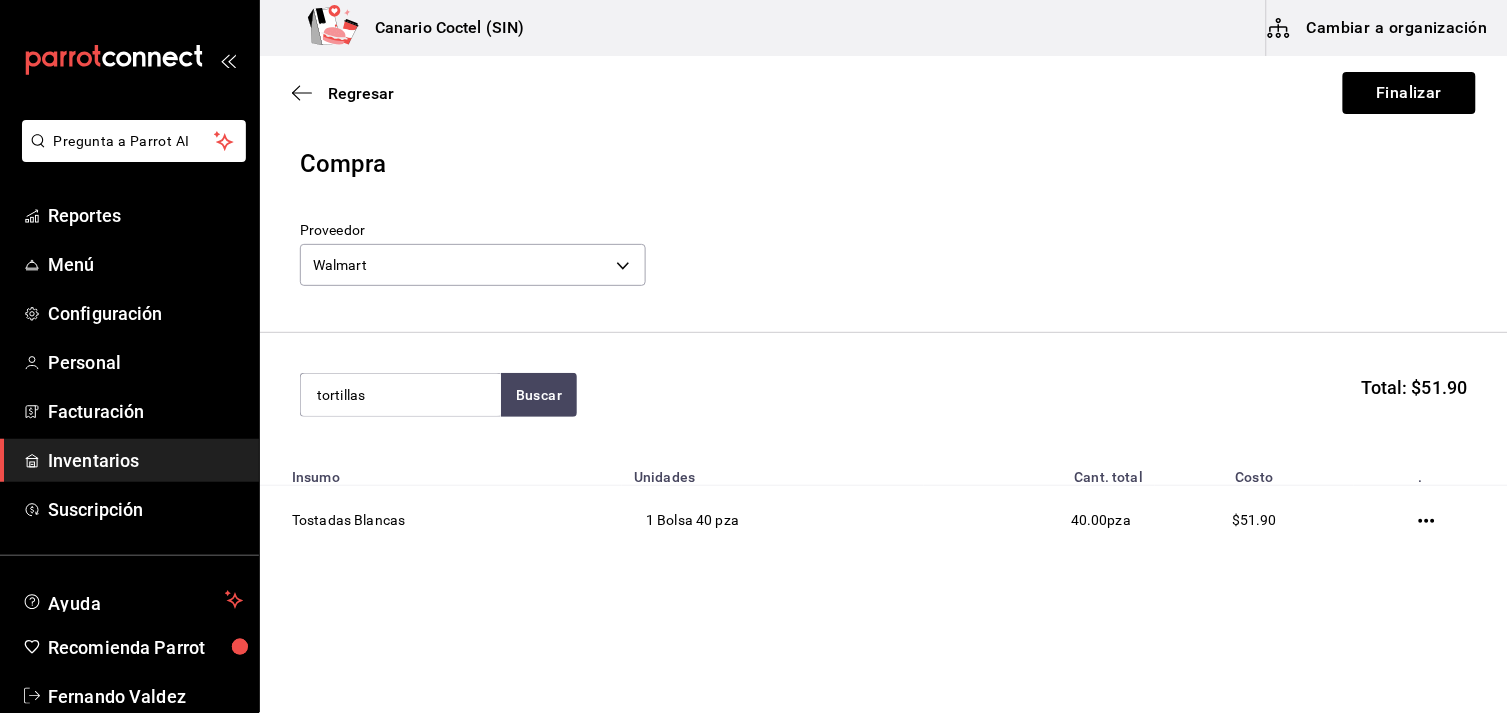 type on "tortillas" 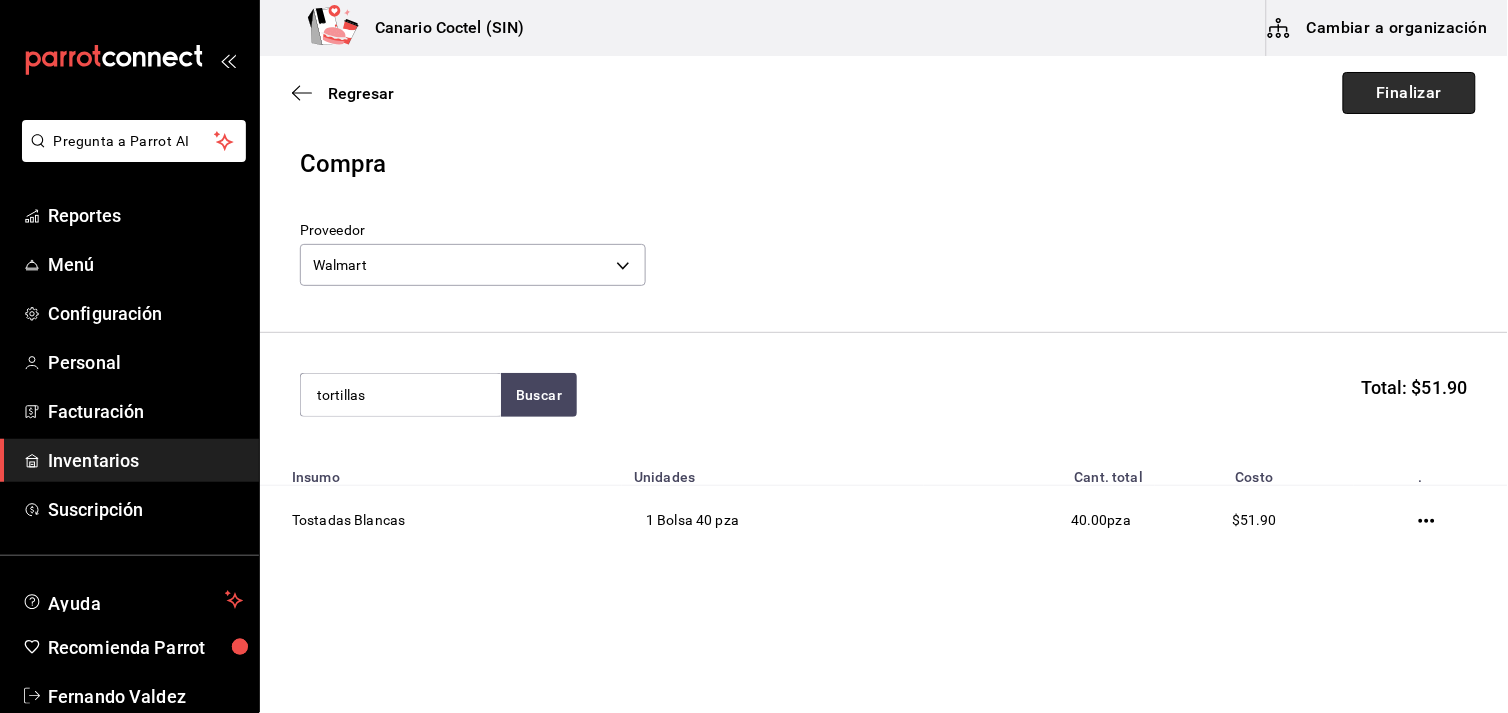 click on "Finalizar" at bounding box center (1409, 93) 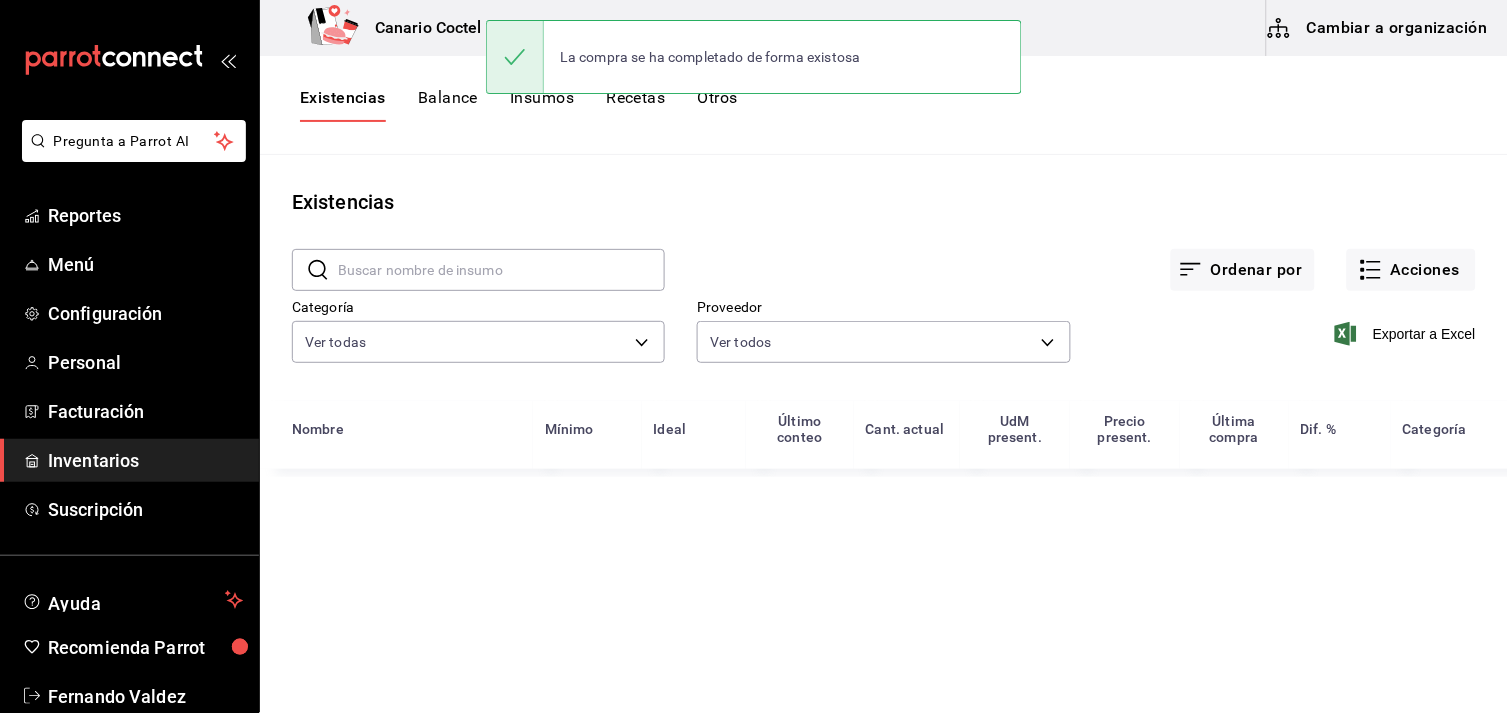 click on "Cambiar a organización" at bounding box center (1379, 28) 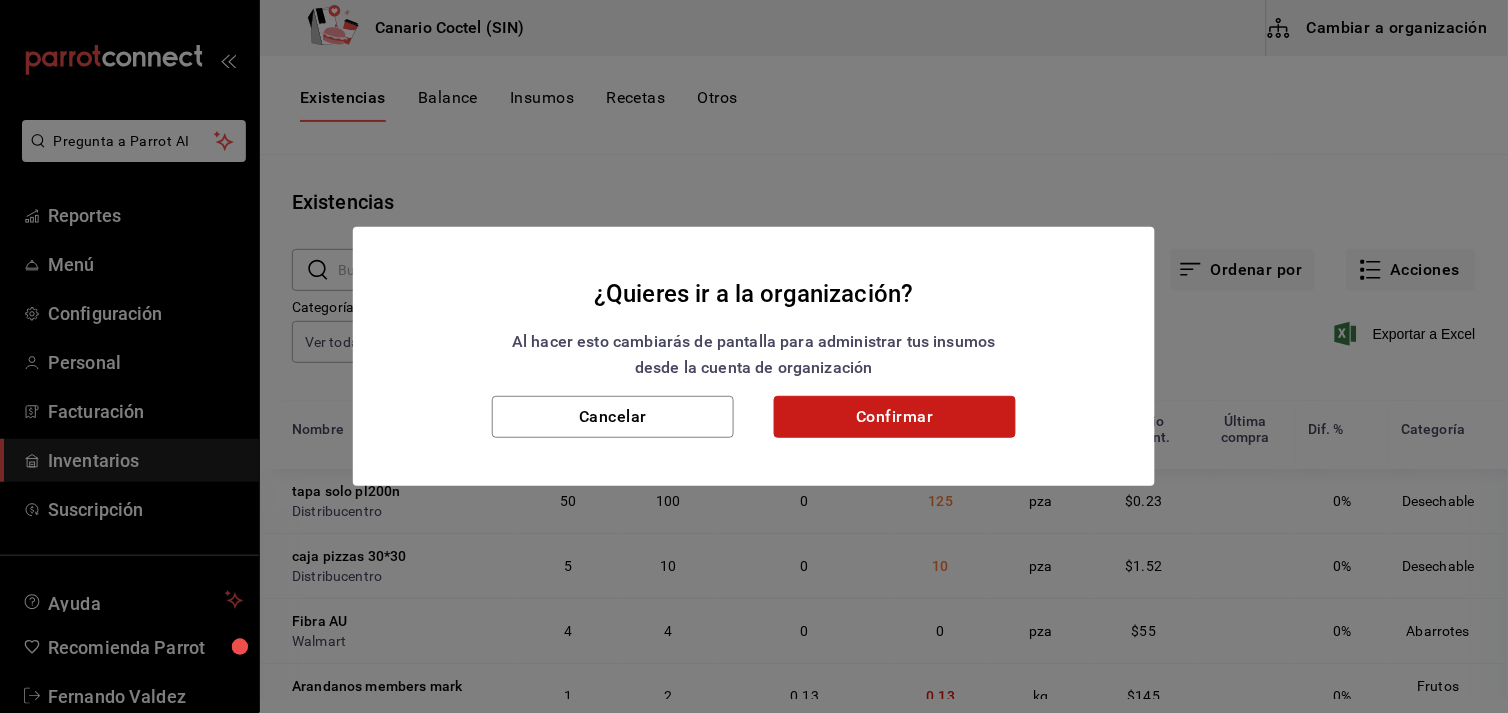 click on "Confirmar" at bounding box center [895, 417] 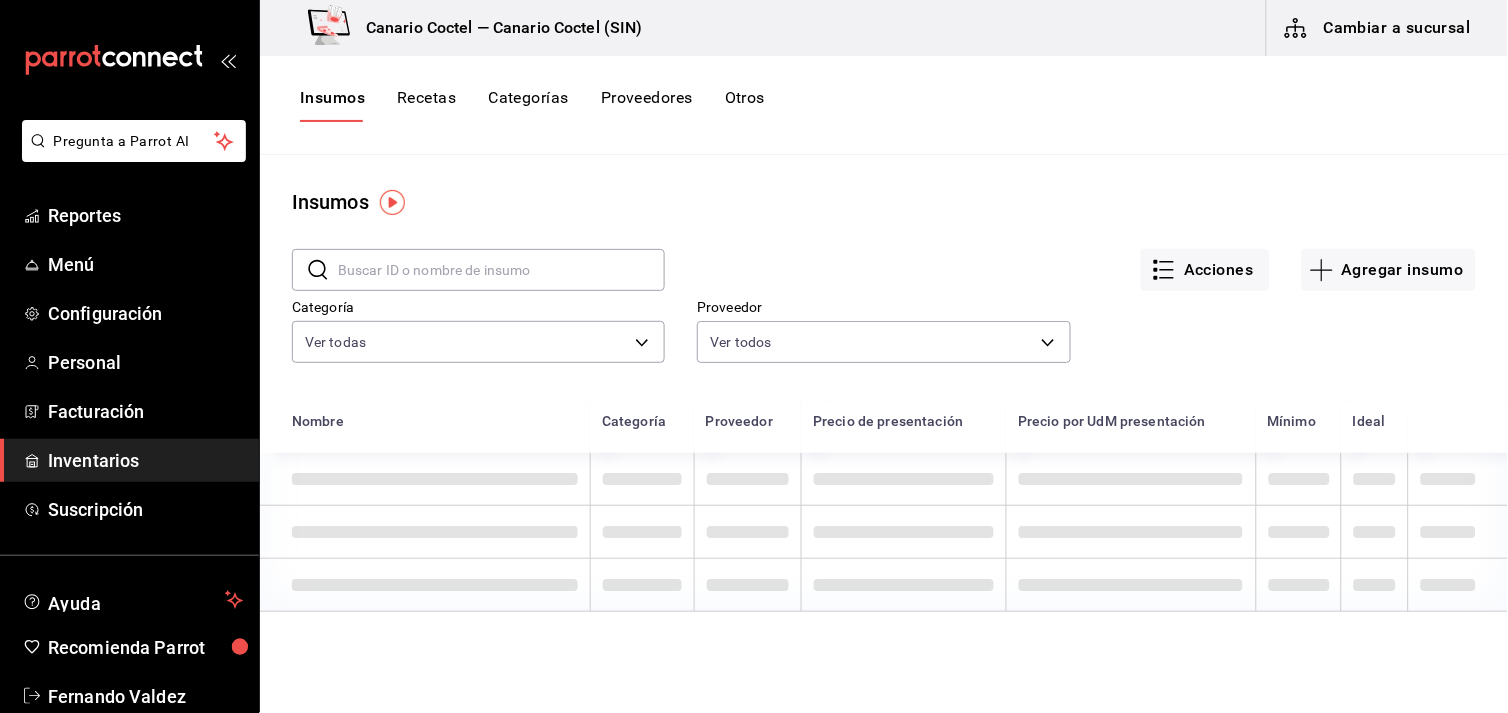 click at bounding box center [501, 270] 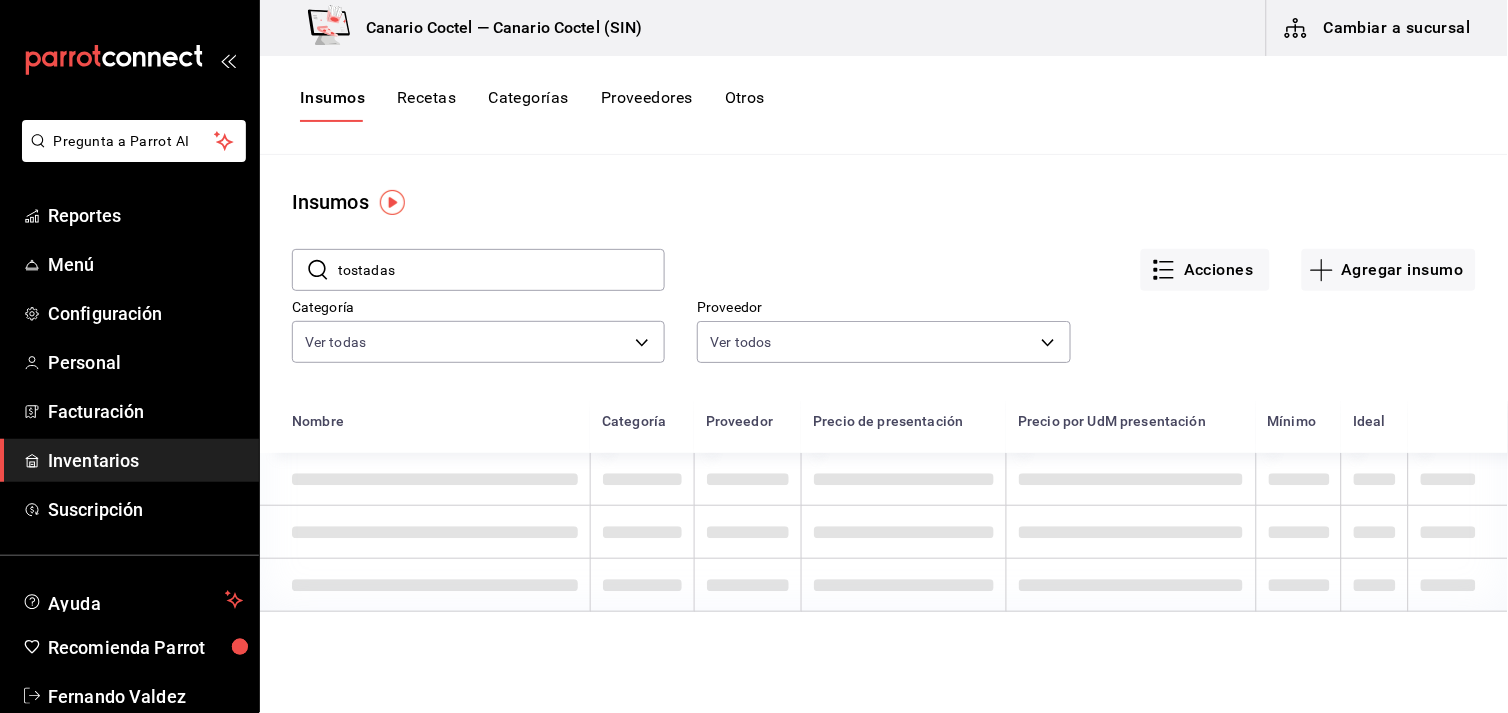 type on "tostadas" 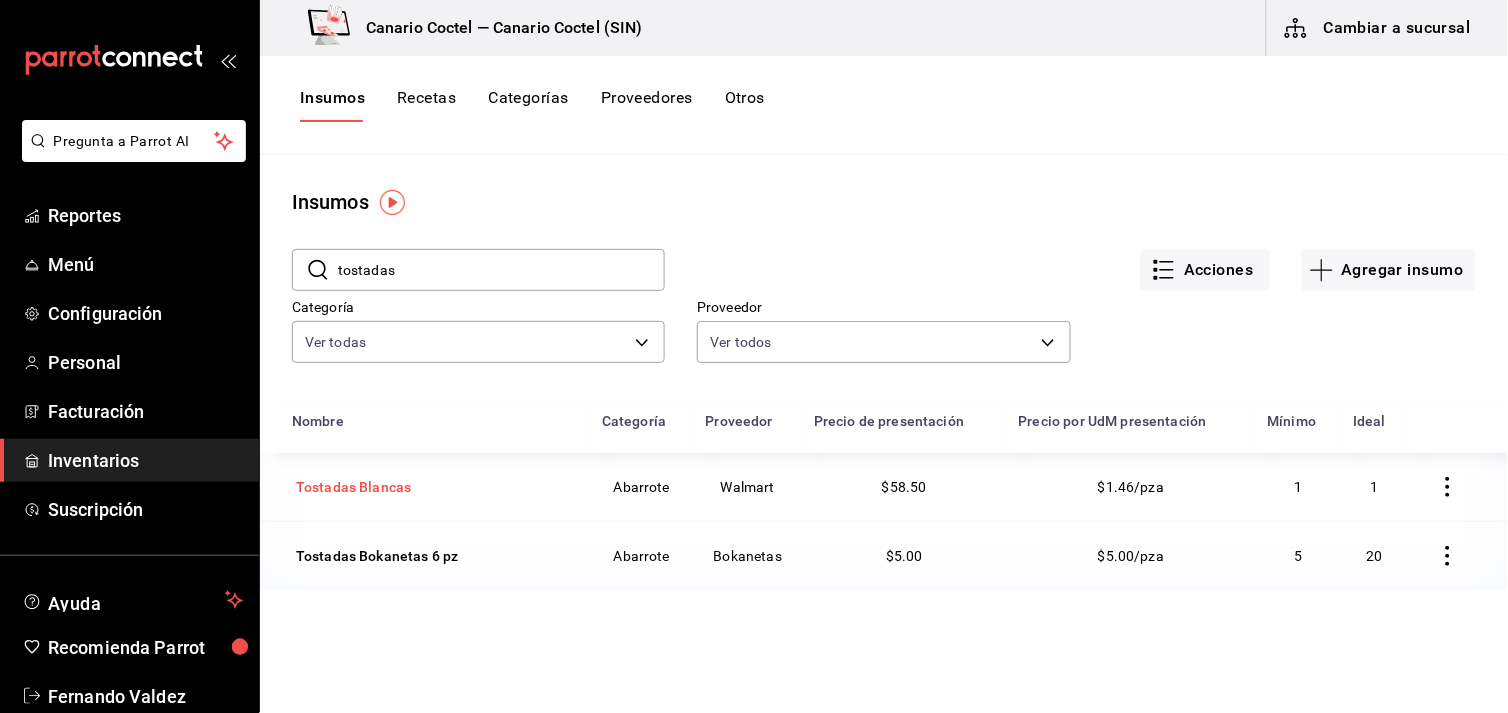 click on "Tostadas Blancas" at bounding box center [353, 487] 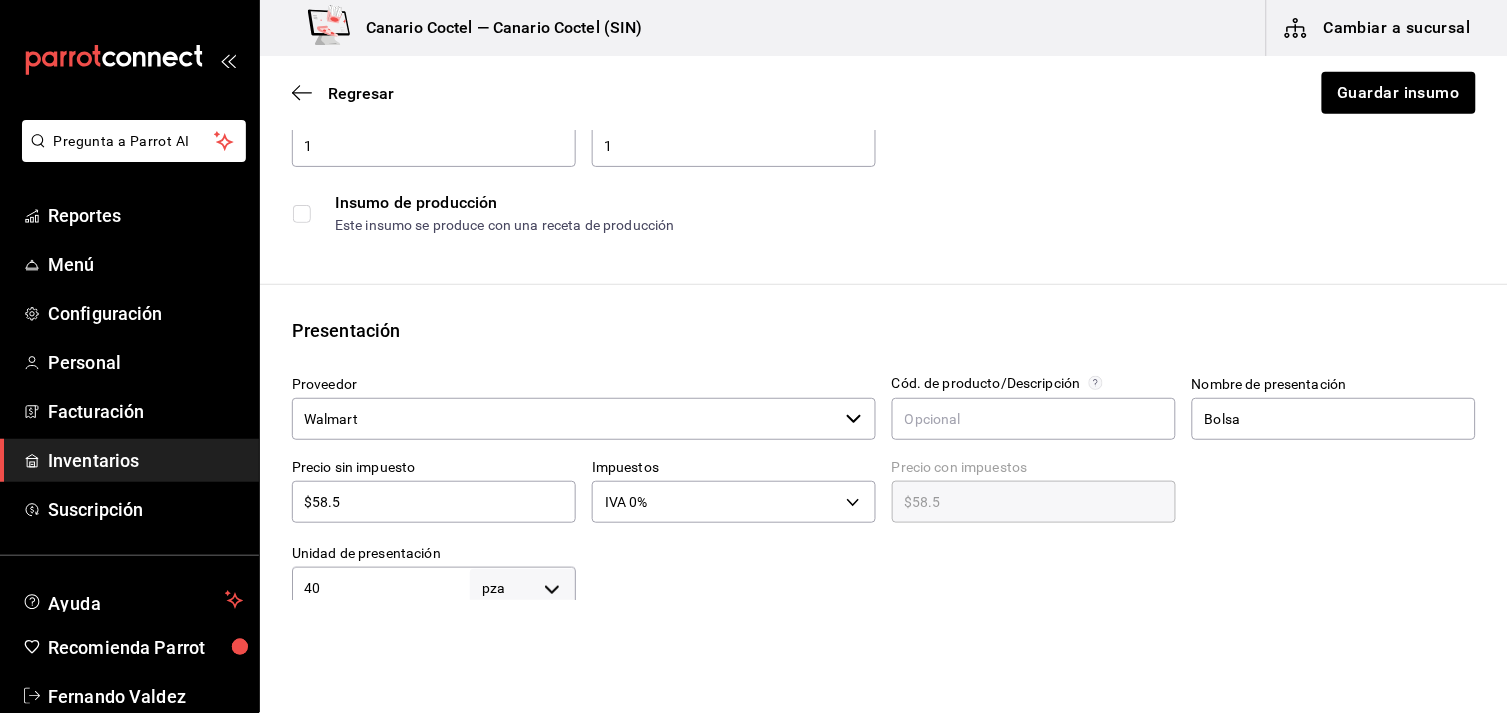 scroll, scrollTop: 0, scrollLeft: 0, axis: both 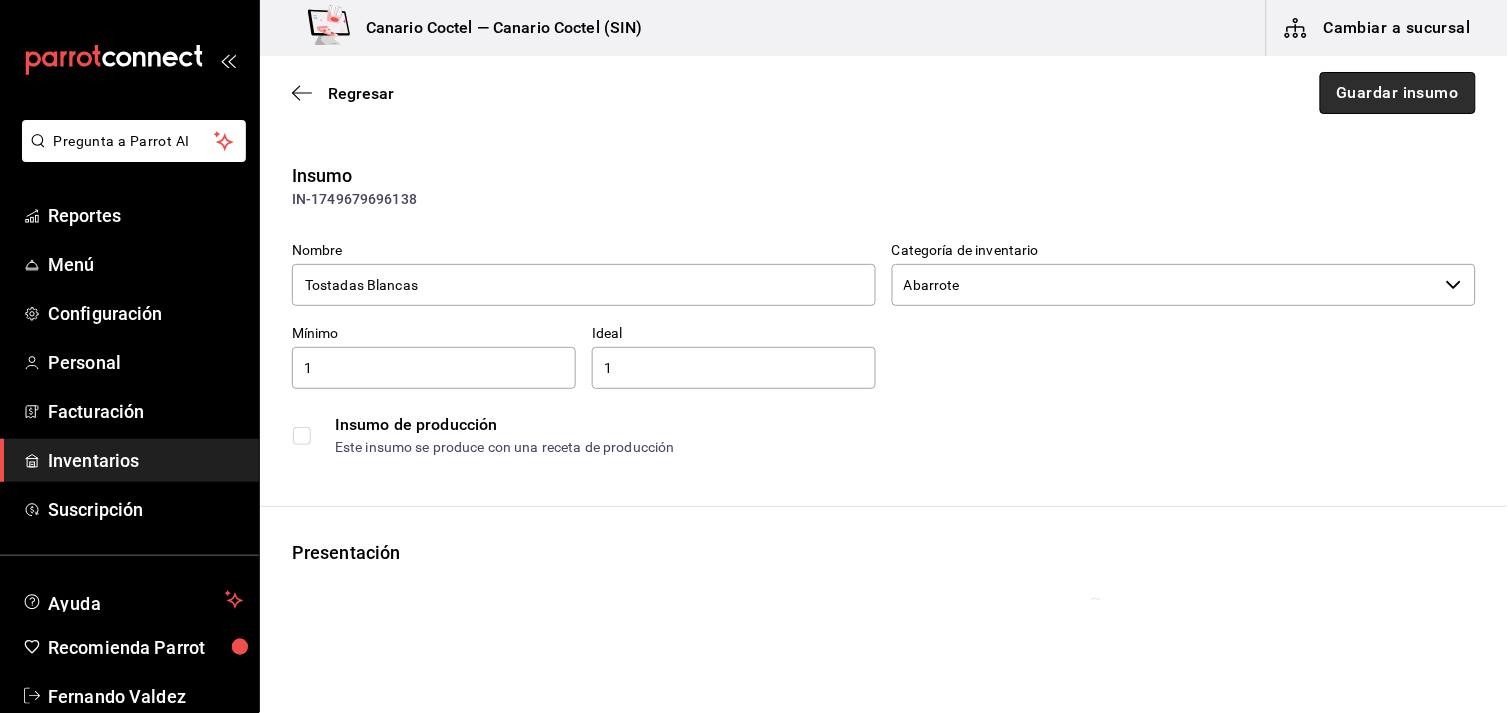 click on "Guardar insumo" at bounding box center (1398, 93) 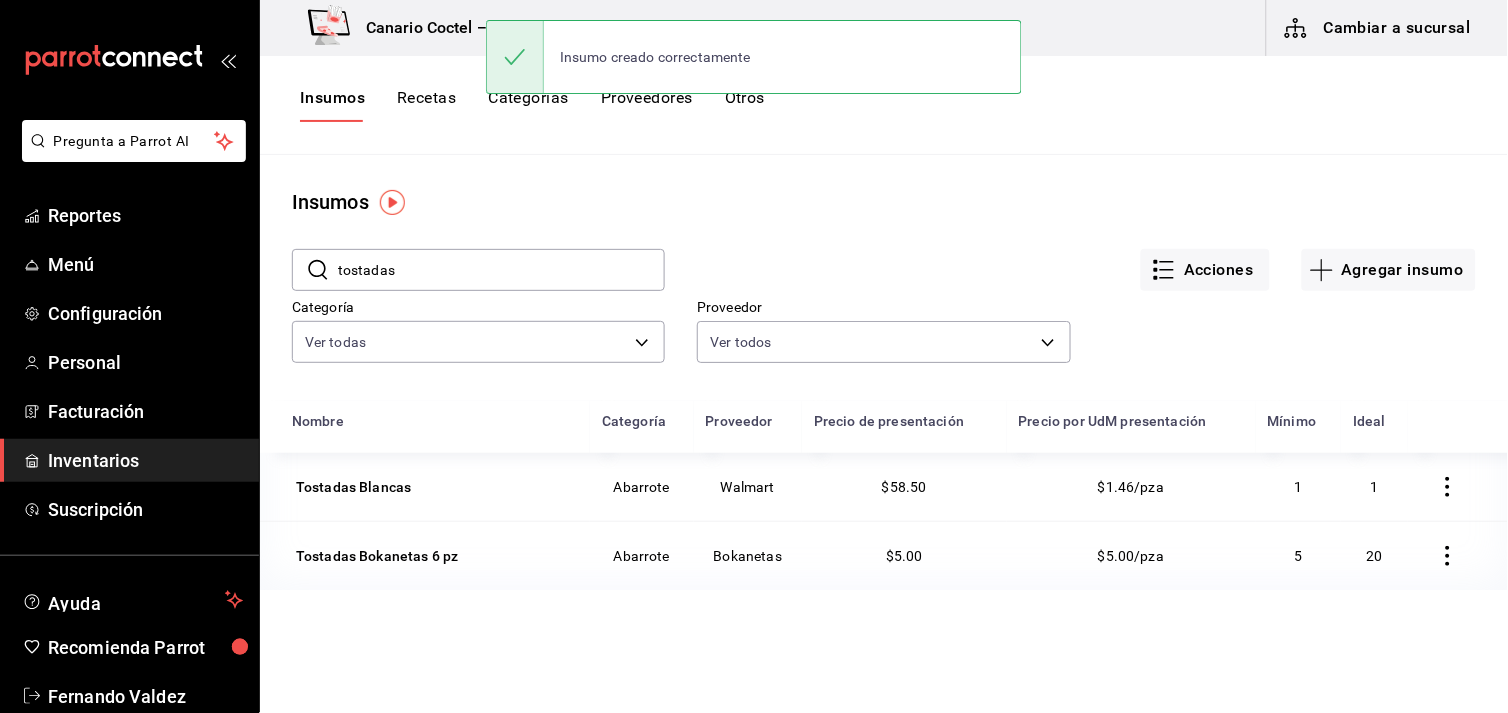 click on "tostadas" at bounding box center (501, 270) 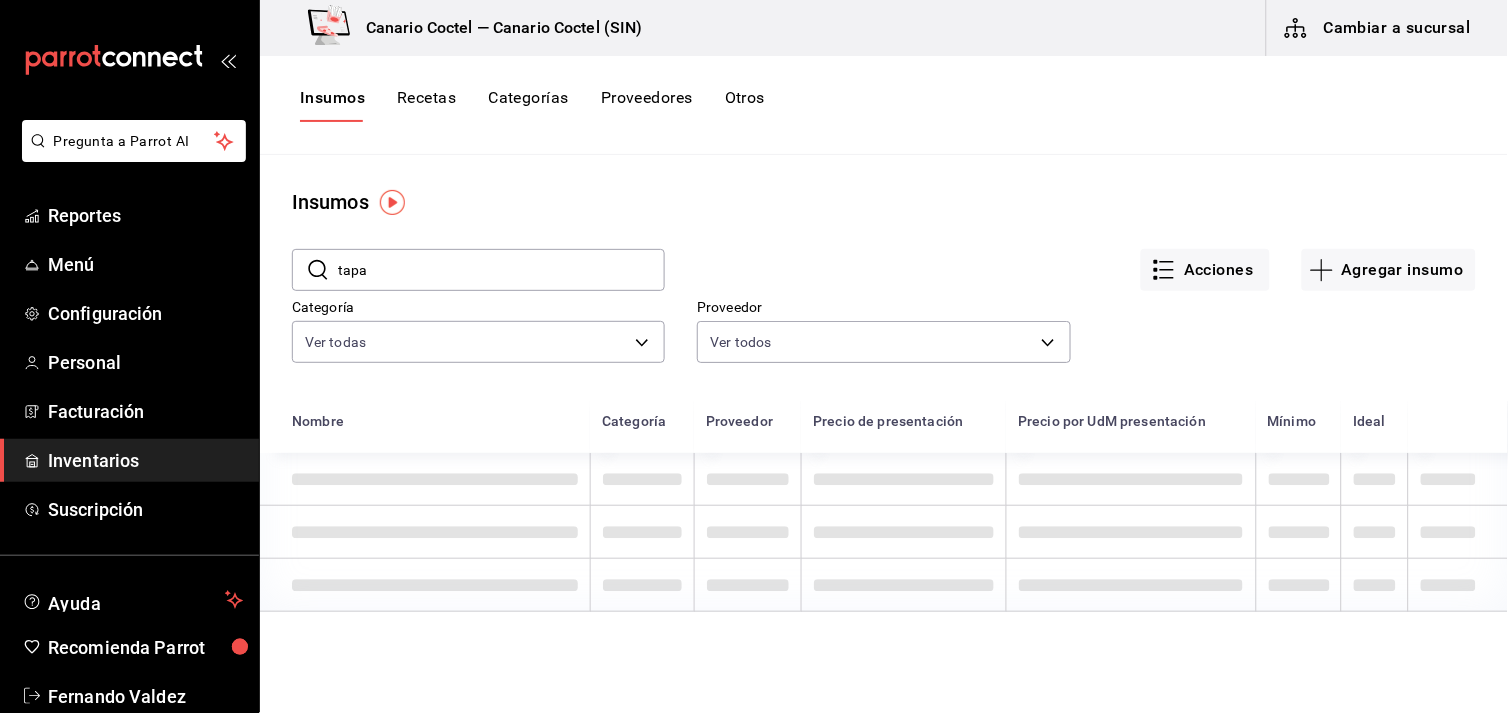 type on "tapa" 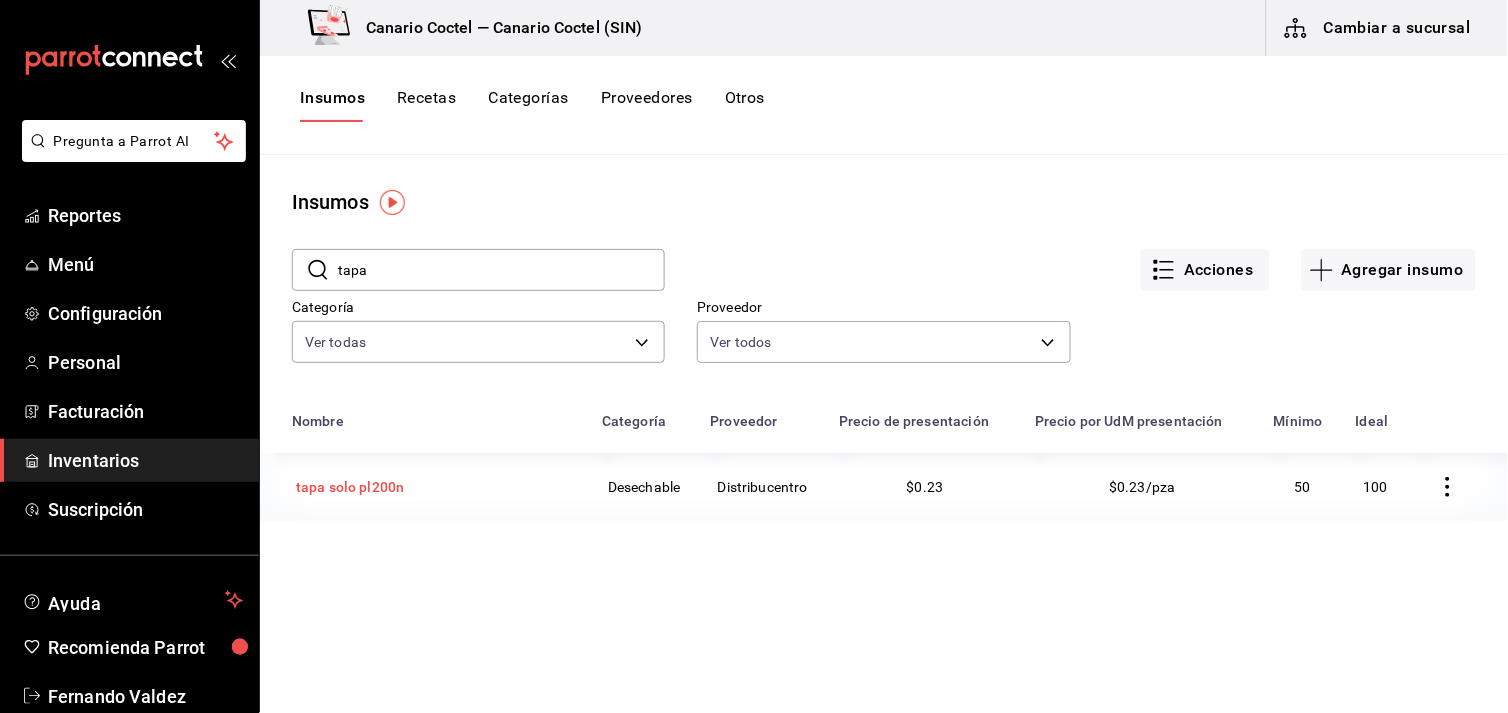 click on "tapa solo pl200n" at bounding box center [350, 487] 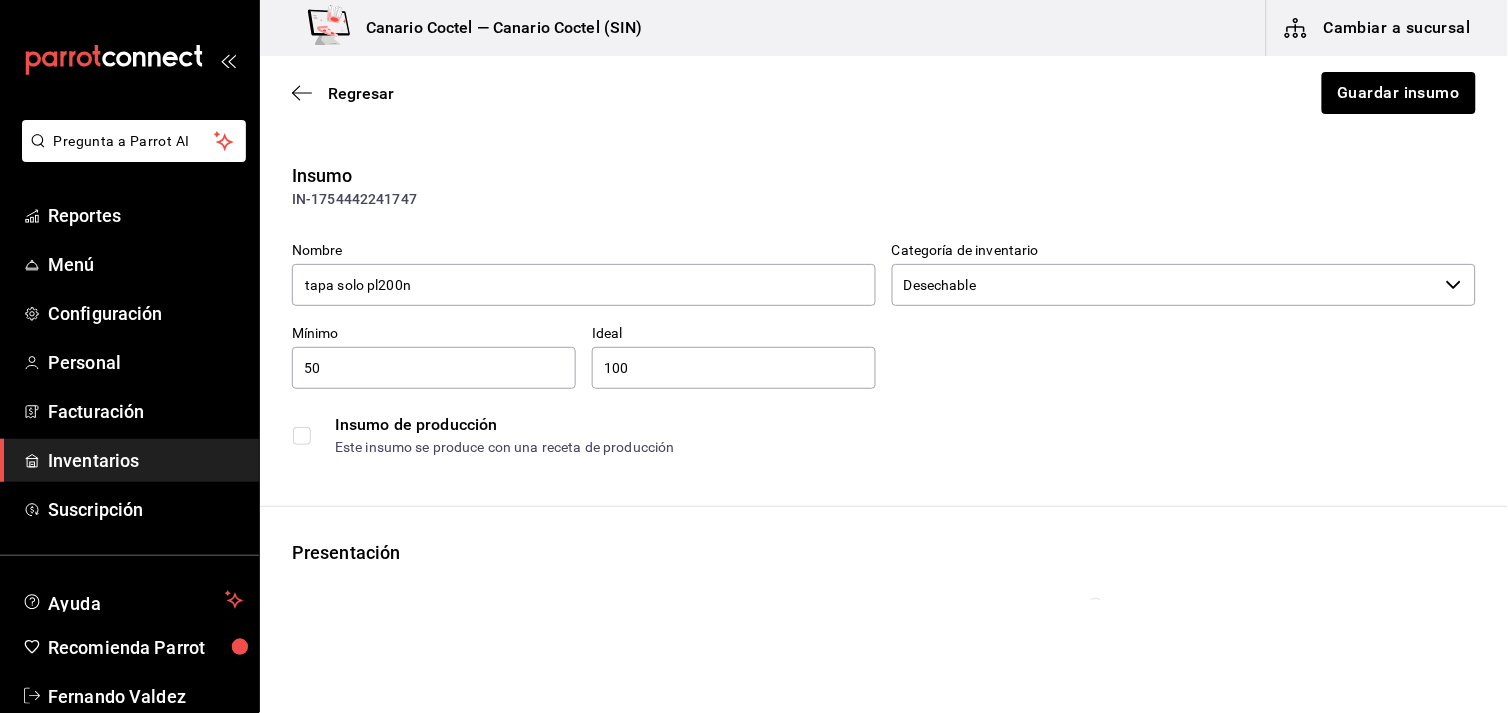 click on "50" at bounding box center [434, 368] 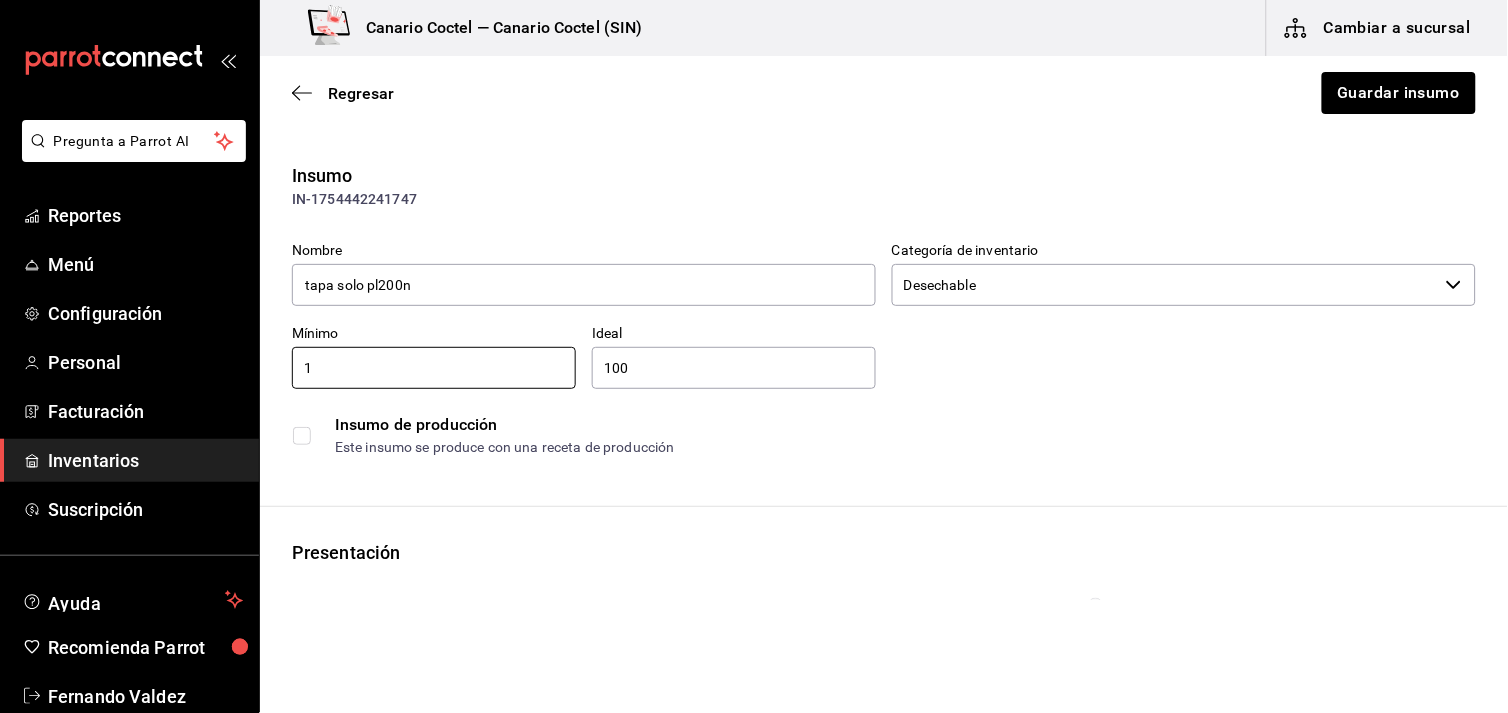 type on "1" 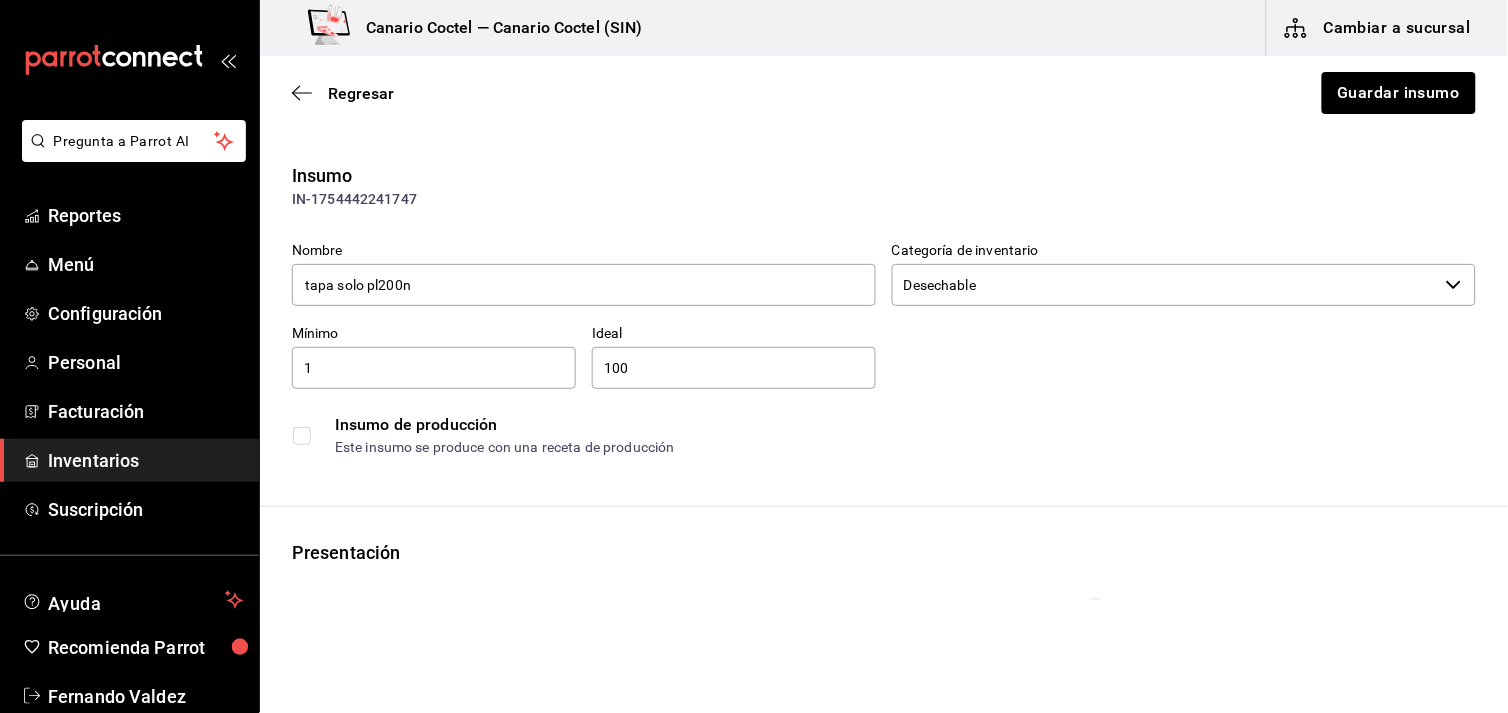 click on "100" at bounding box center [734, 368] 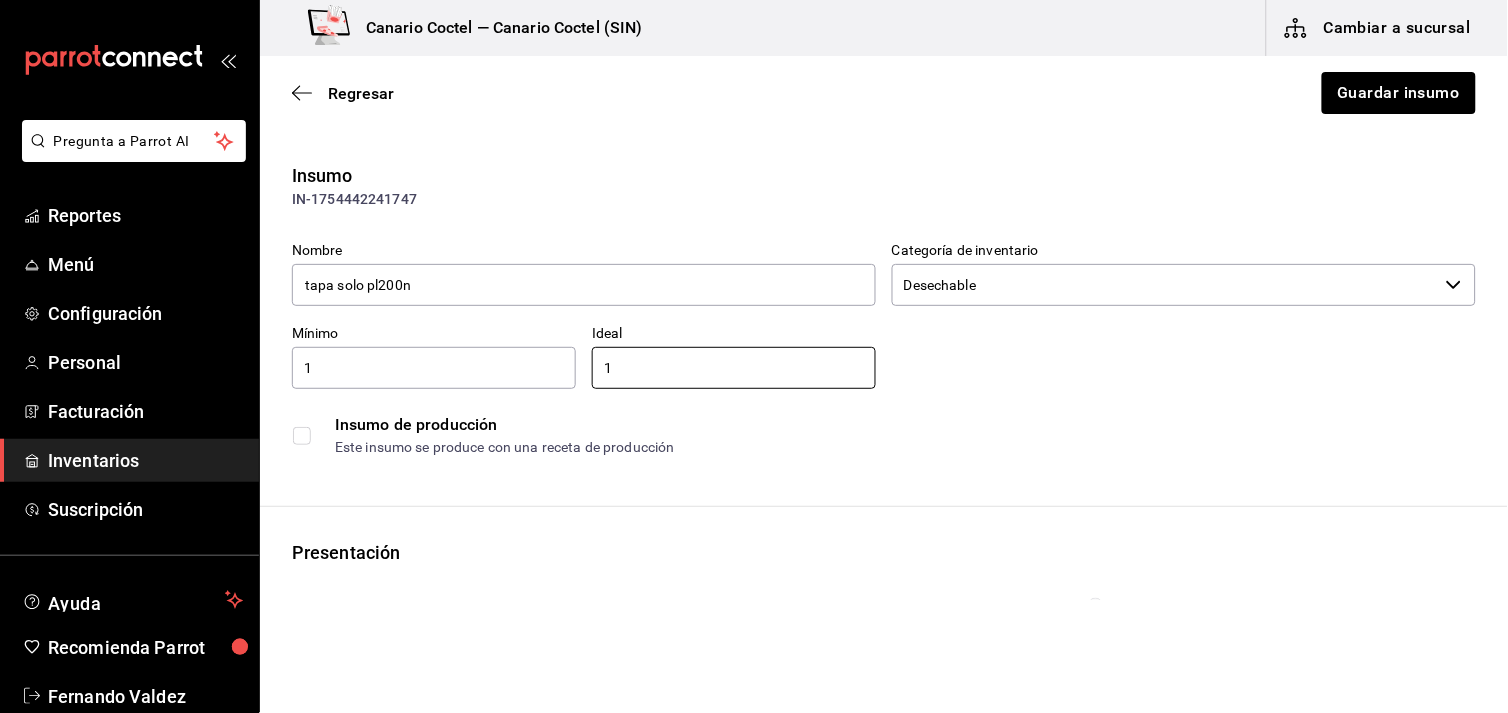 type on "1" 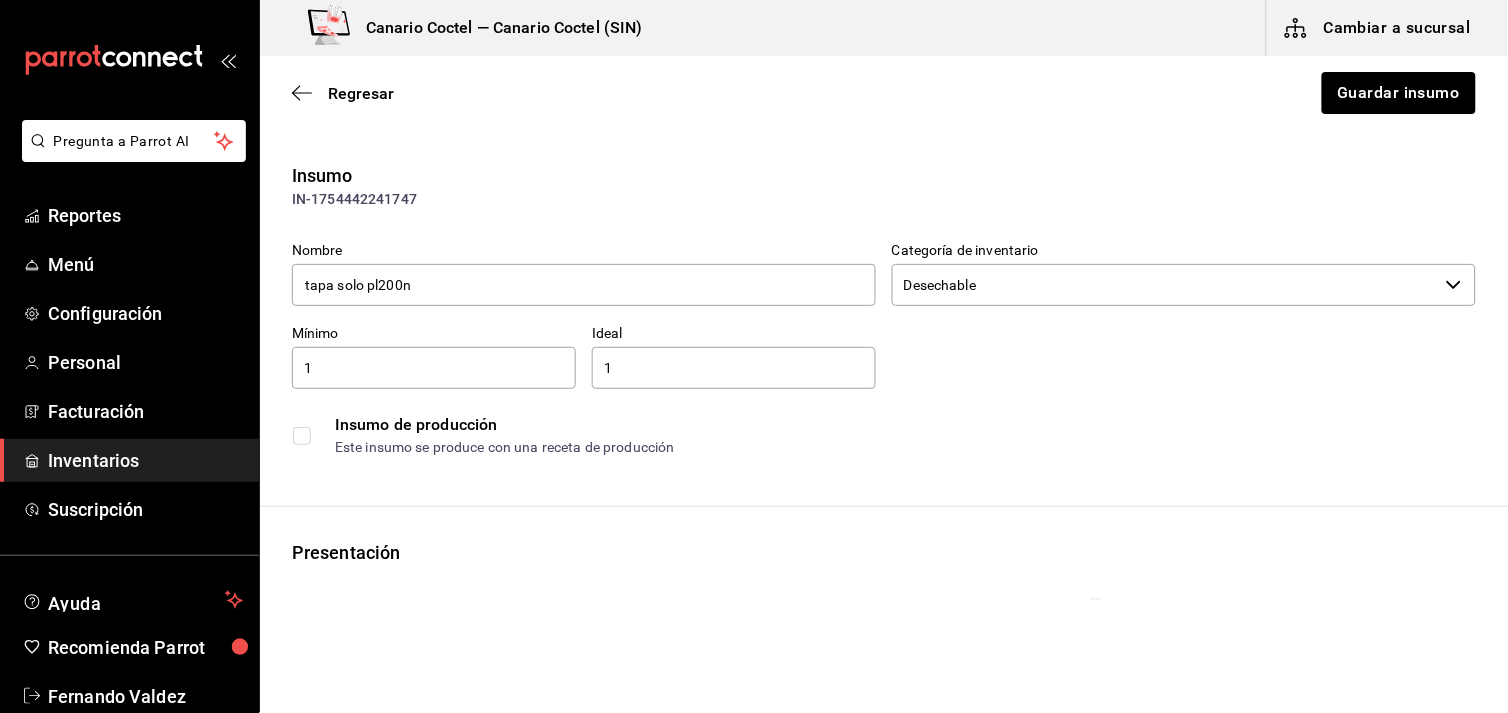 click on "Este insumo se produce con una receta de producción" at bounding box center (905, 447) 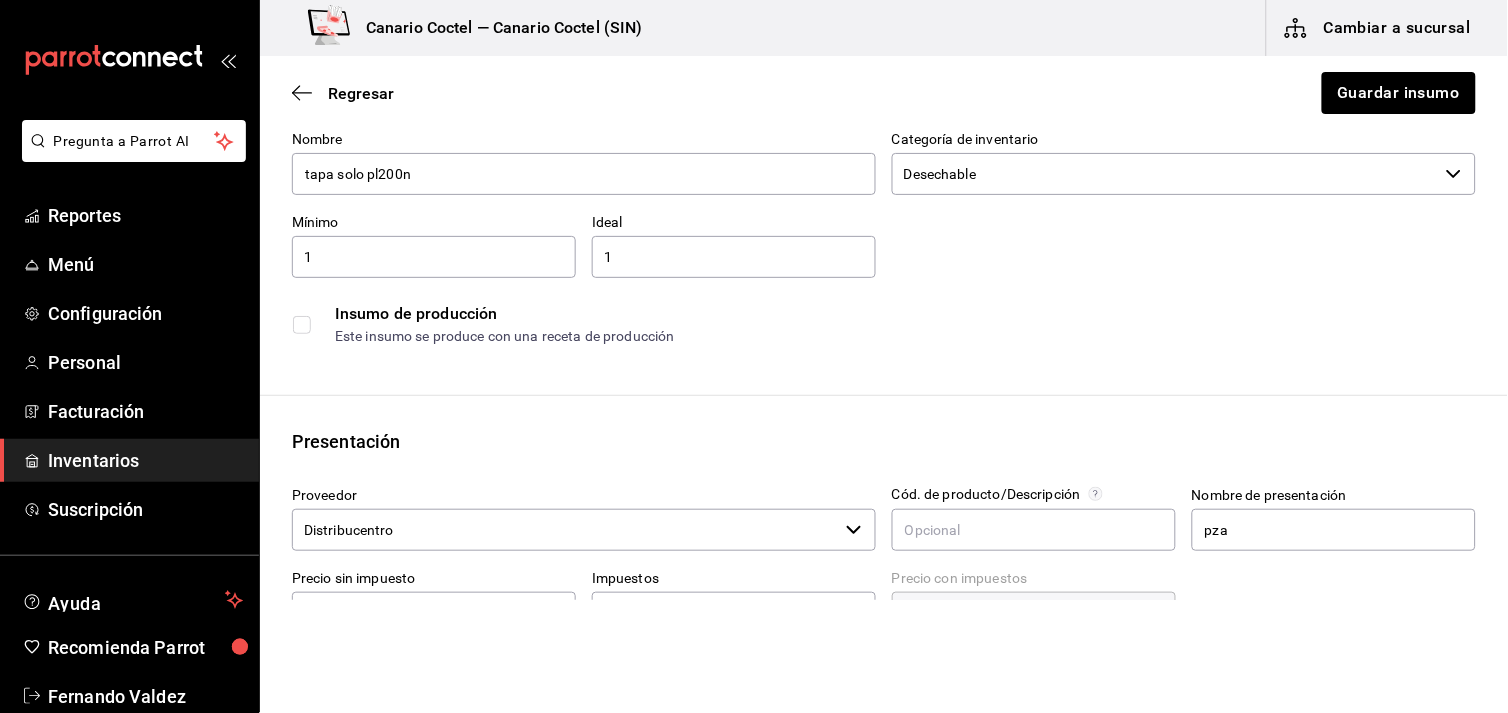 scroll, scrollTop: 333, scrollLeft: 0, axis: vertical 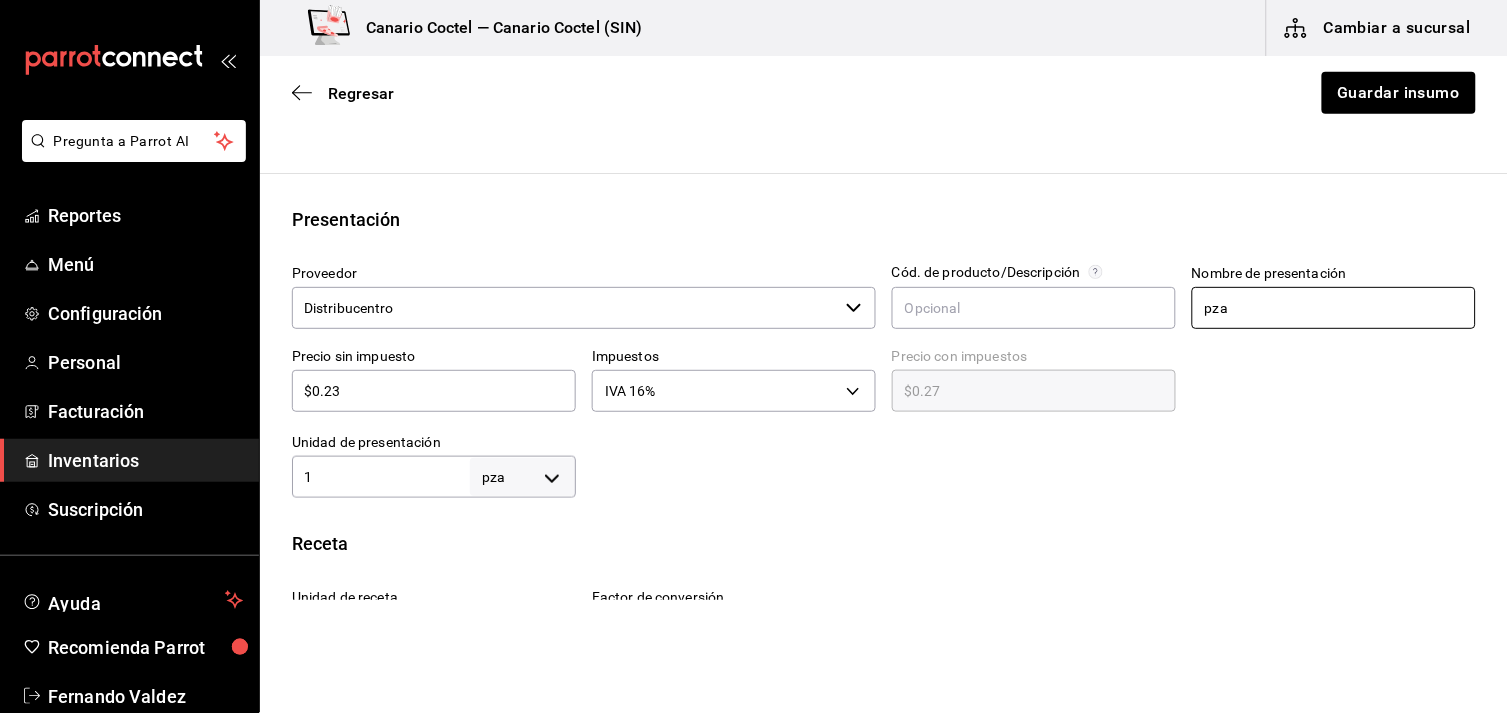 click on "pza" at bounding box center (1334, 308) 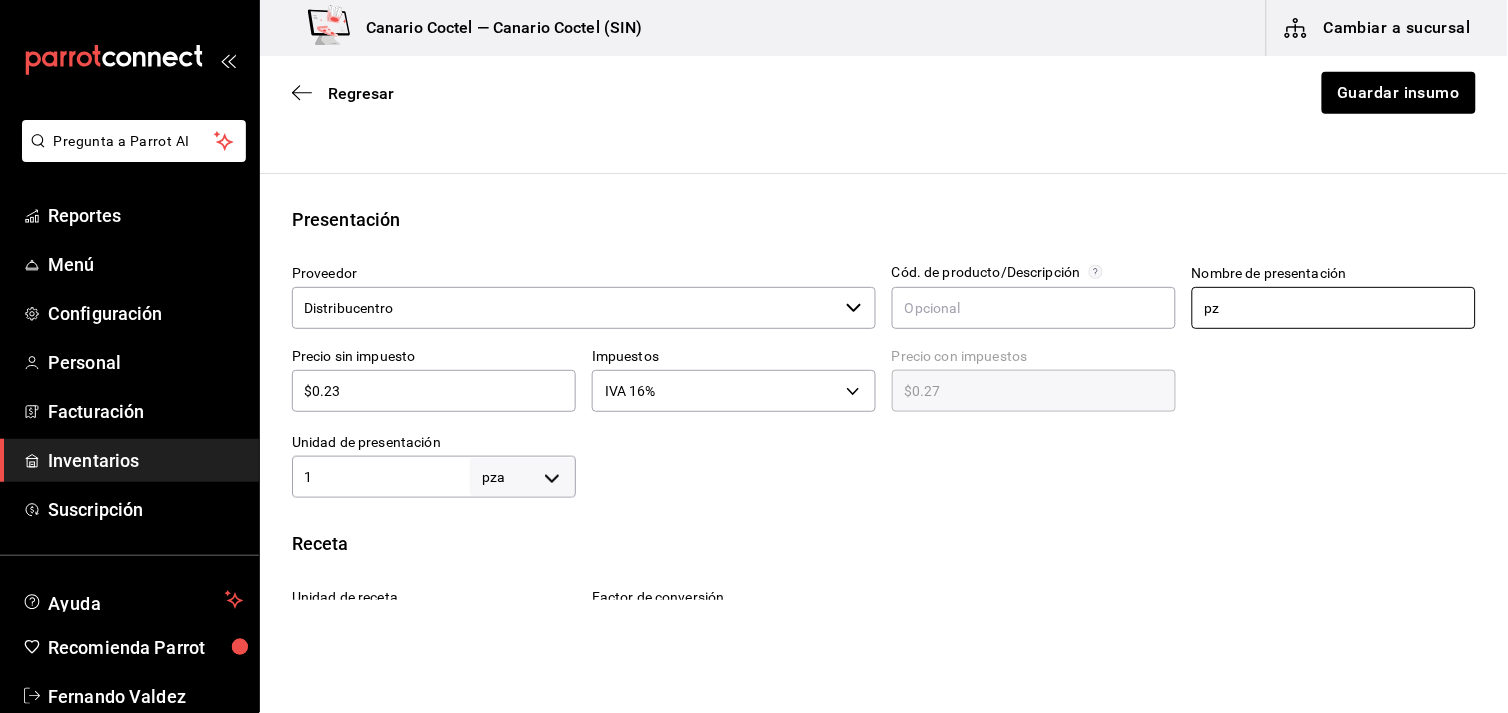 type on "p" 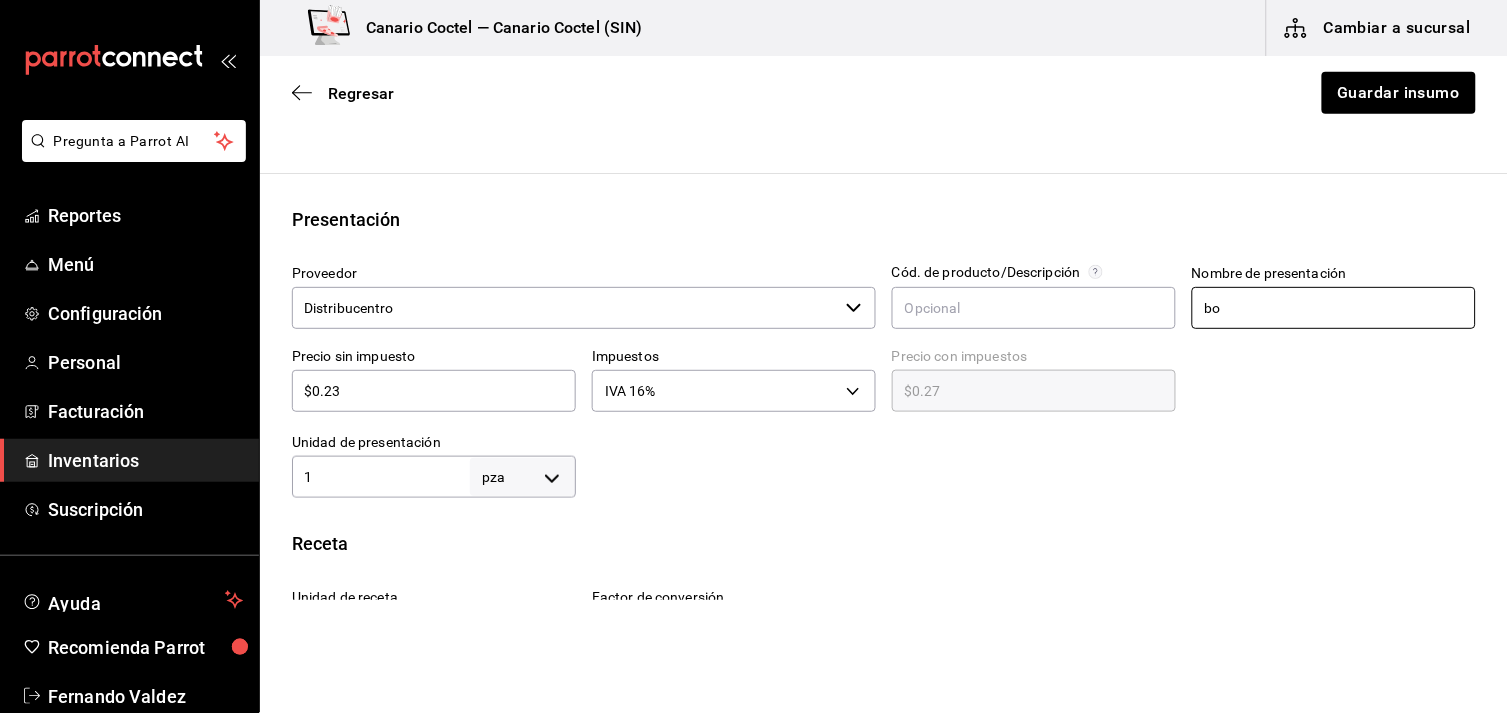 type on "Bolsa" 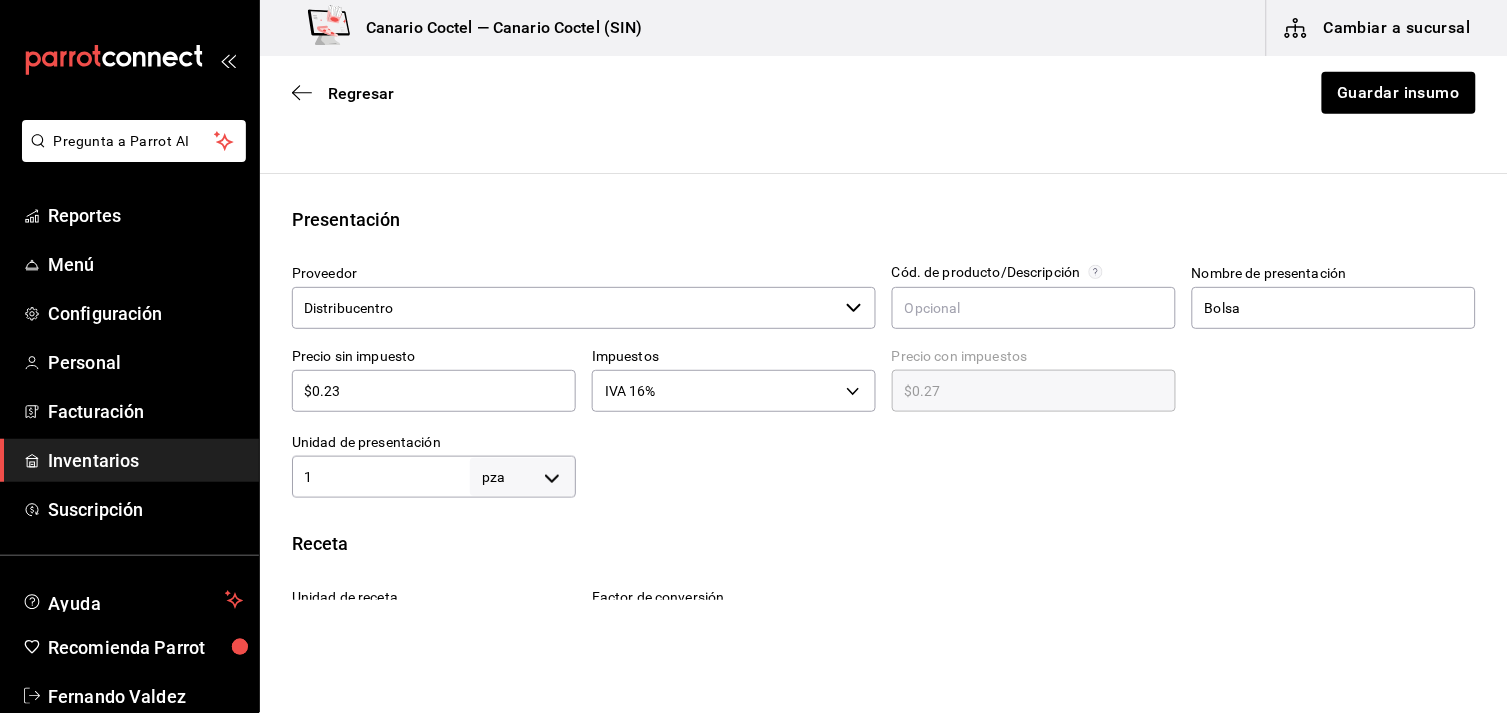 click on "1" at bounding box center (381, 477) 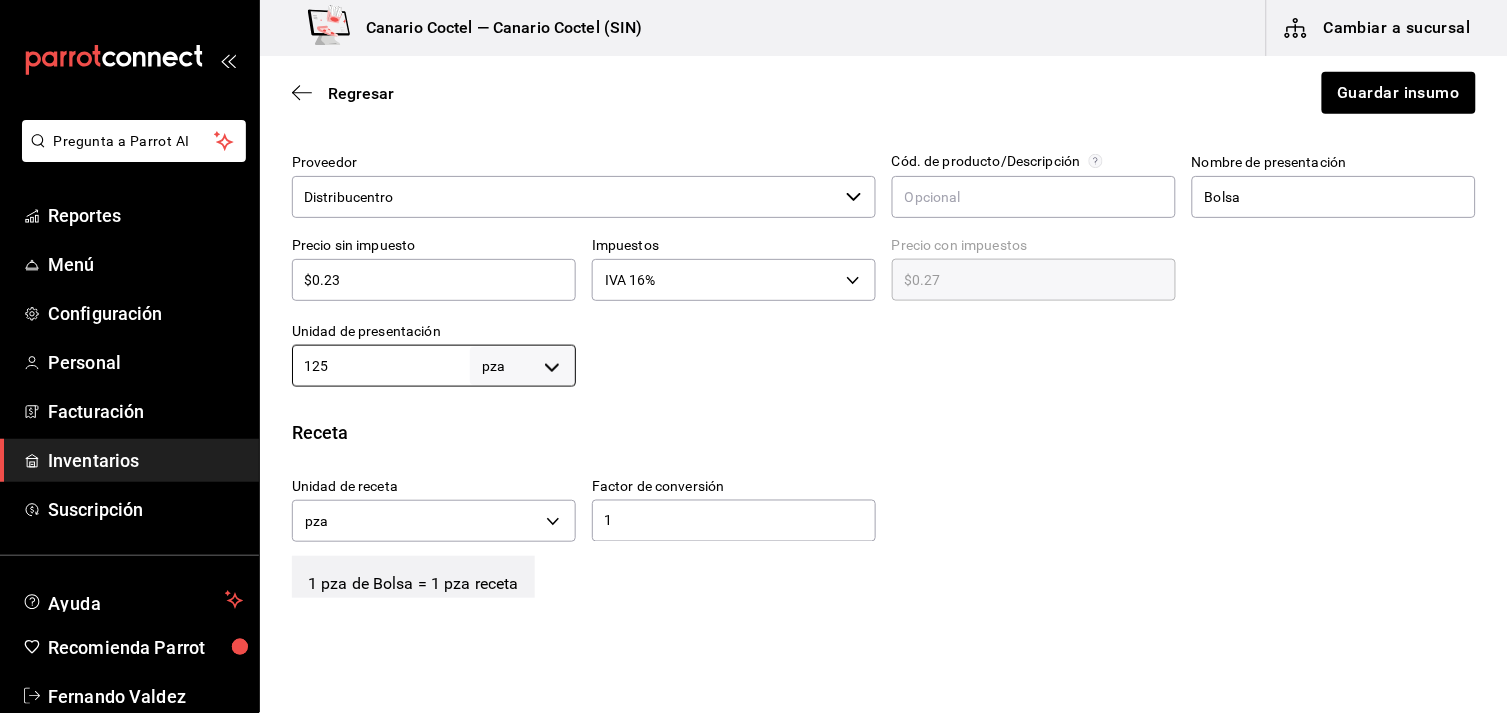 scroll, scrollTop: 555, scrollLeft: 0, axis: vertical 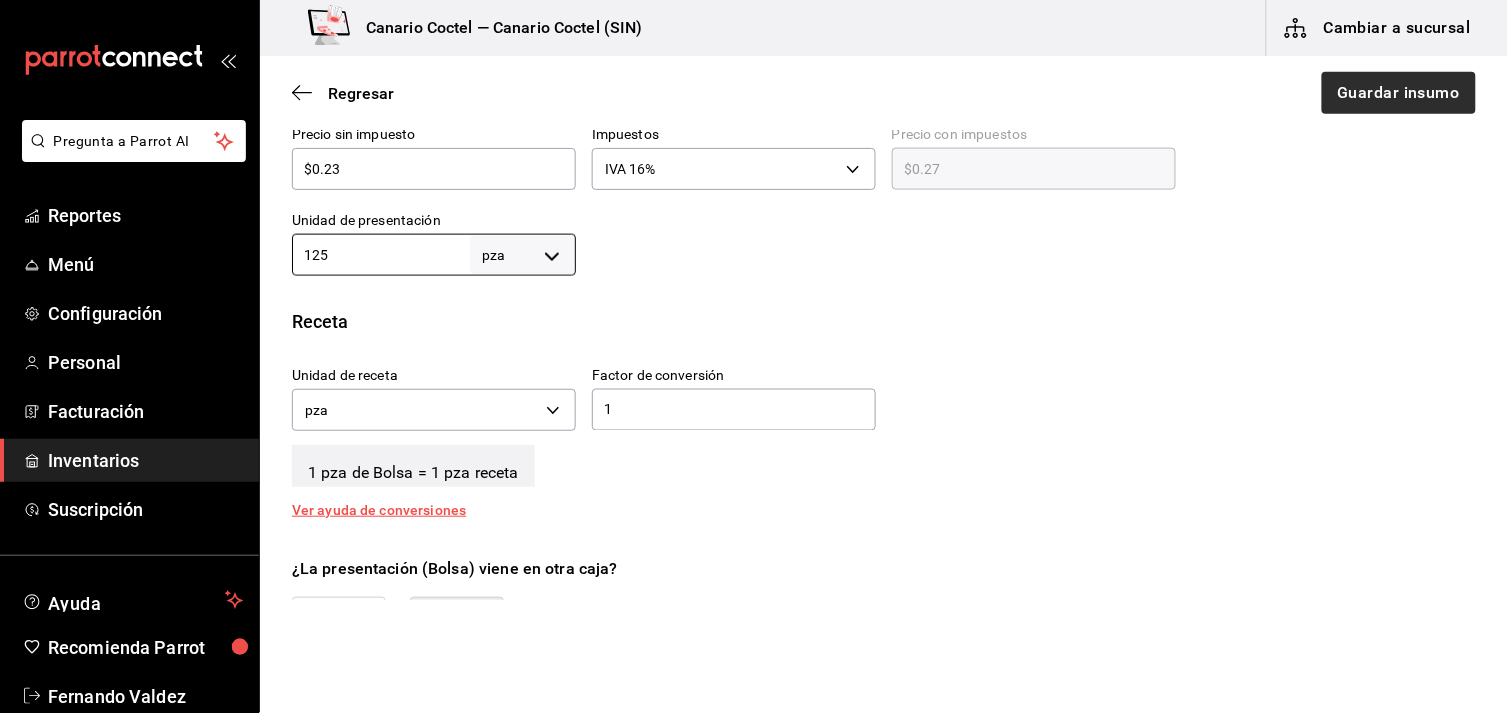type on "125" 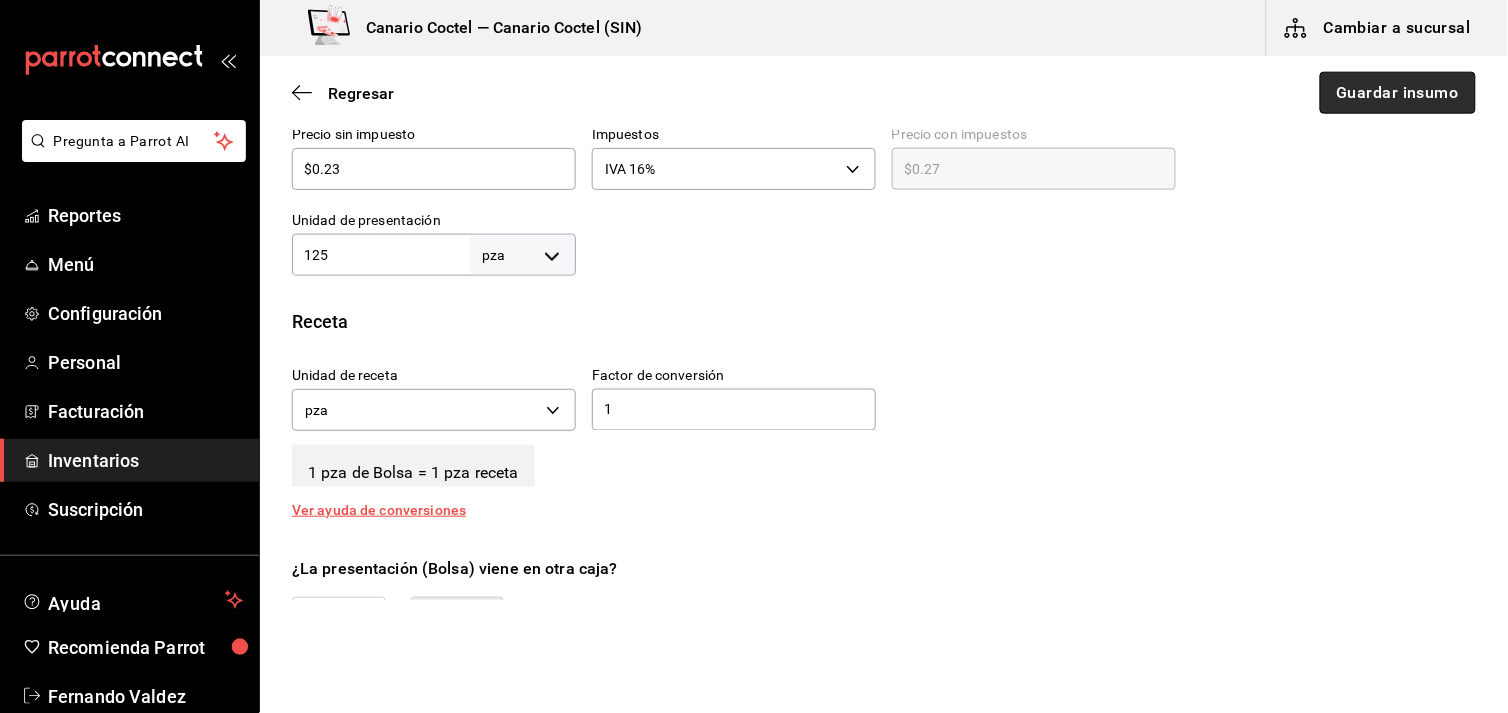 click on "Guardar insumo" at bounding box center [1398, 93] 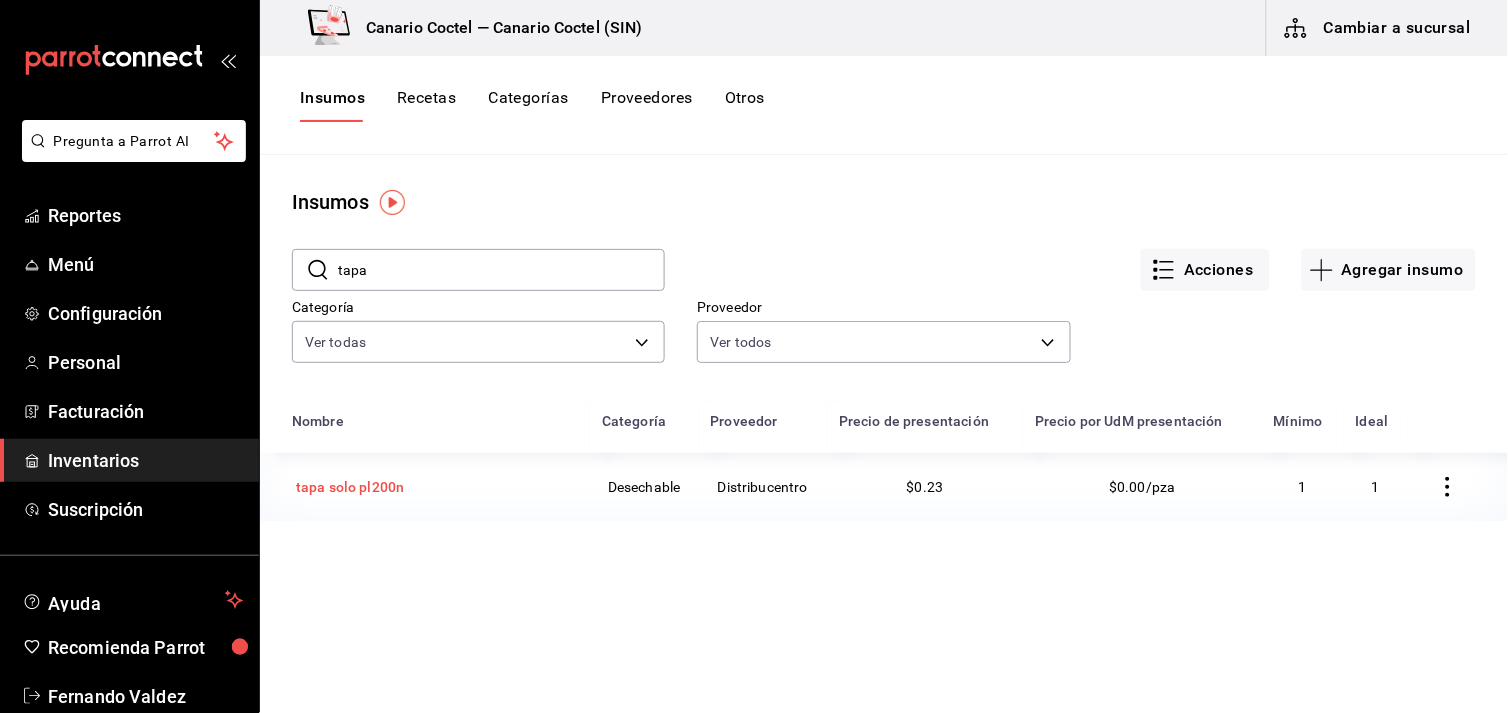 click on "tapa solo pl200n" at bounding box center (350, 487) 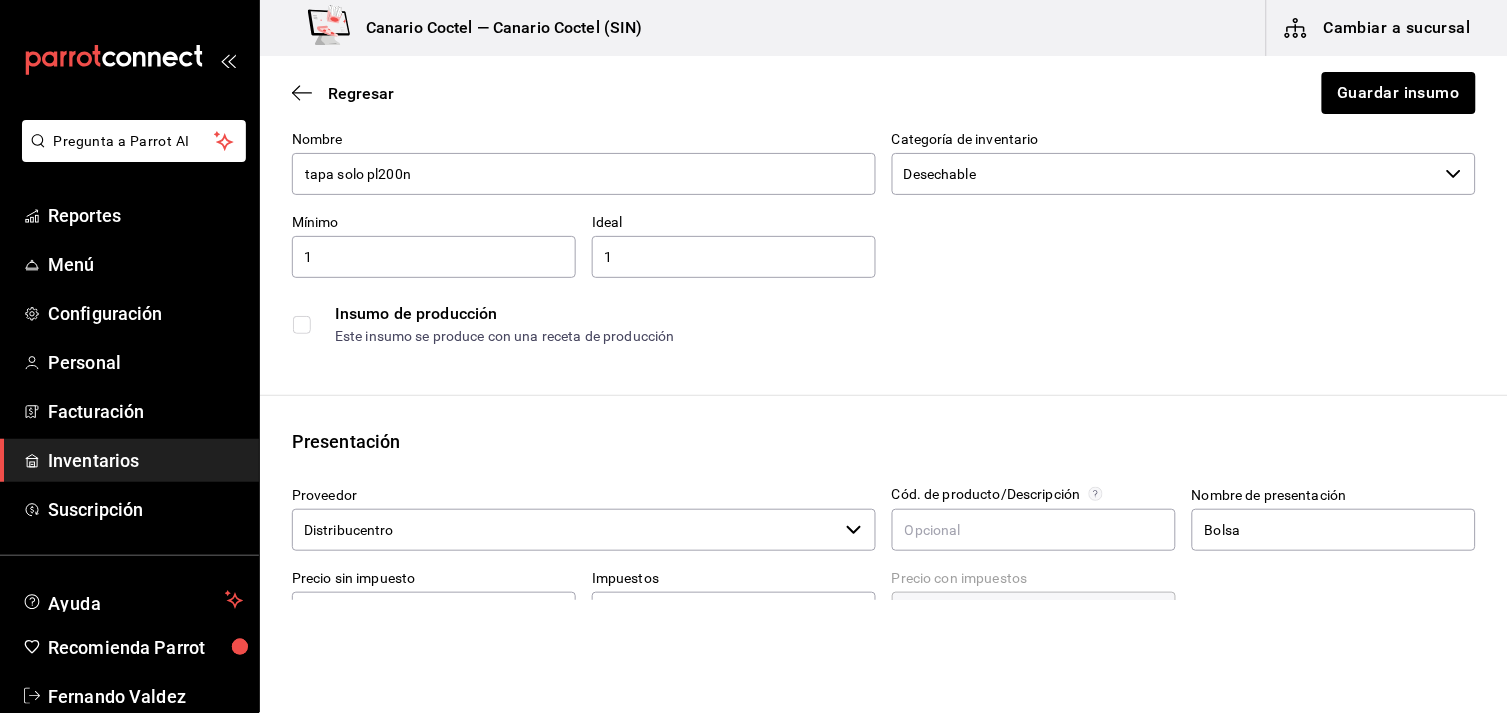 scroll, scrollTop: 222, scrollLeft: 0, axis: vertical 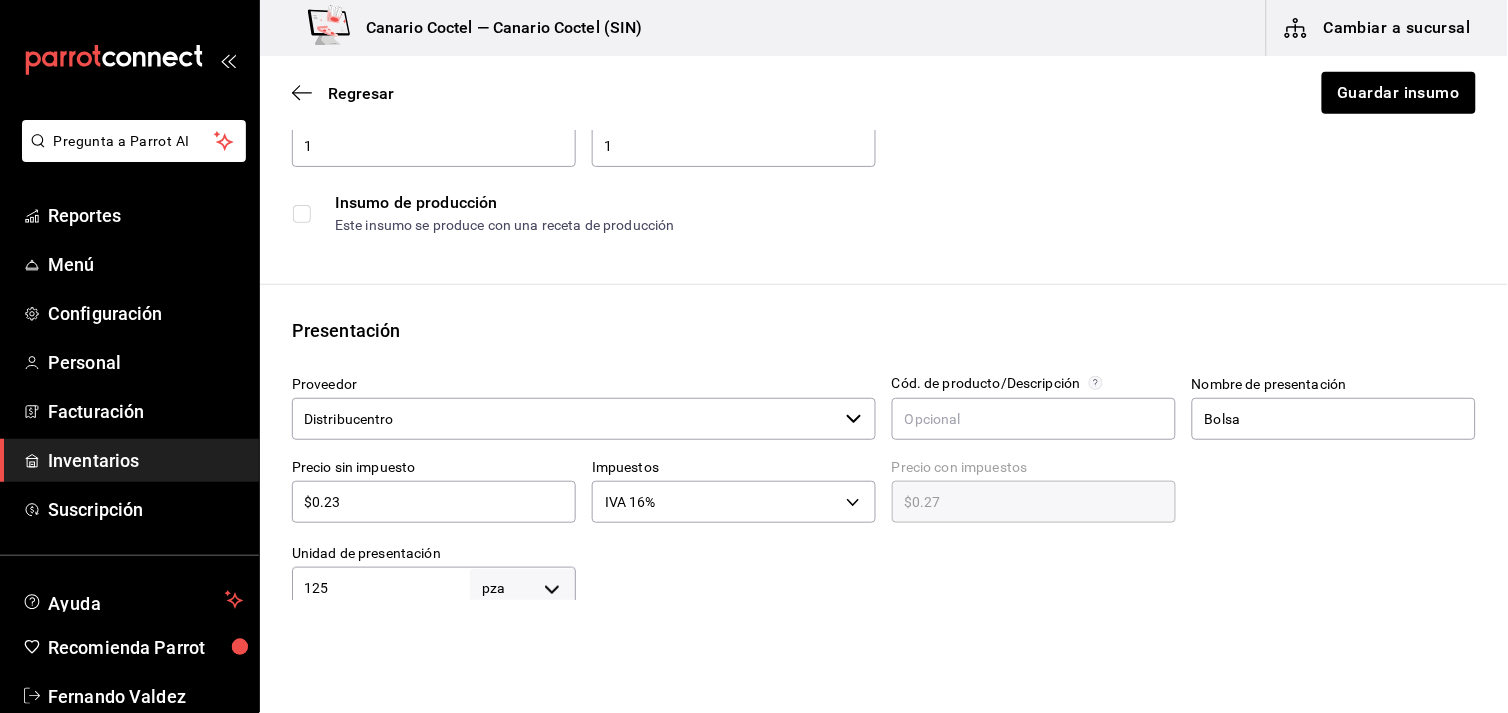 click on "$0.23" at bounding box center (434, 502) 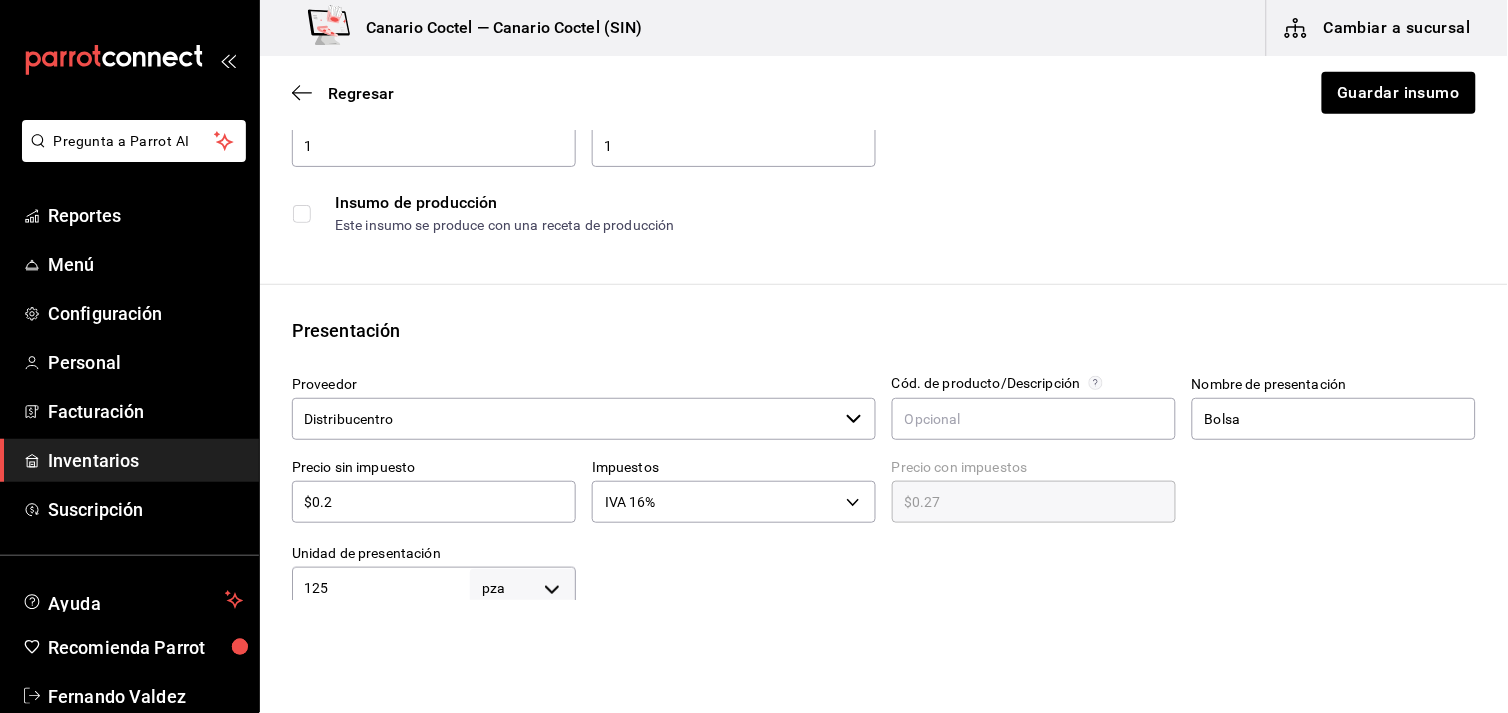 type on "$0.23" 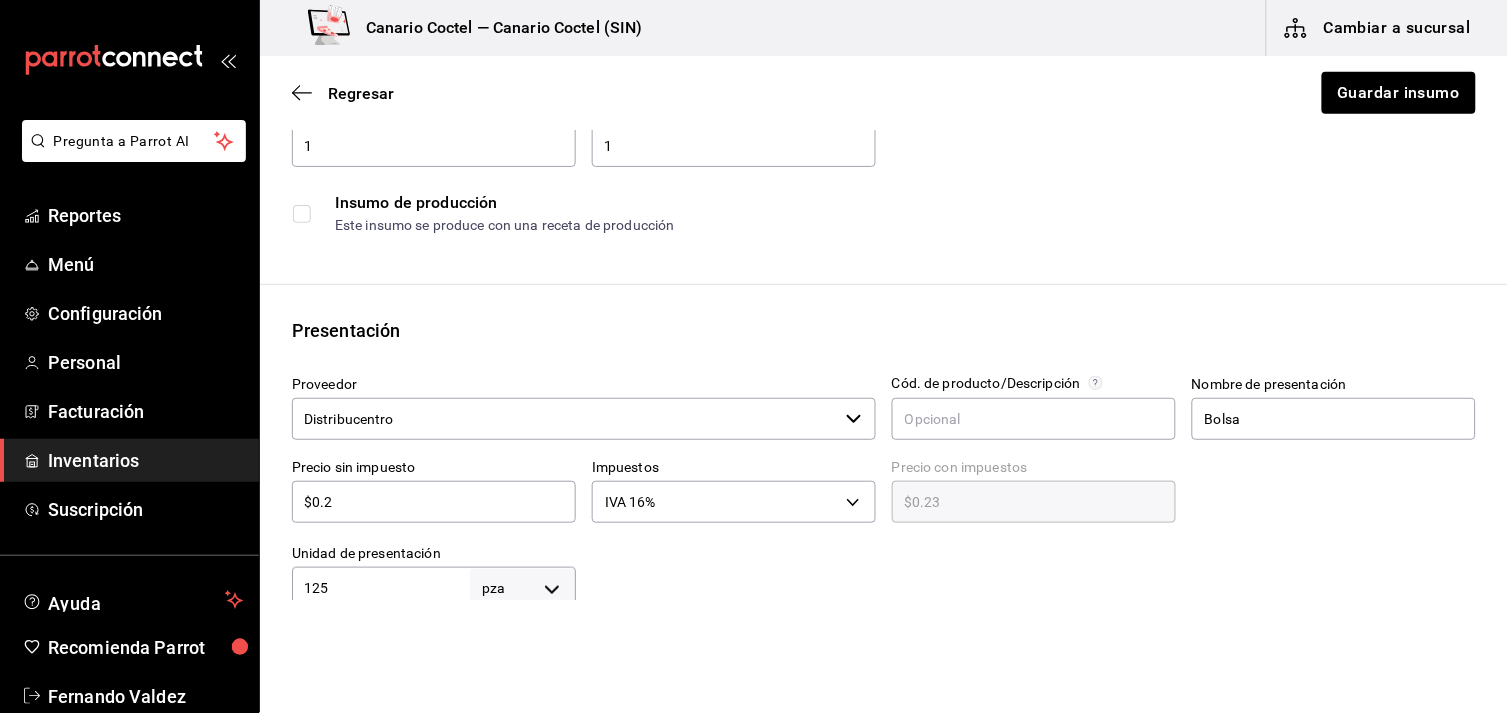 type on "$0." 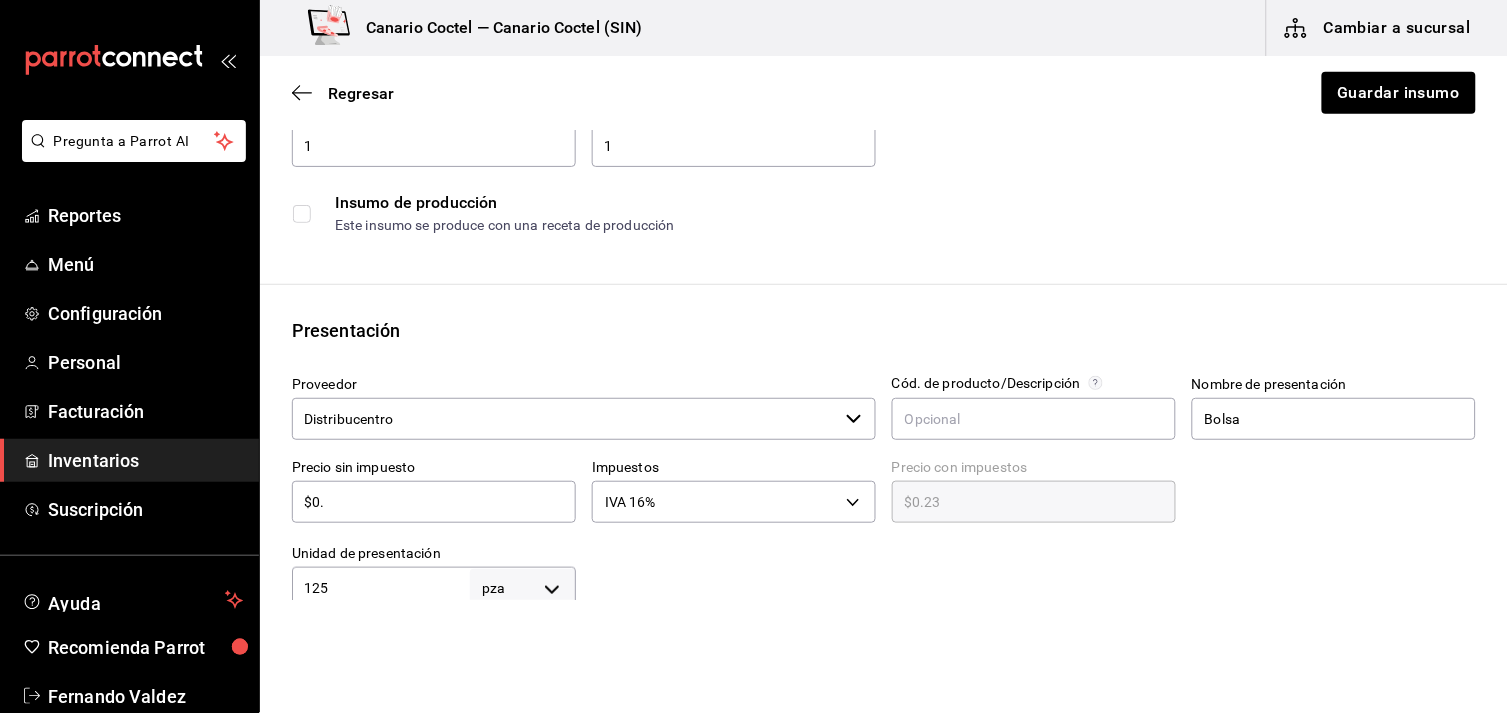 type on "$0.00" 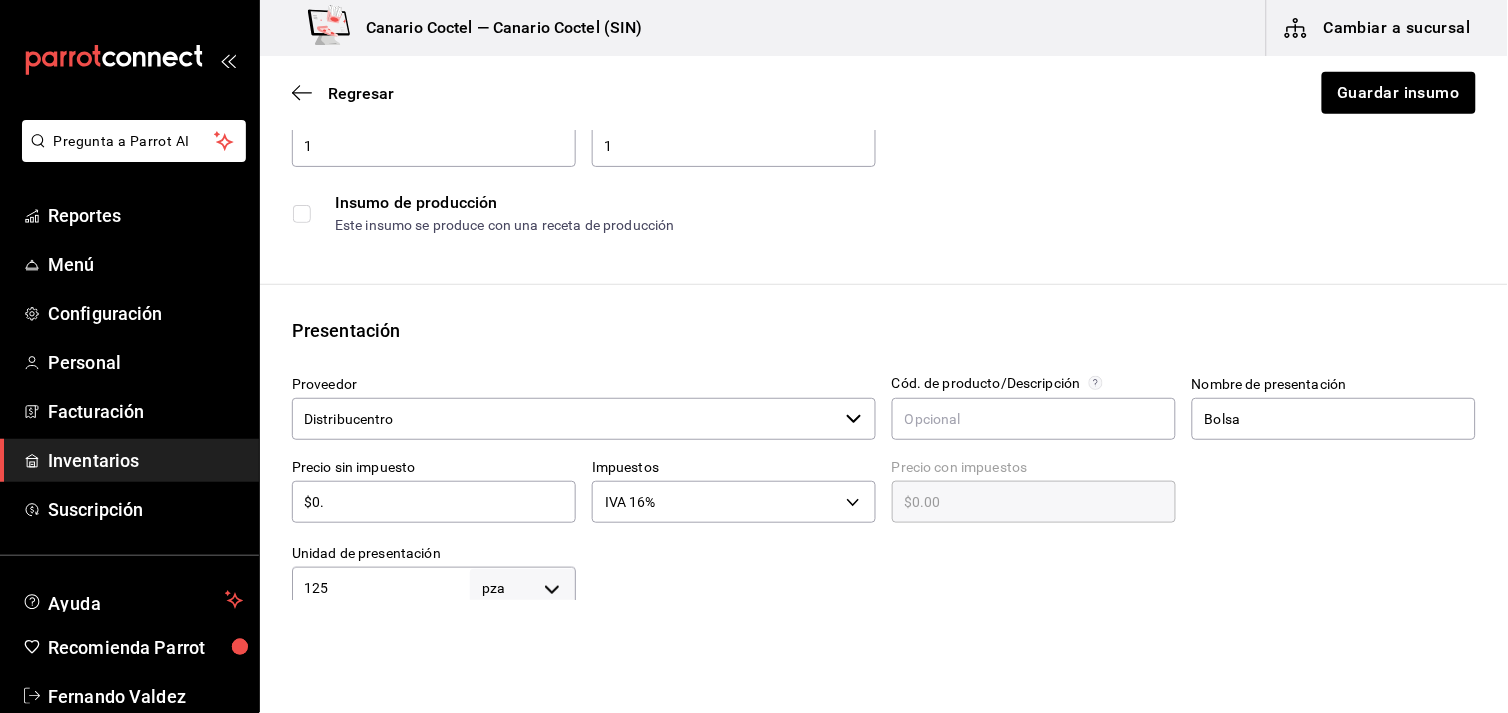 type on "$0" 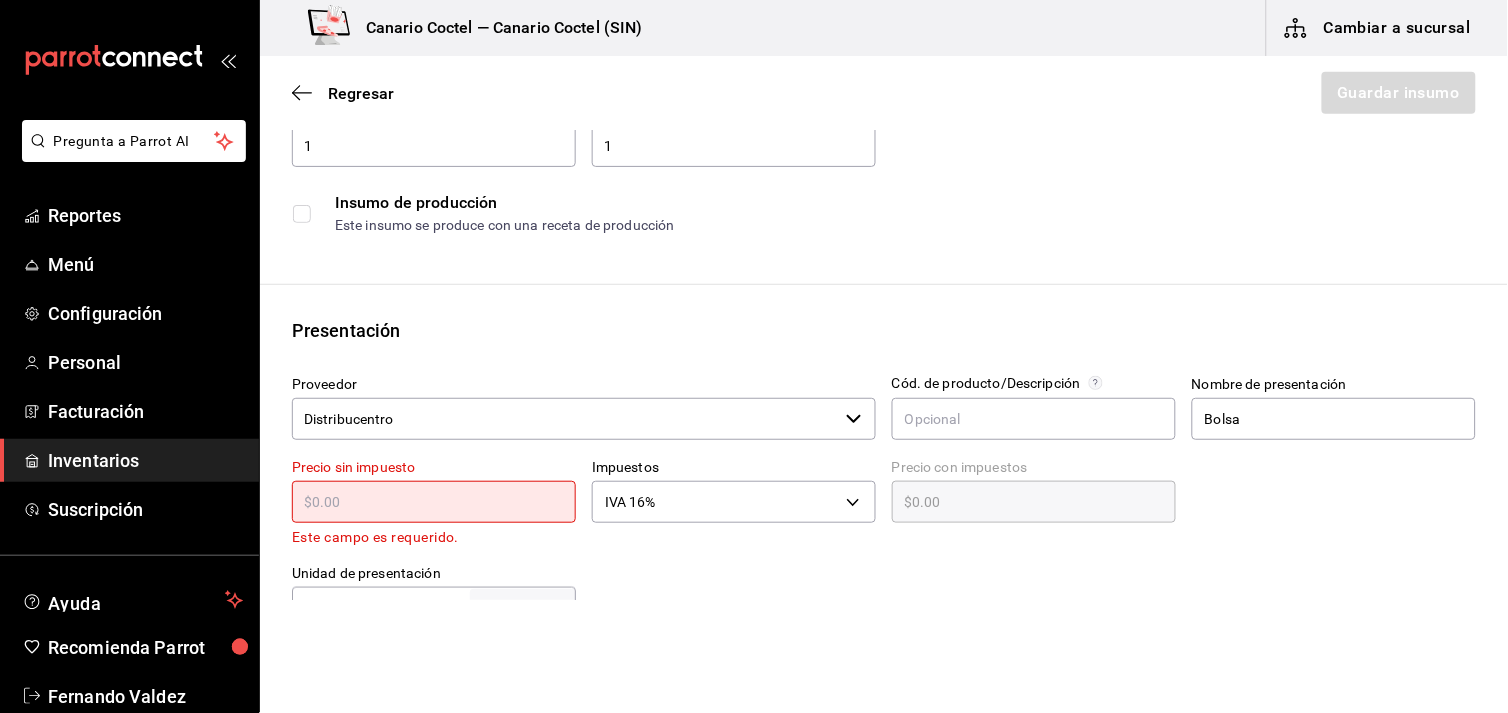 type on "$2" 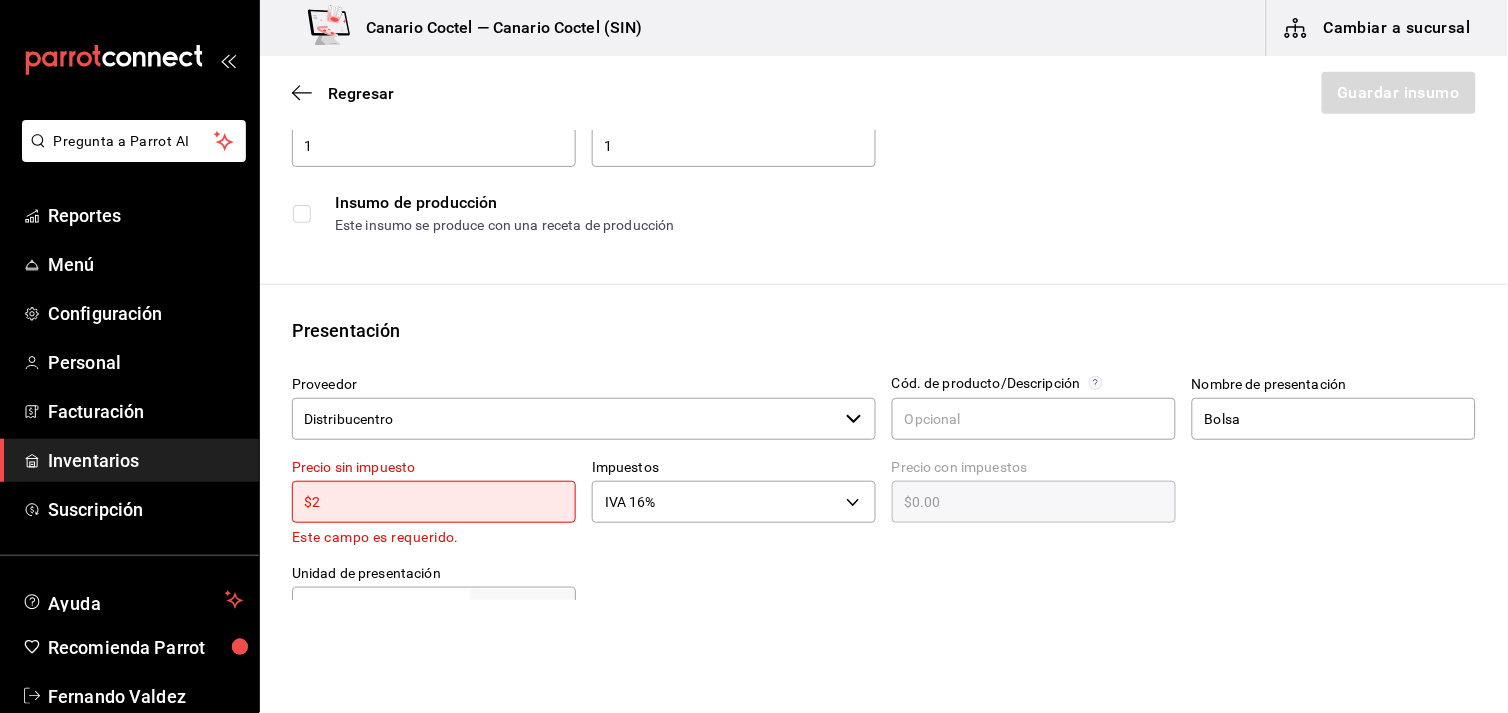 type on "$2.32" 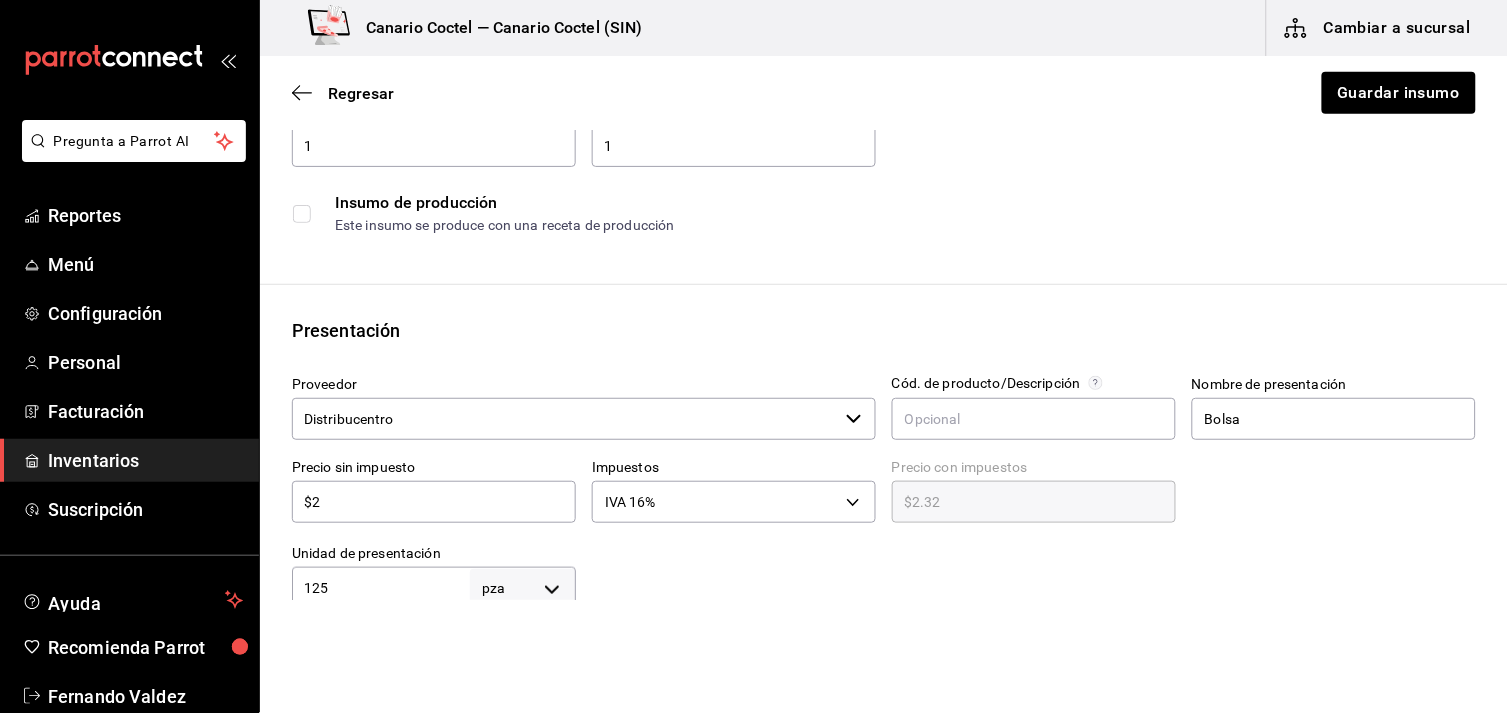 type on "$29" 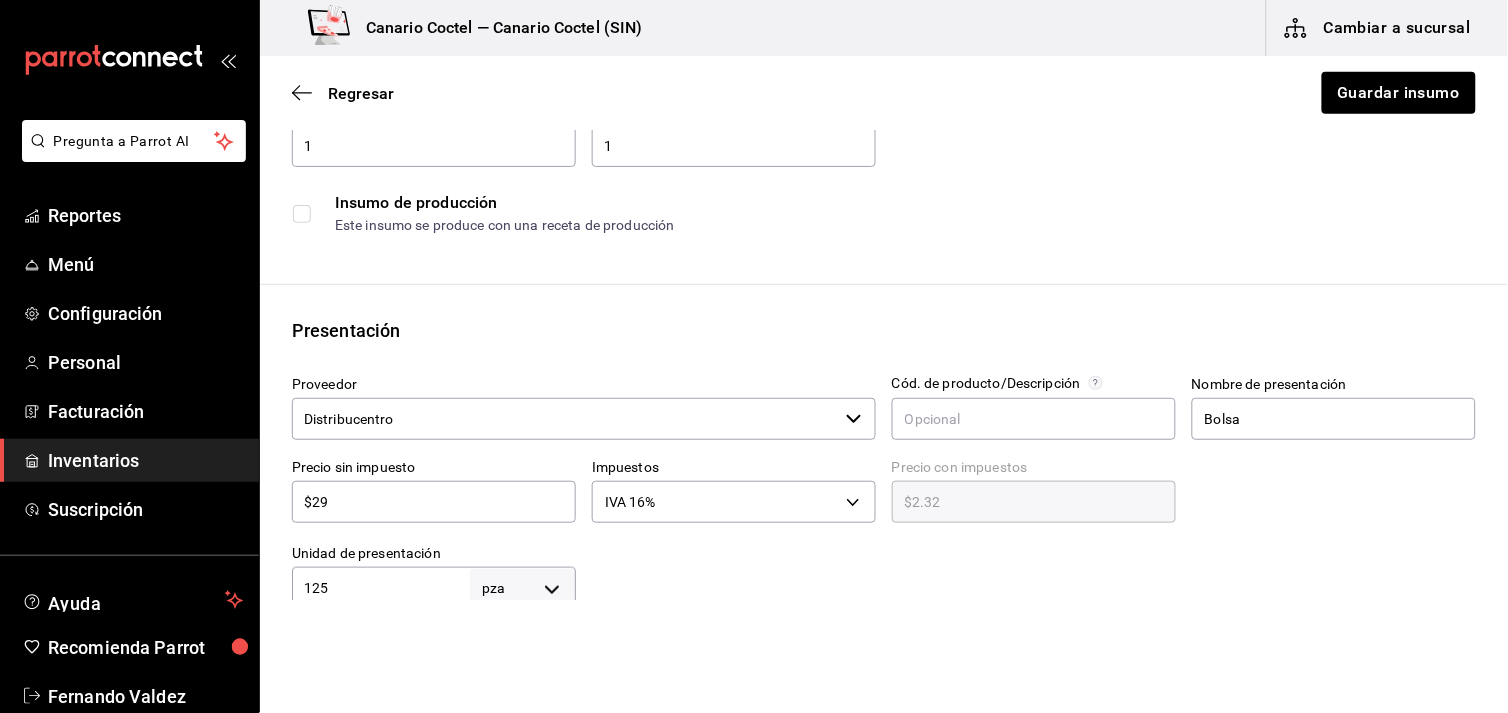 type on "$33.64" 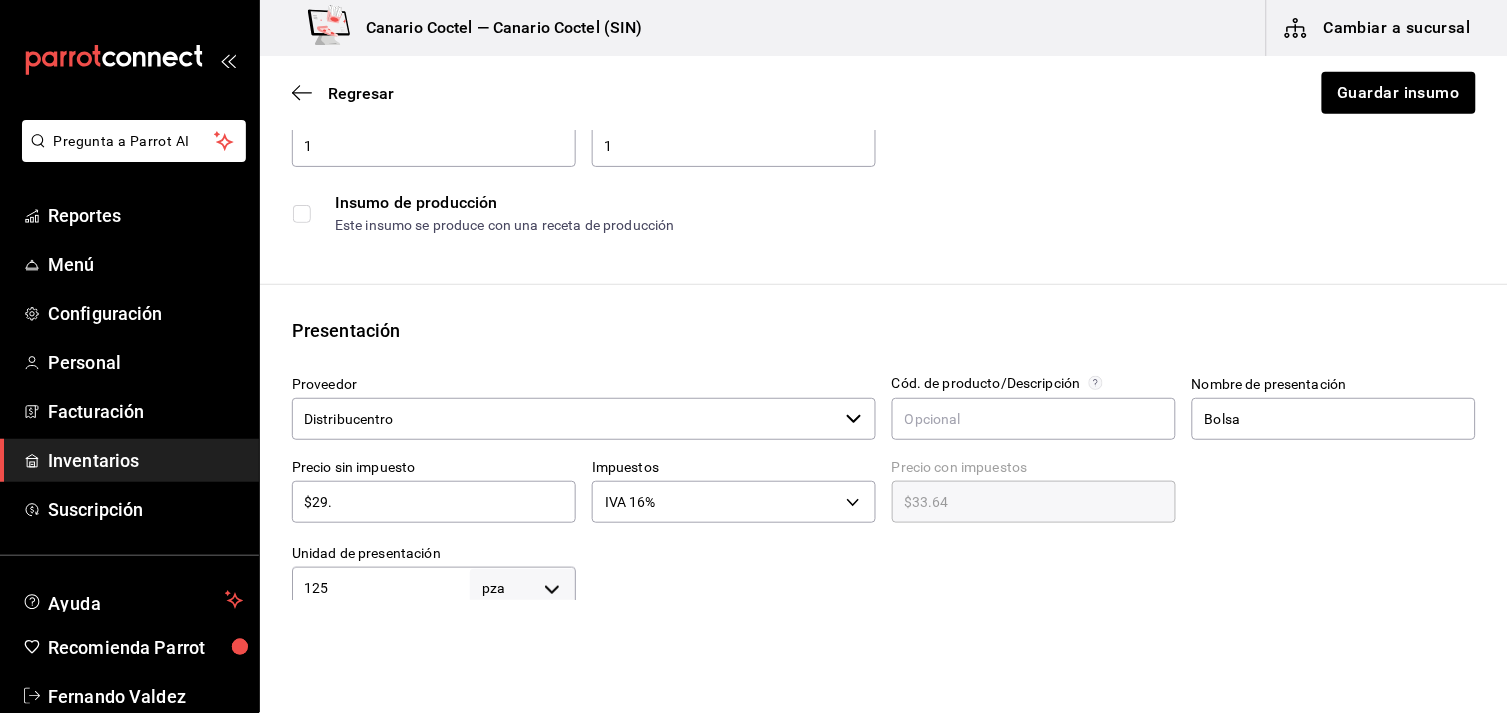 type on "$29.3" 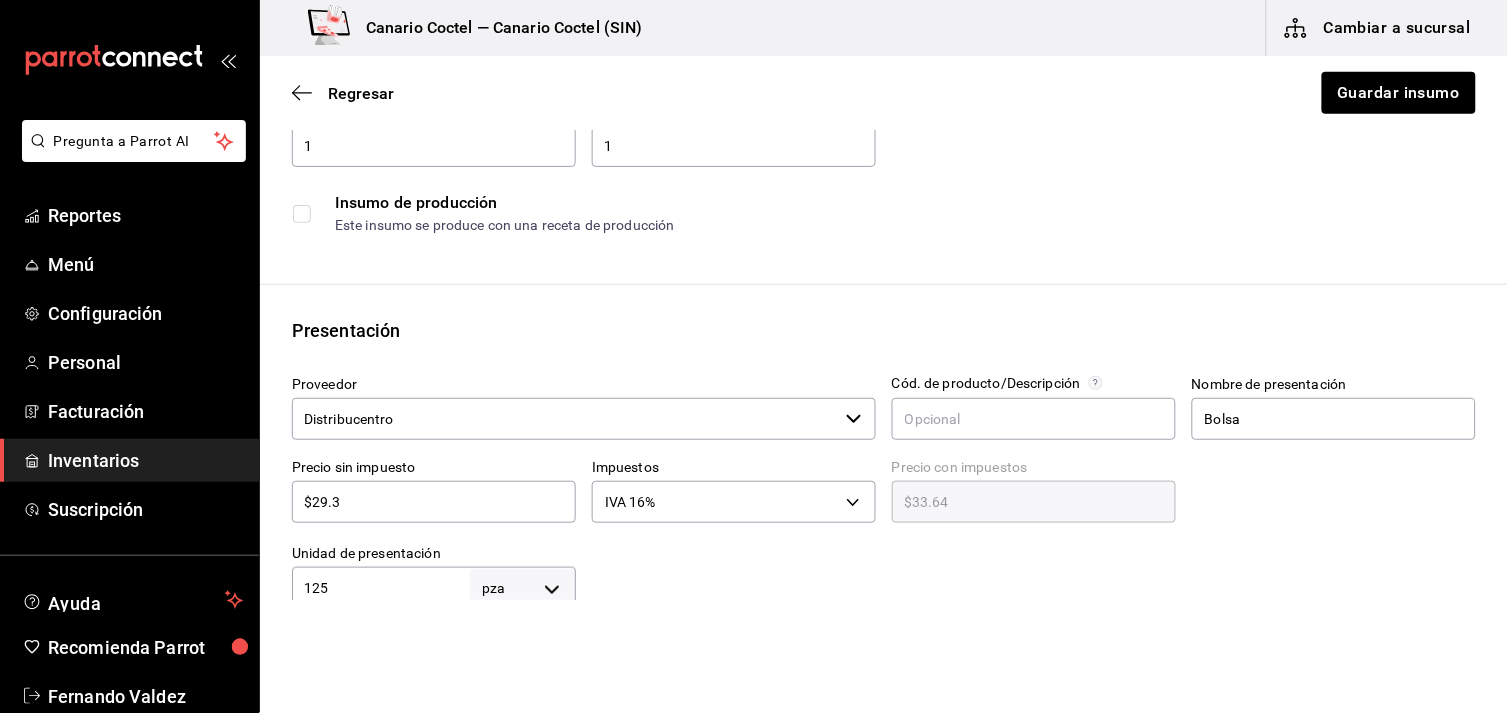 type on "$33.99" 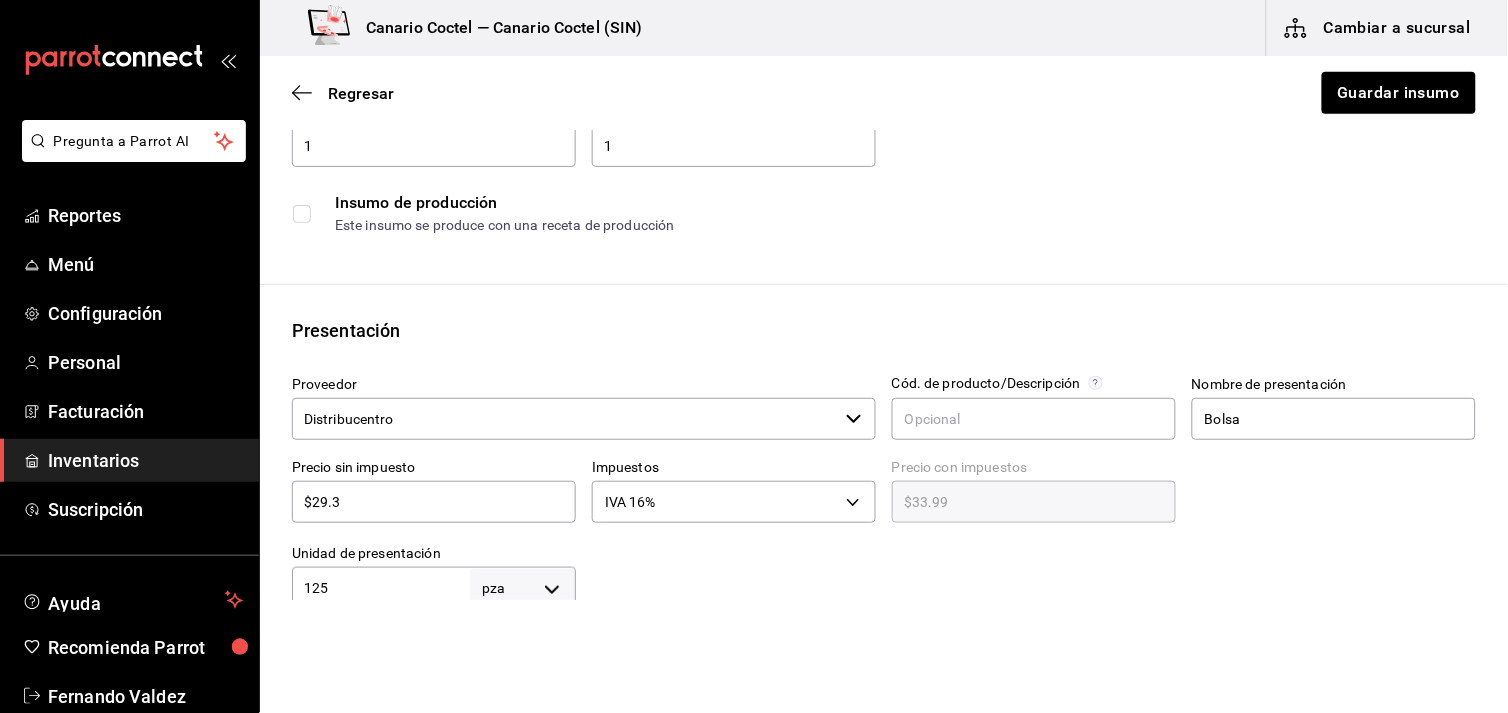 type on "$29.31" 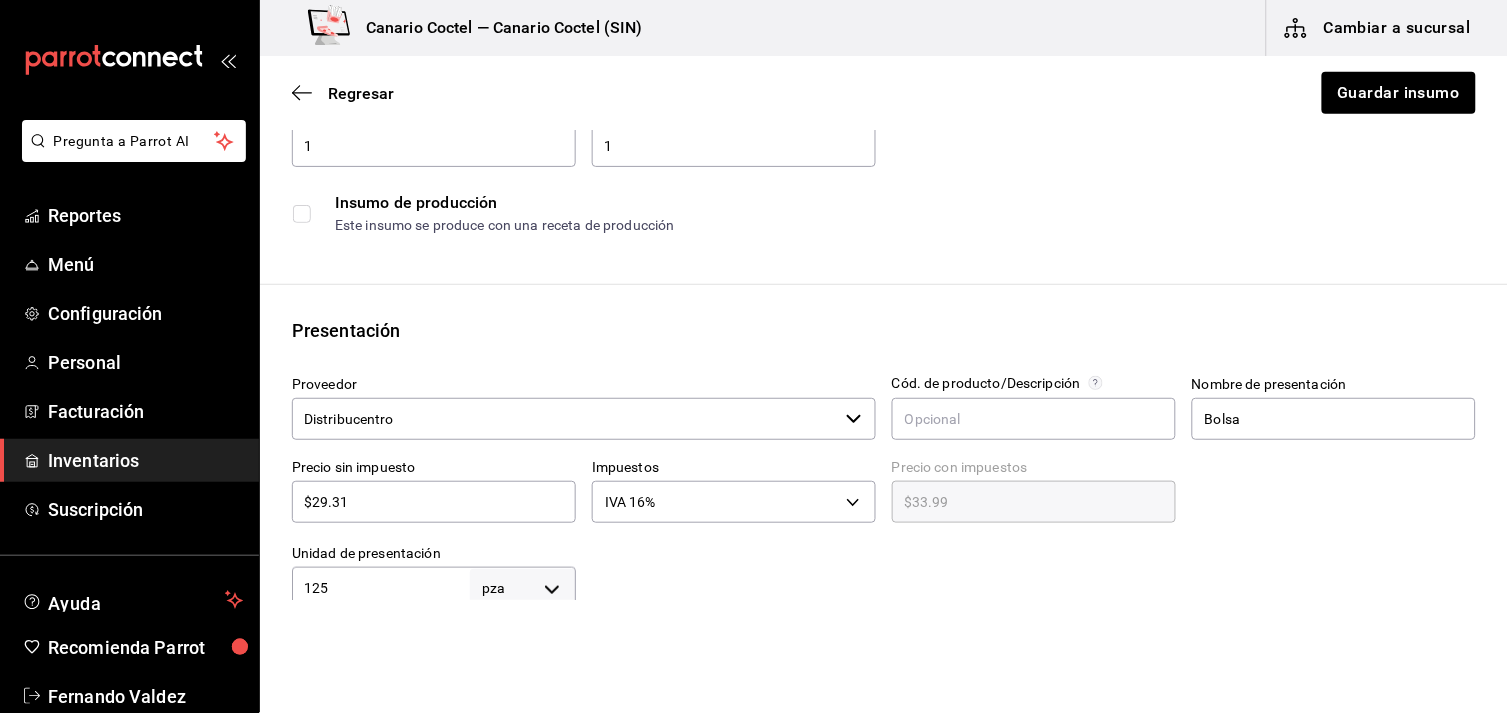 type on "$34.00" 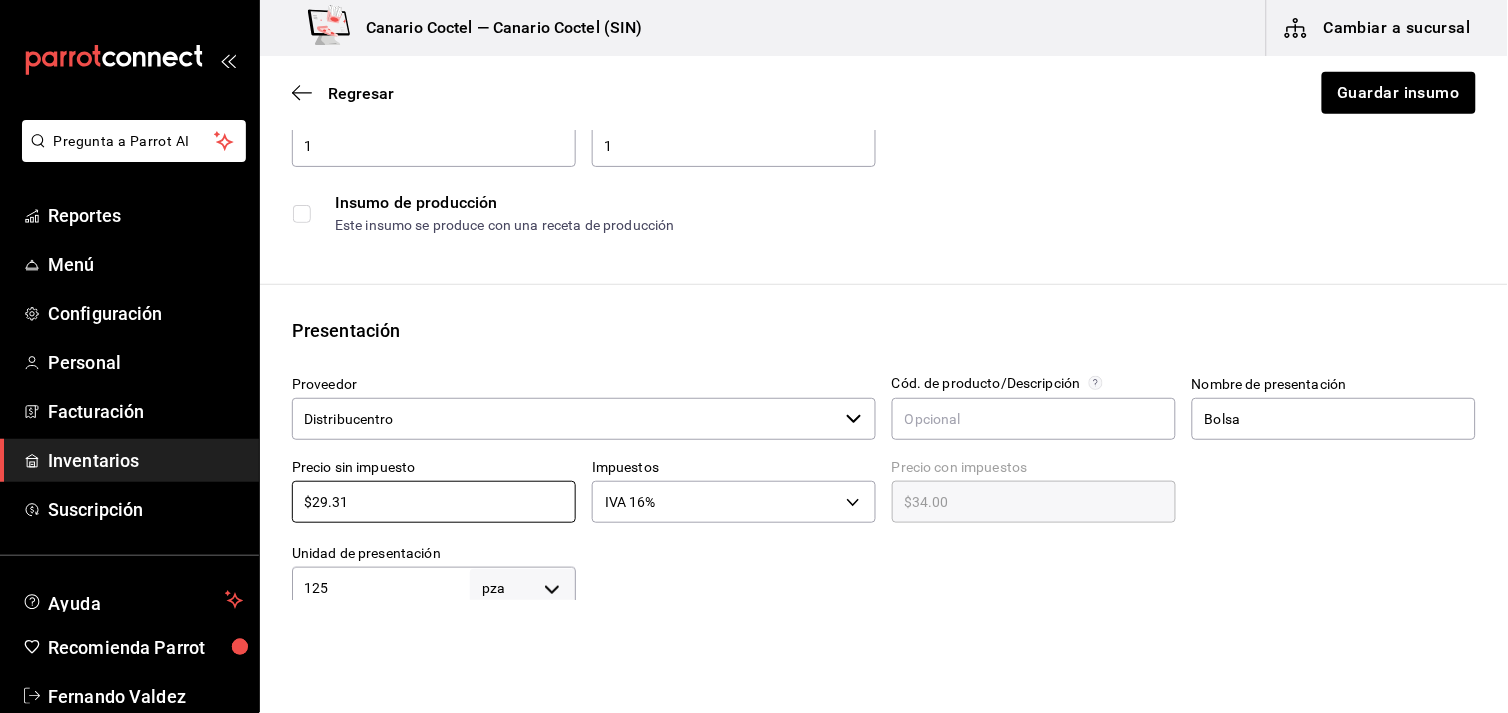 type on "$29.31" 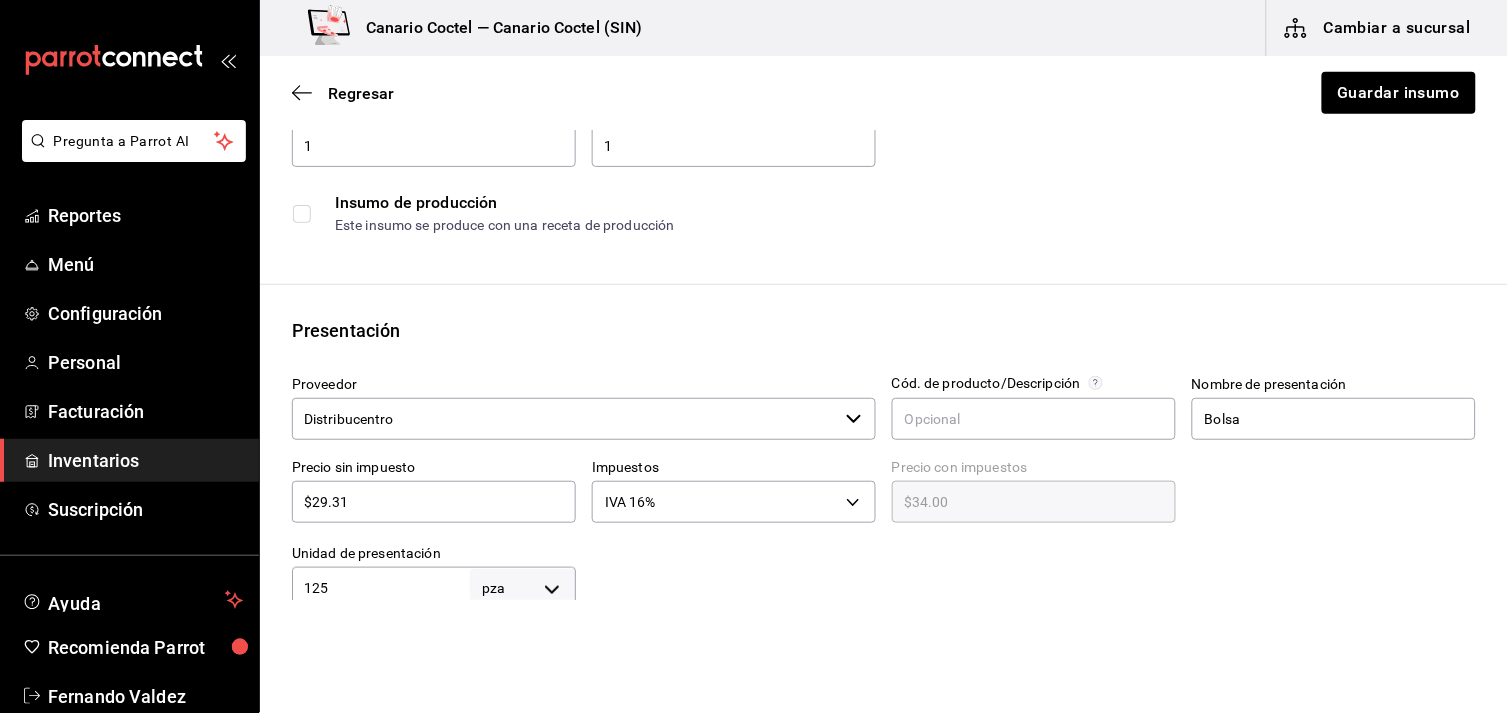 click at bounding box center (1154, 91) 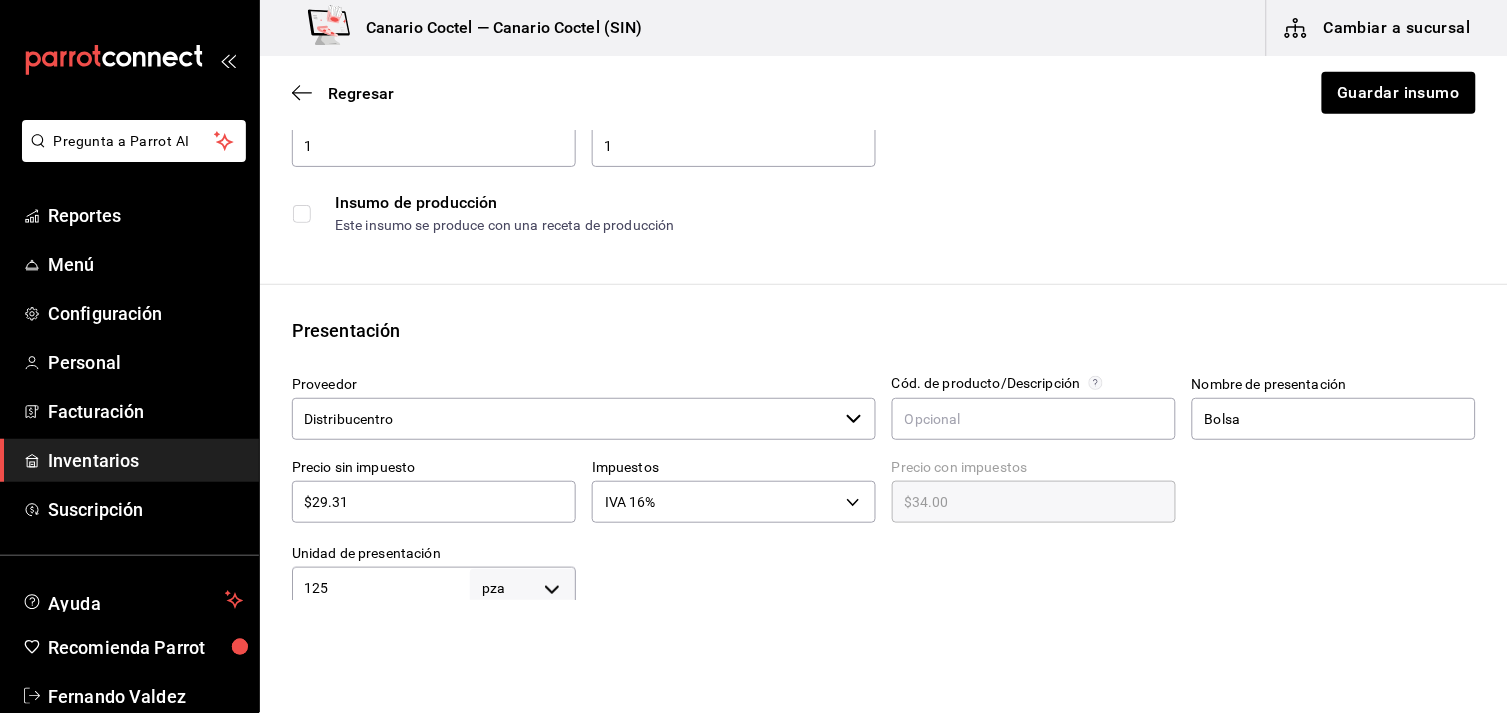 click at bounding box center (1154, 91) 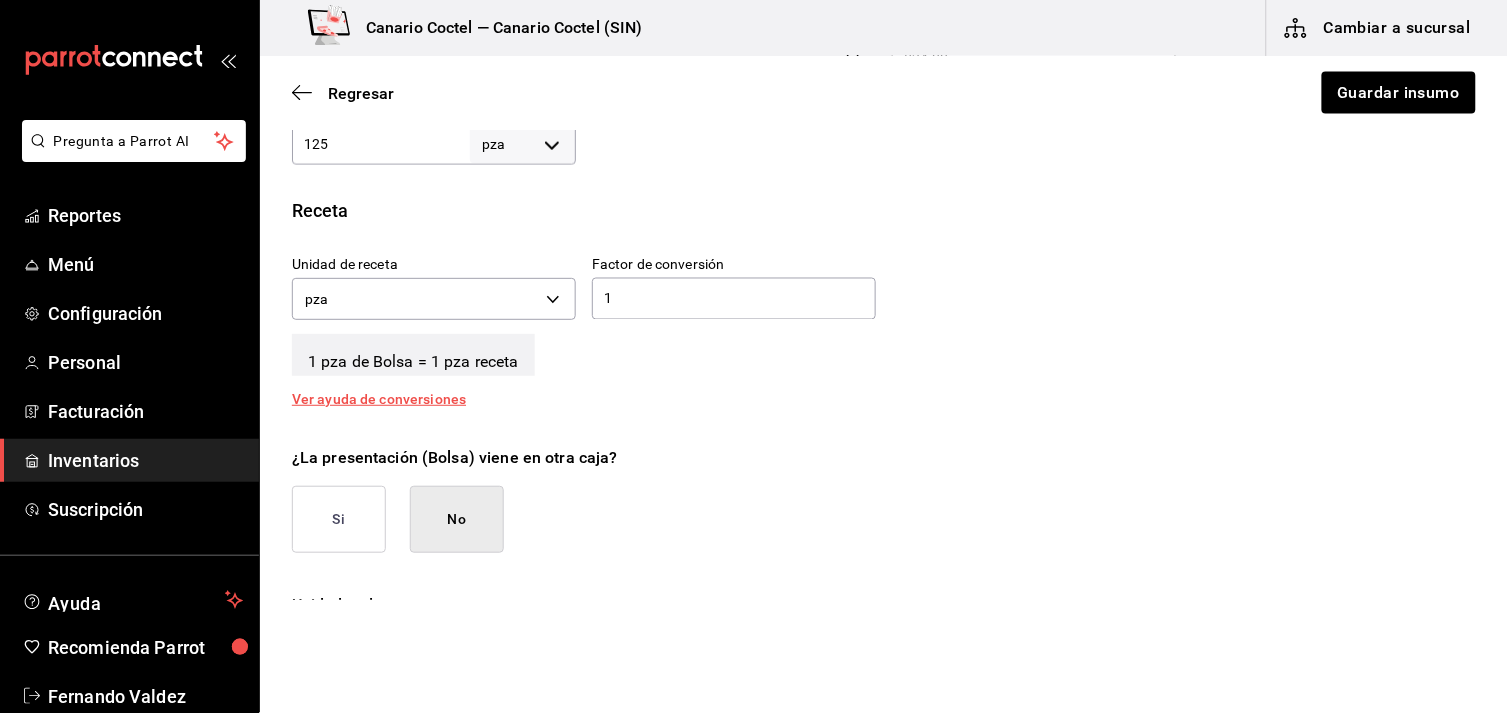 scroll, scrollTop: 777, scrollLeft: 0, axis: vertical 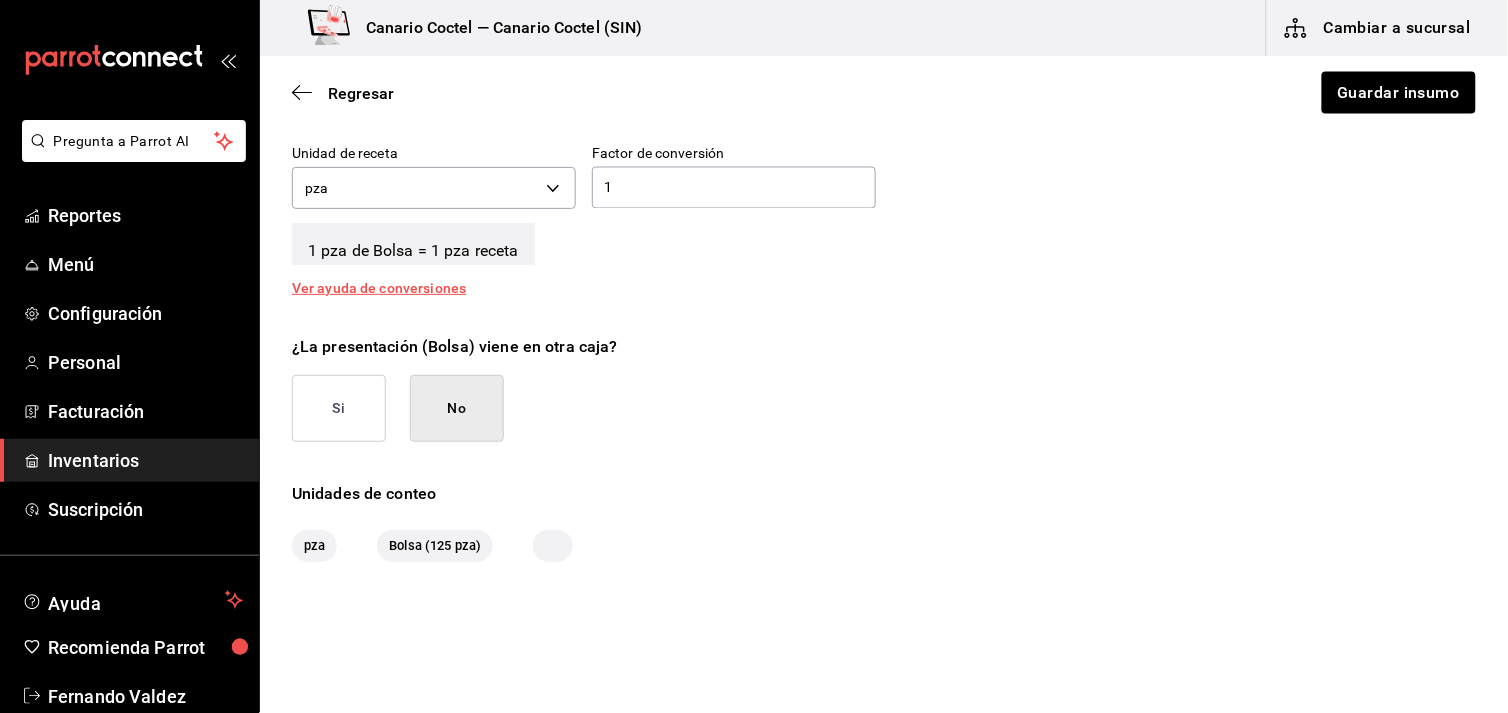 click on "No" at bounding box center (457, 408) 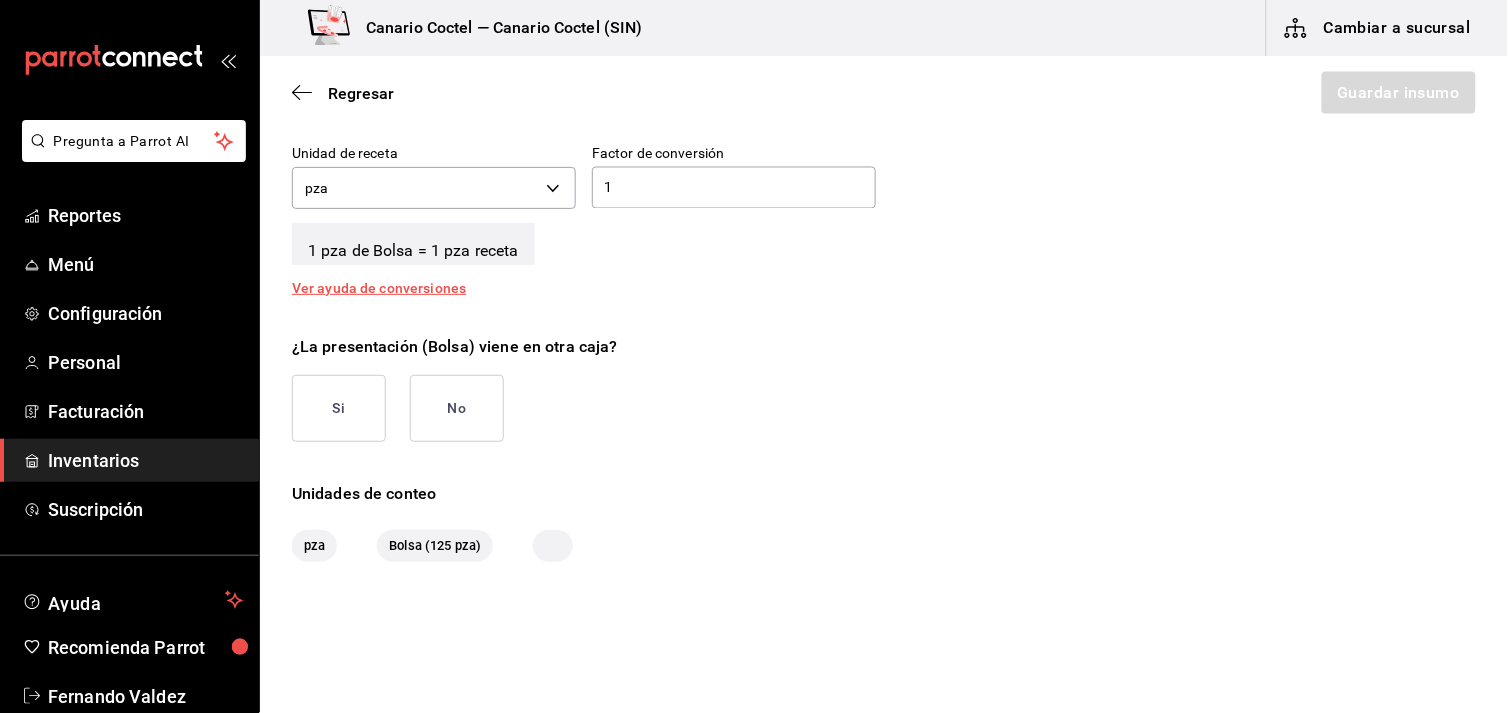 click on "No" at bounding box center (457, 408) 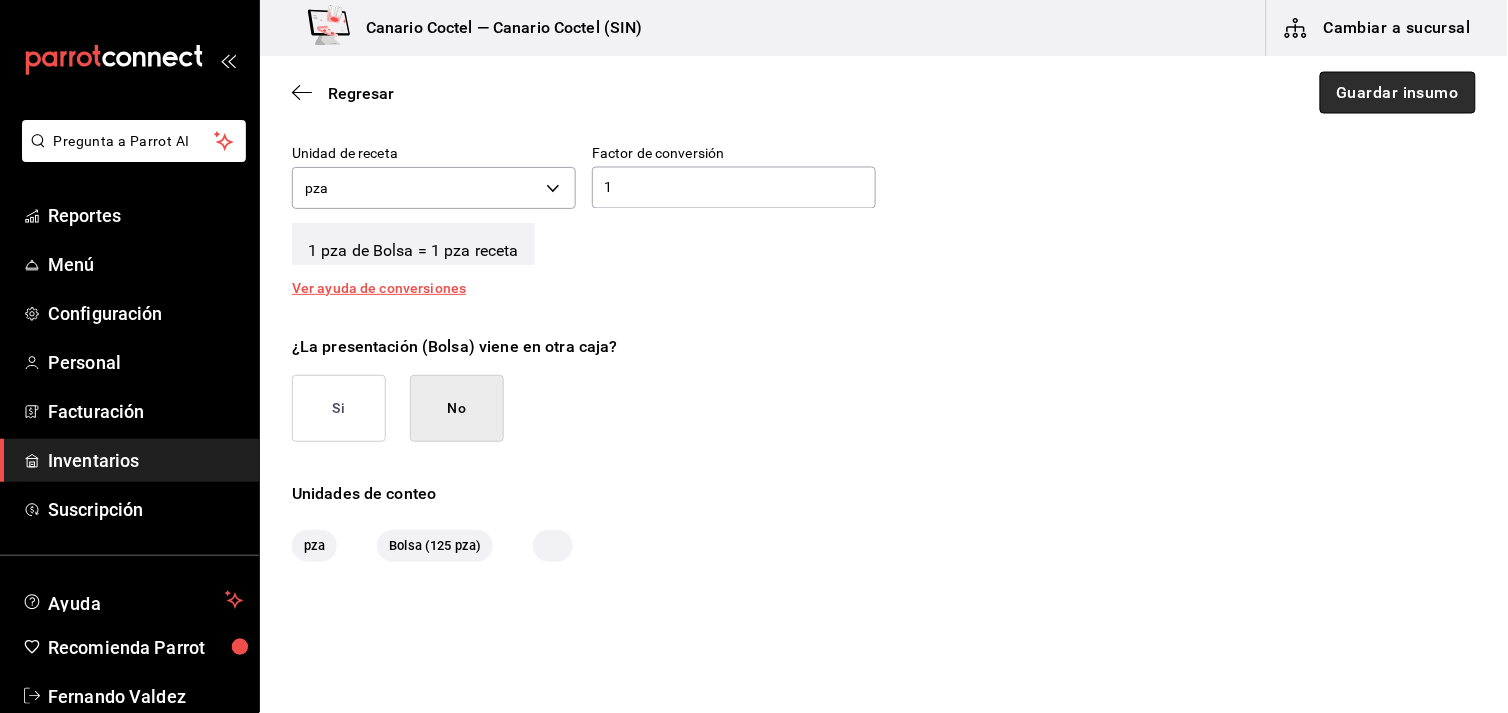 click on "Guardar insumo" at bounding box center [1398, 93] 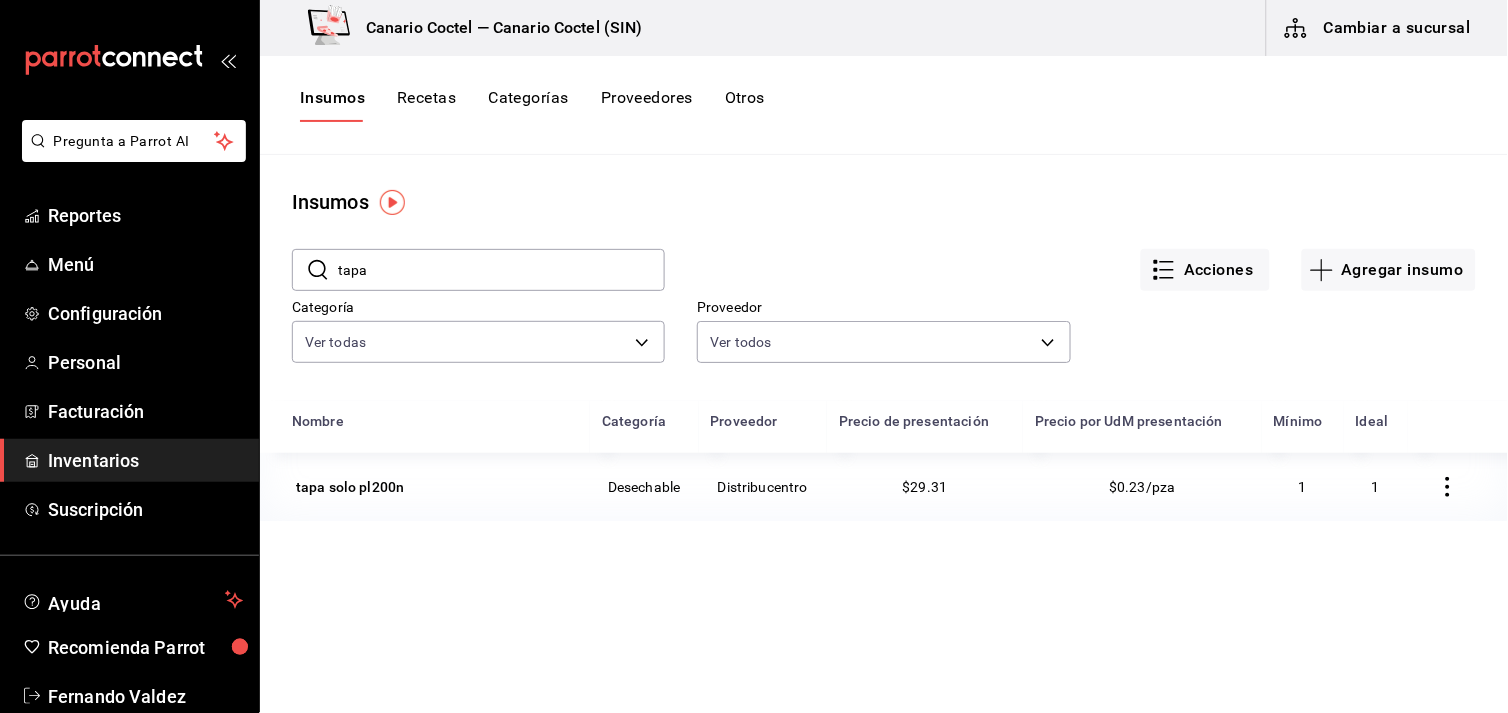 click on "tapa" at bounding box center (501, 270) 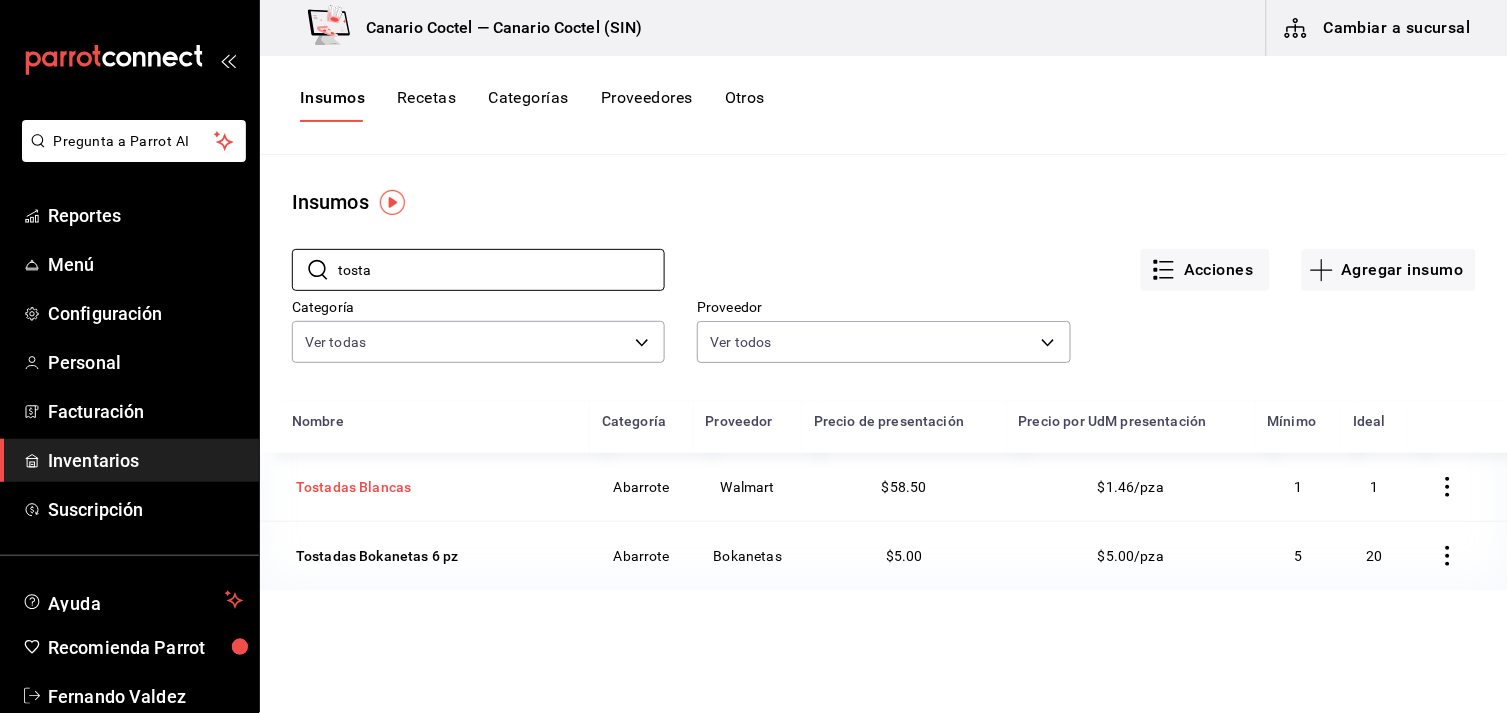 type on "tosta" 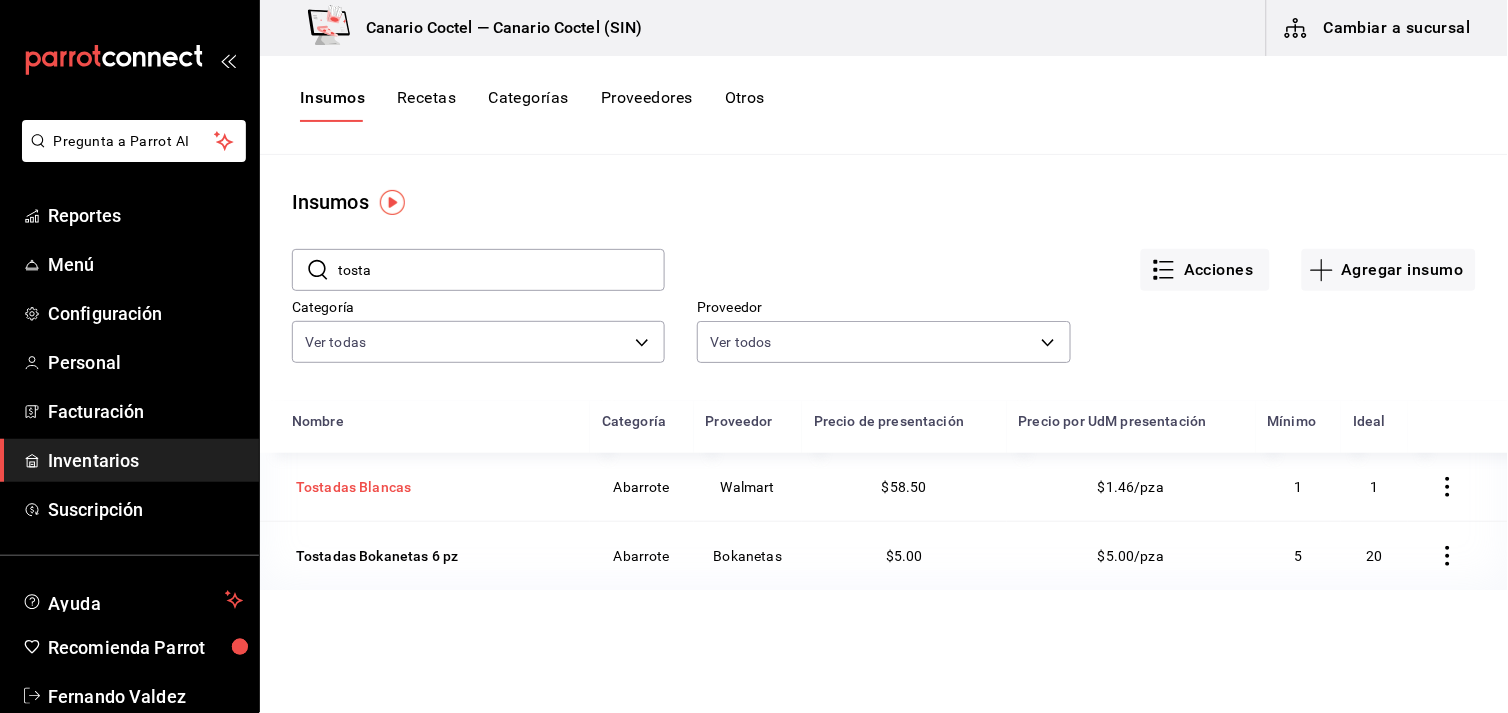 click on "Tostadas Blancas" at bounding box center [353, 487] 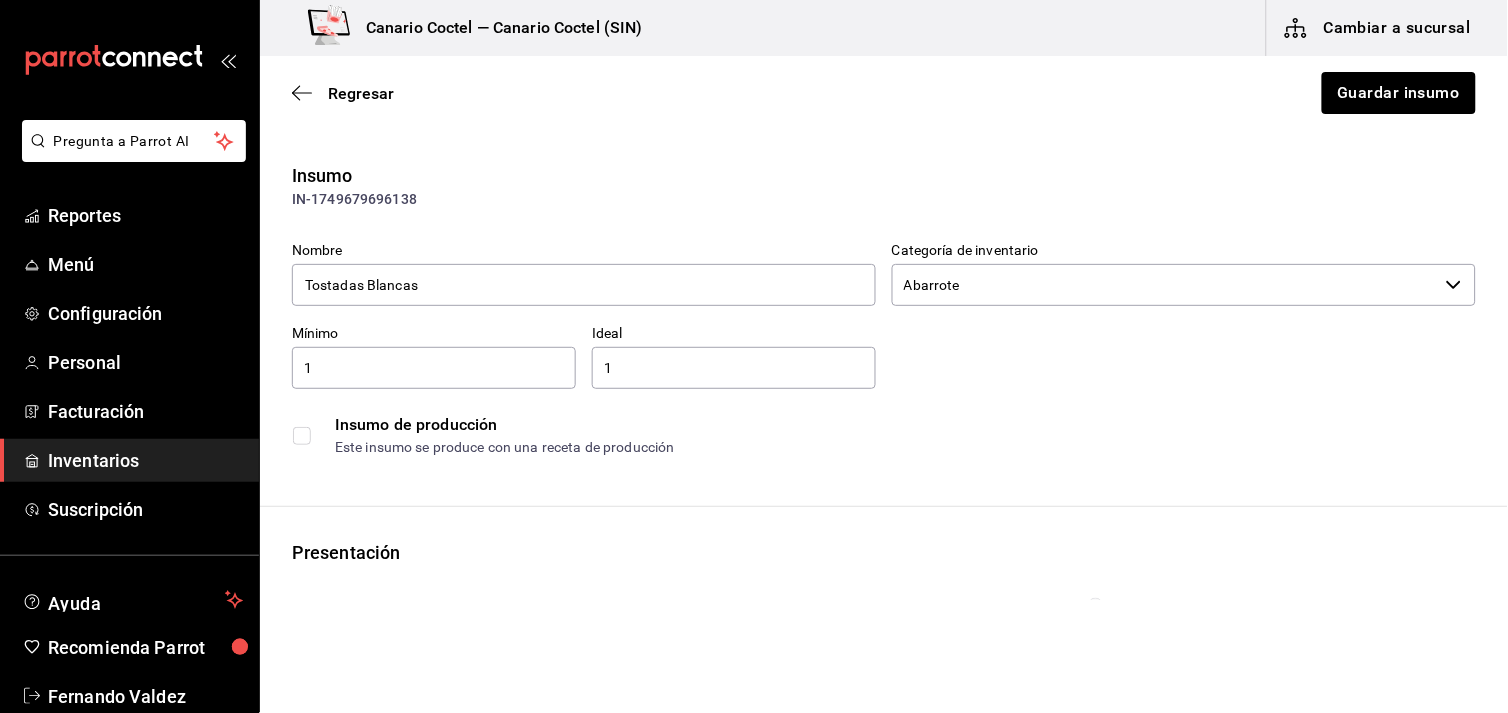 scroll, scrollTop: 222, scrollLeft: 0, axis: vertical 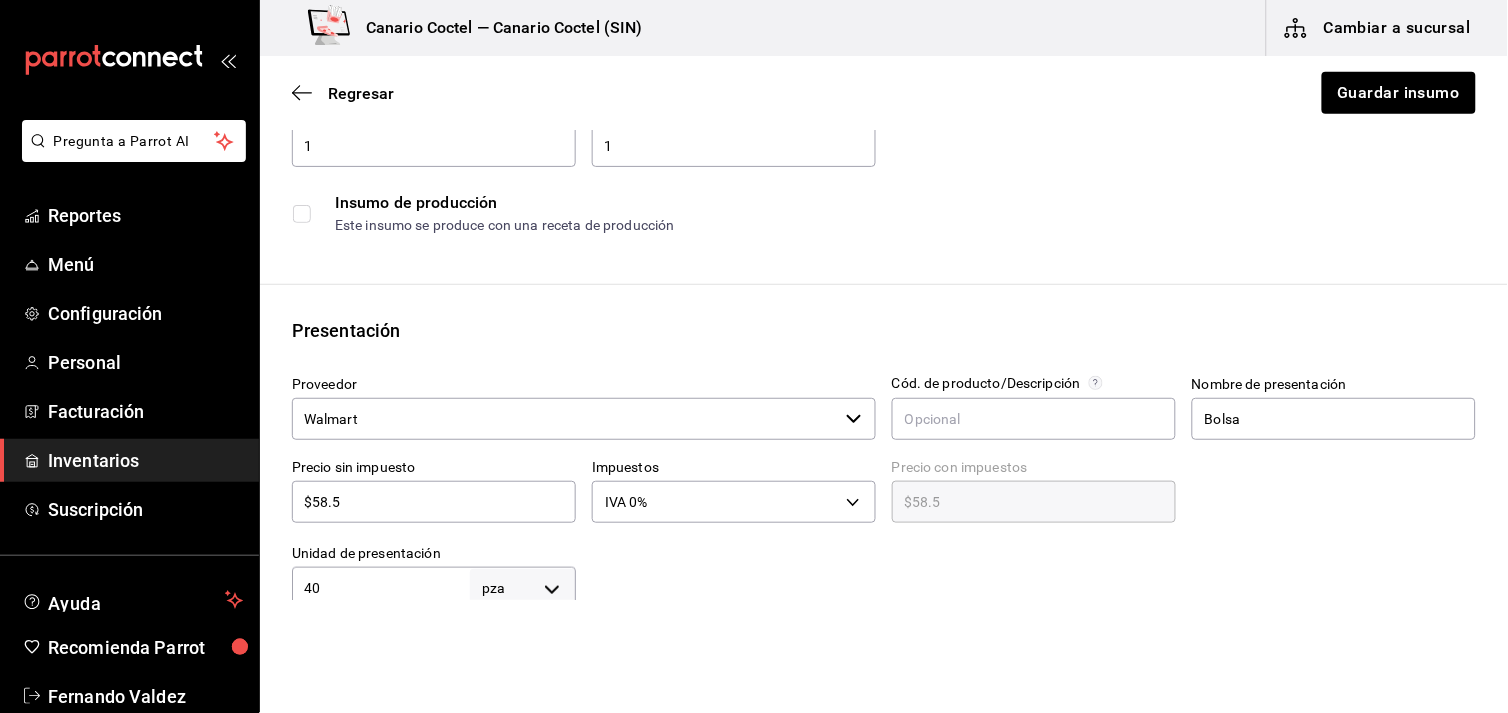 click 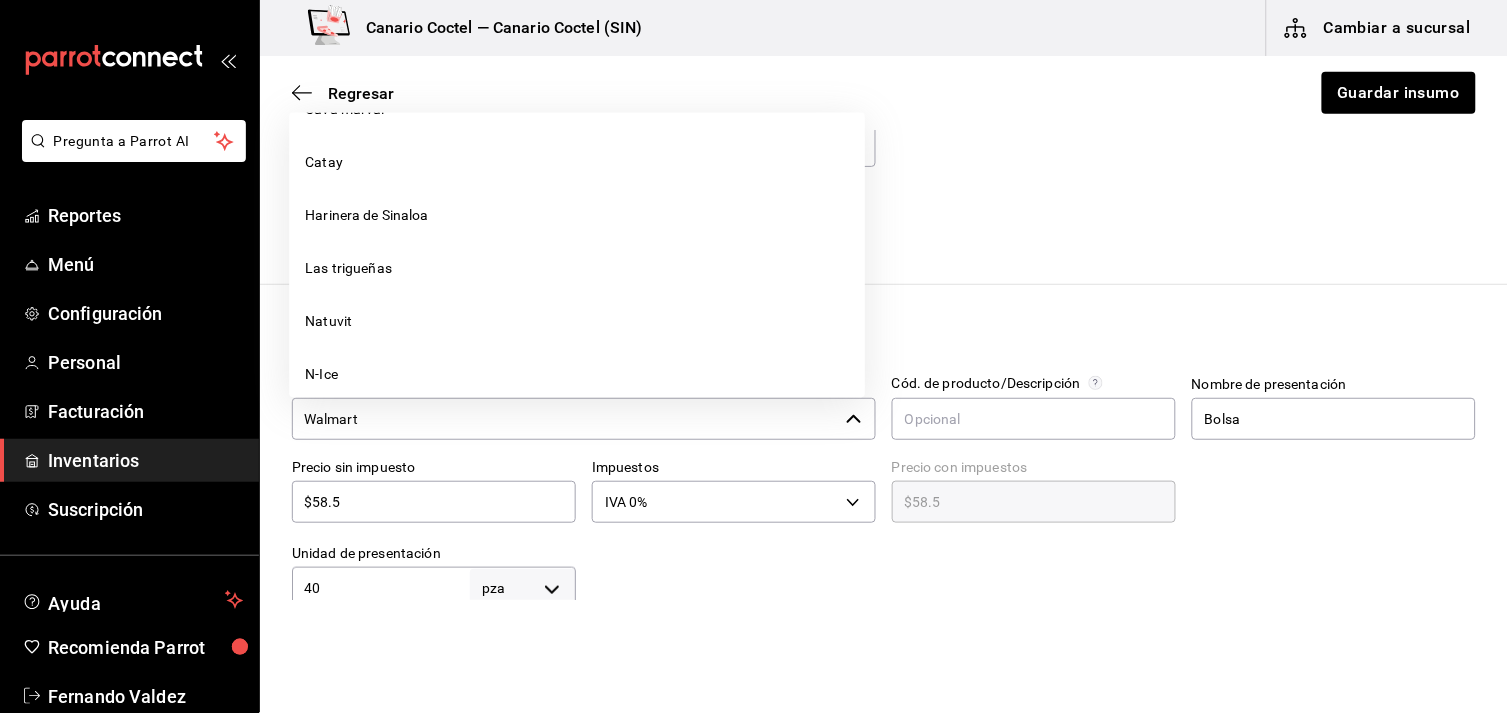 scroll, scrollTop: 0, scrollLeft: 0, axis: both 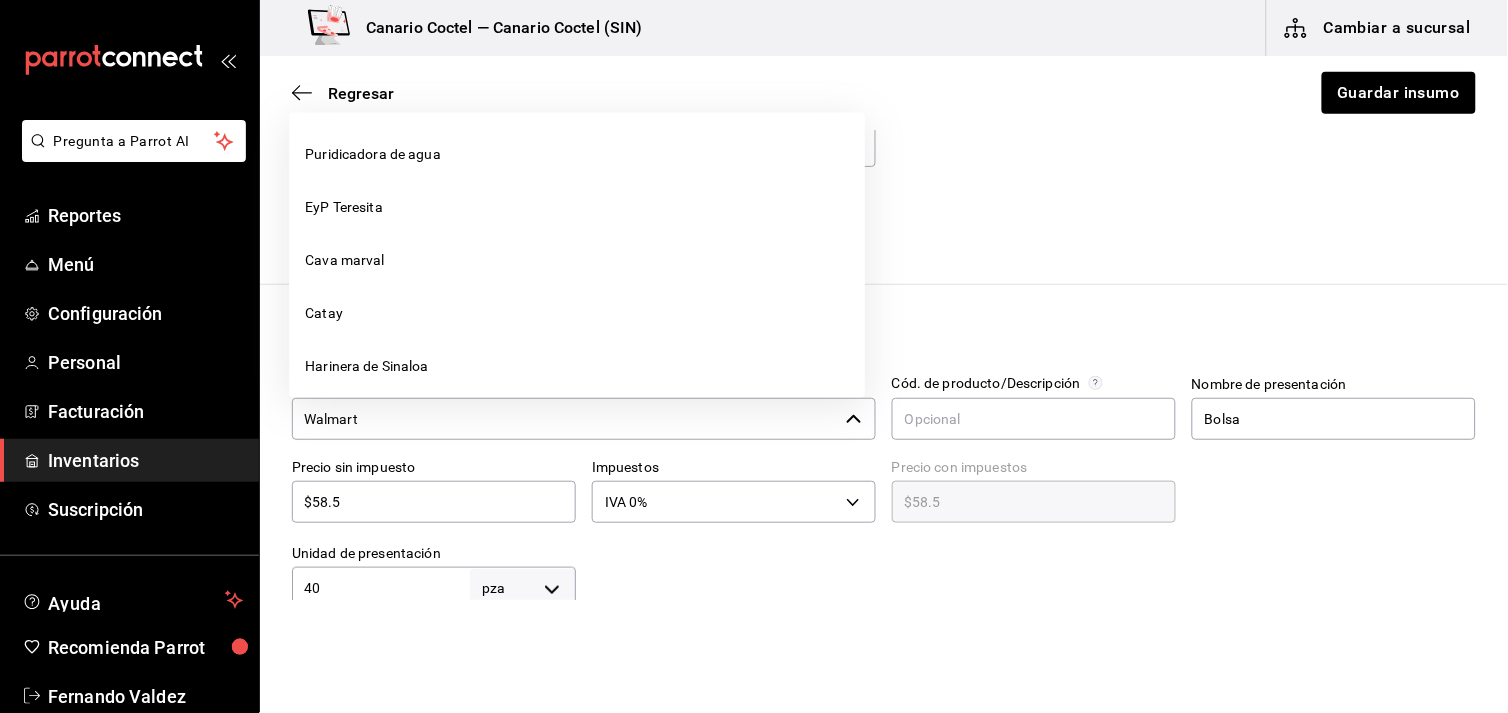 click on "Este insumo se produce con una receta de producción" at bounding box center (905, 225) 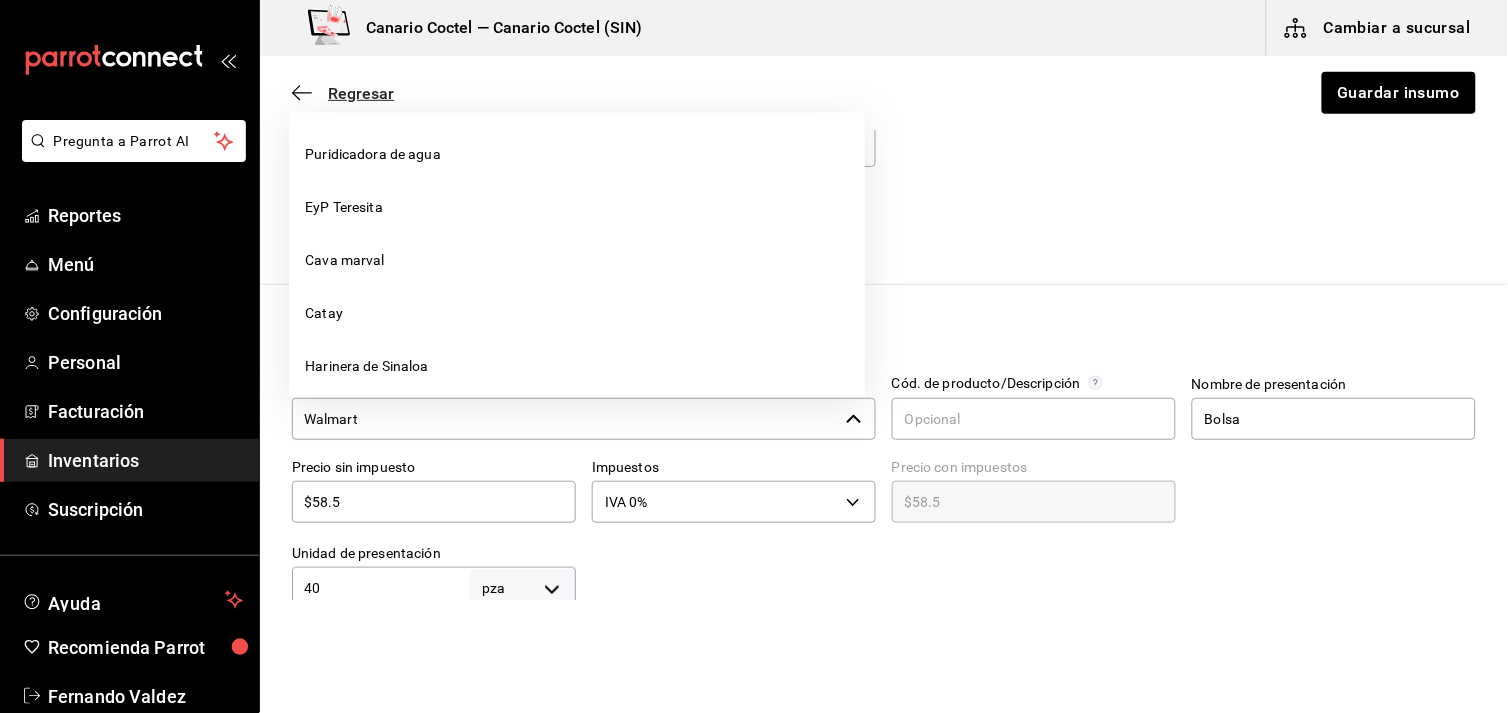 click on "Regresar" at bounding box center (361, 93) 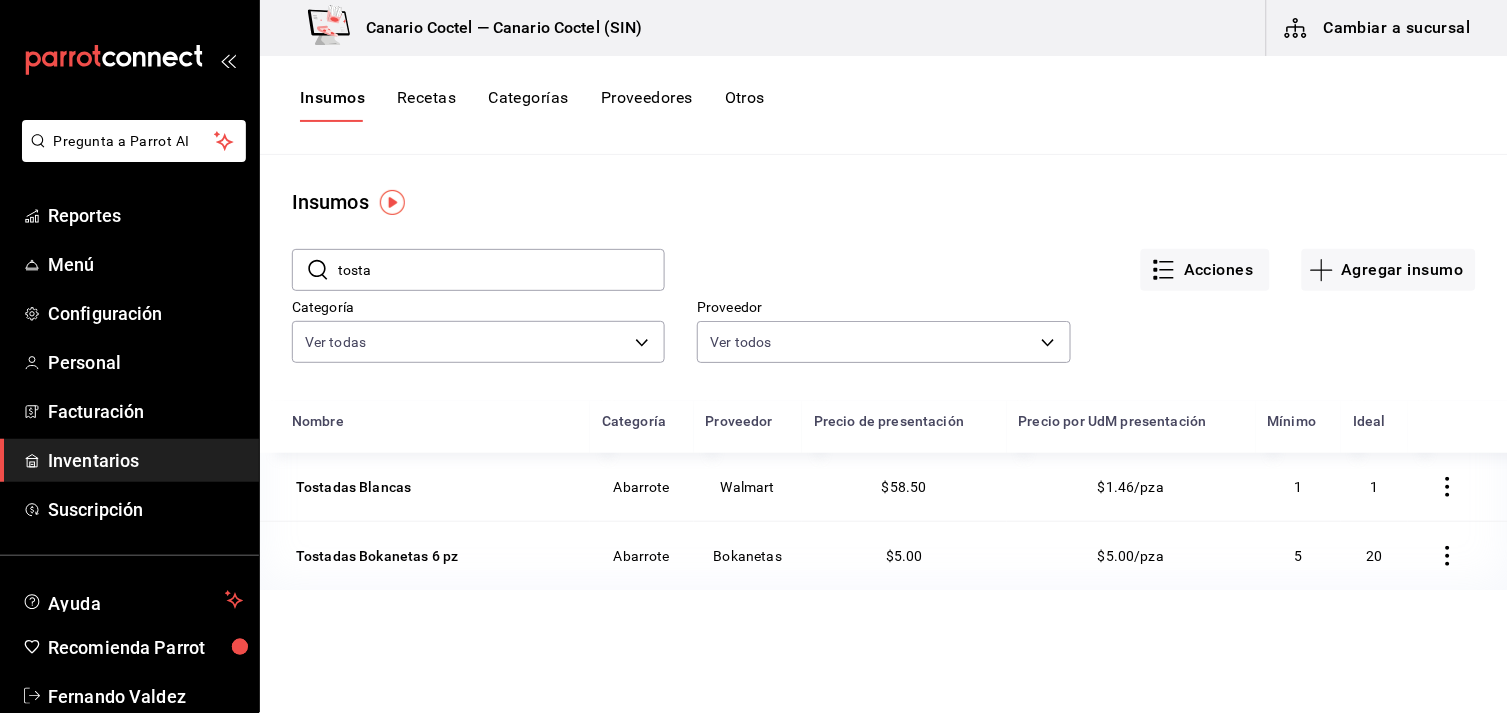 click on "Proveedores" at bounding box center [647, 105] 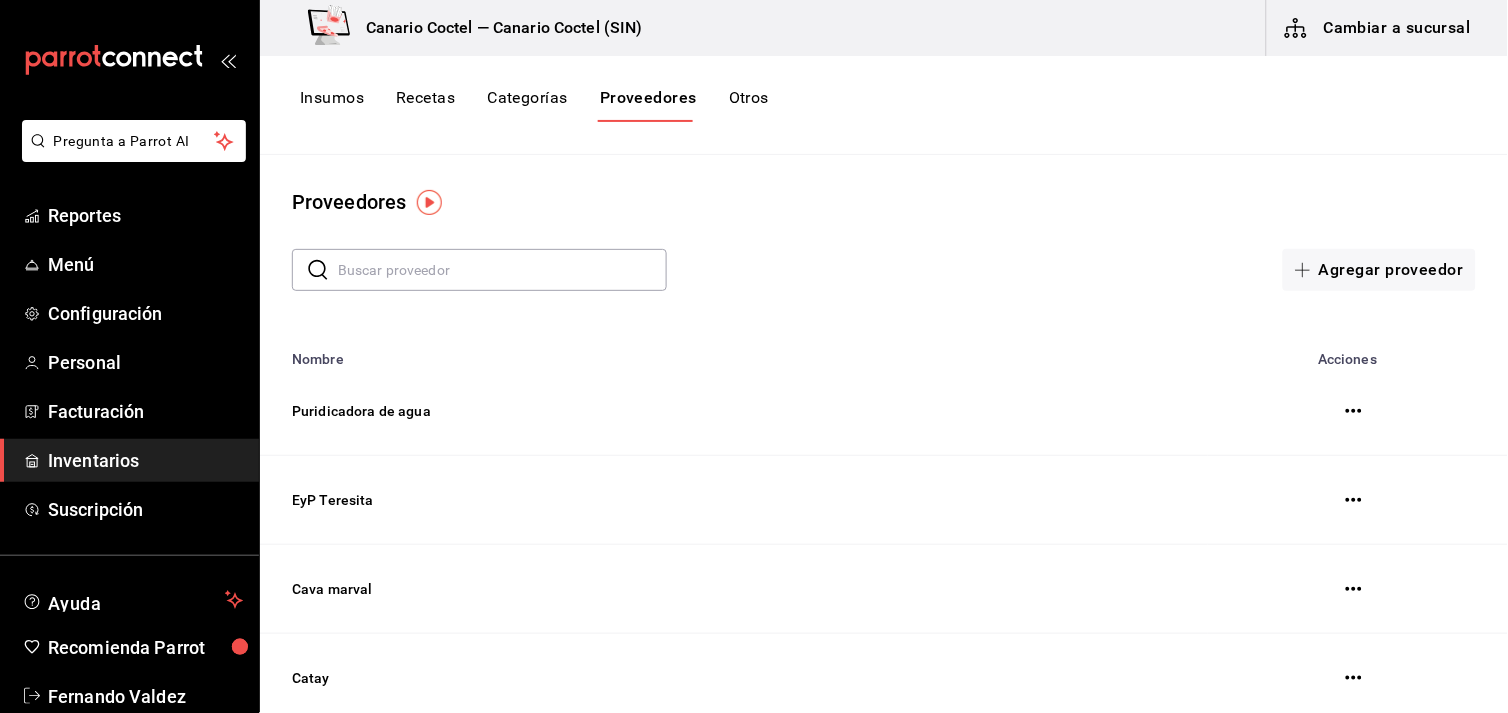 click on "Agregar proveedor" at bounding box center (1379, 270) 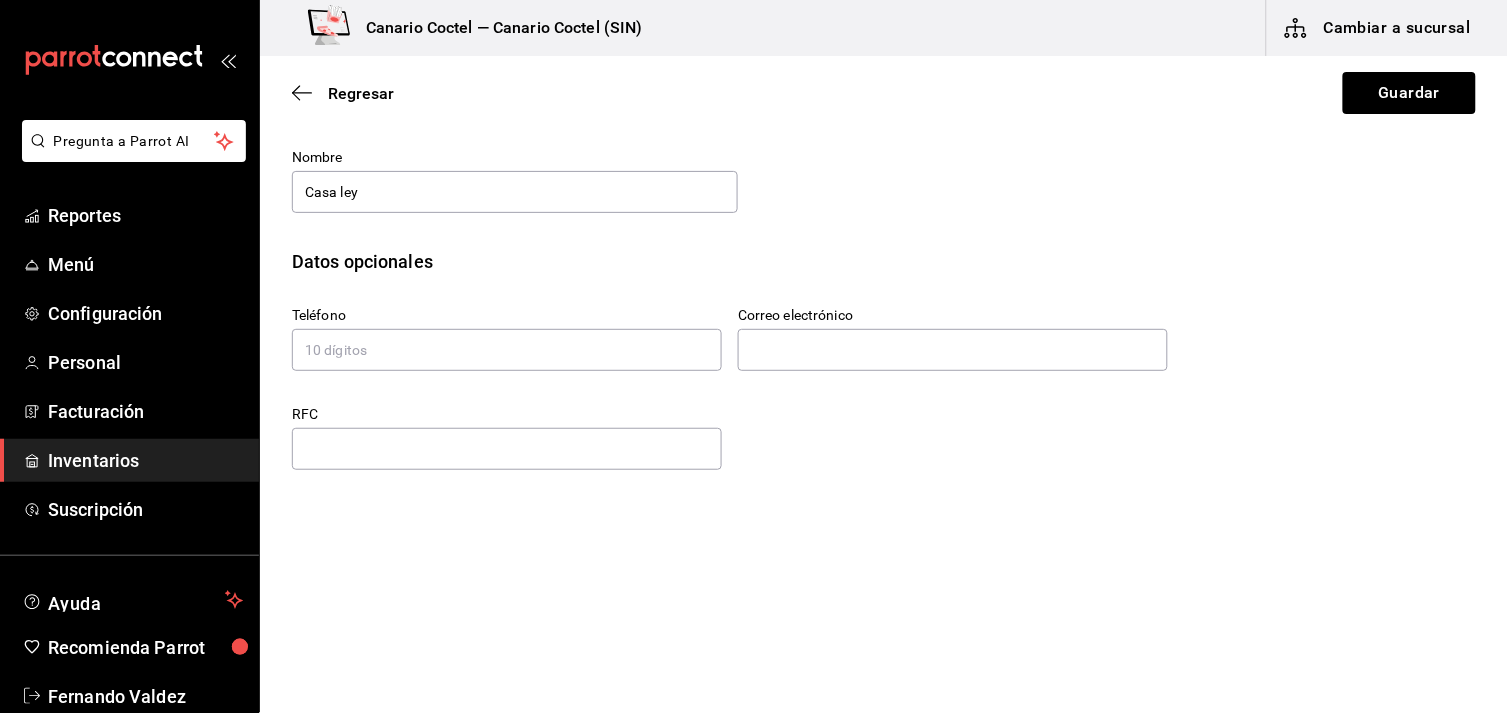 scroll, scrollTop: 0, scrollLeft: 0, axis: both 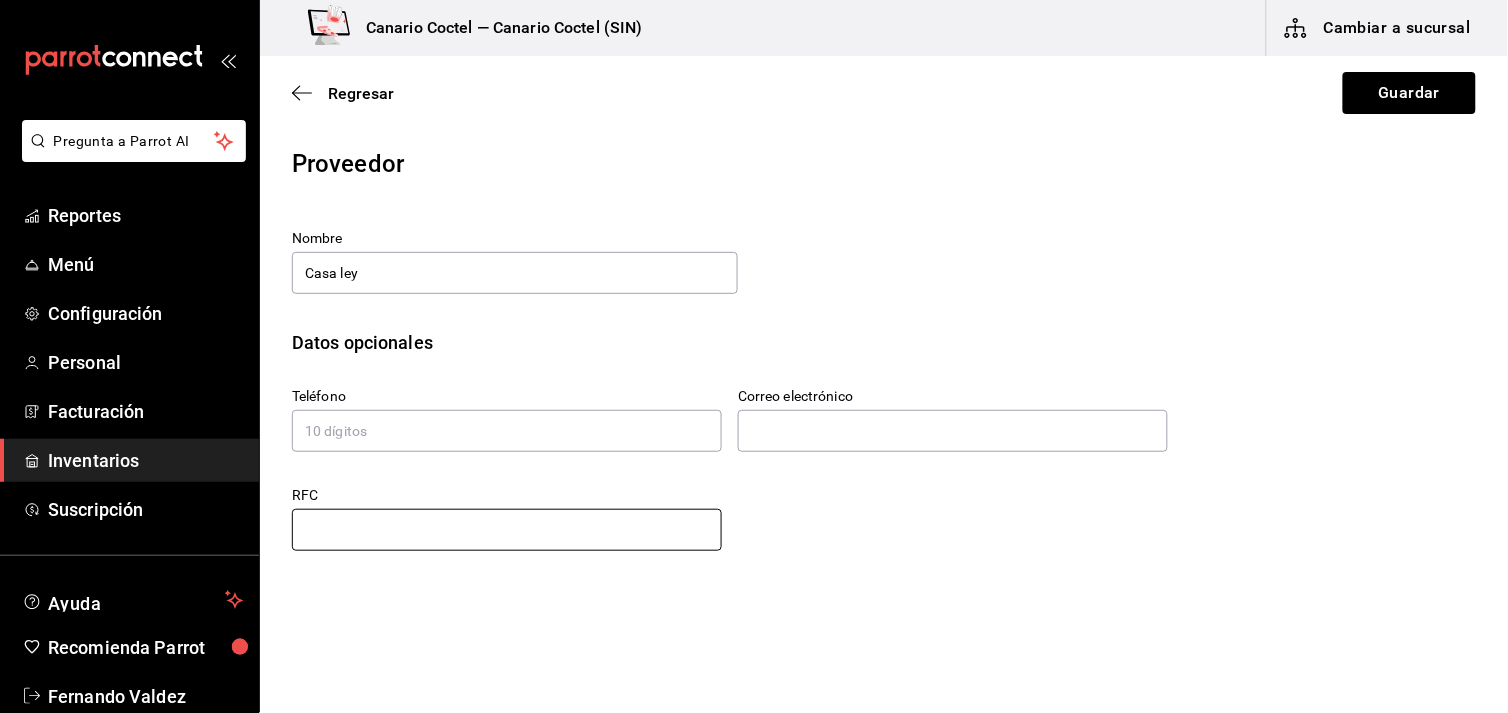 type on "Casa ley" 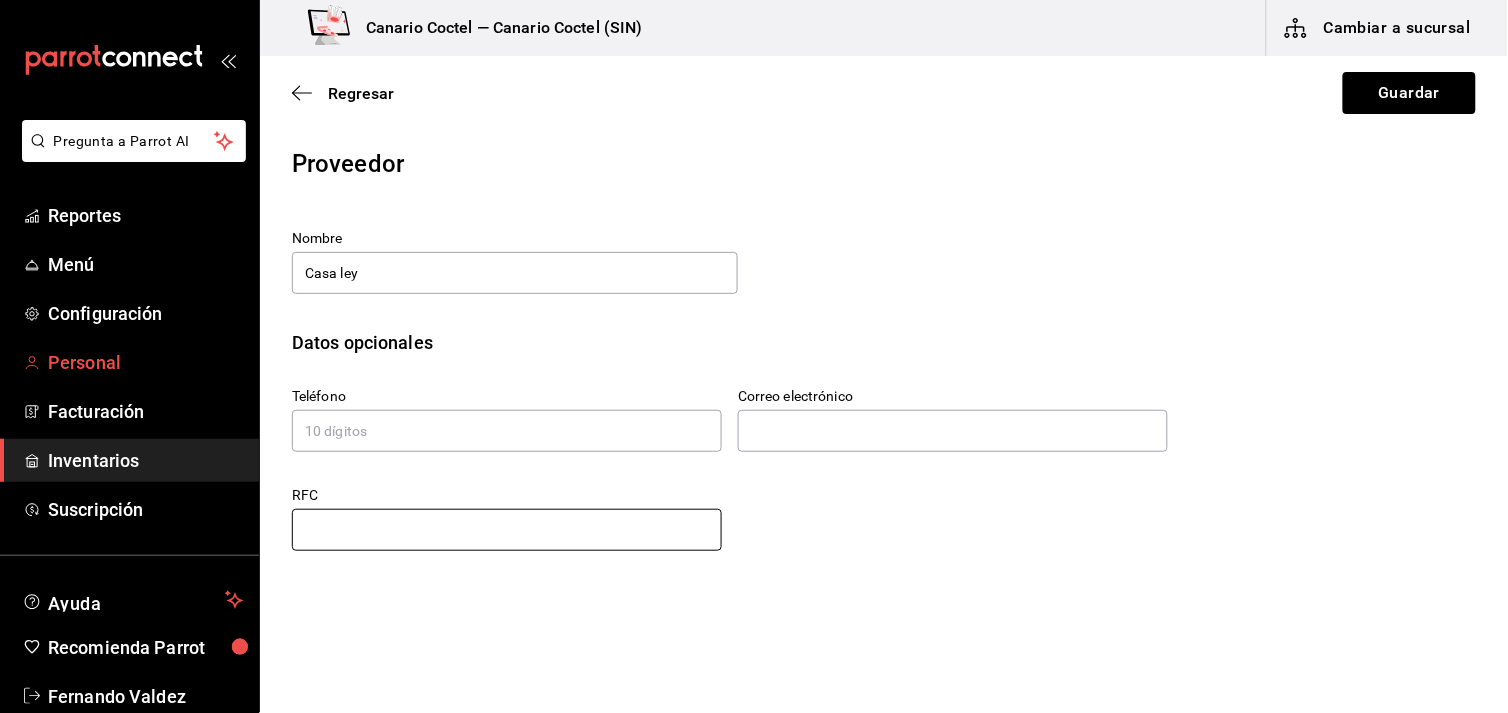 paste on "CLE 810525EA1" 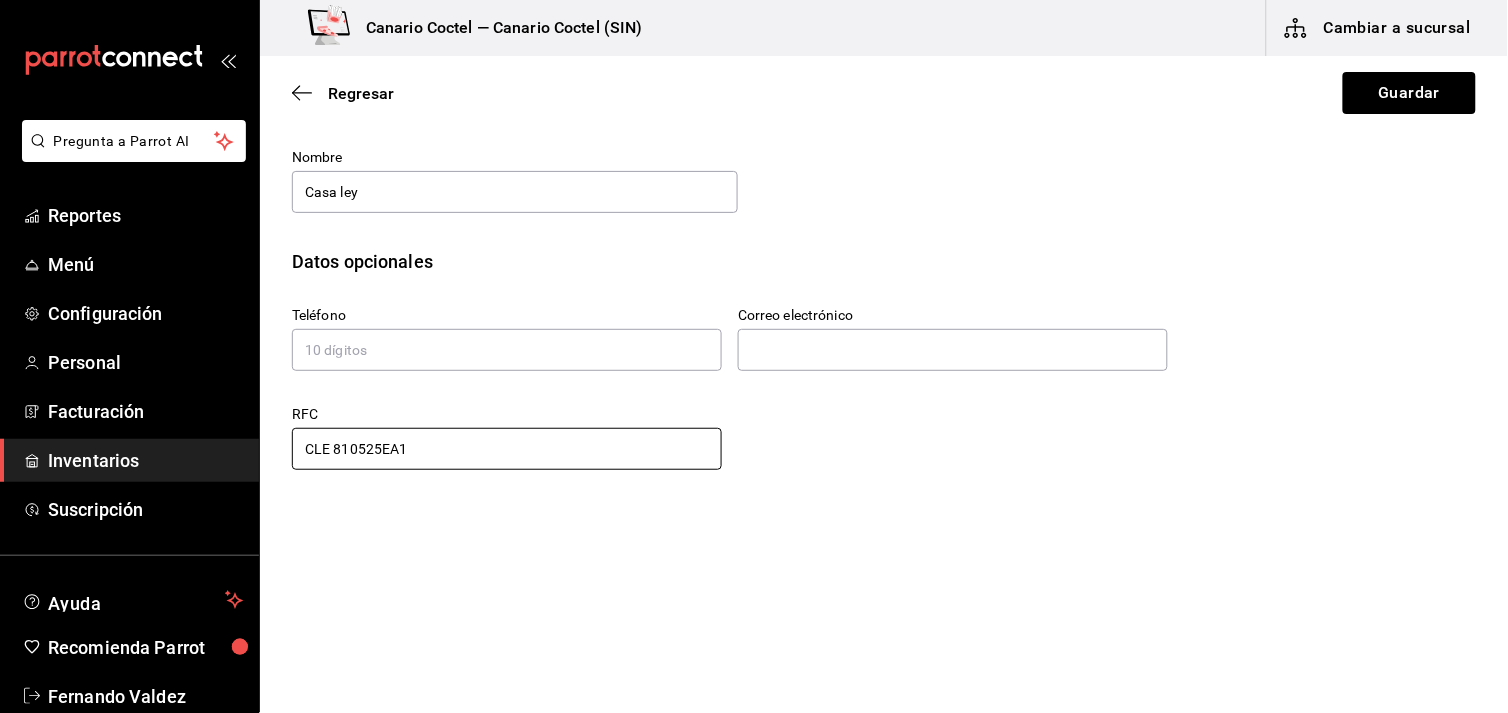 scroll, scrollTop: 0, scrollLeft: 0, axis: both 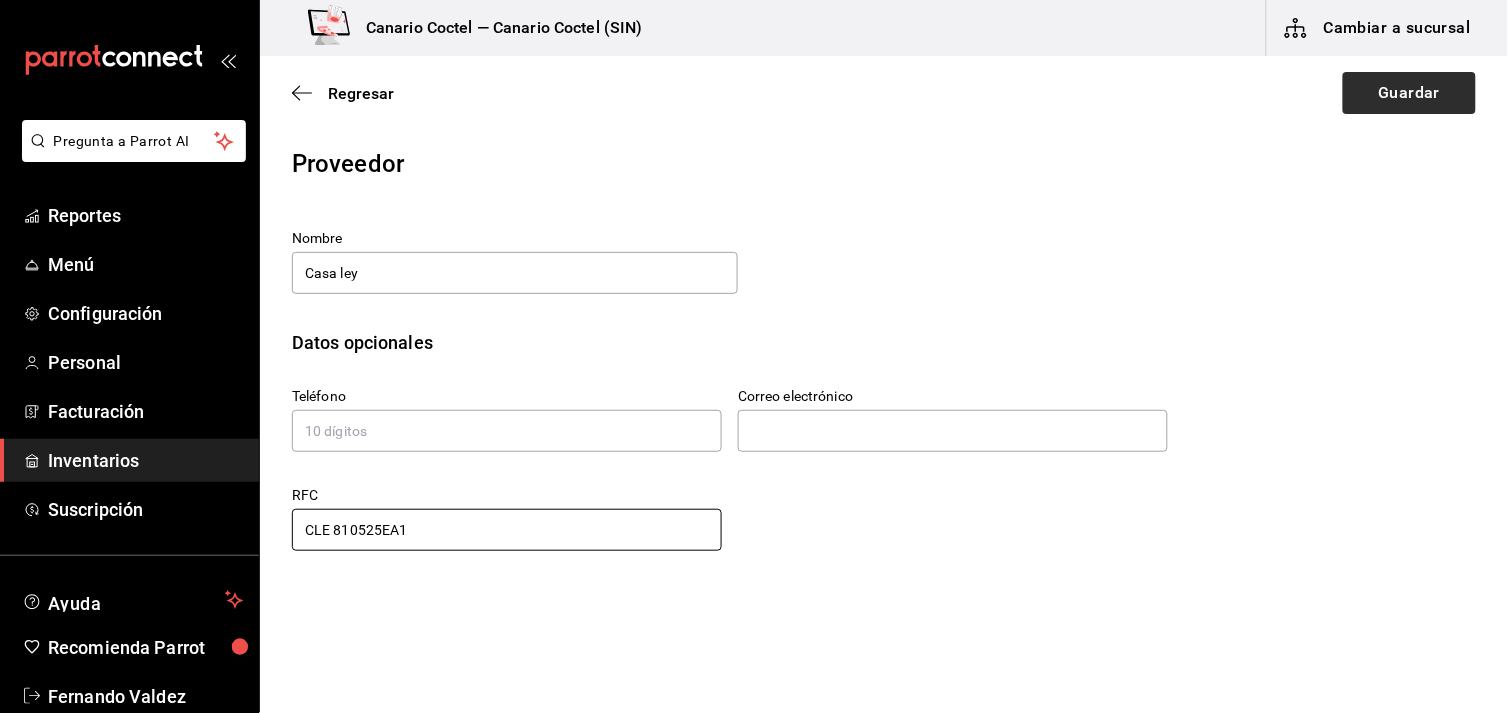 type on "CLE 810525EA1" 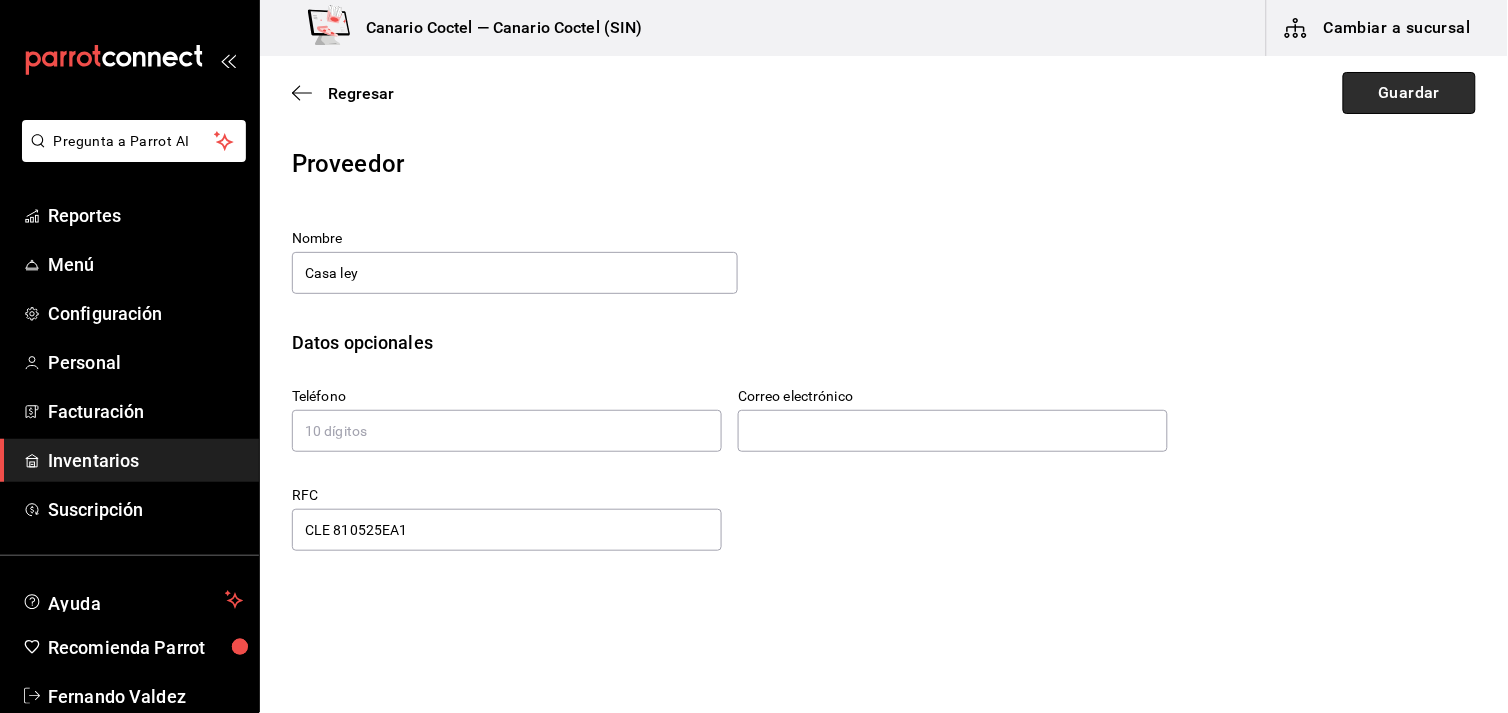 click on "Guardar" at bounding box center [1409, 93] 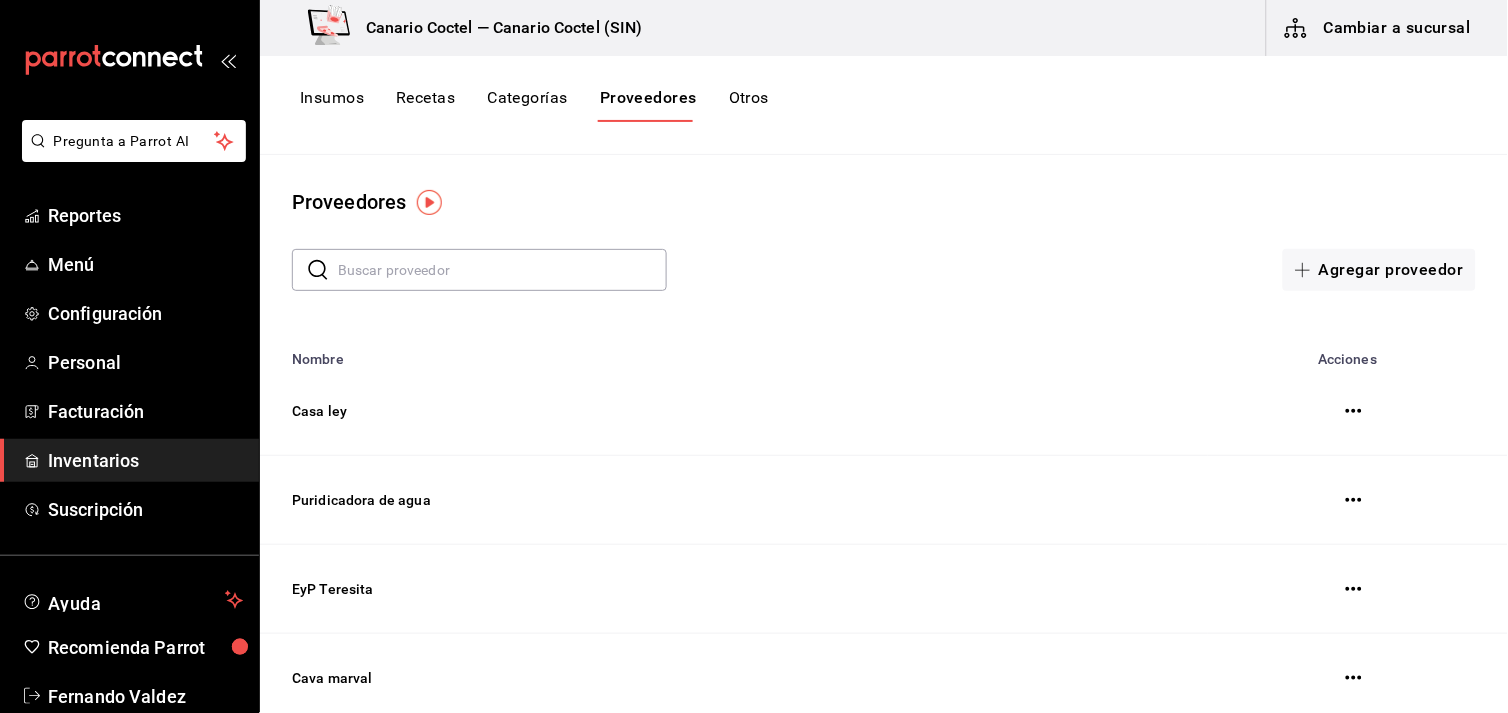 click on "Insumos" at bounding box center (332, 105) 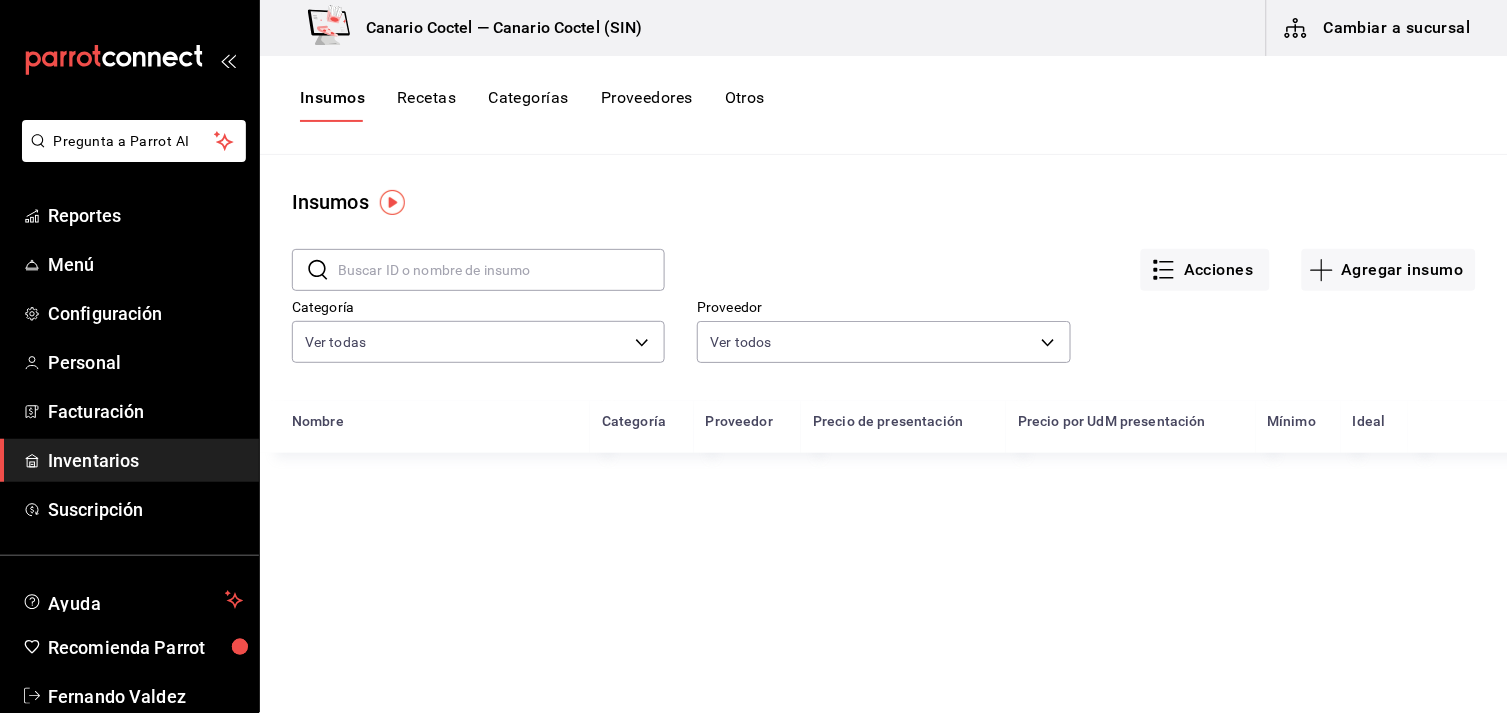 click at bounding box center (501, 270) 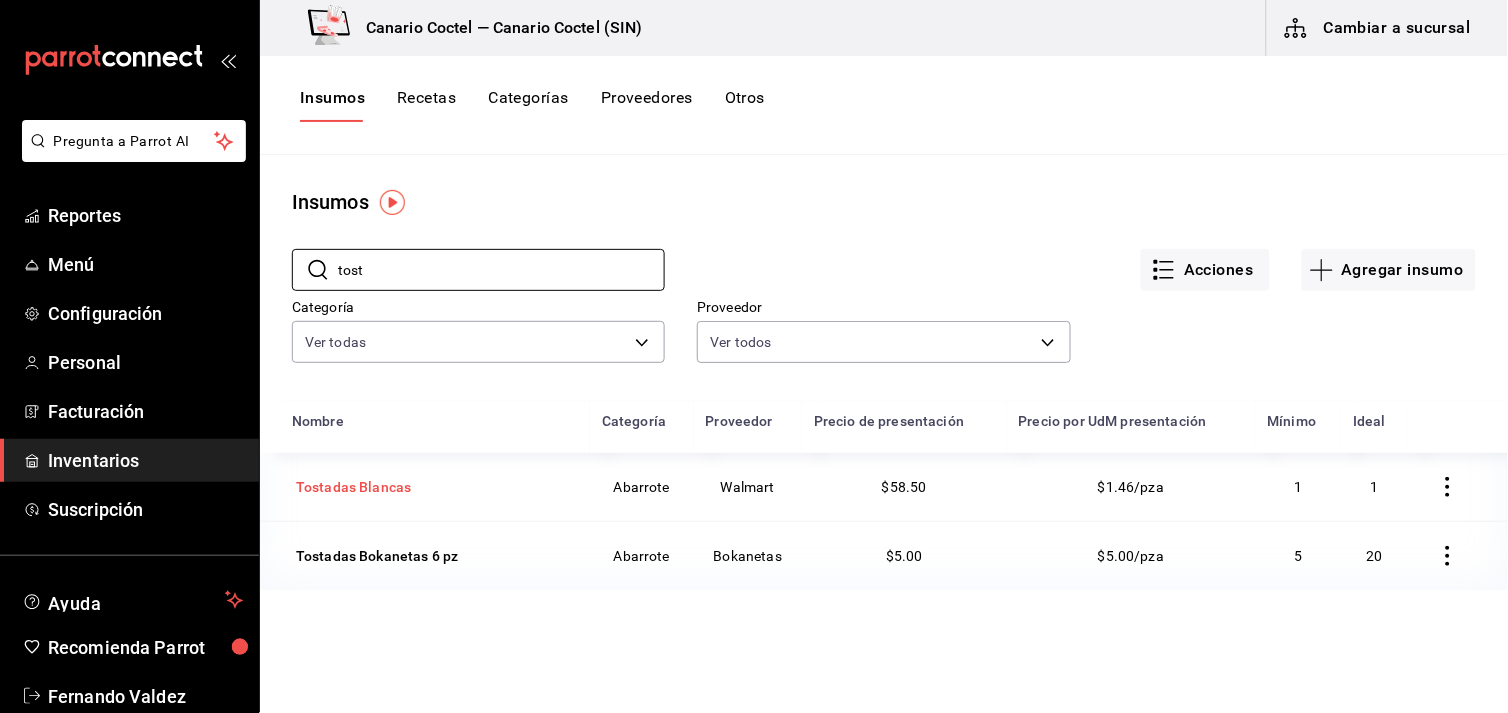 type on "tost" 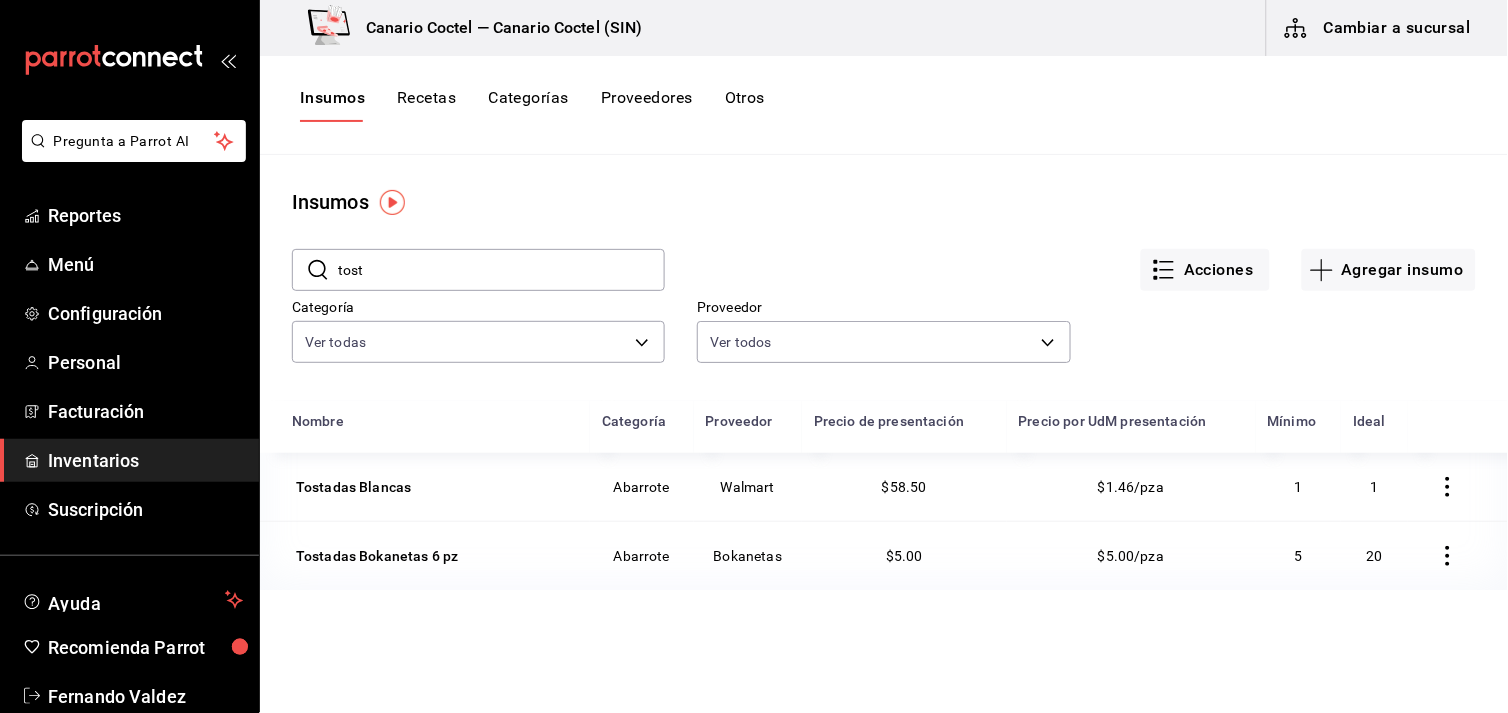 click on "Tostadas Blancas" at bounding box center (353, 487) 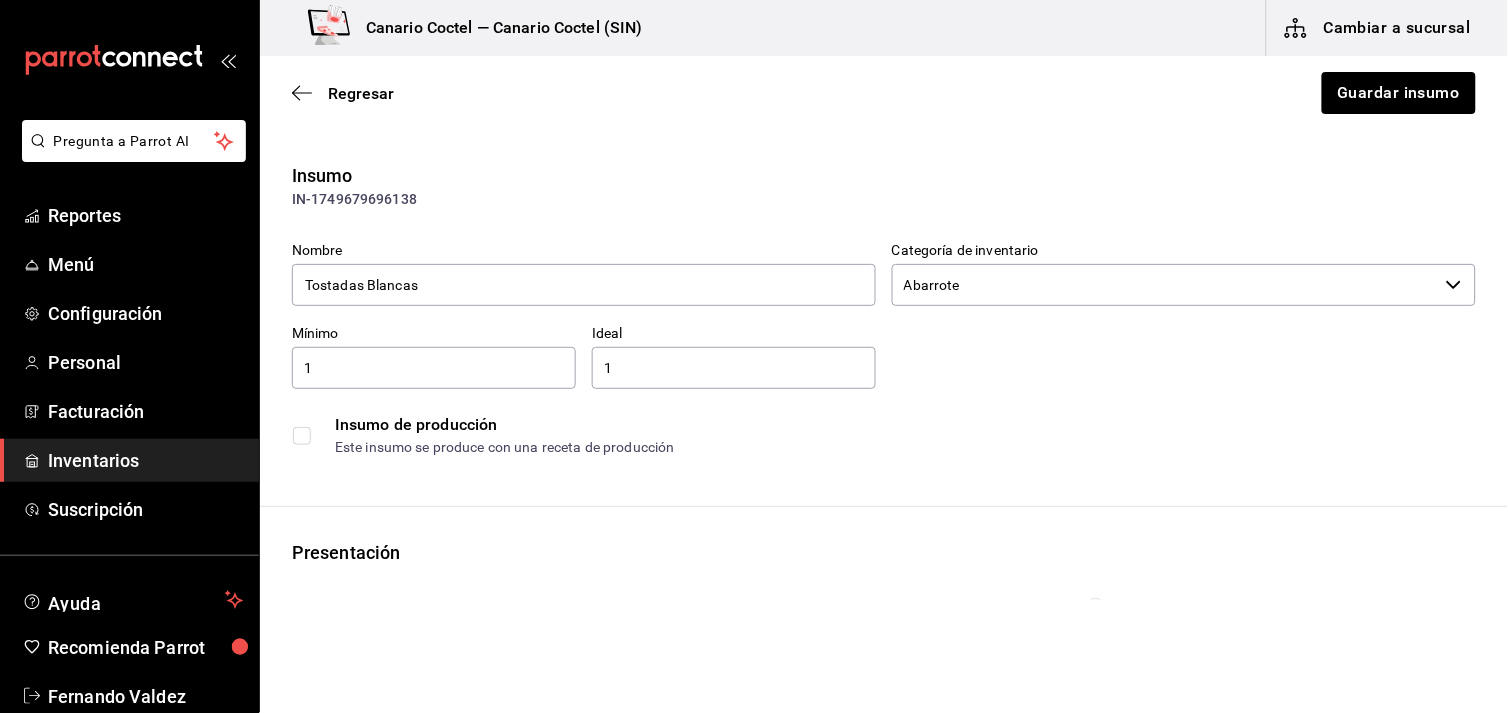 scroll, scrollTop: 111, scrollLeft: 0, axis: vertical 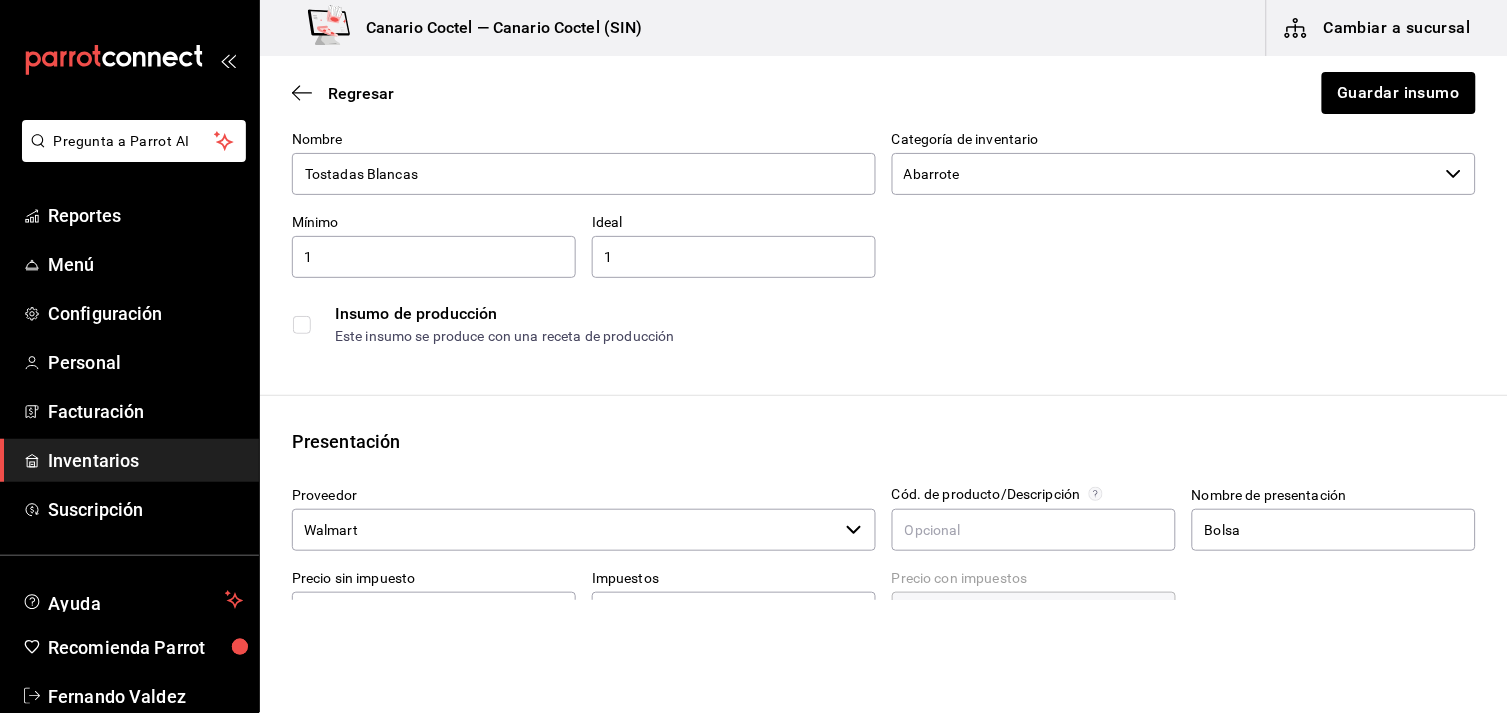 click 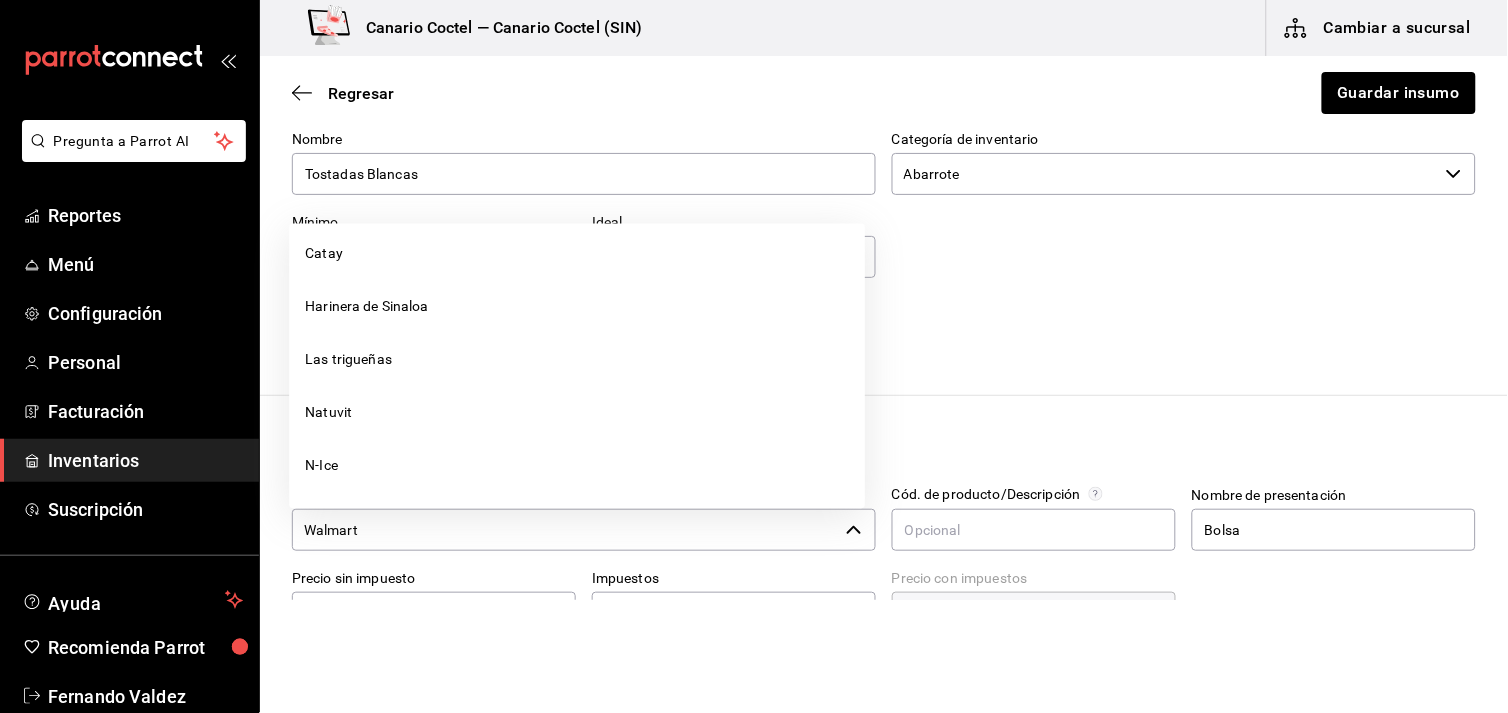 scroll, scrollTop: 0, scrollLeft: 0, axis: both 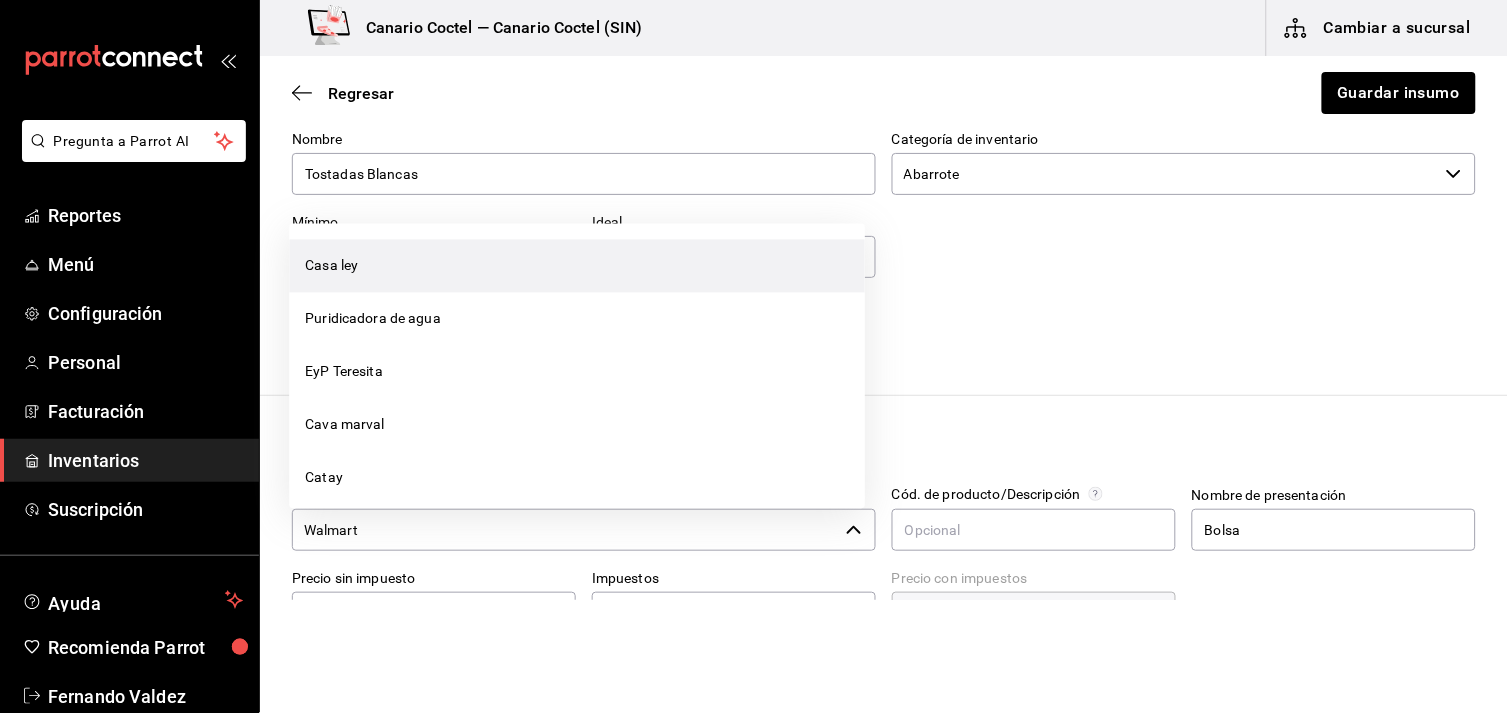 click on "Casa ley" at bounding box center [577, 265] 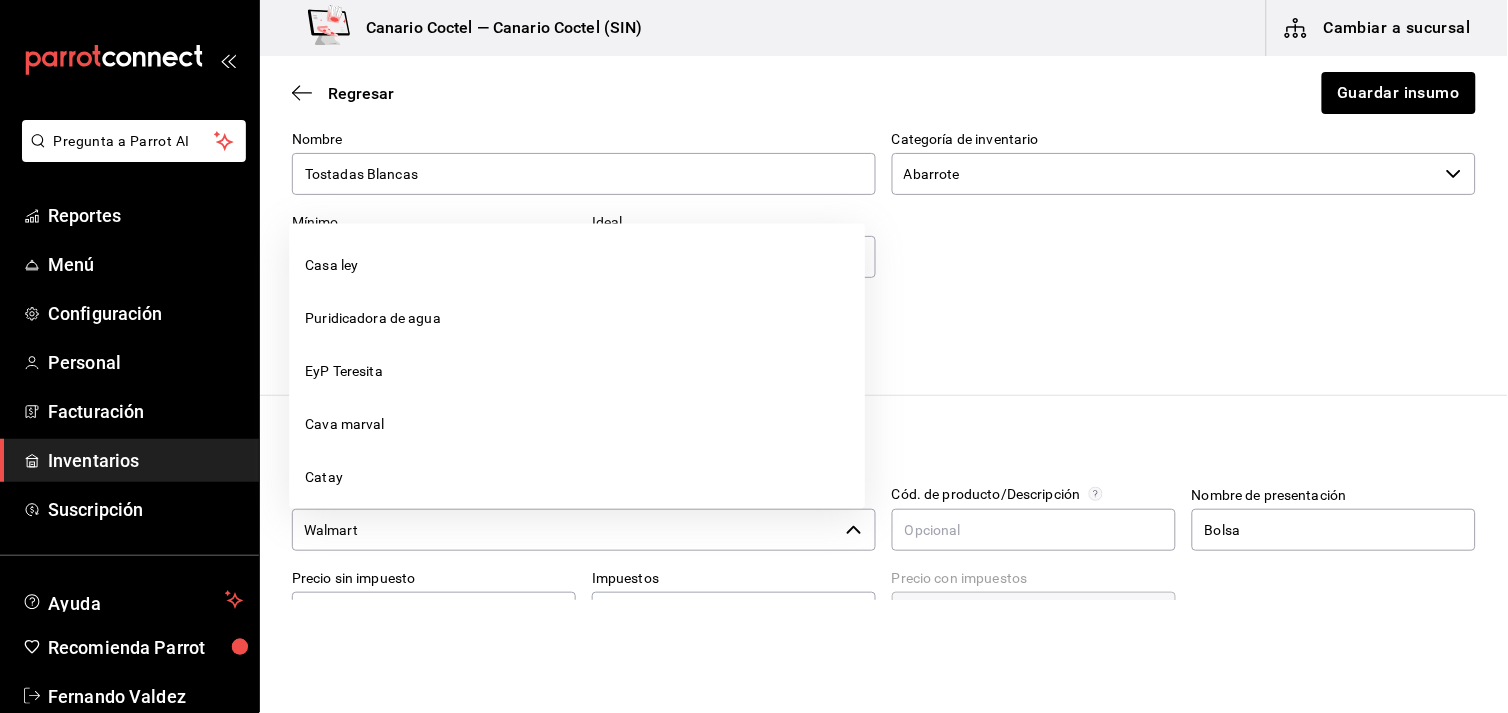 type on "Casa ley" 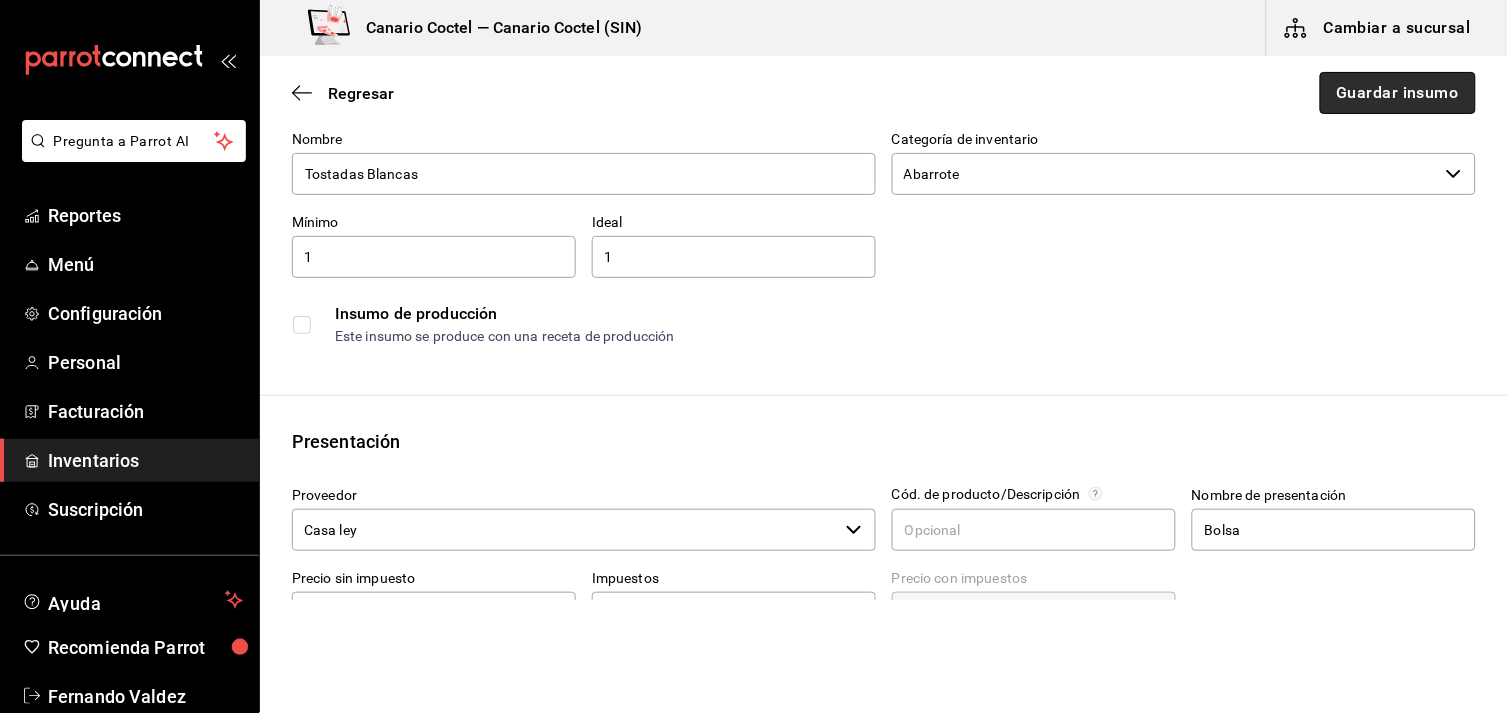 click on "Guardar insumo" at bounding box center [1398, 93] 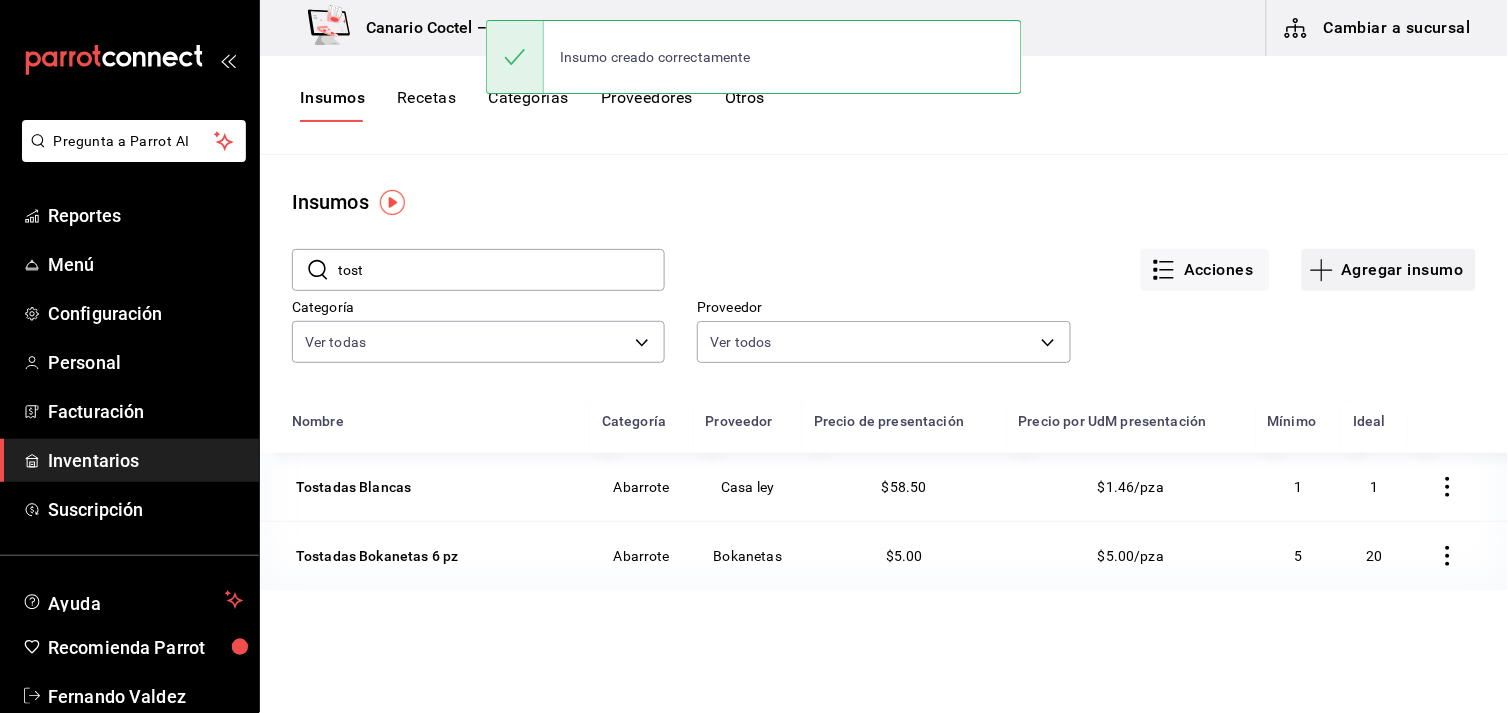 click on "Agregar insumo" at bounding box center (1389, 270) 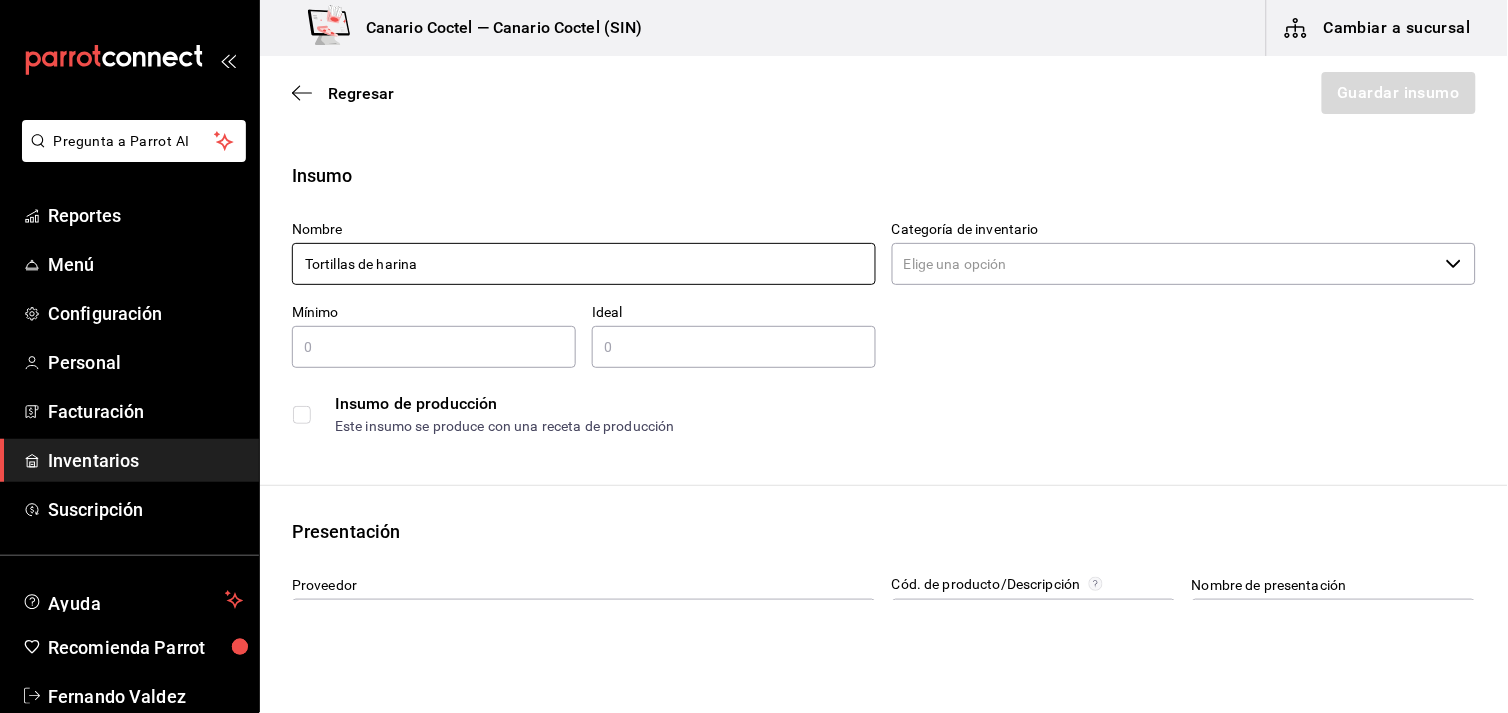 type on "Tortillas de harina" 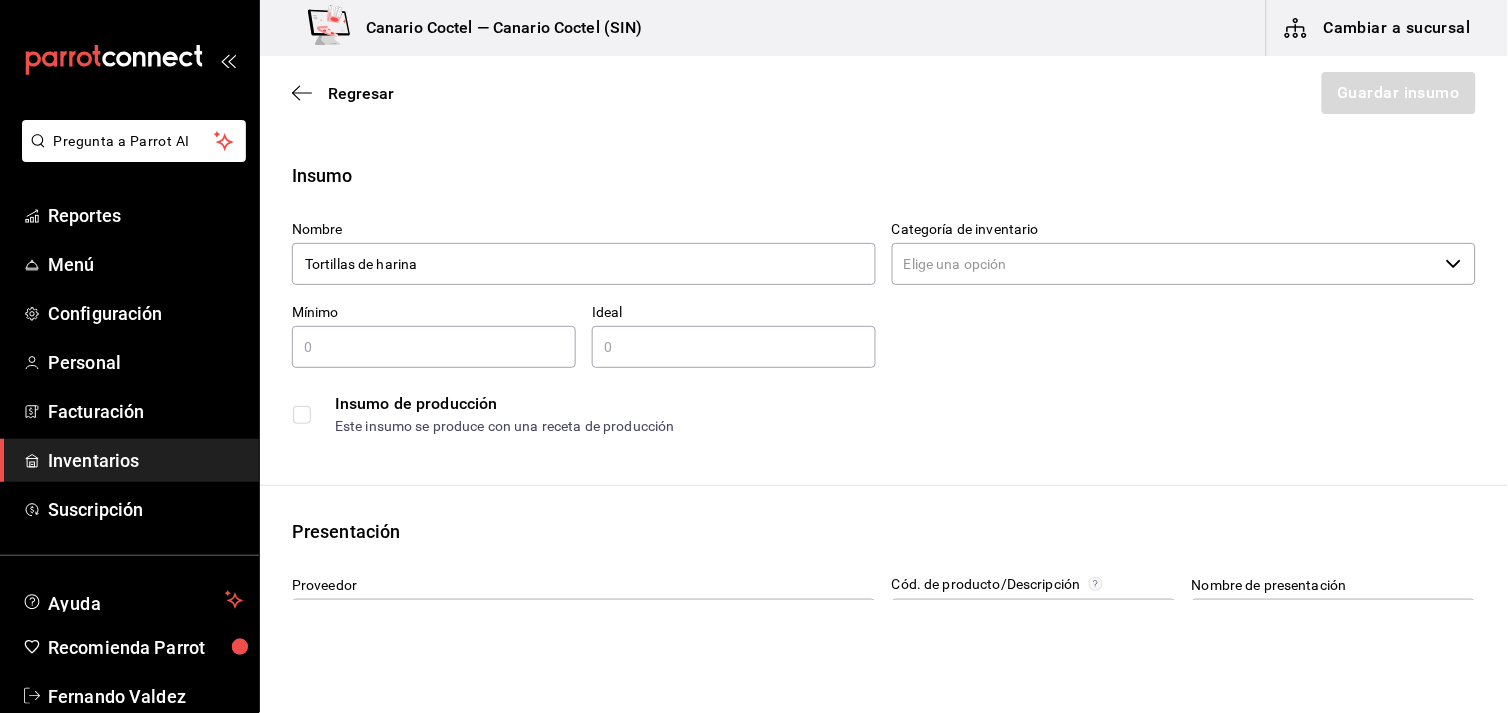 click on "Categoría de inventario" at bounding box center (1165, 264) 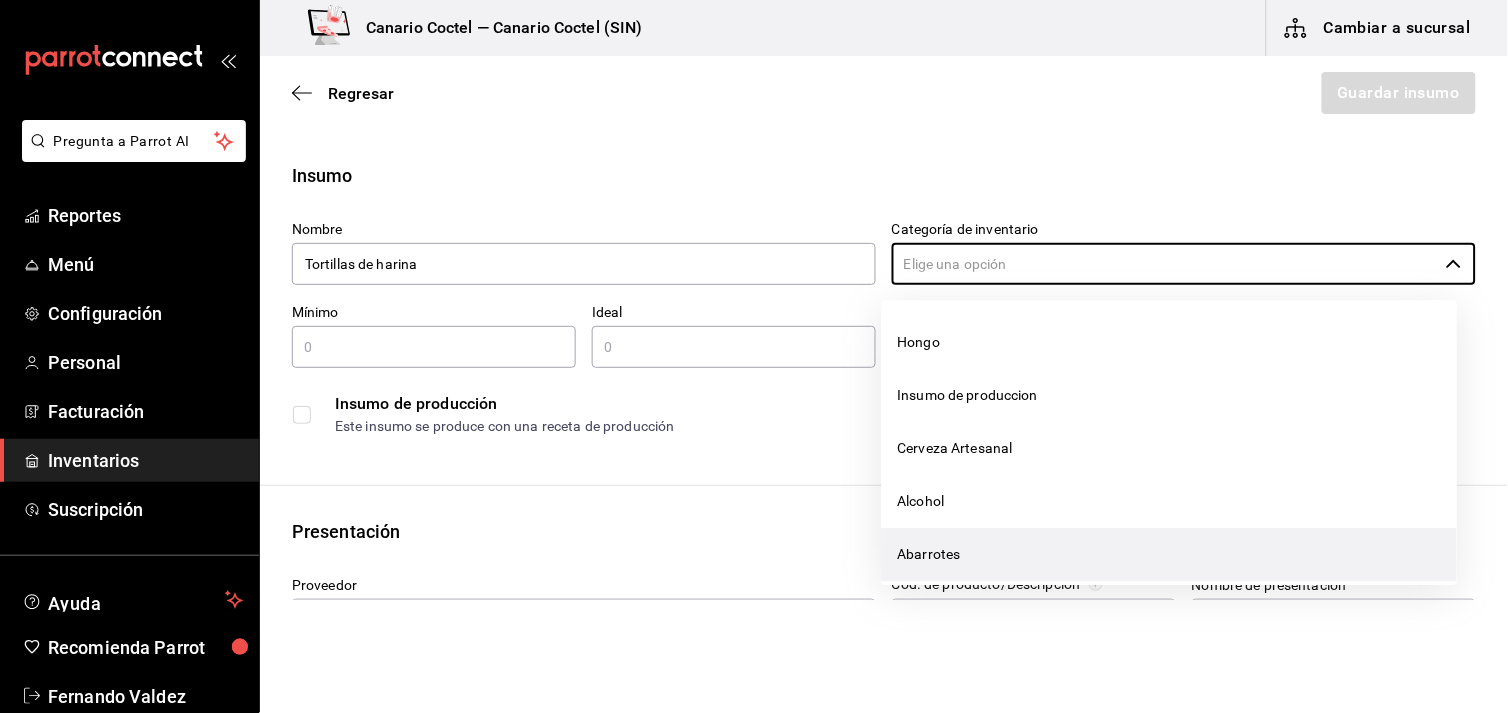 click on "Abarrotes" at bounding box center [1170, 554] 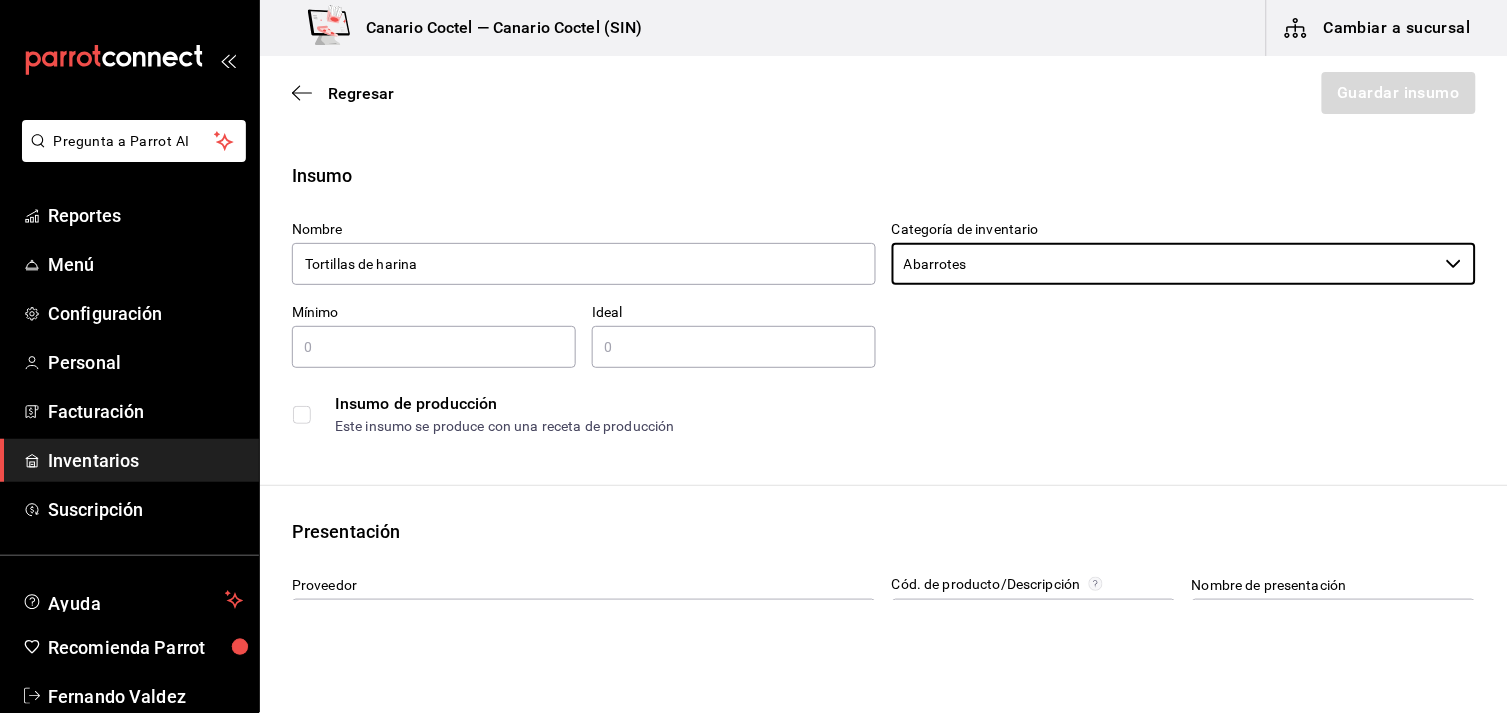 click at bounding box center [434, 347] 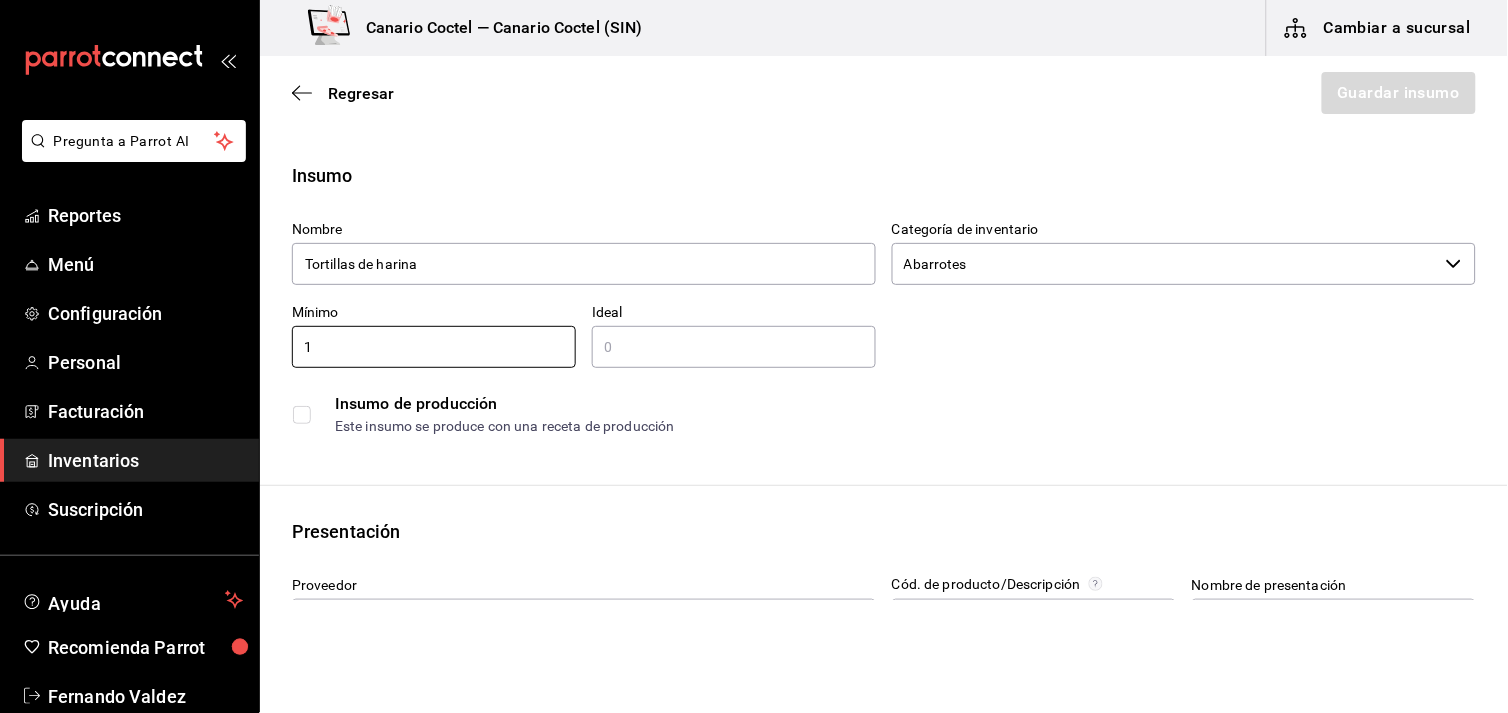 type on "1" 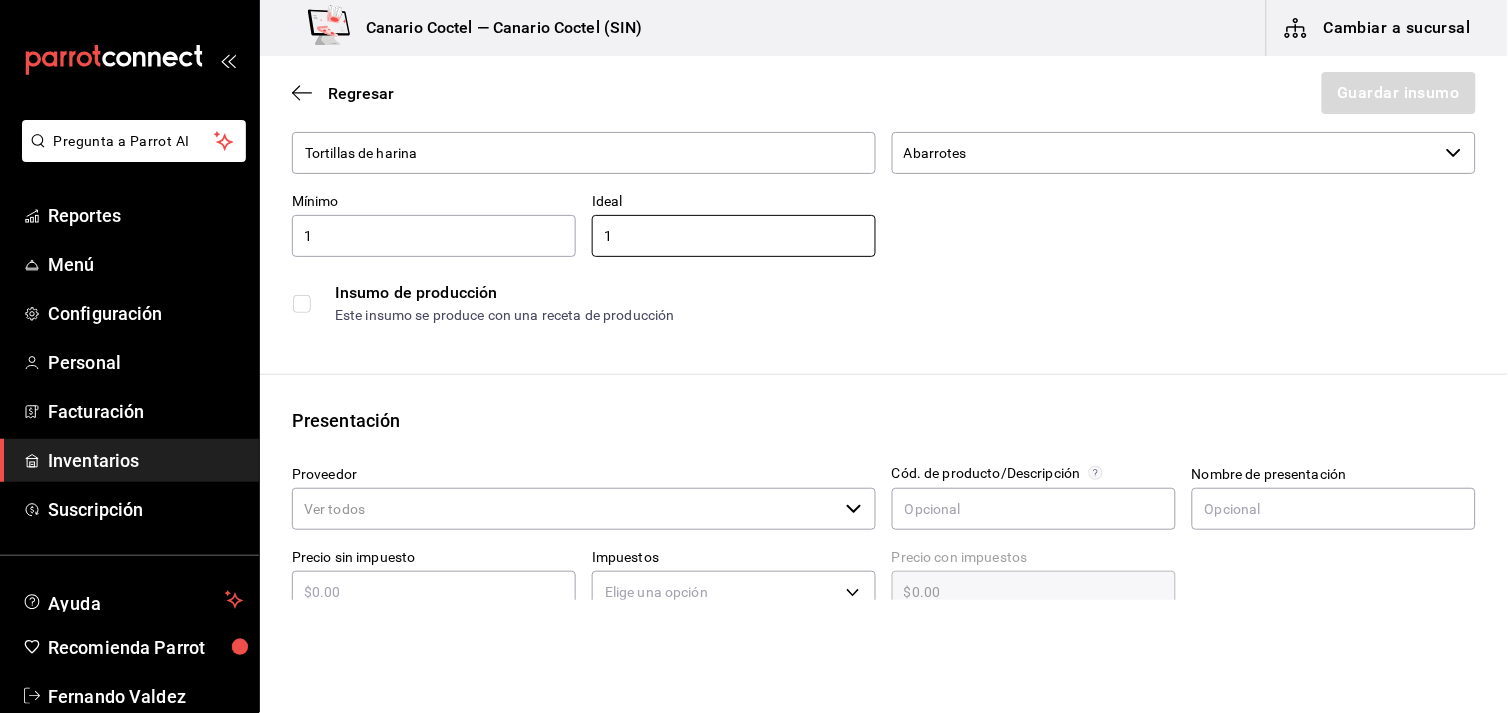 scroll, scrollTop: 222, scrollLeft: 0, axis: vertical 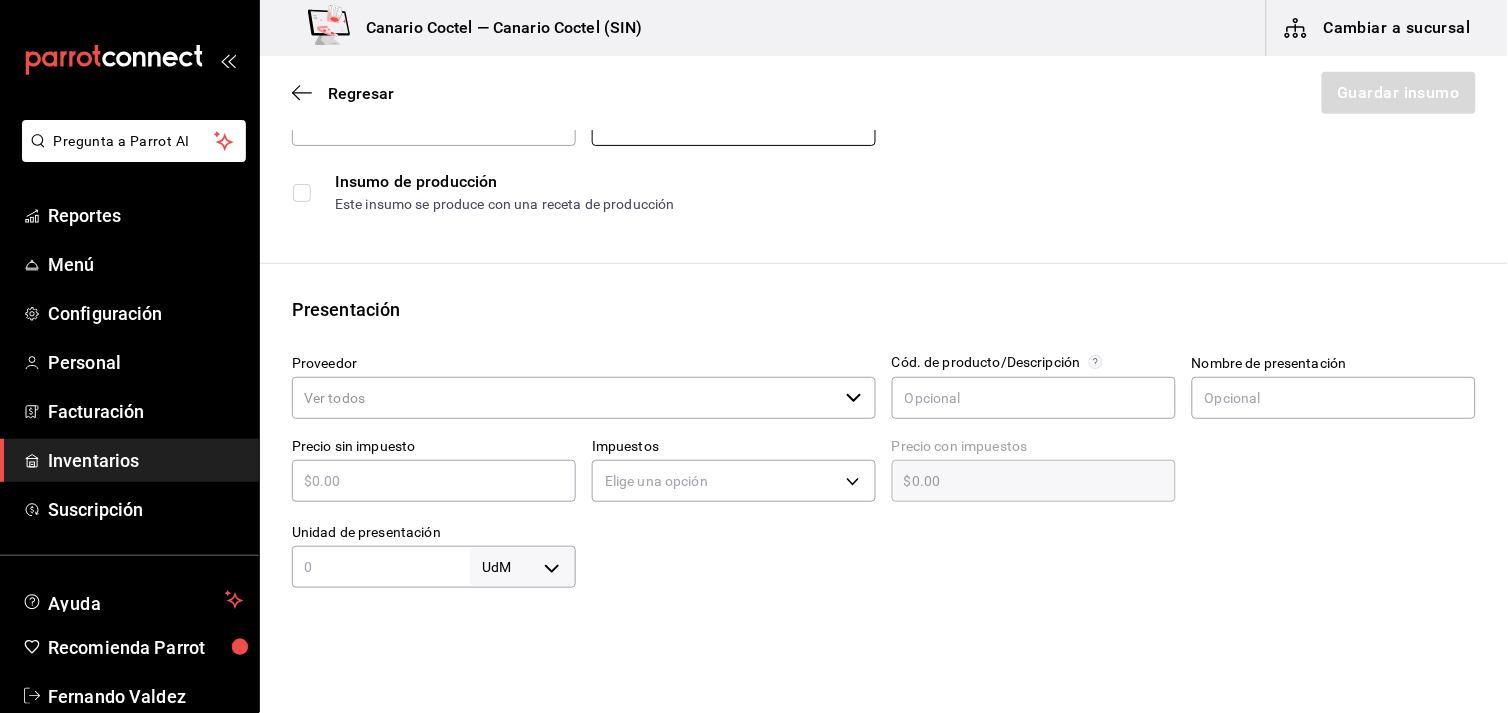 type on "1" 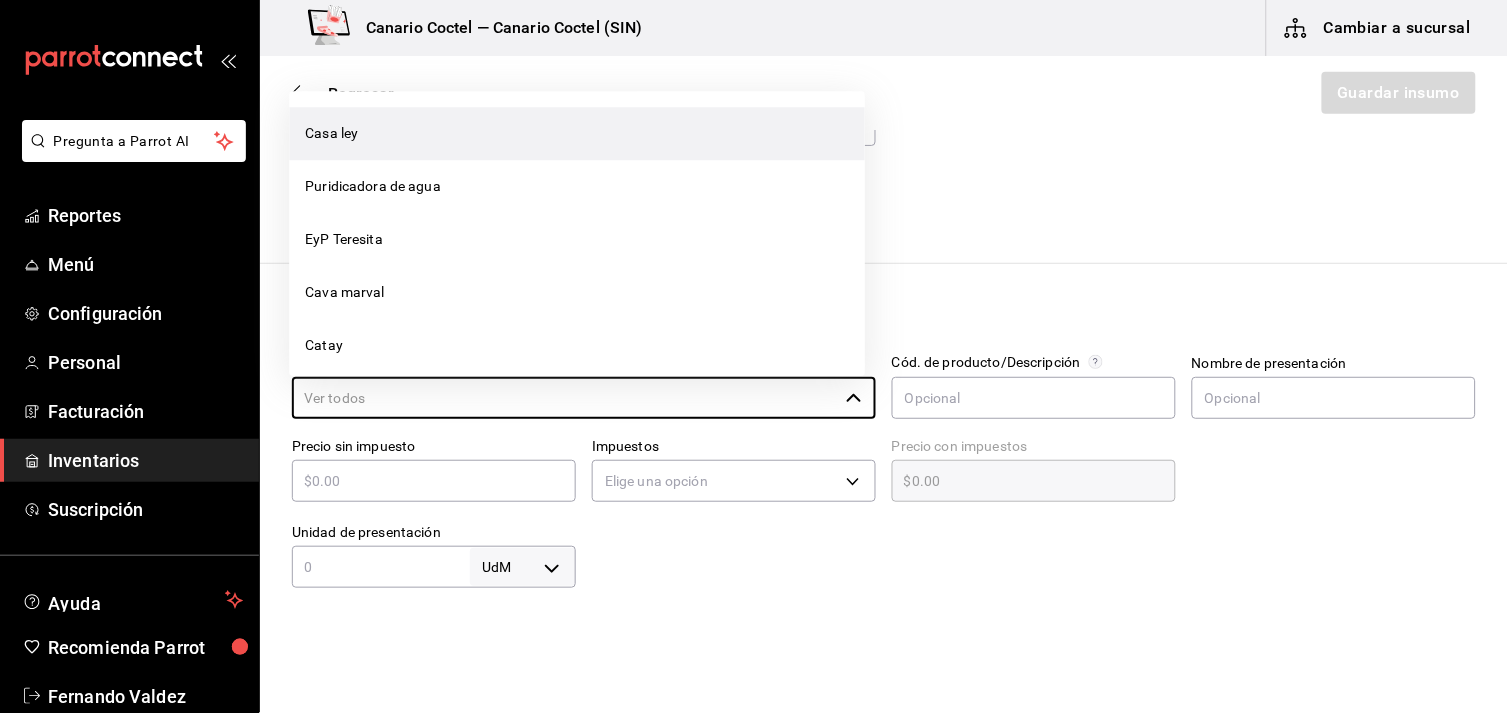 click on "Casa ley" at bounding box center (577, 133) 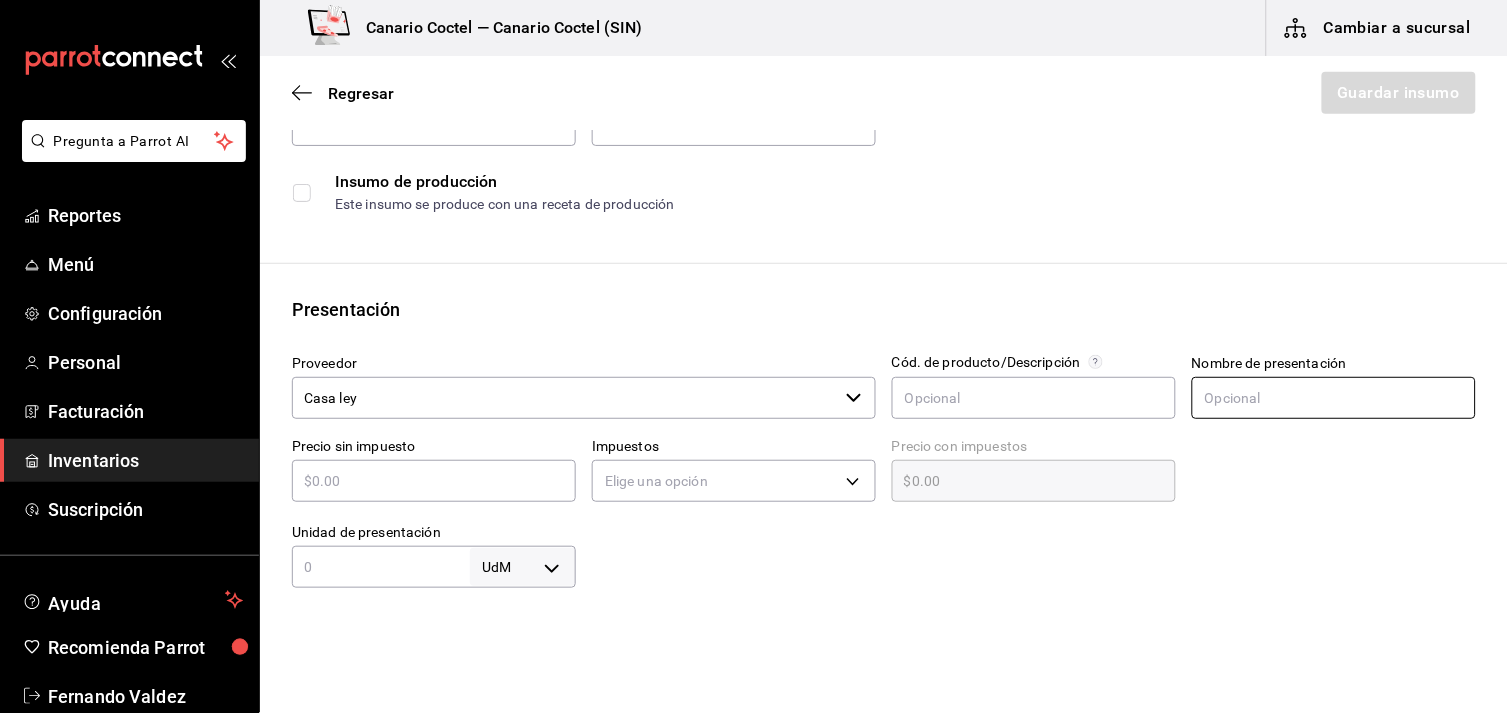 click at bounding box center (1334, 398) 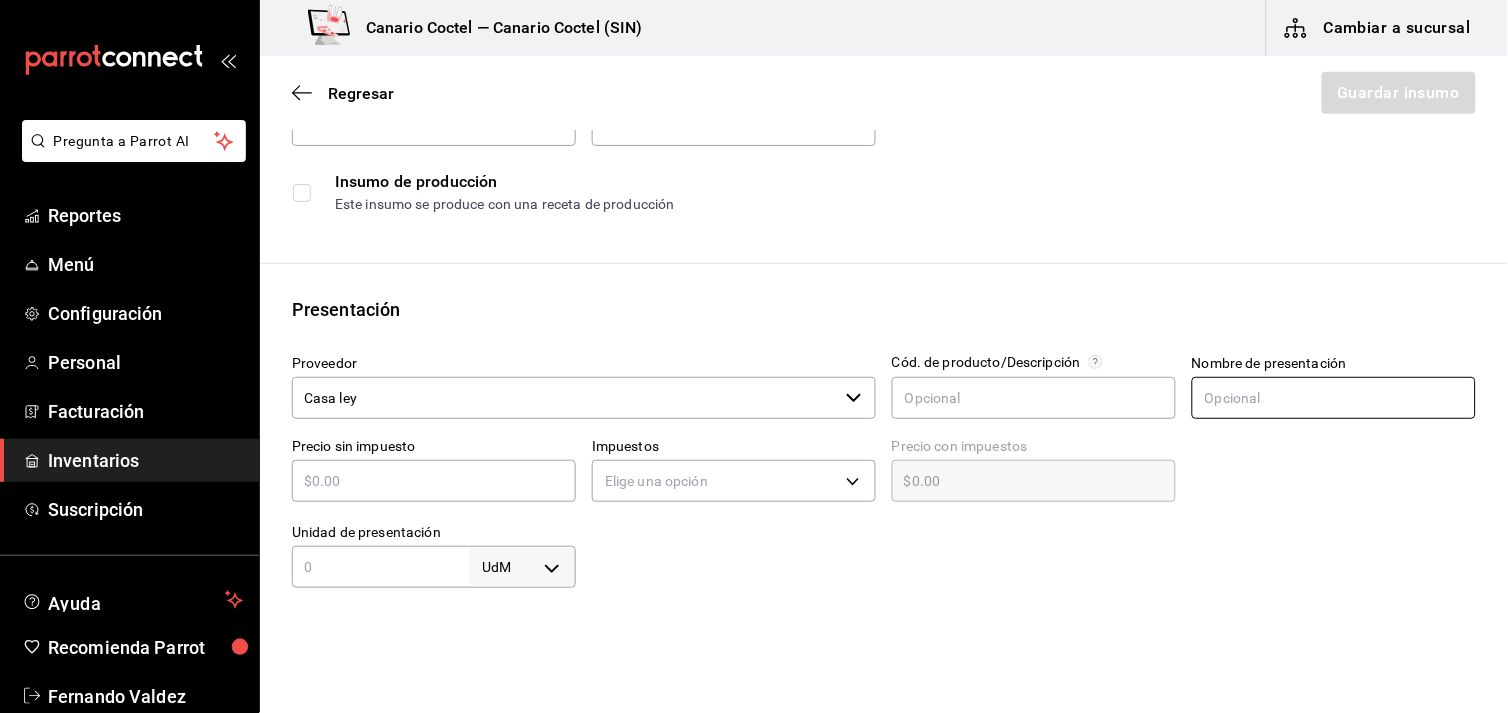 type on "Bolsa" 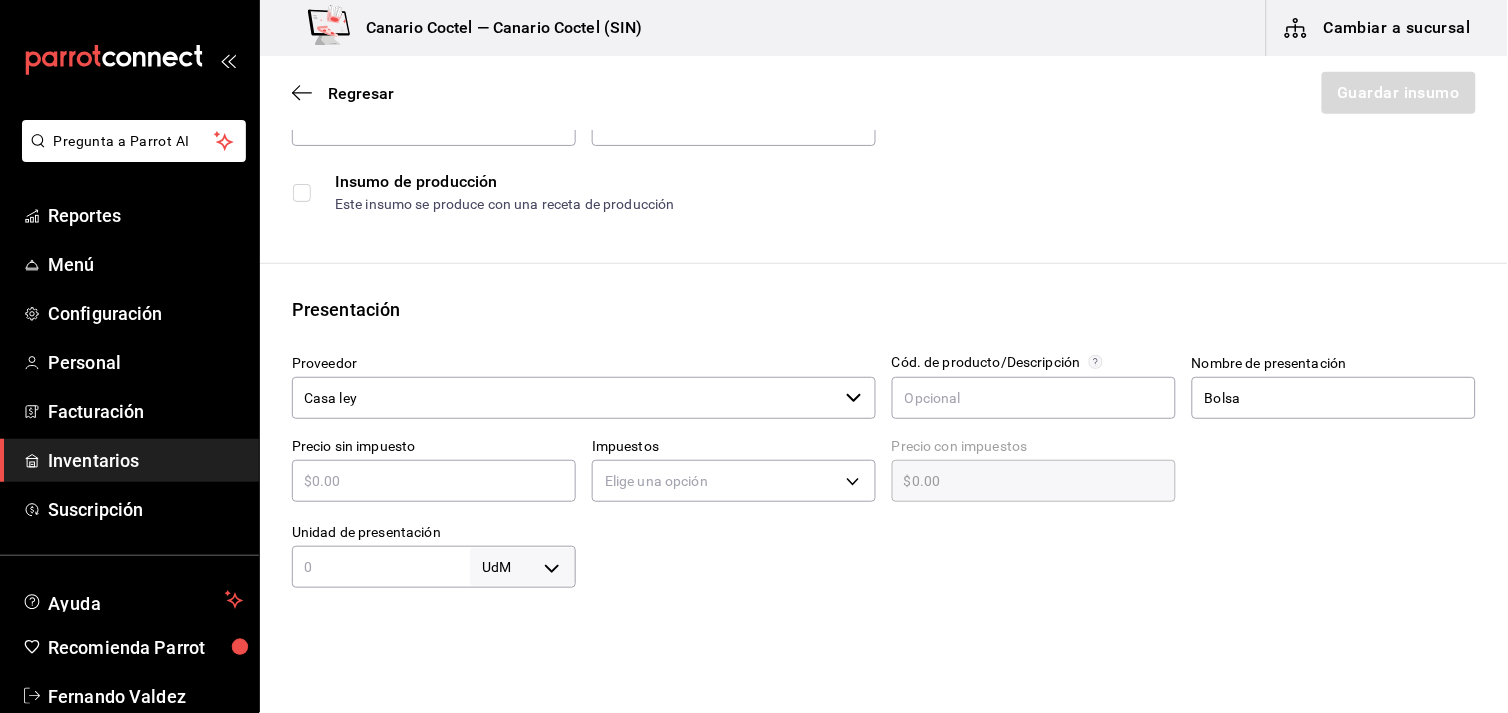 click at bounding box center [434, 481] 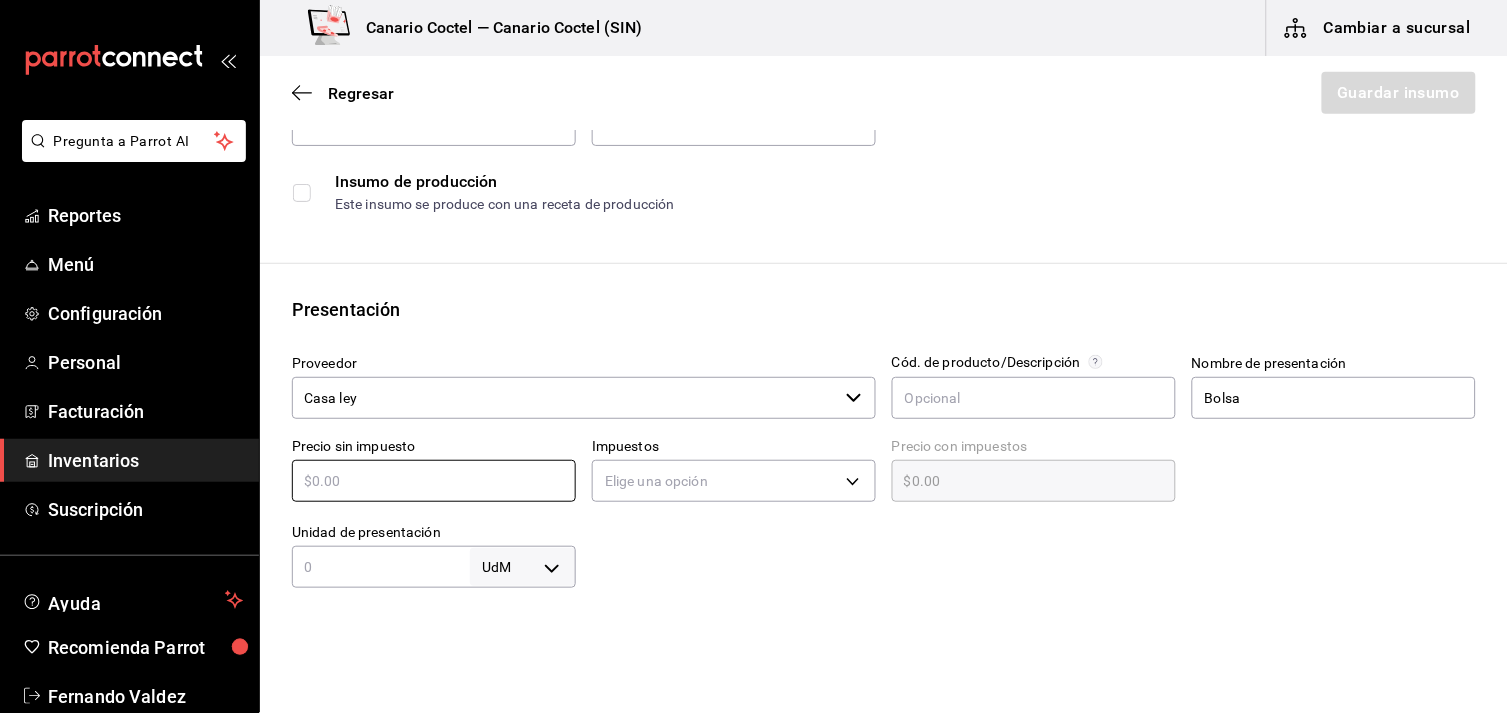 type on "$2" 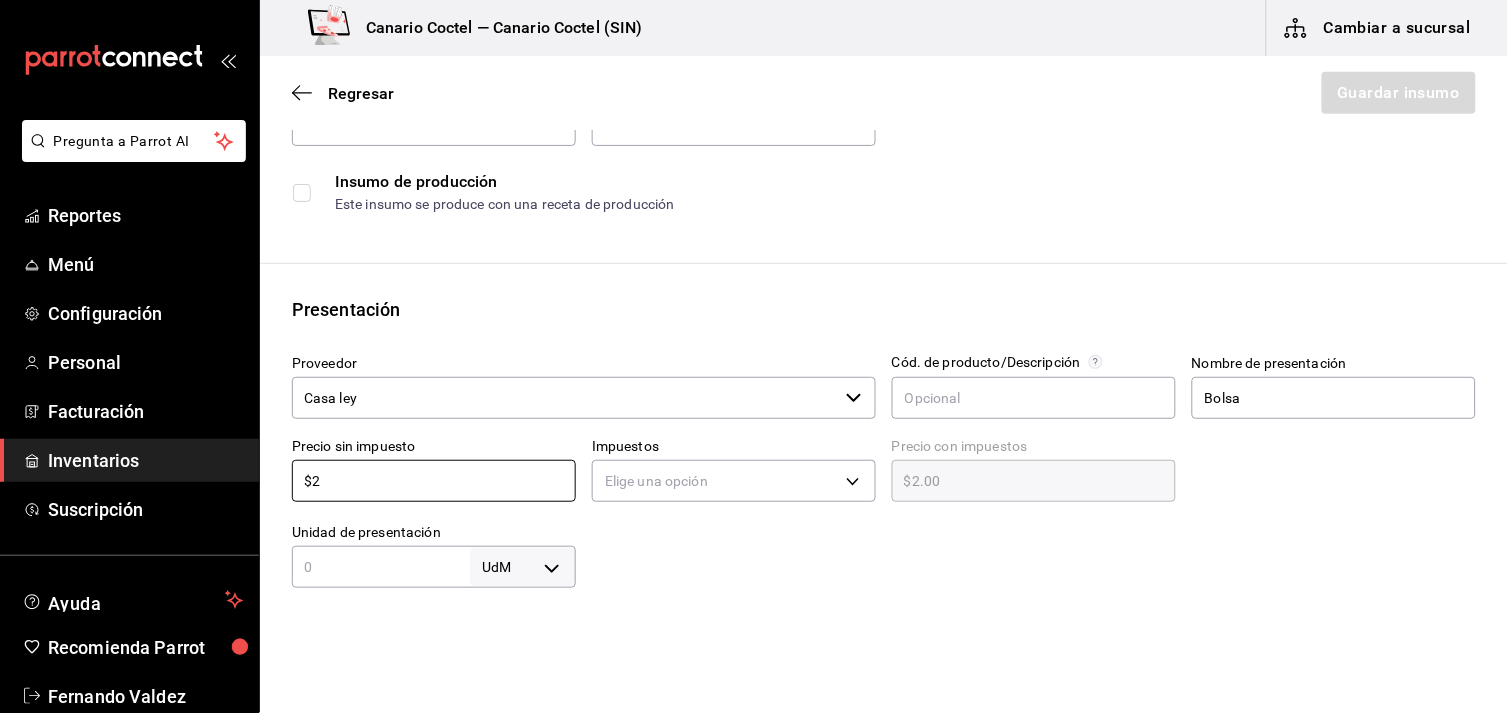 type on "$2.00" 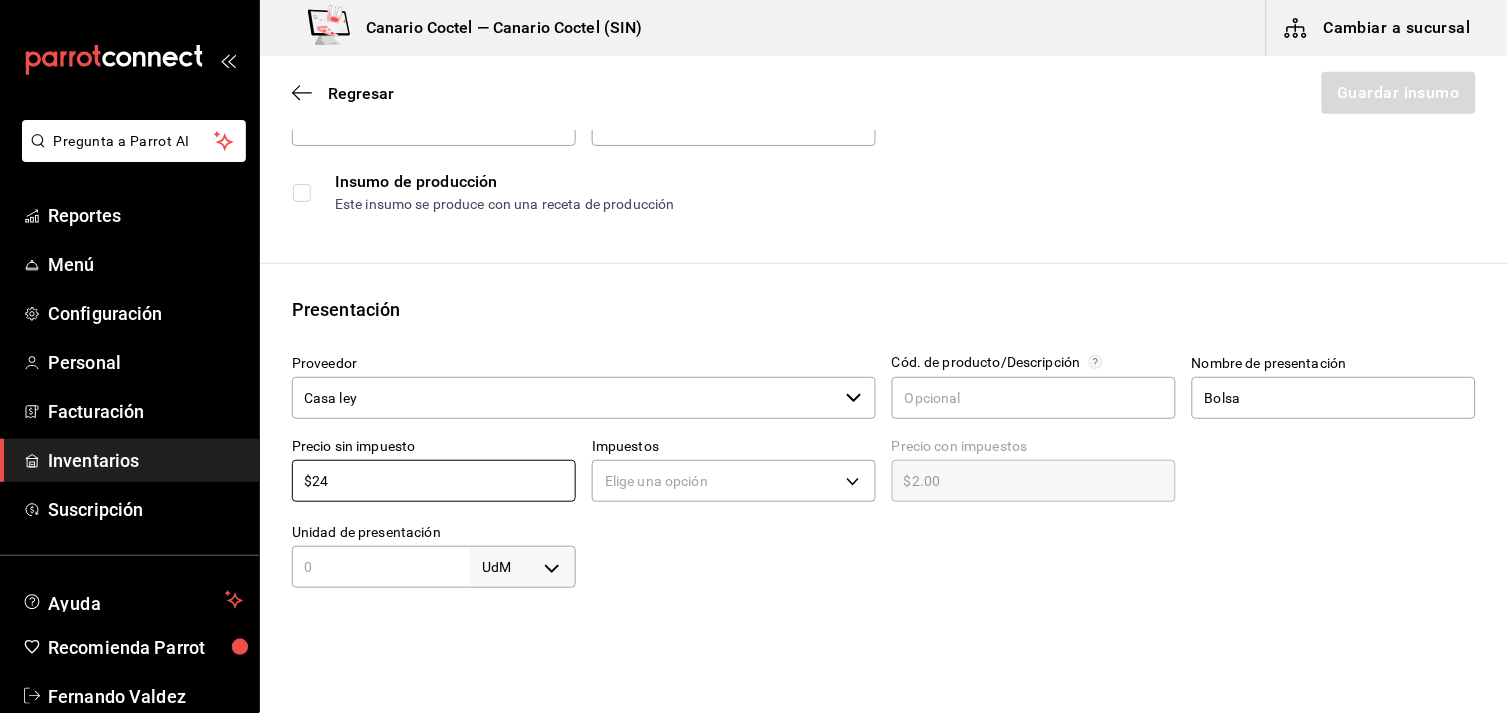 type on "$24.00" 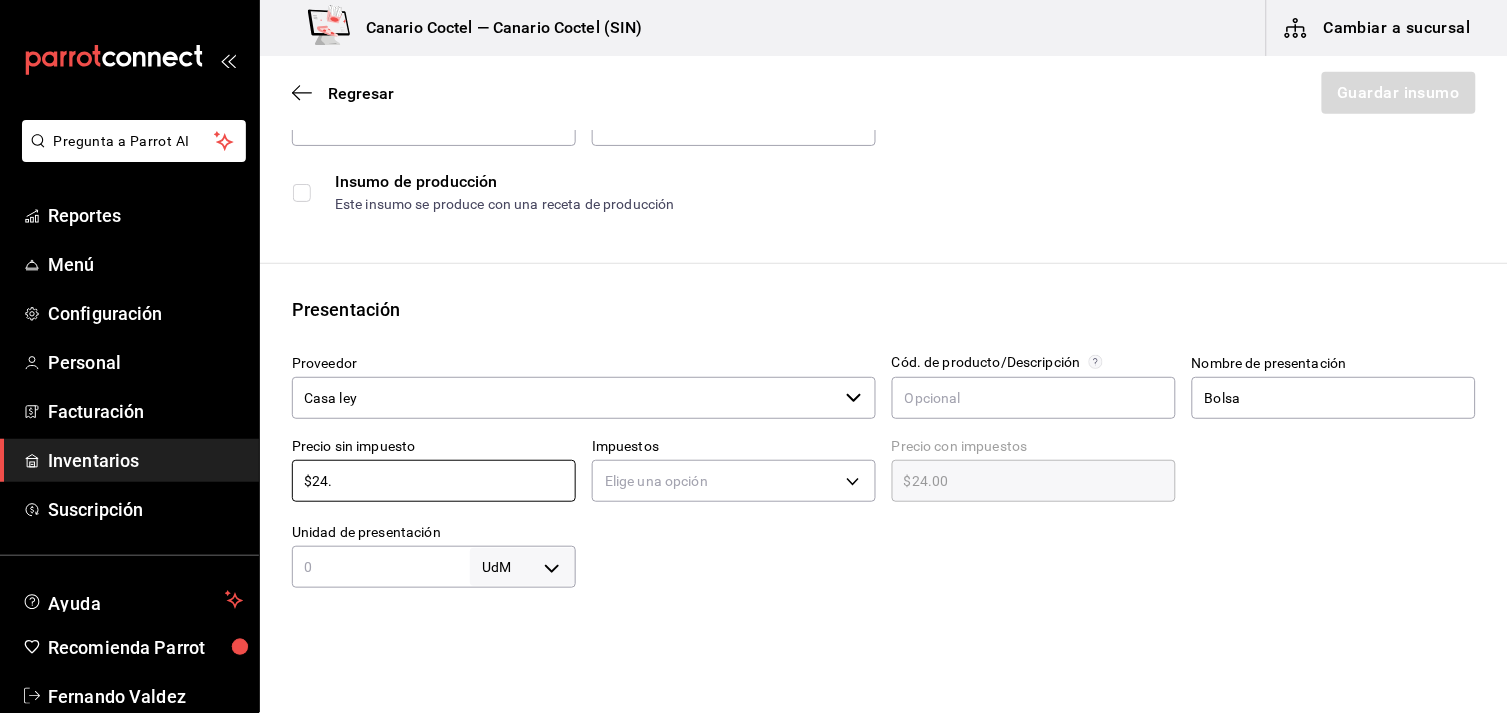 type on "$24.5" 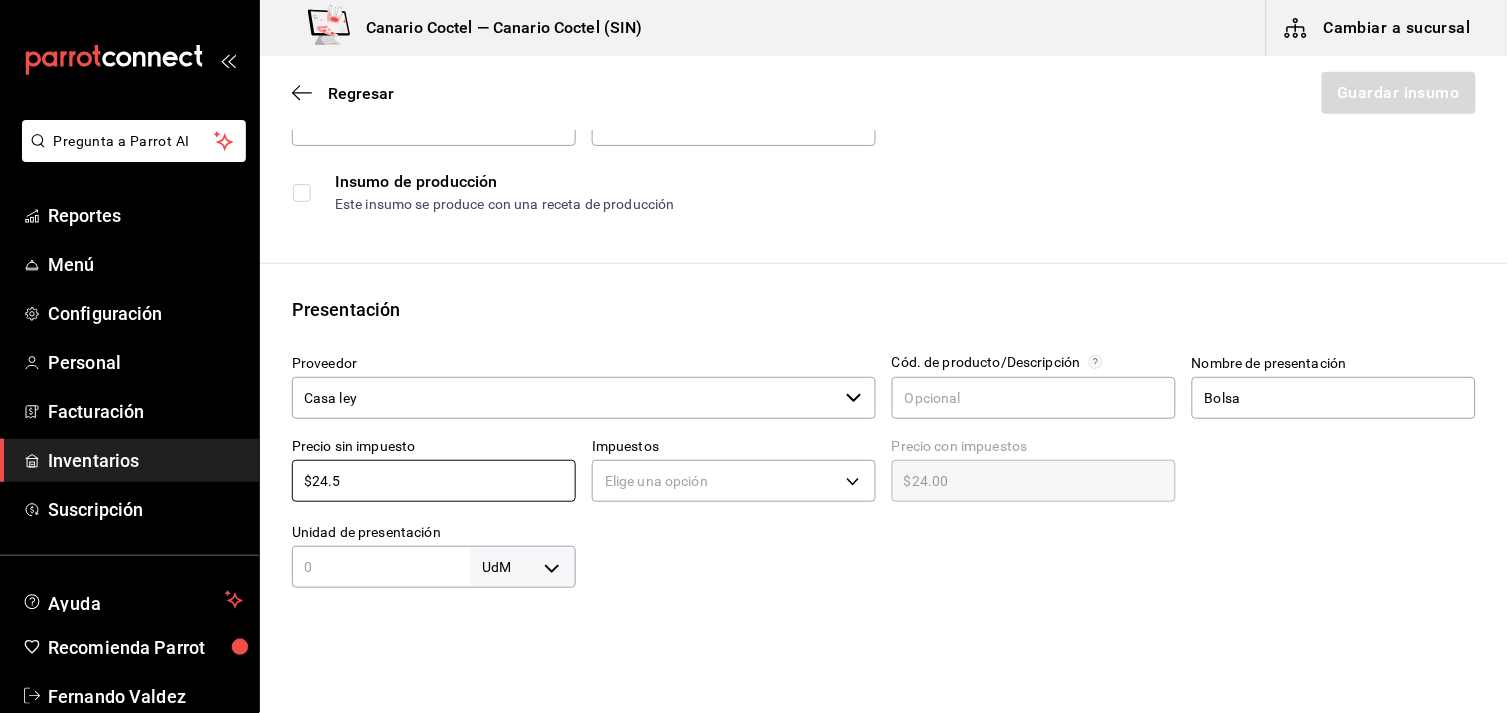 type on "$24.50" 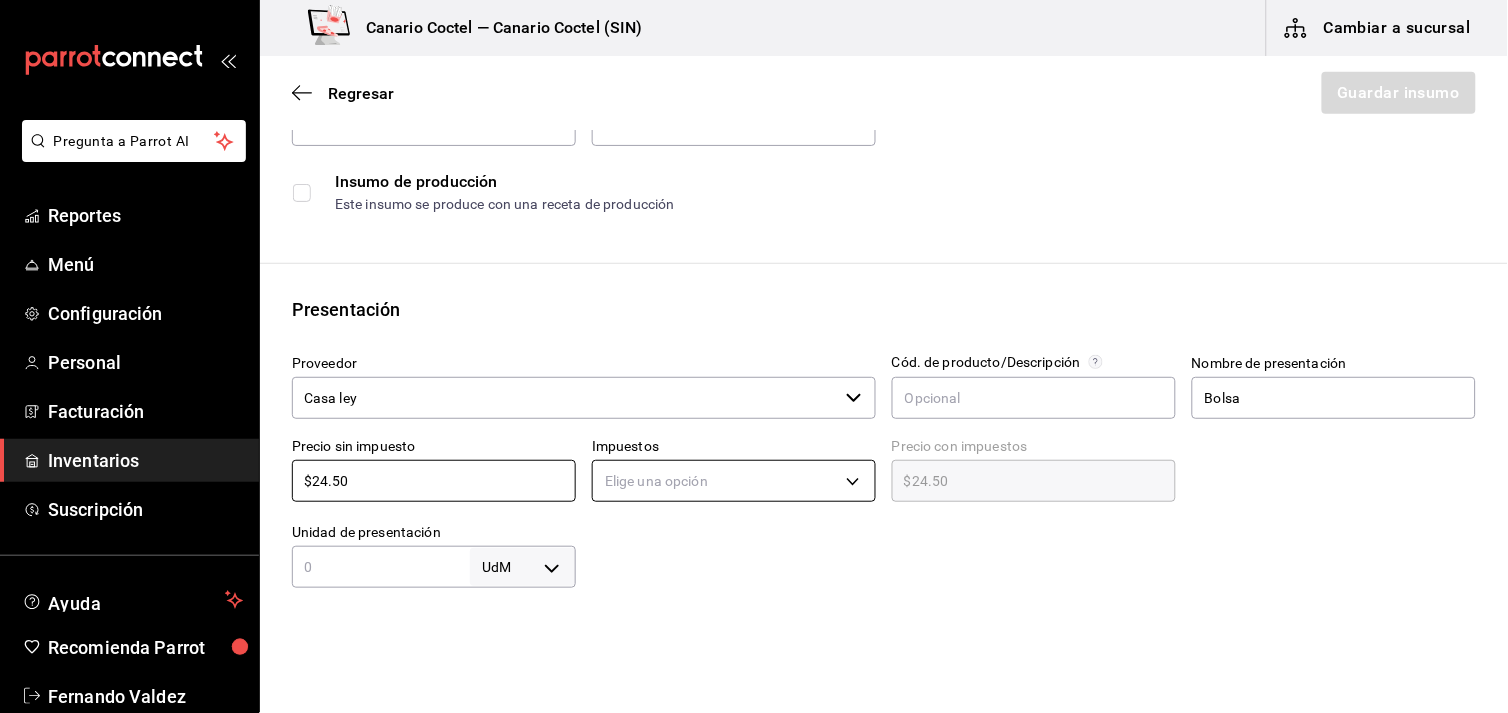 type on "$24.50" 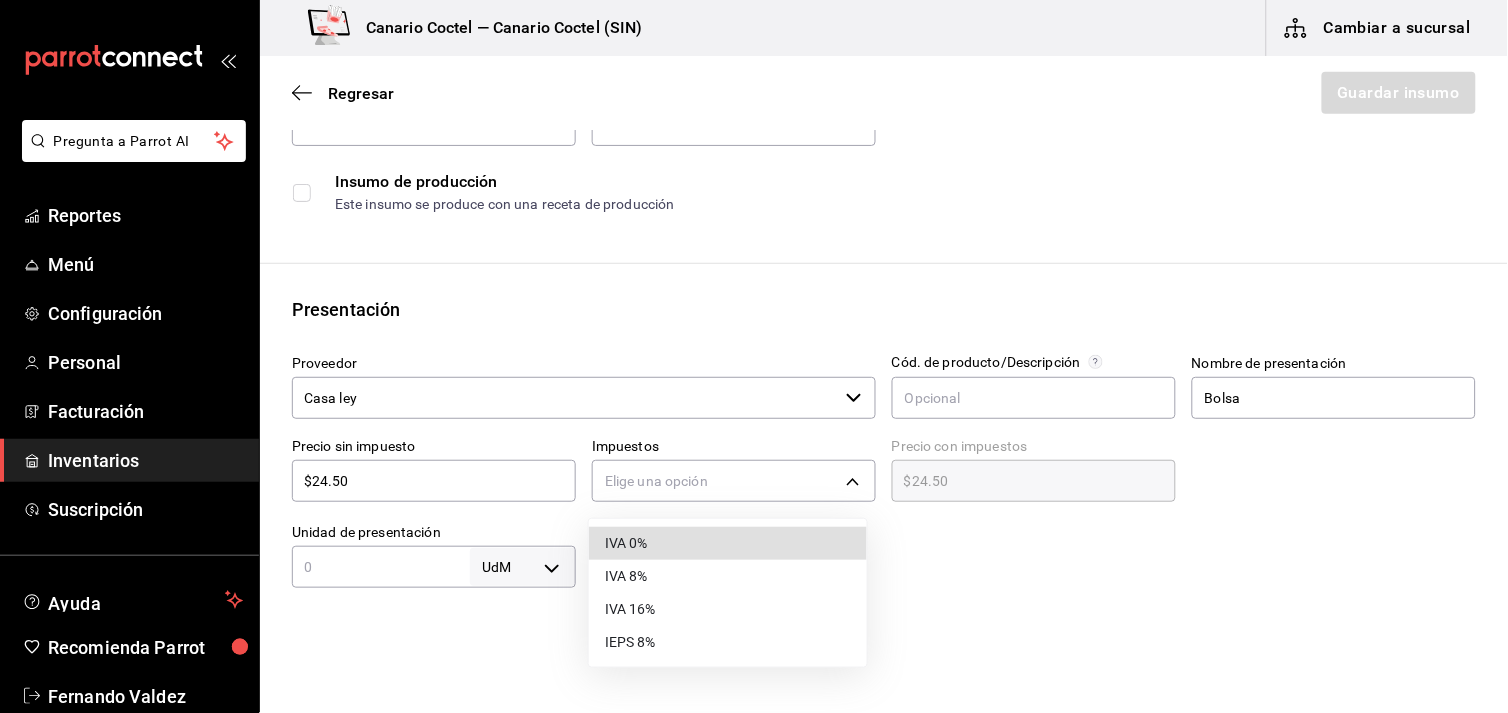 click on "IVA 0%" at bounding box center [728, 543] 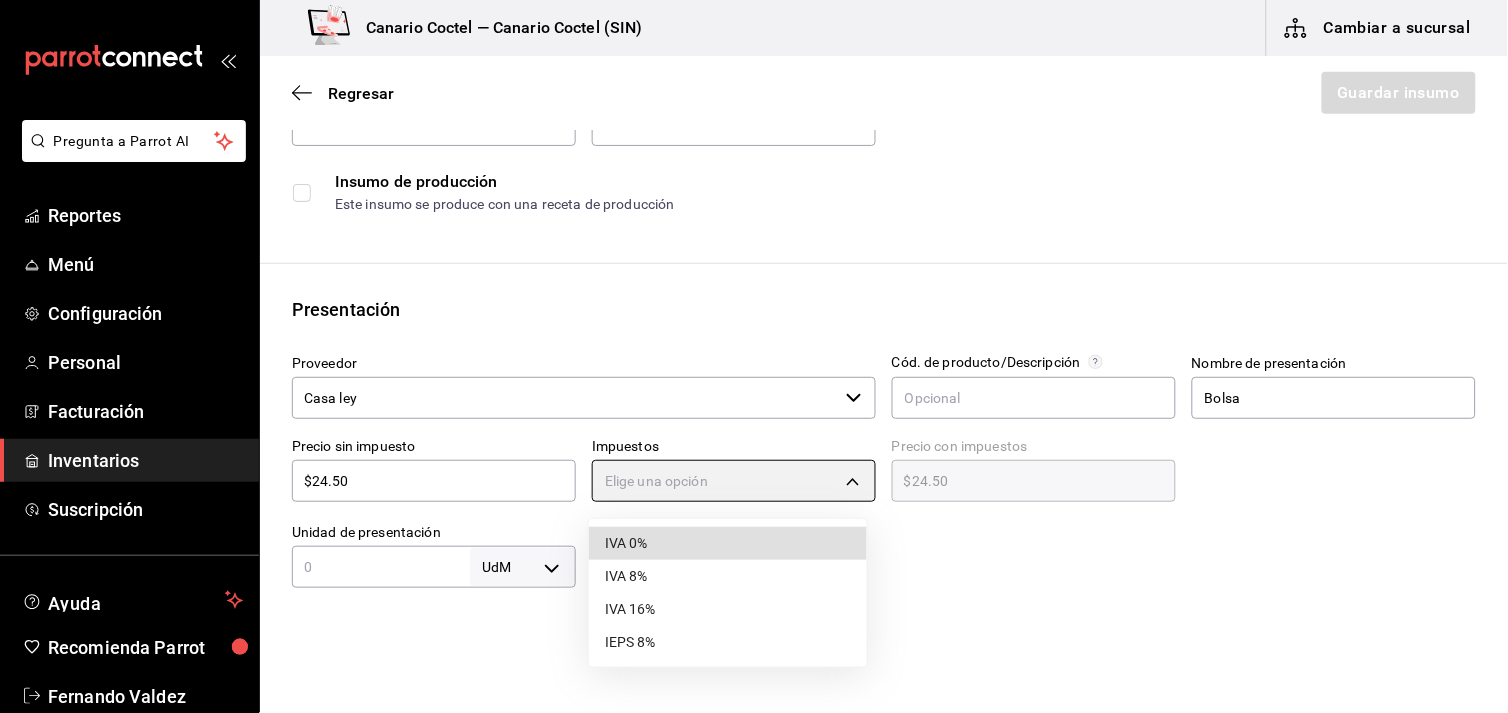 type on "IVA_0" 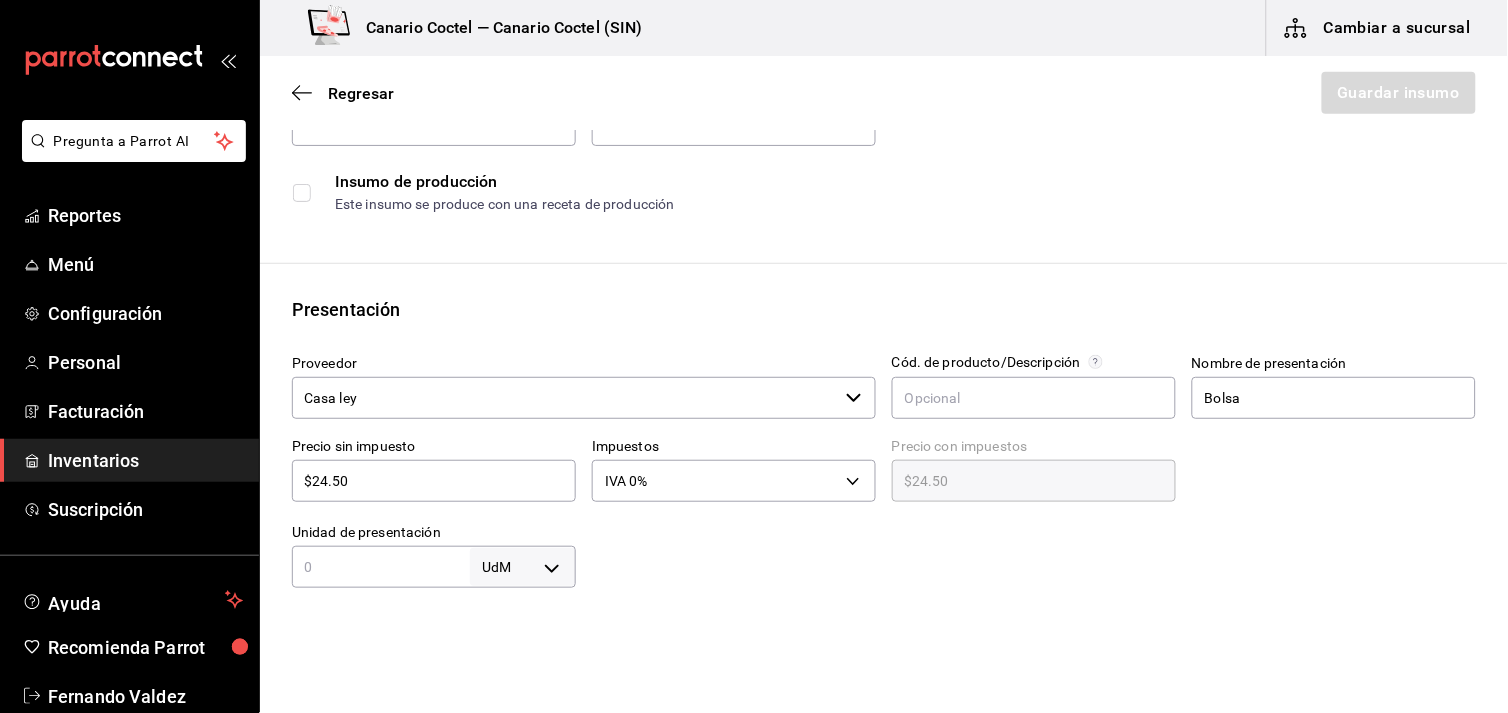click at bounding box center (381, 567) 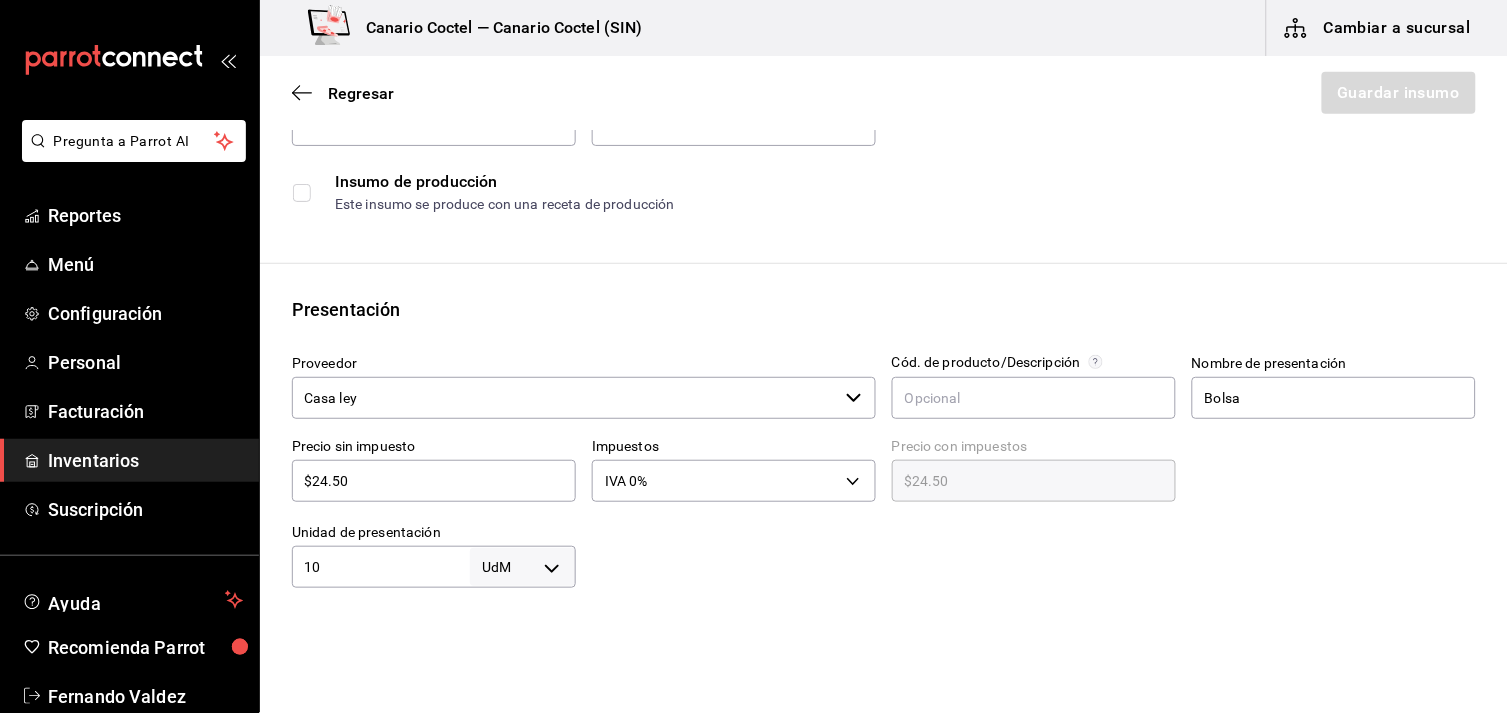 type on "10" 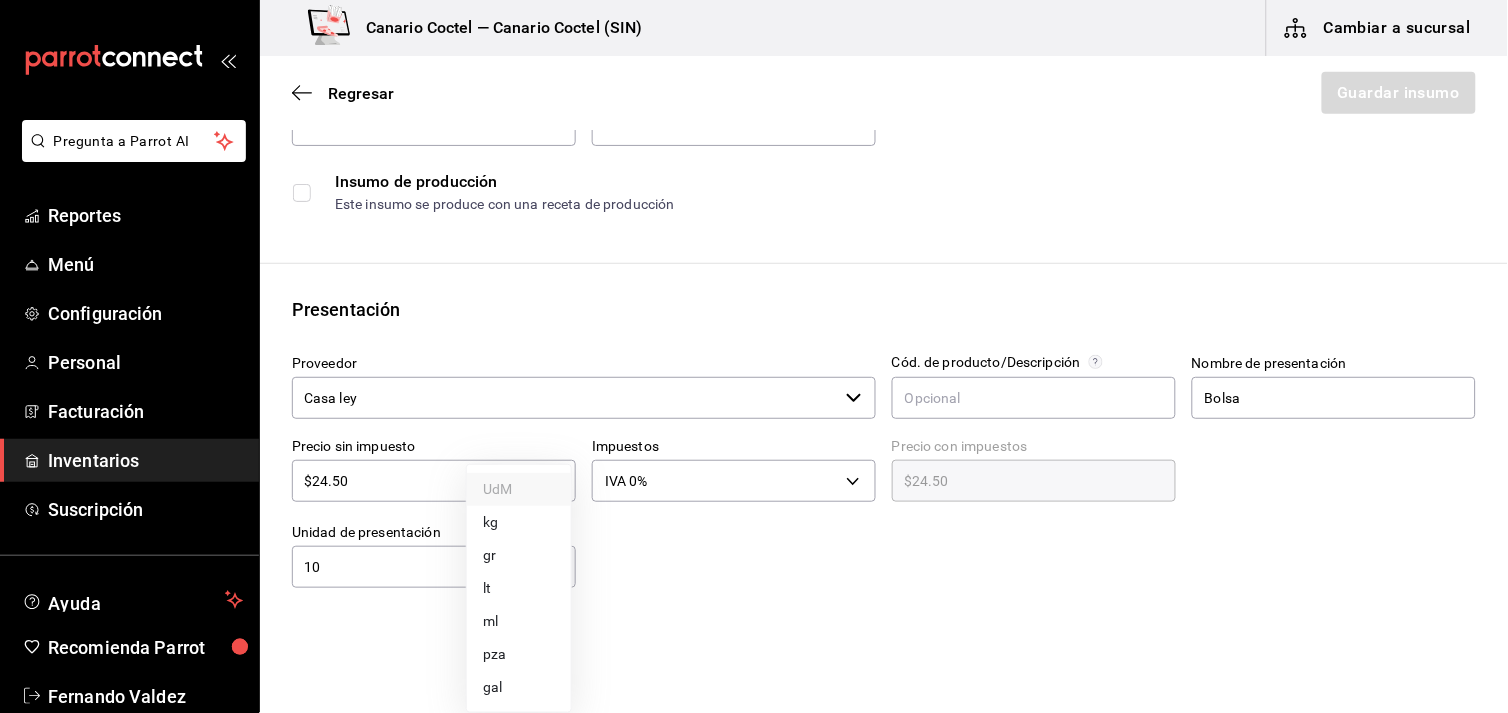 click on "pza" at bounding box center [519, 654] 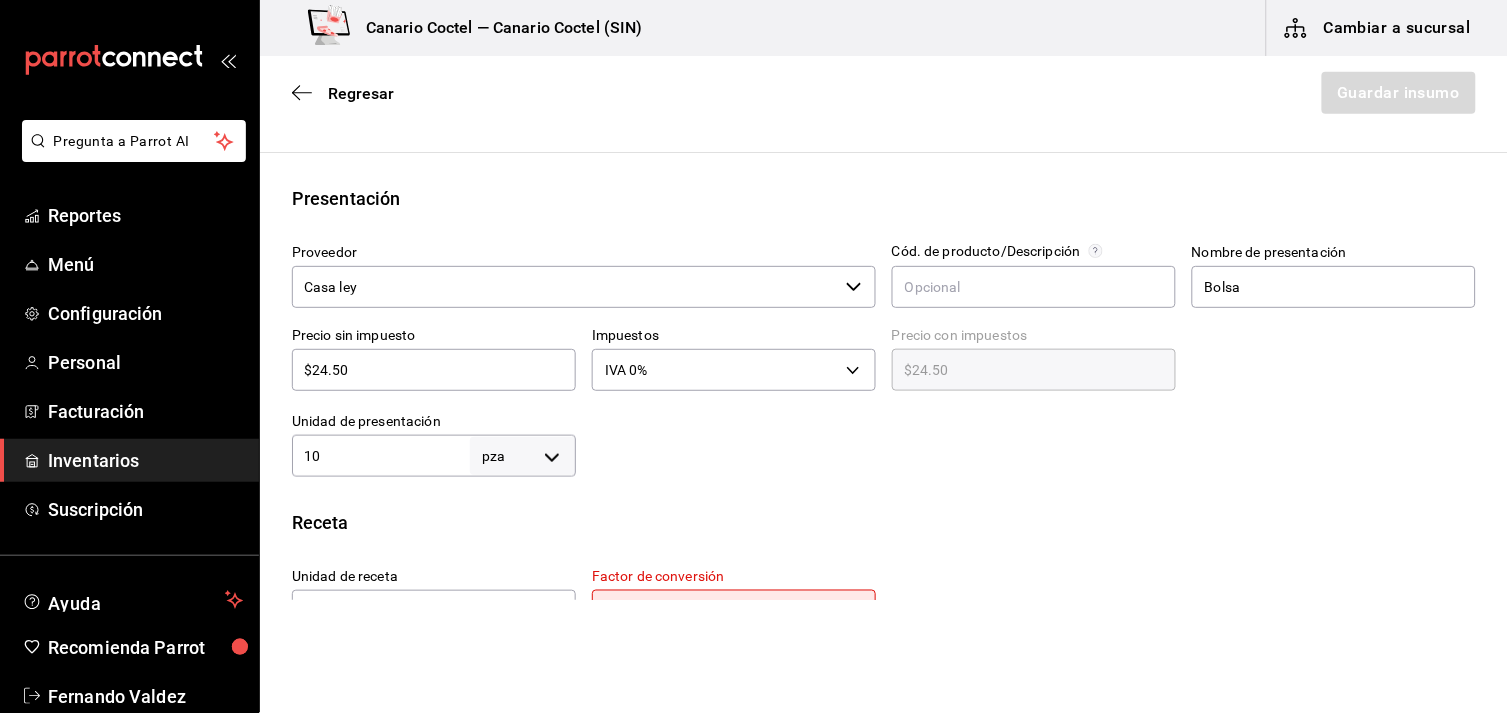 scroll, scrollTop: 444, scrollLeft: 0, axis: vertical 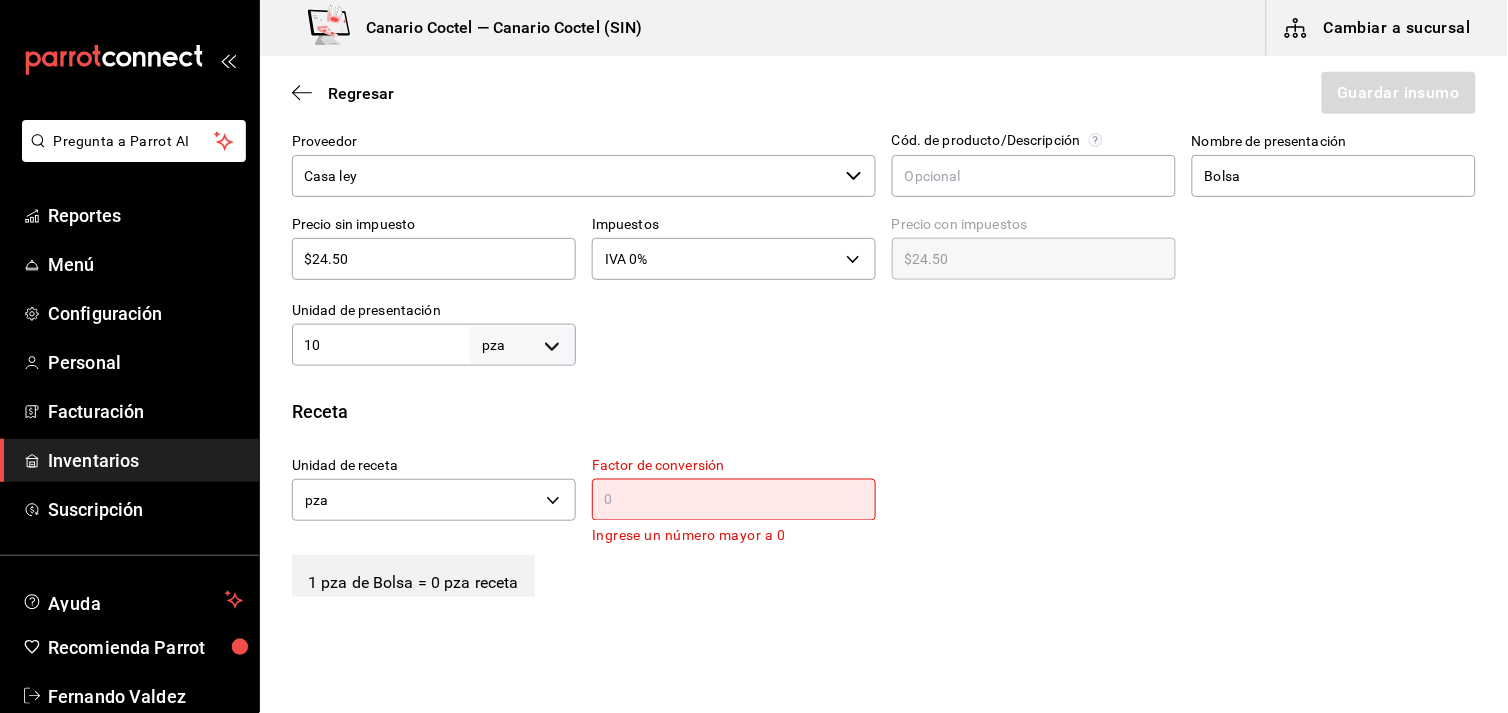 click at bounding box center [734, 500] 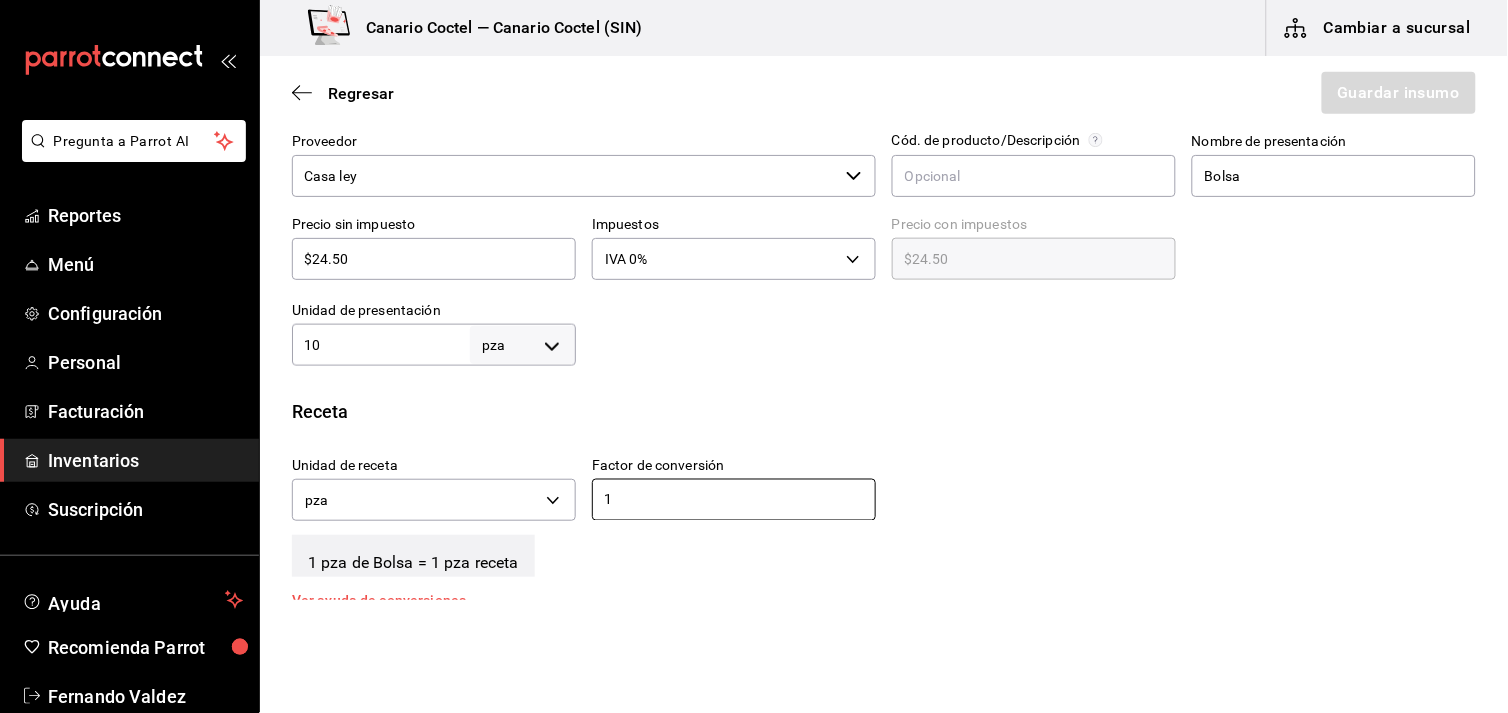 scroll, scrollTop: 666, scrollLeft: 0, axis: vertical 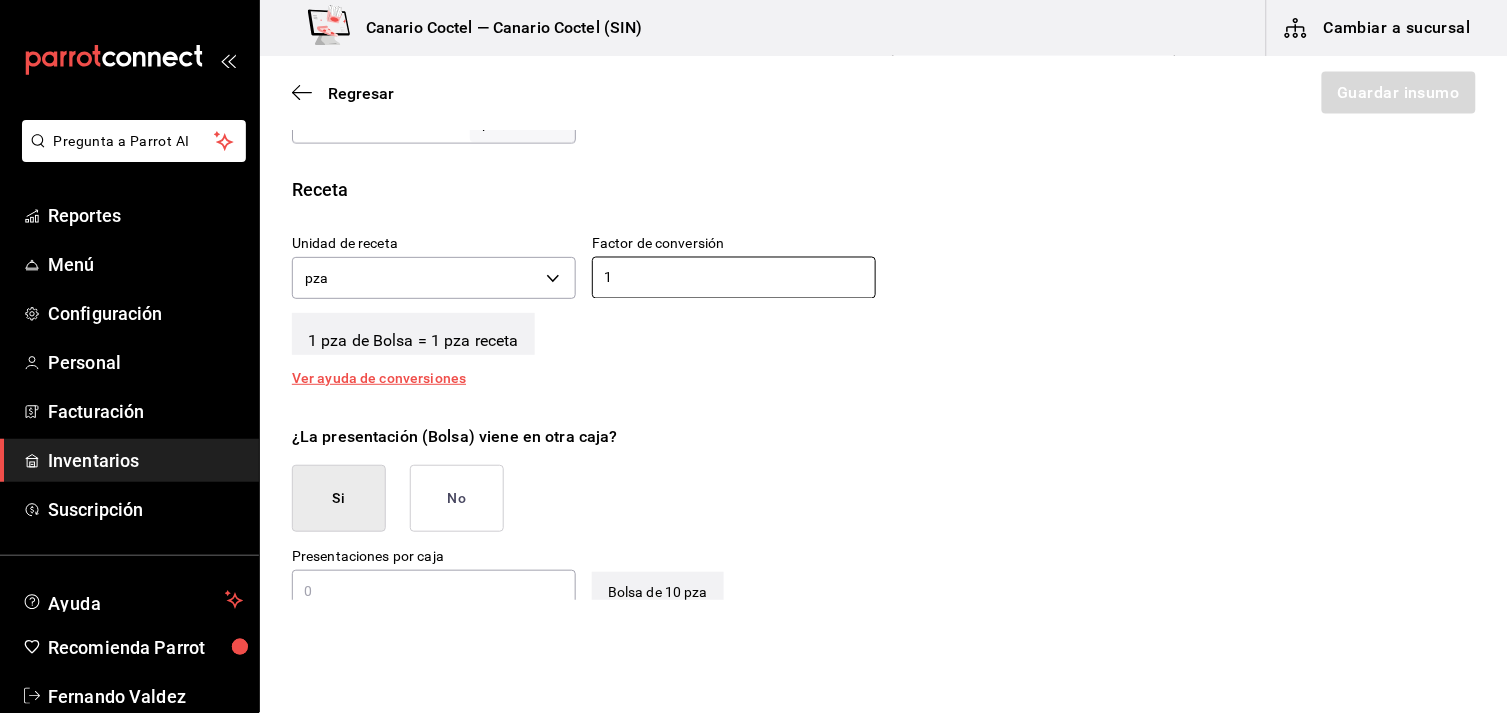 type on "1" 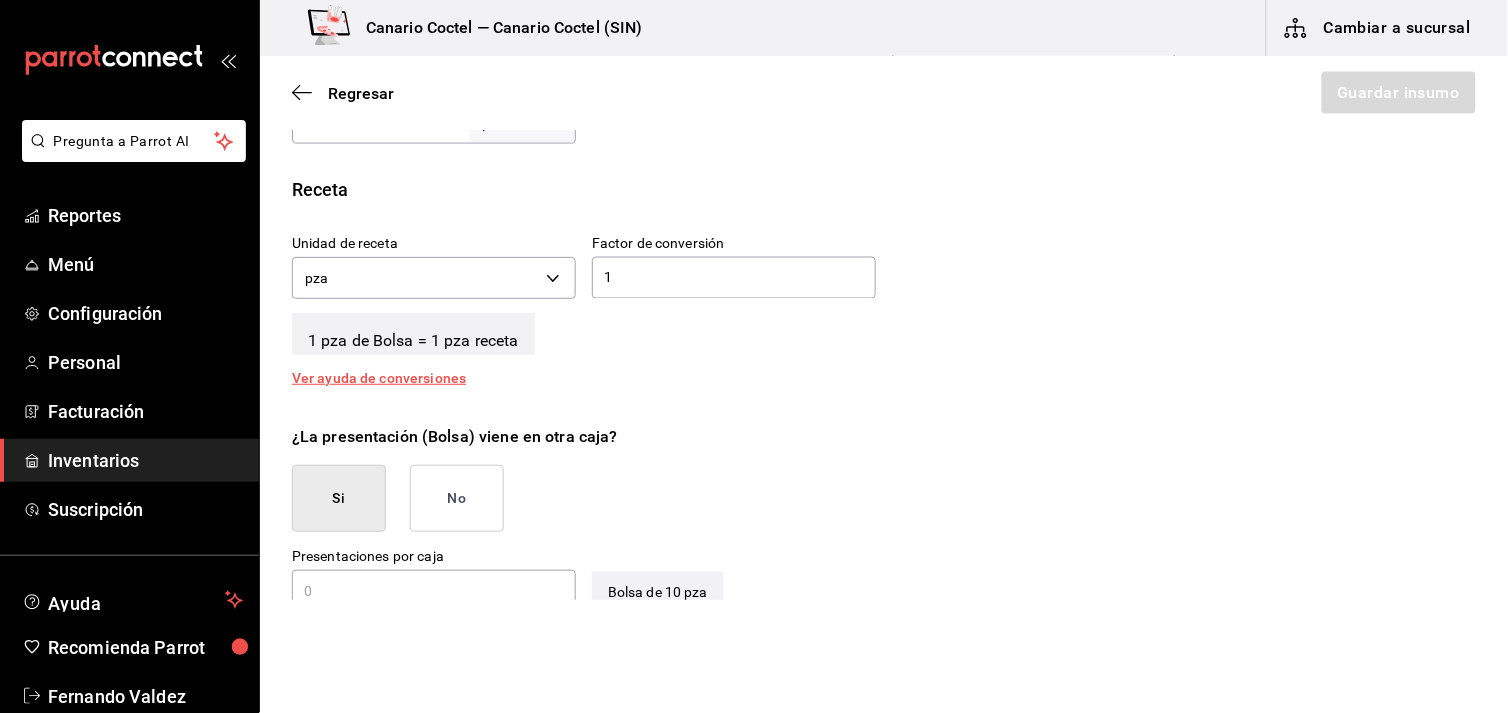 click on "No" at bounding box center (457, 498) 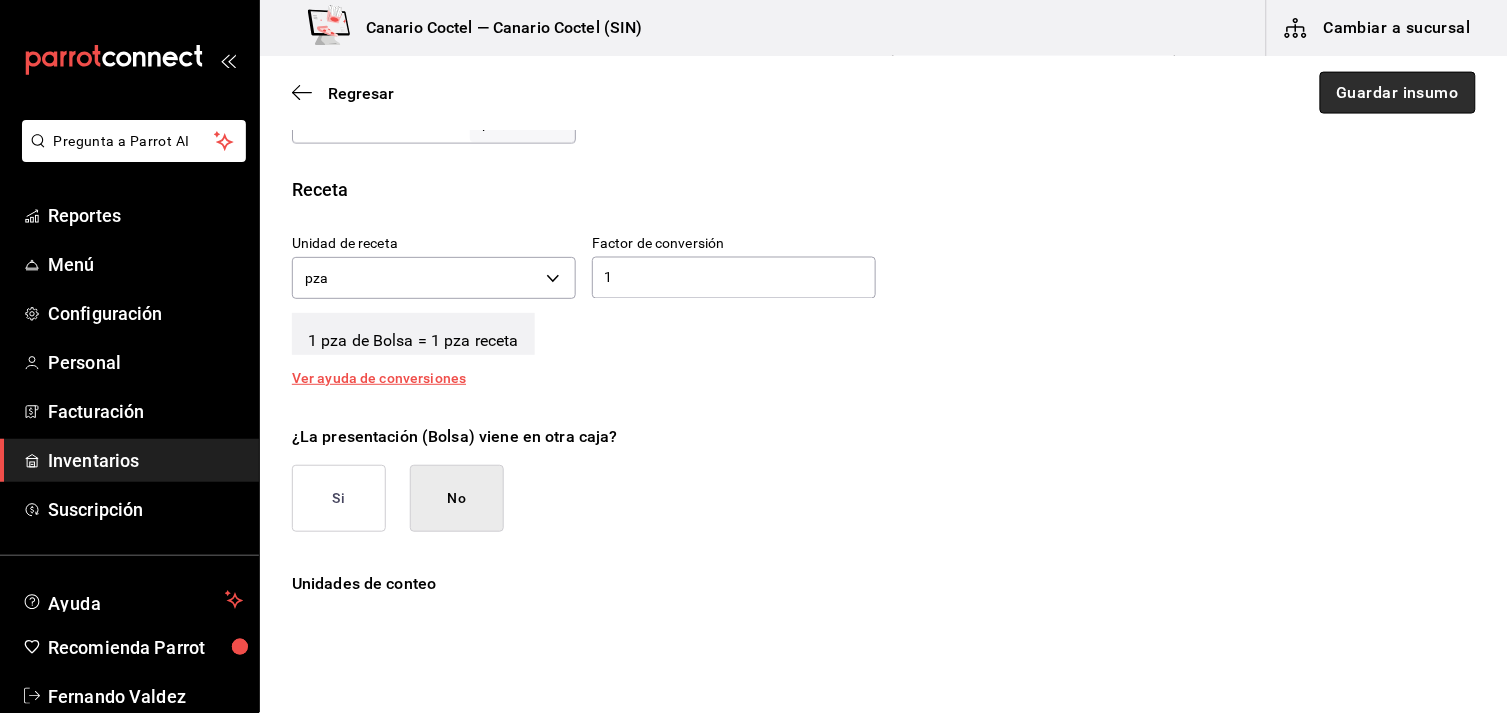 click on "Guardar insumo" at bounding box center [1398, 93] 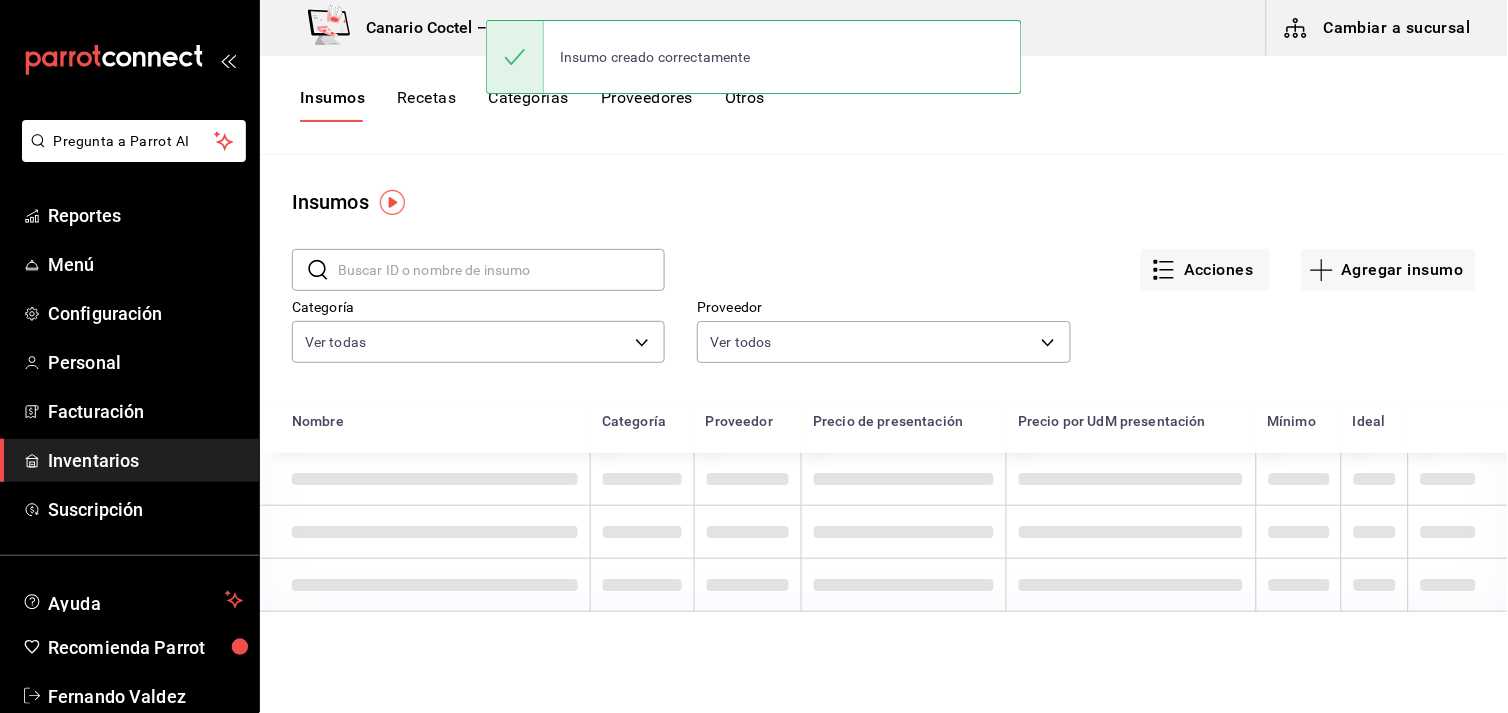 click on "Cambiar a sucursal" at bounding box center [1379, 28] 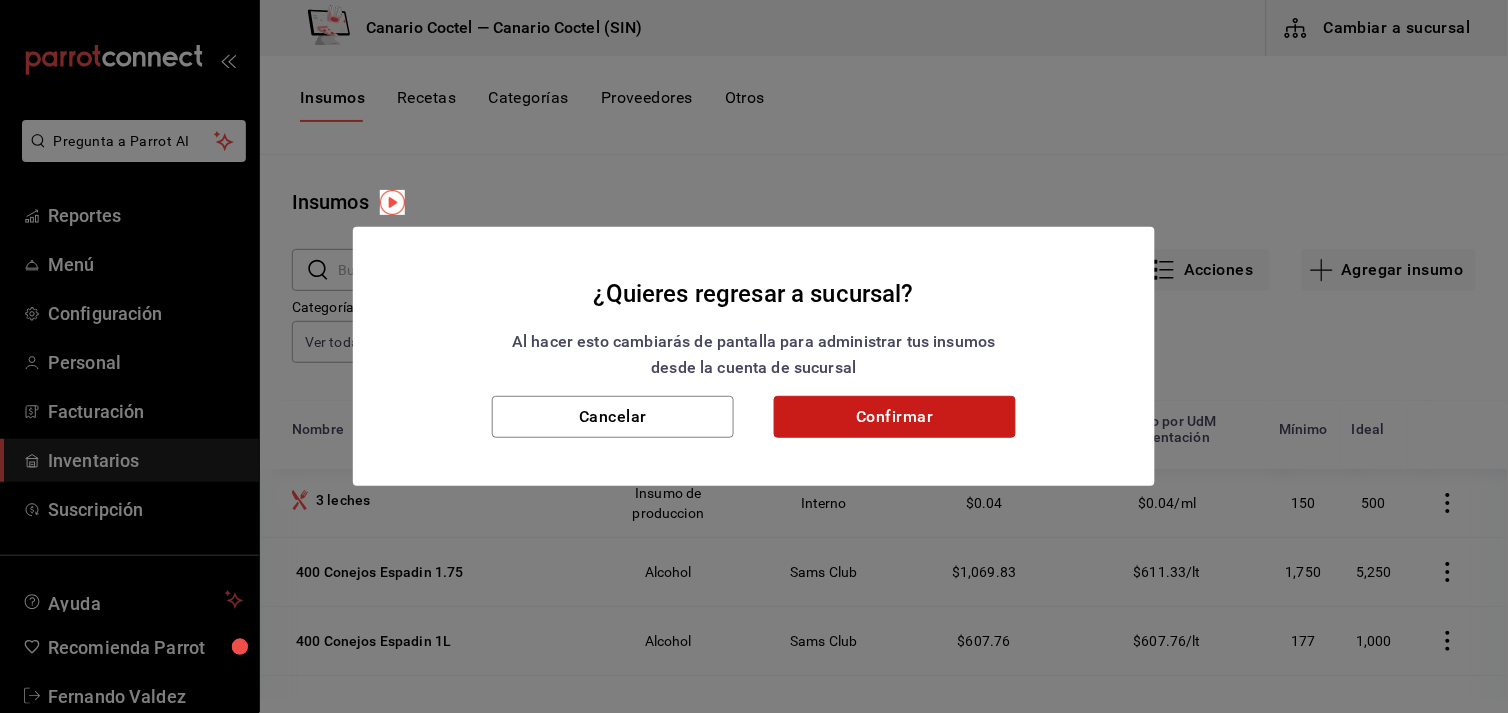 click on "Confirmar" at bounding box center (895, 417) 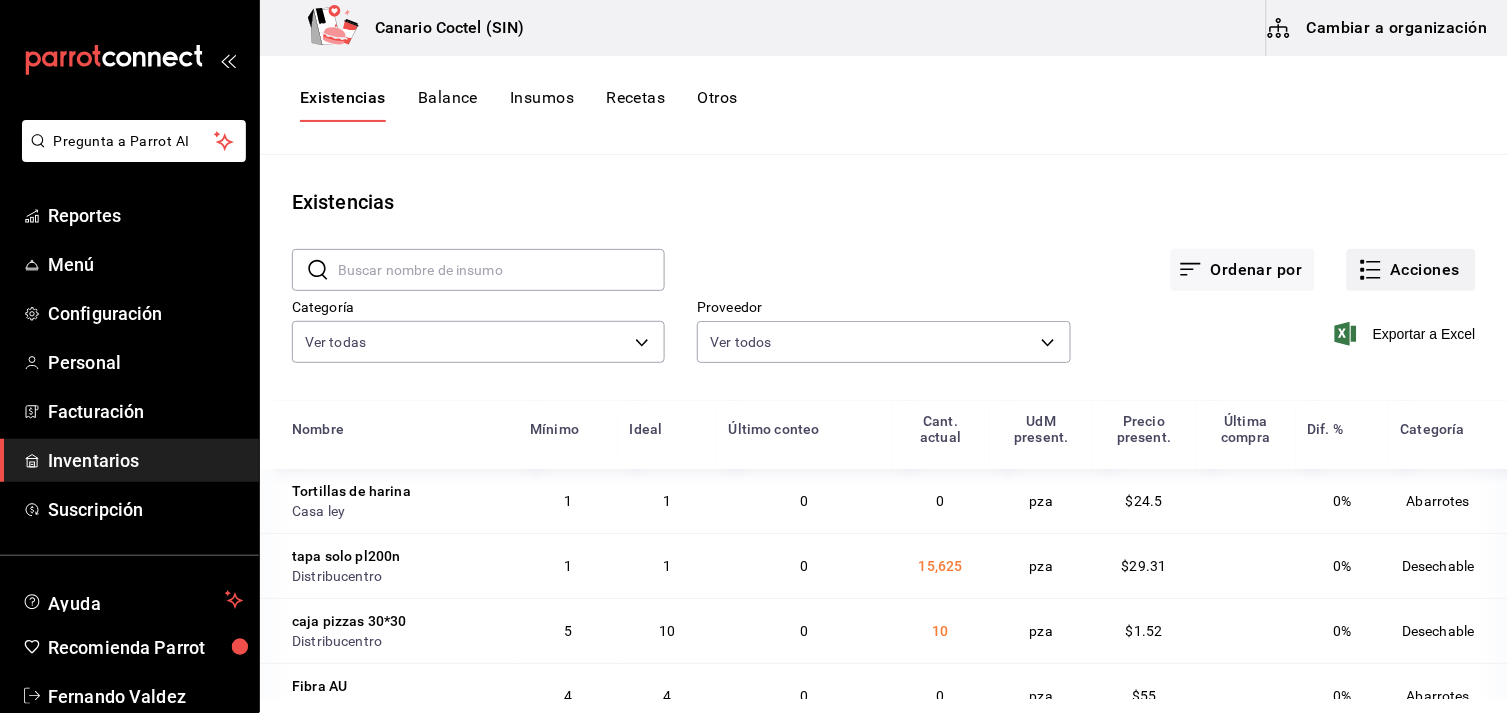 click on "Acciones" at bounding box center [1411, 270] 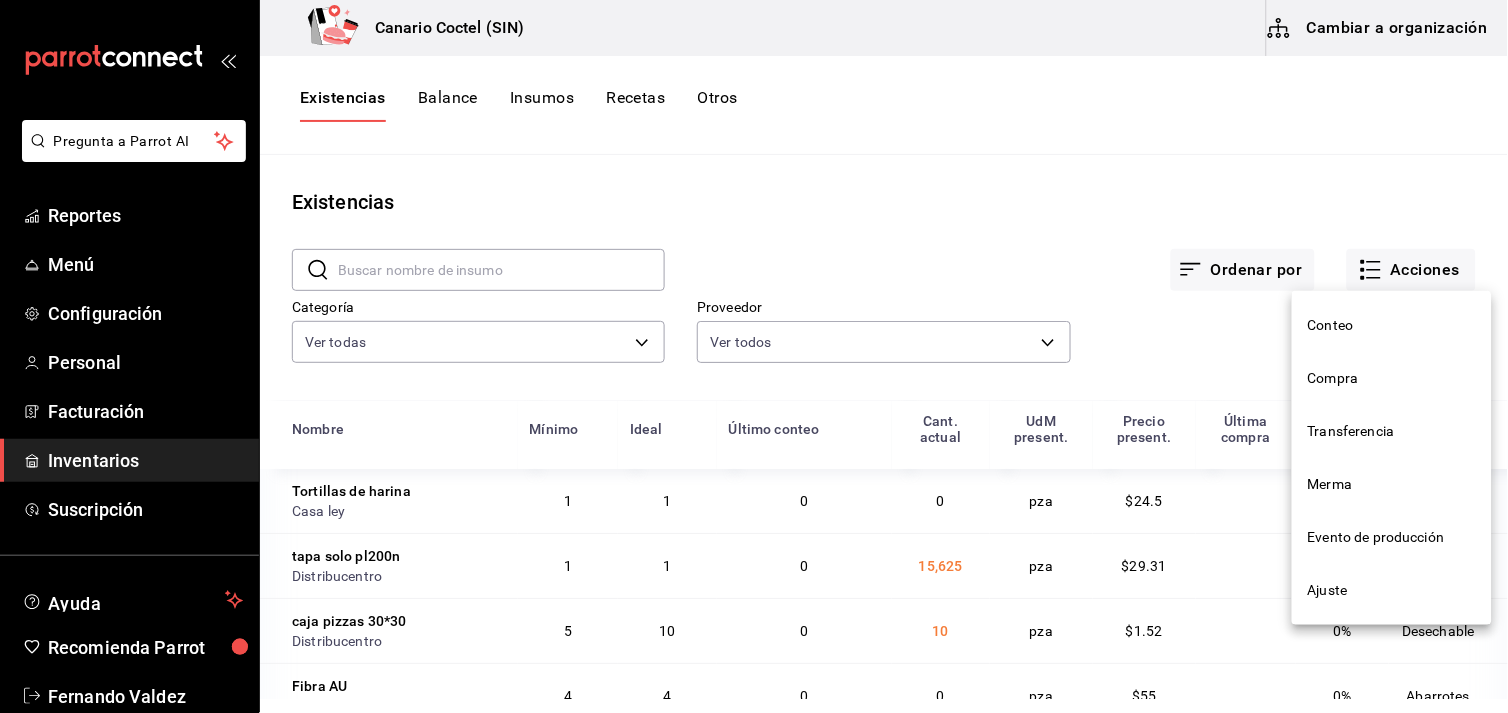 click on "Compra" at bounding box center [1392, 378] 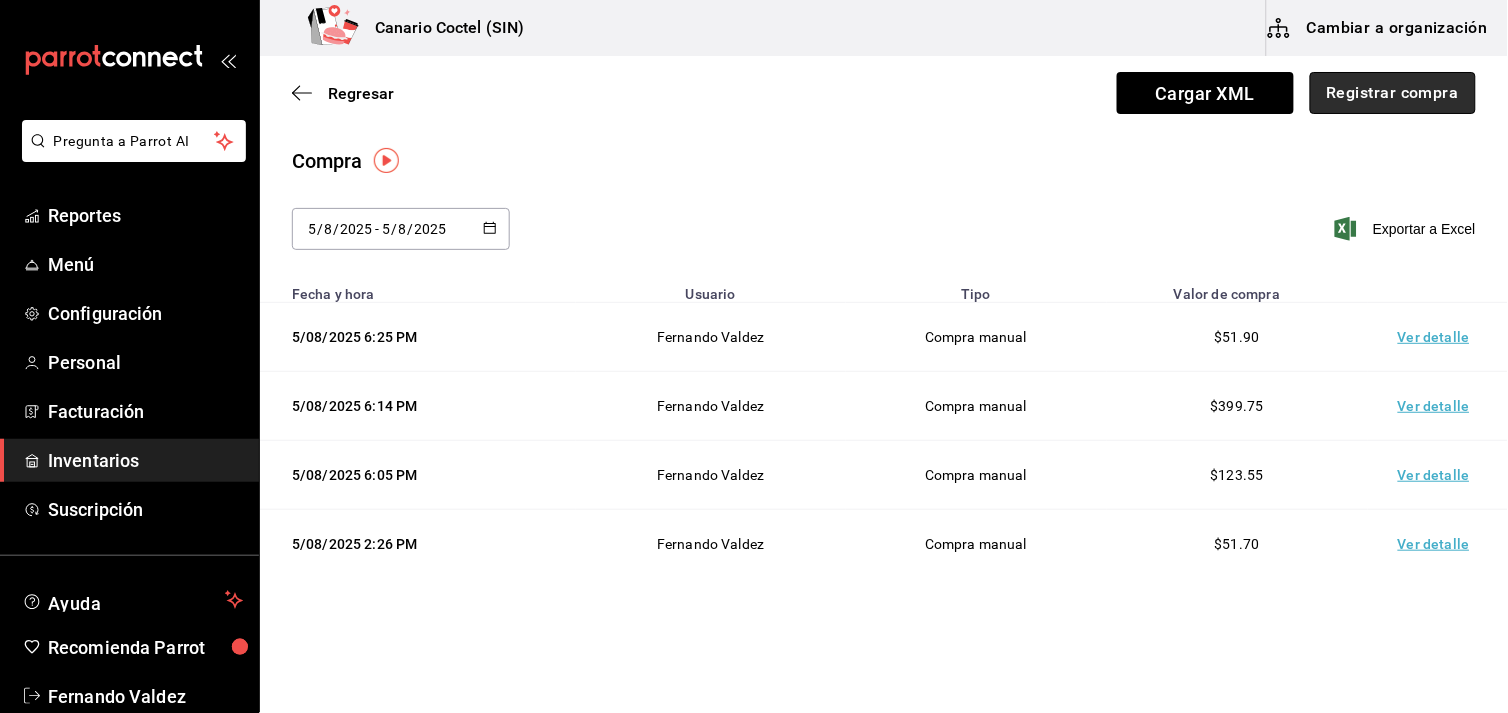 click on "Registrar compra" at bounding box center (1393, 93) 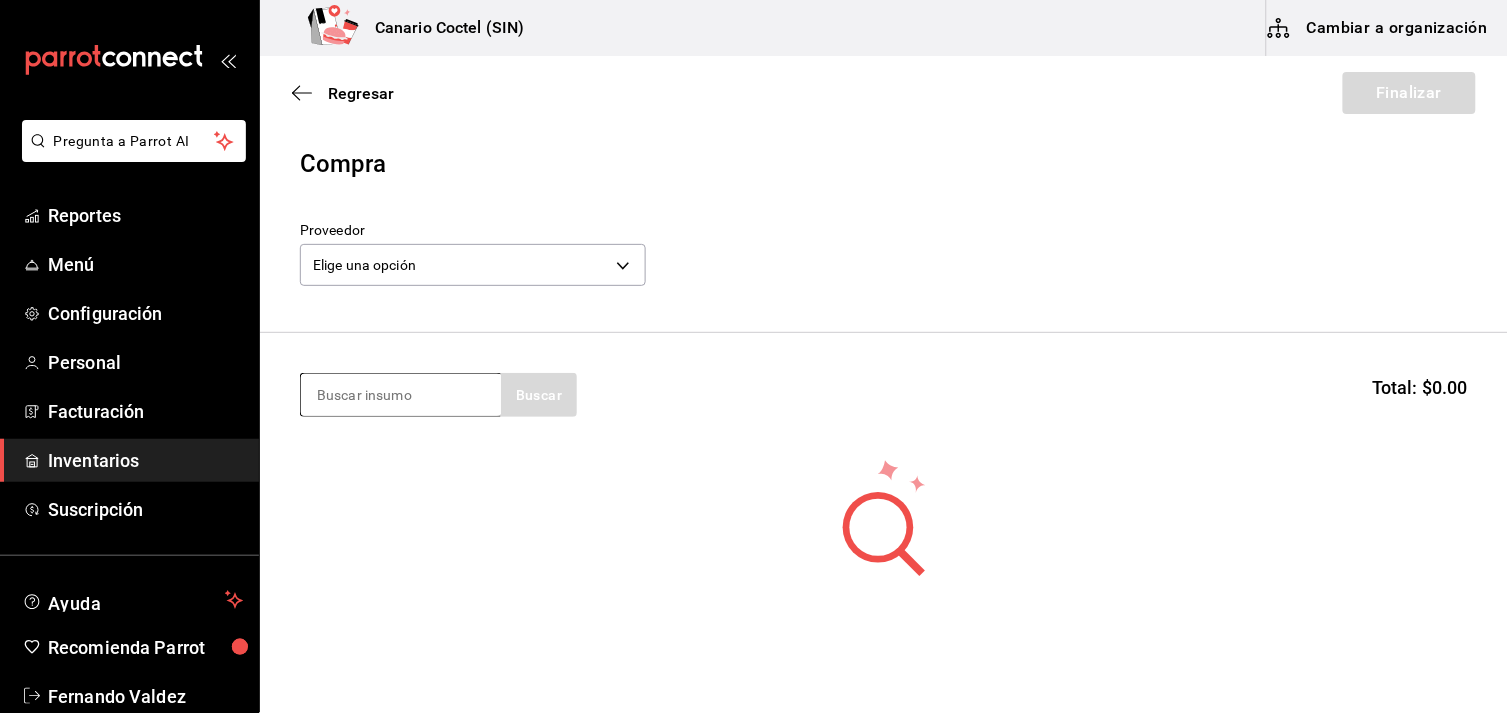 click at bounding box center [401, 395] 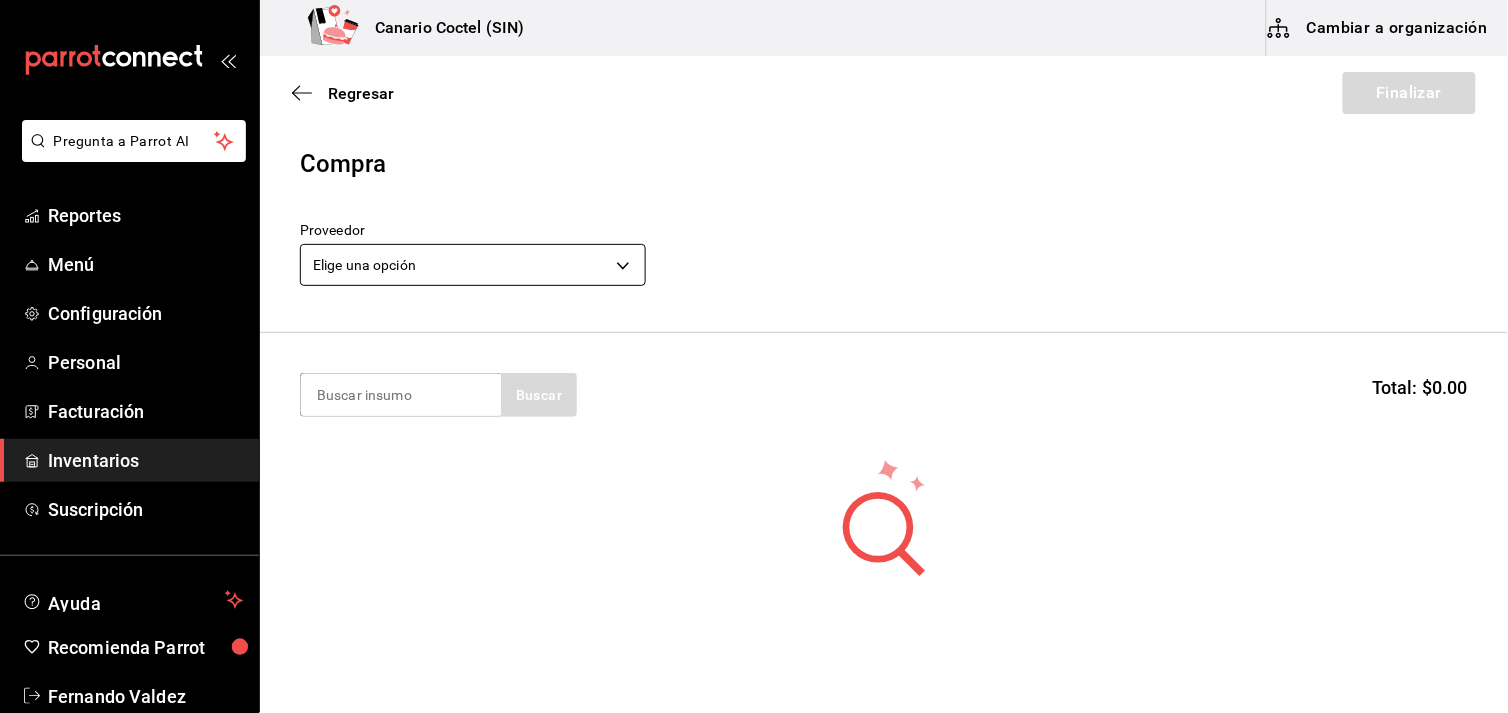 click on "Pregunta a Parrot AI Reportes   Menú   Configuración   Personal   Facturación   Inventarios   Suscripción   Ayuda Recomienda Parrot   Fernando Valdez   Sugerir nueva función   Canario Coctel (SIN) Cambiar a organización Regresar Finalizar Compra Proveedor Elige una opción default Buscar Total: $0.00 No hay insumos a mostrar. Busca un insumo para agregarlo a la lista GANA 1 MES GRATIS EN TU SUSCRIPCIÓN AQUÍ ¿Recuerdas cómo empezó tu restaurante?
Hoy puedes ayudar a un colega a tener el mismo cambio que tú viviste.
Recomienda Parrot directamente desde tu Portal Administrador.
Es fácil y rápido.
🎁 Por cada restaurante que se una, ganas 1 mes gratis. Ver video tutorial Ir a video Pregunta a Parrot AI Reportes   Menú   Configuración   Personal   Facturación   Inventarios   Suscripción   Ayuda Recomienda Parrot   Fernando Valdez   Sugerir nueva función   Editar Eliminar Visitar centro de ayuda (81) 2046 6363 soporte@parrotsoftware.io Visitar centro de ayuda (81) 2046 6363" at bounding box center (754, 300) 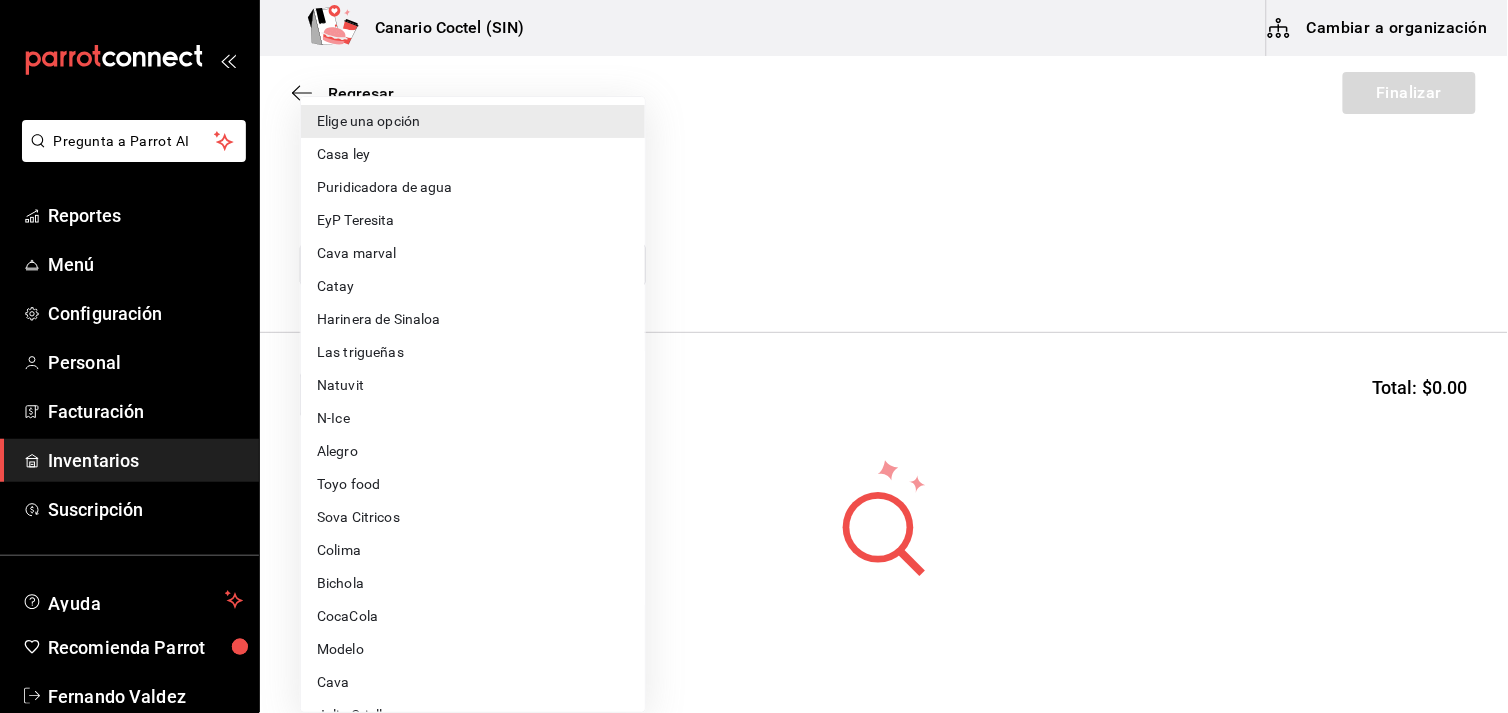 click on "Casa ley" at bounding box center [473, 154] 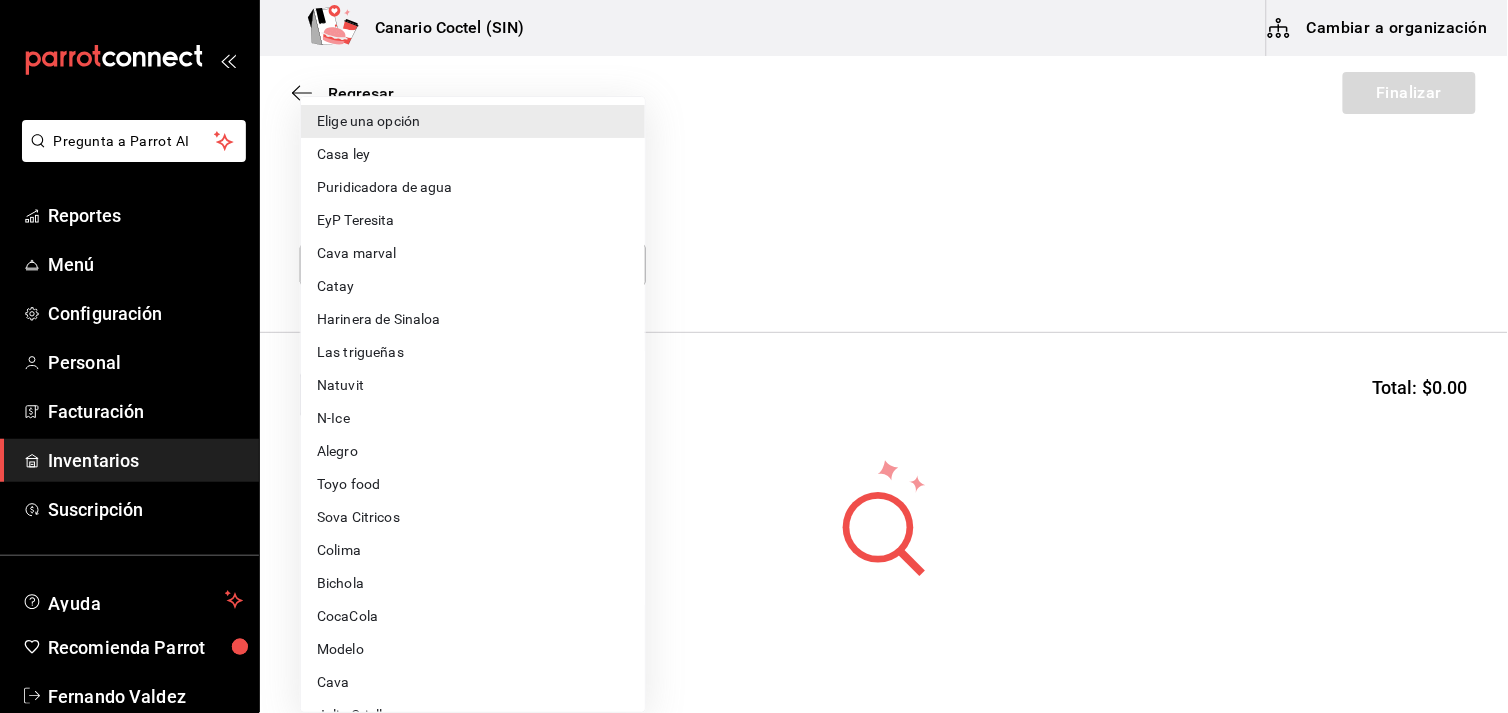 type on "23d572fd-bc86-468a-ba77-a08da82f26a0" 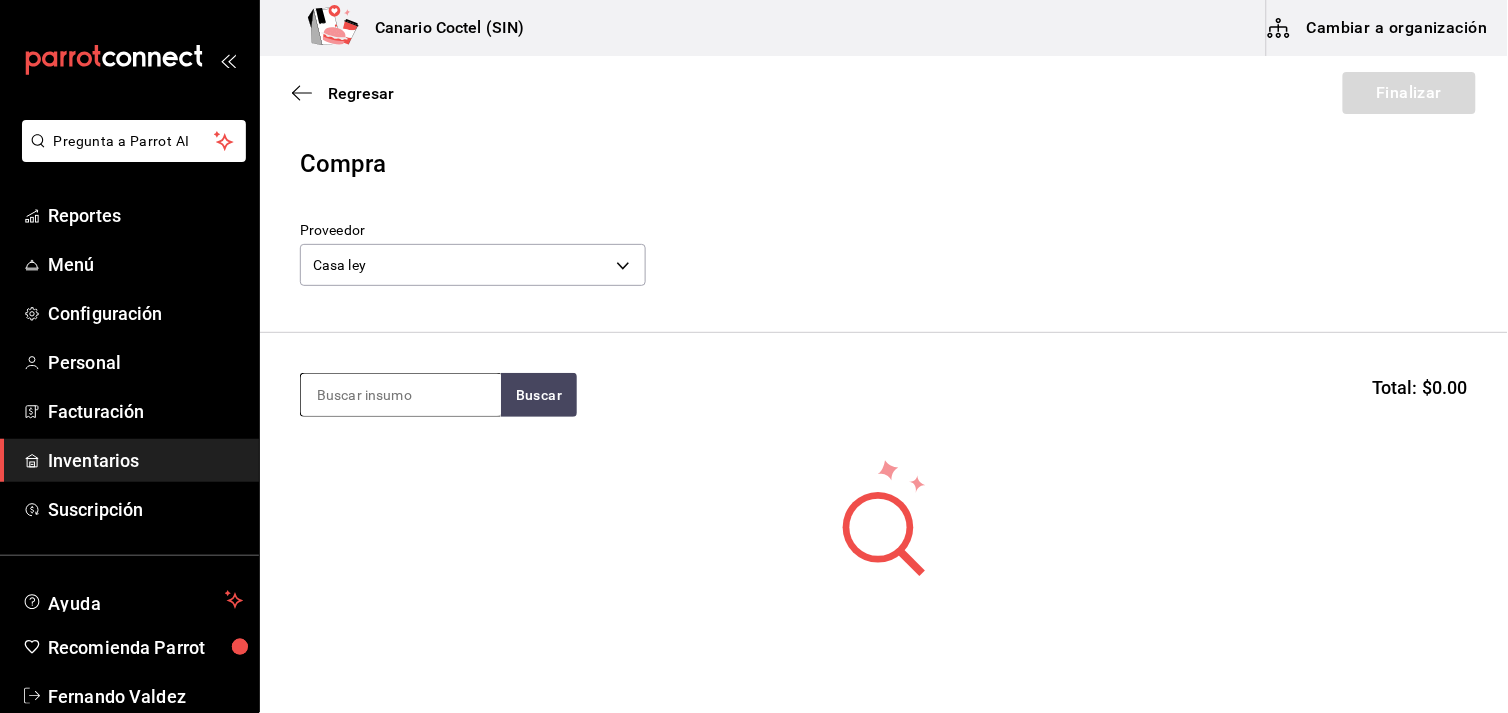 click at bounding box center [401, 395] 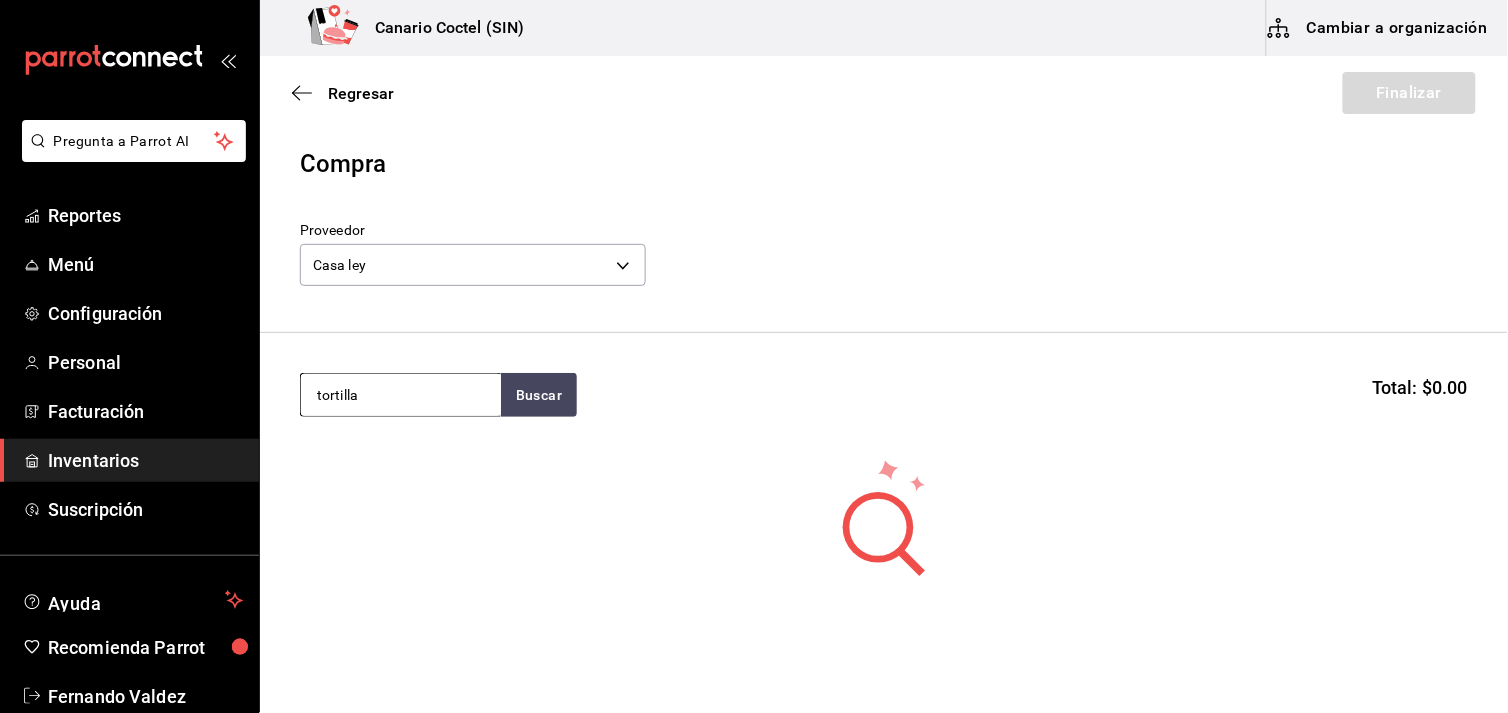 type on "tortilla" 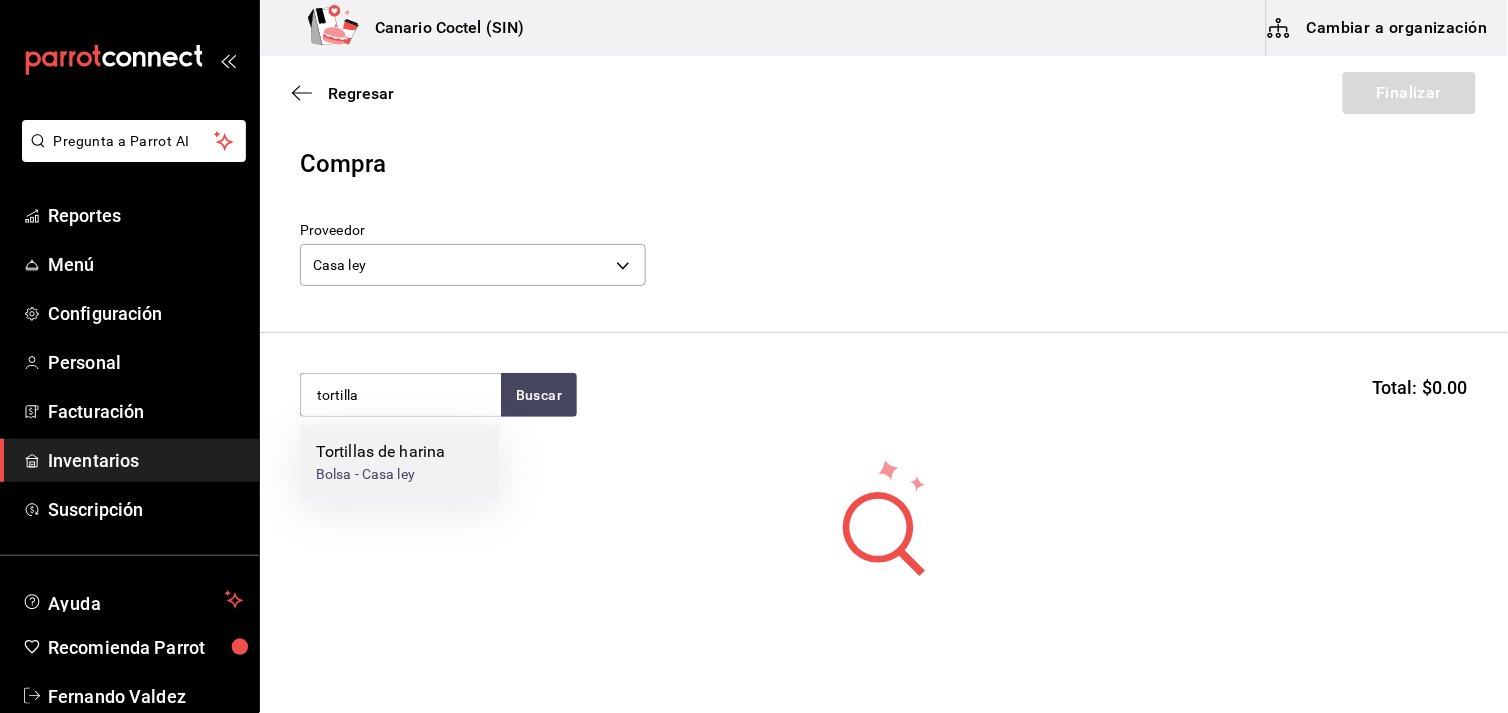 click on "Tortillas de harina" at bounding box center [381, 453] 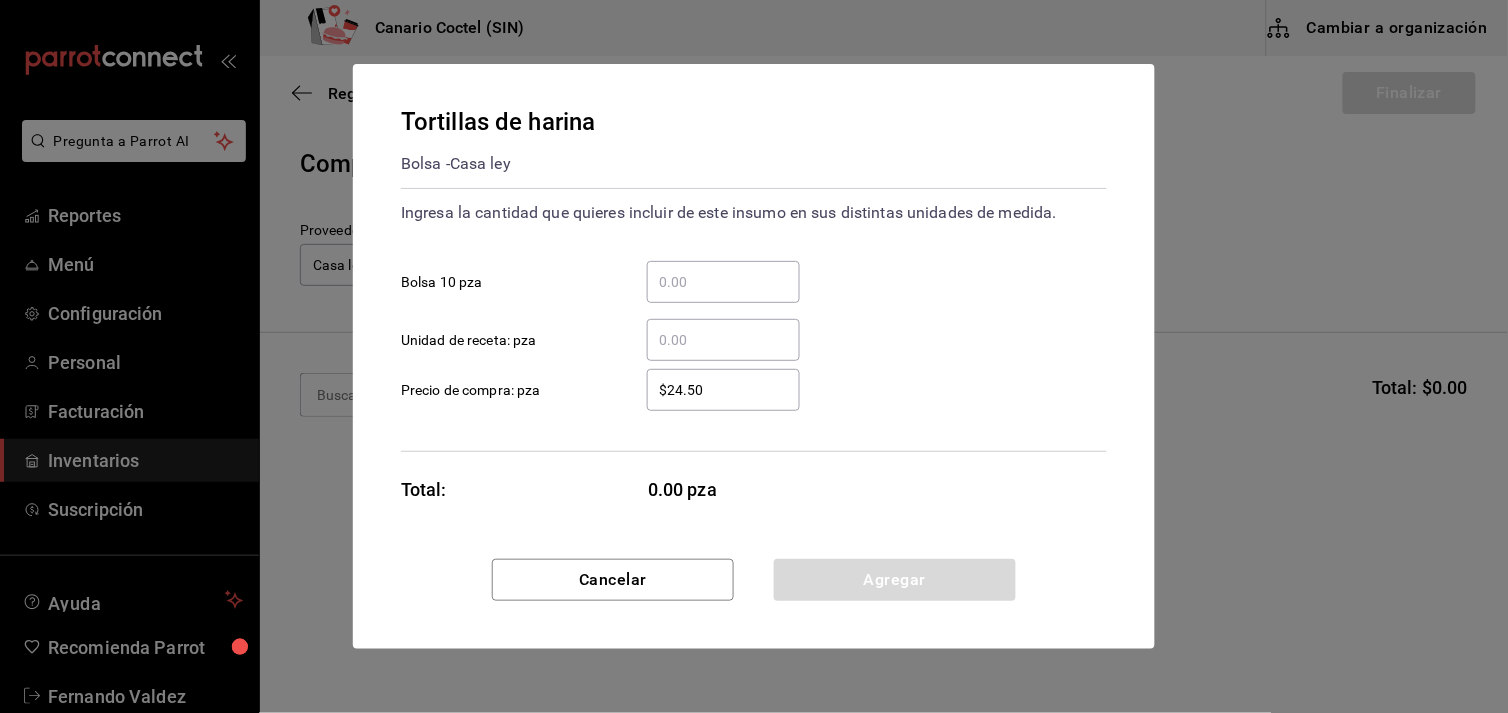 click on "​ Bolsa 10 pza" at bounding box center [723, 282] 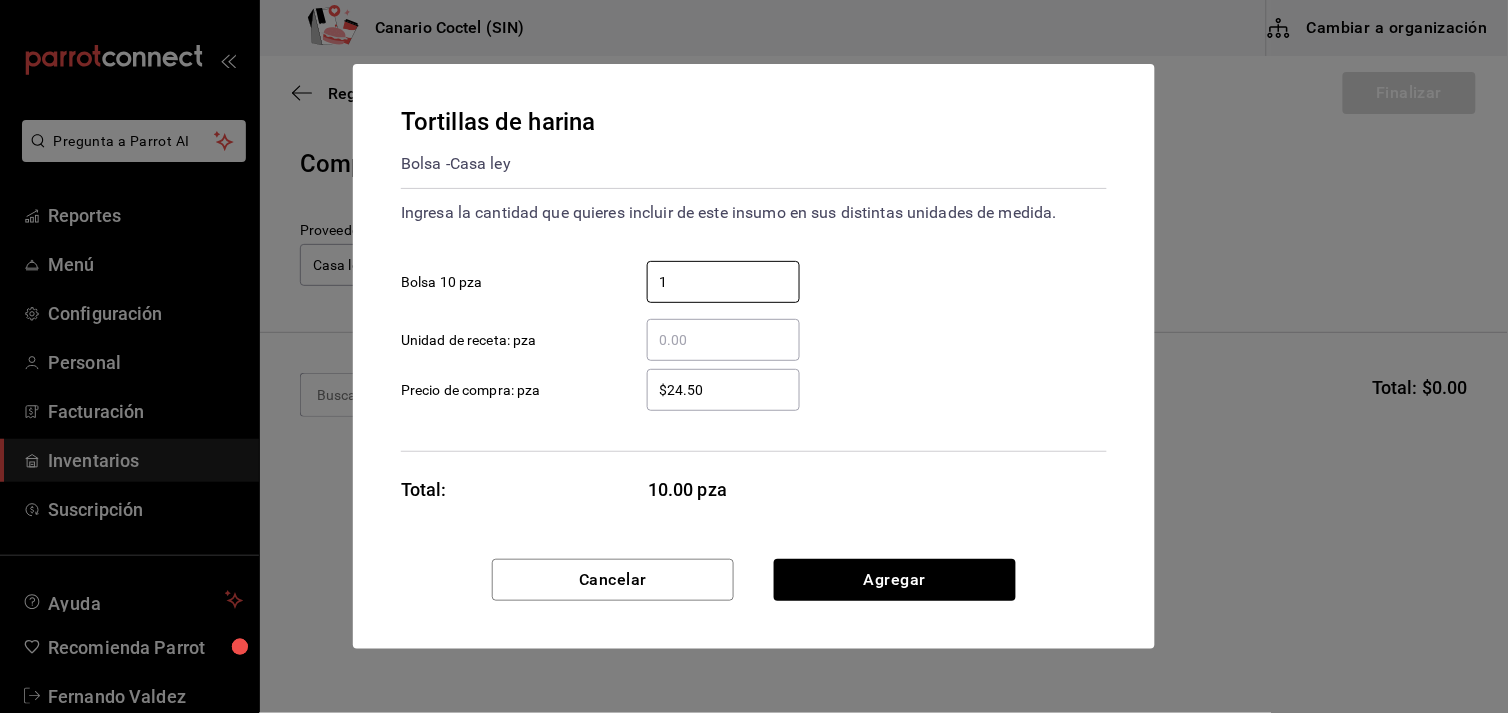 type on "1" 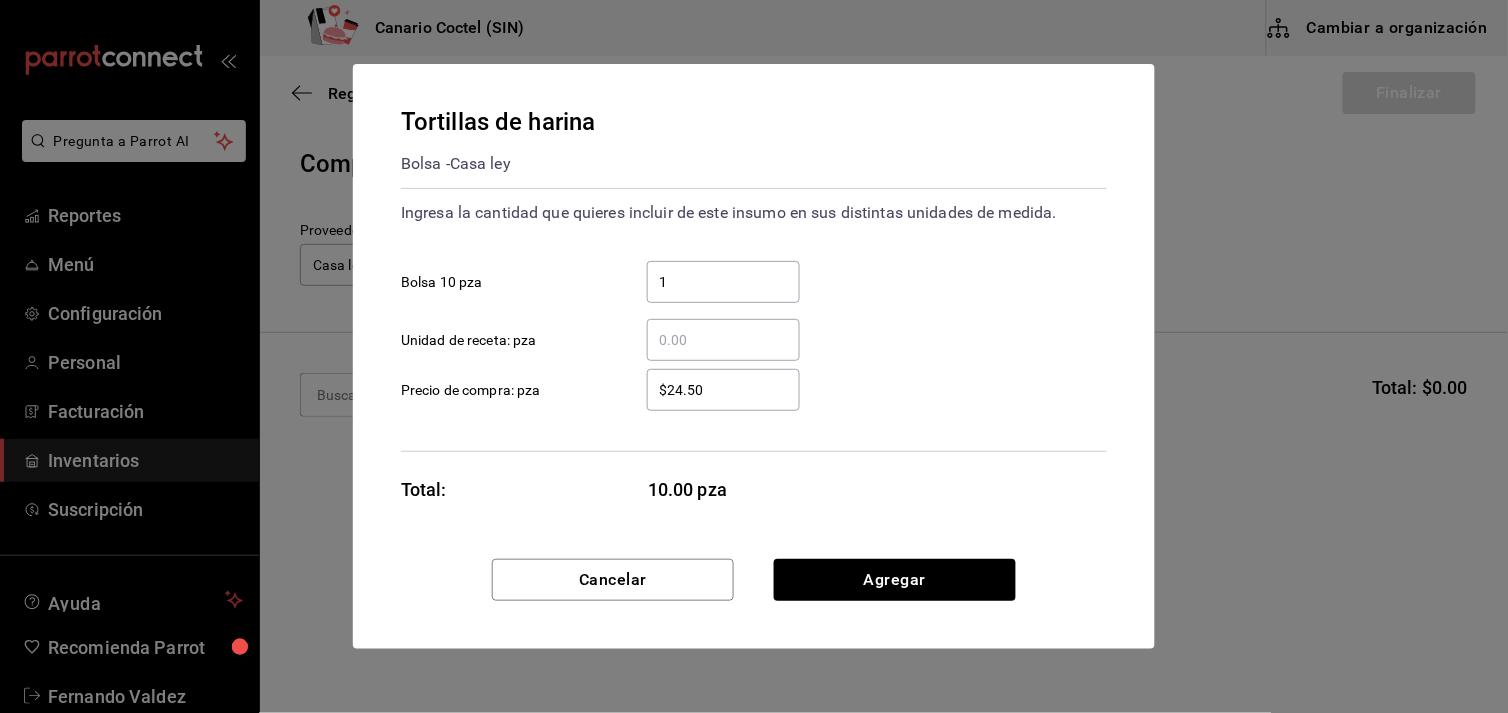 click on "Tortillas de harina   Bolsa -  Casa ley Ingresa la cantidad que quieres incluir de este insumo en sus distintas unidades de medida. 1 ​ Bolsa 10 pza ​ Unidad de receta: pza $24.50 ​ Precio de compra: pza Total: 10.00 pza" at bounding box center [754, 311] 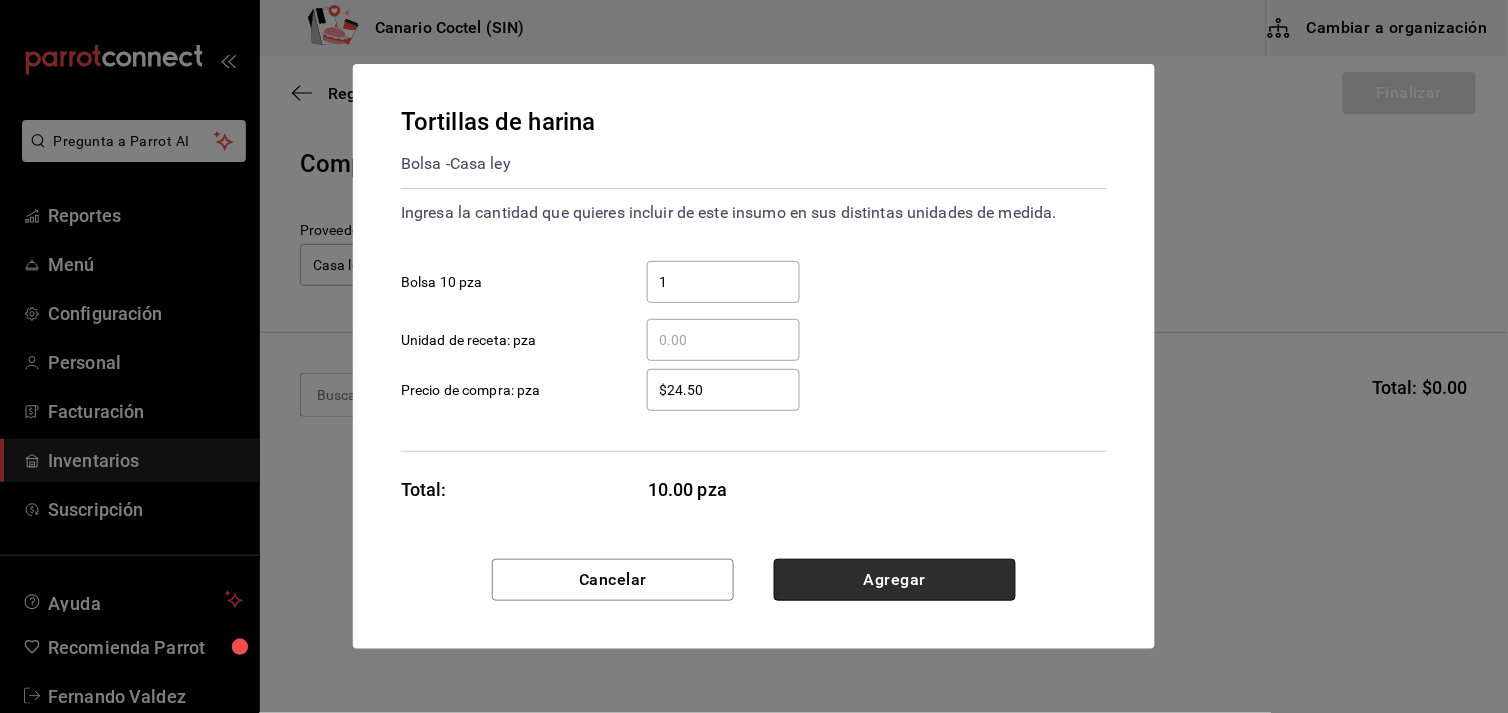 click on "Agregar" at bounding box center [895, 580] 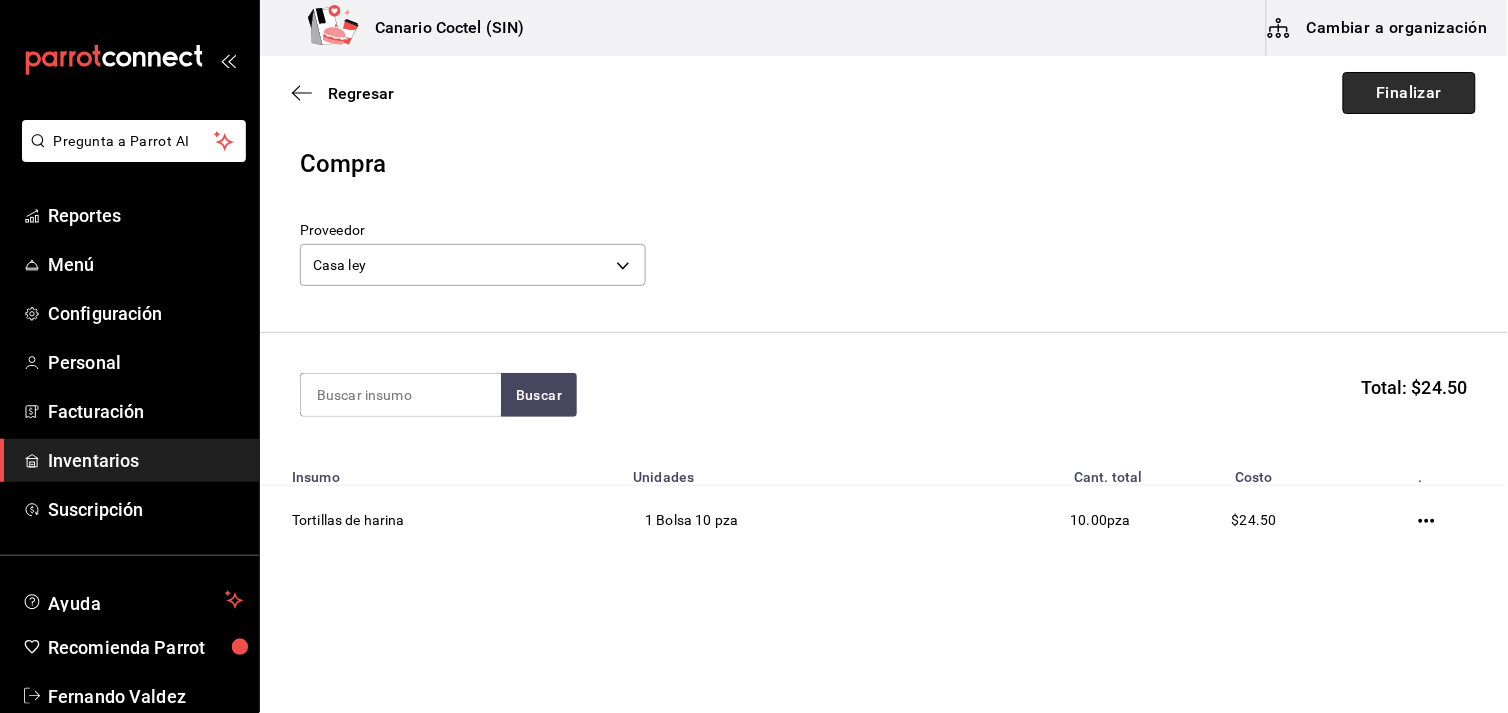 click on "Finalizar" at bounding box center [1409, 93] 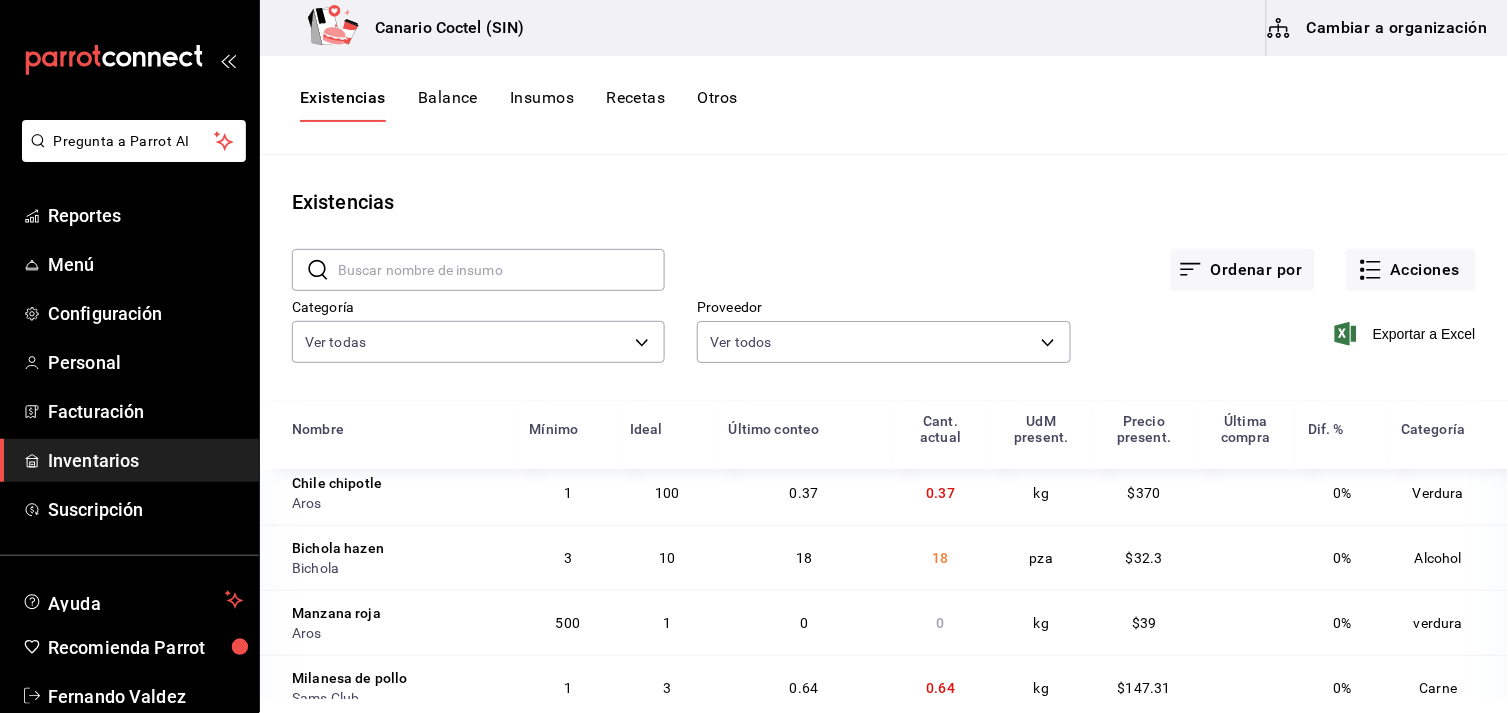 scroll, scrollTop: 0, scrollLeft: 0, axis: both 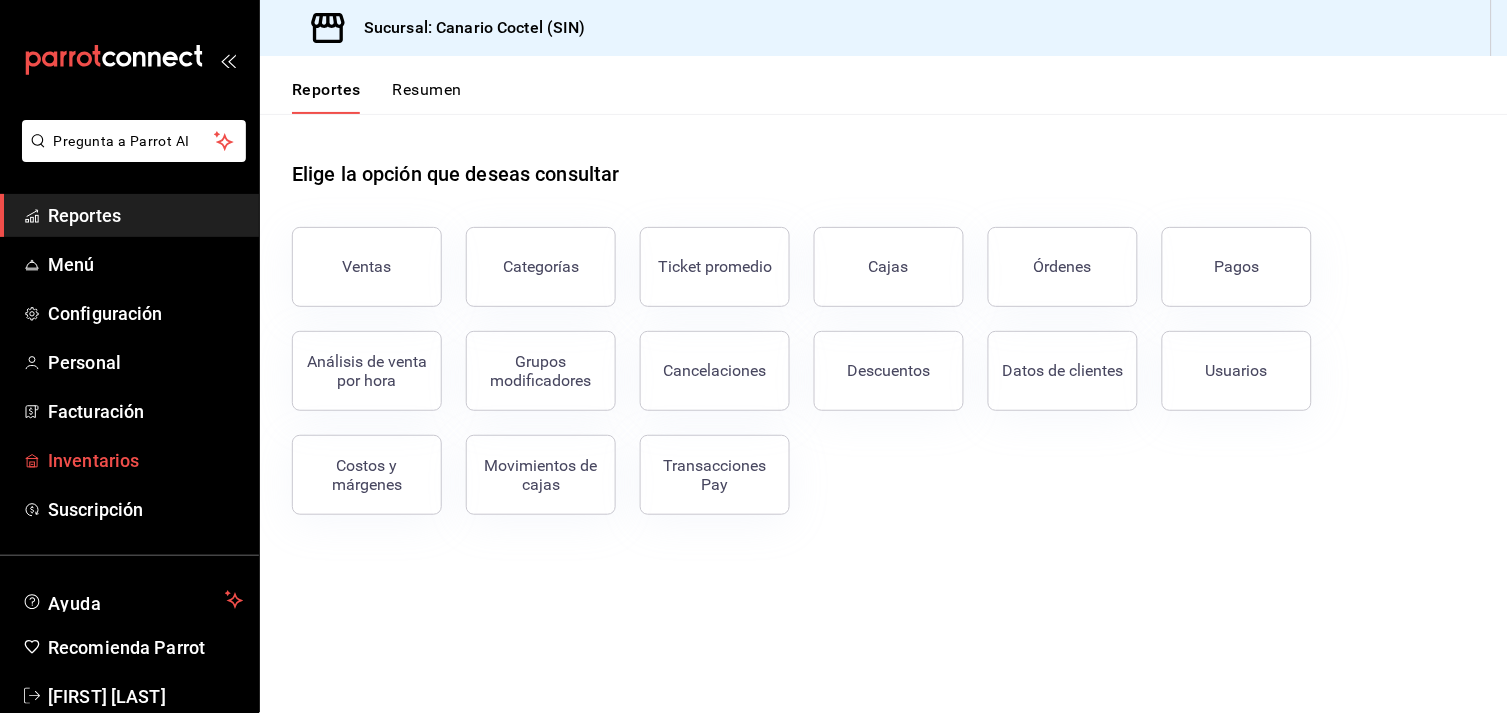 click on "Inventarios" at bounding box center (145, 460) 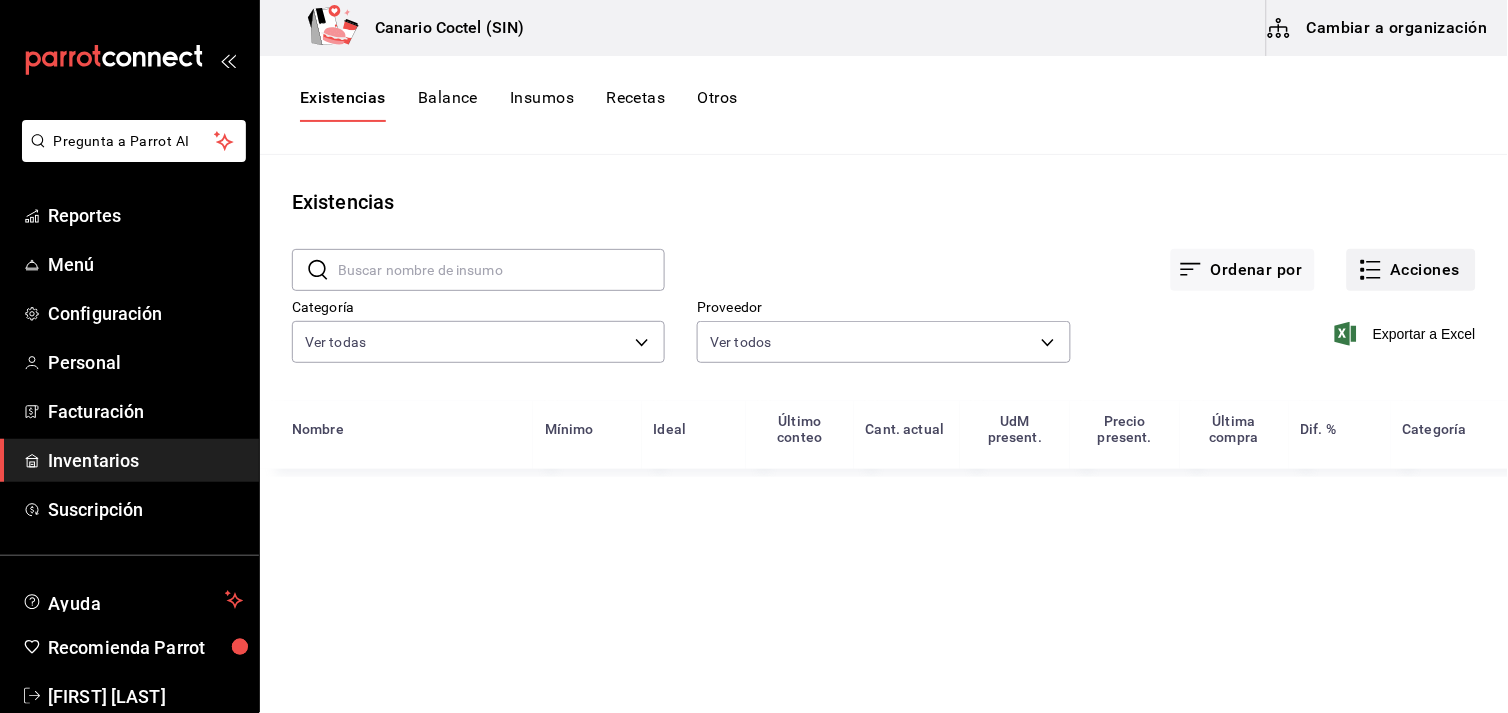click on "Acciones" at bounding box center [1411, 270] 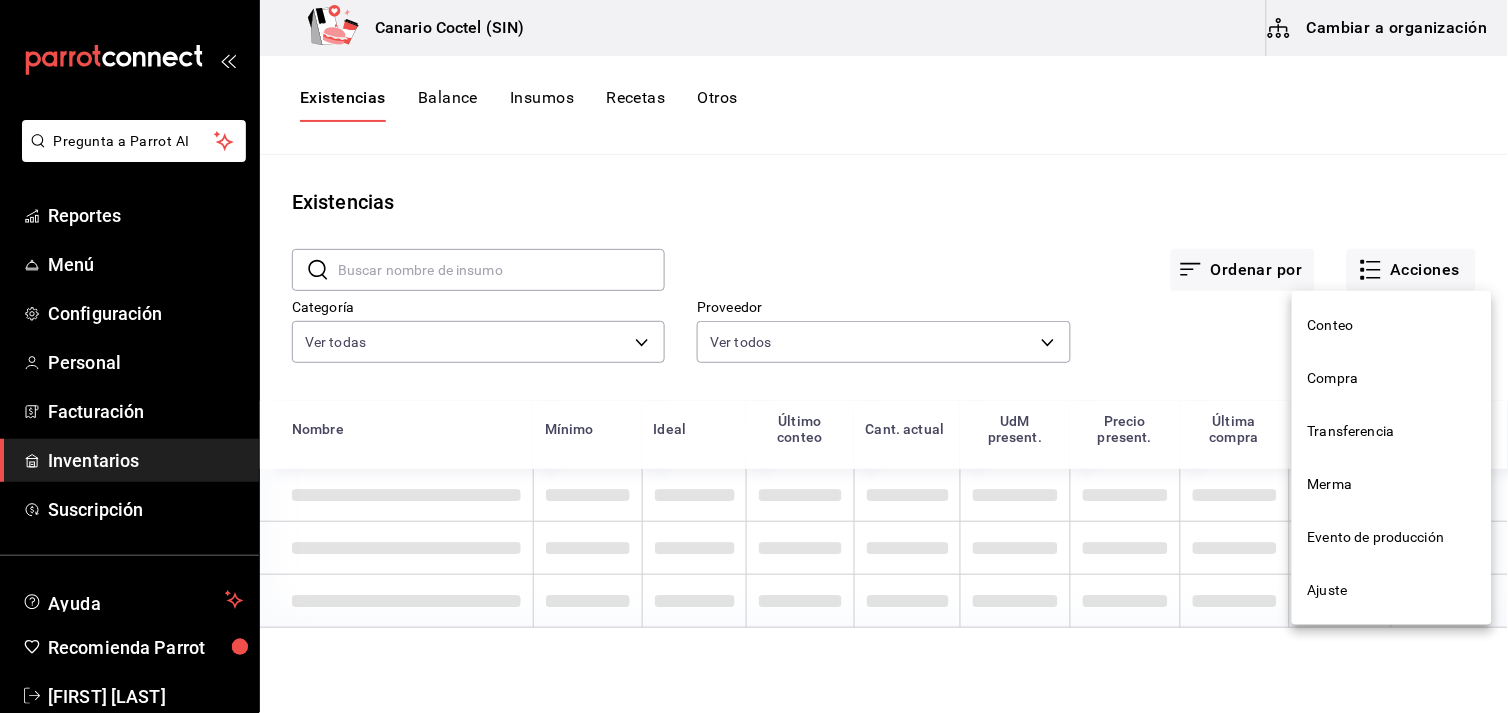 click on "Compra" at bounding box center (1392, 378) 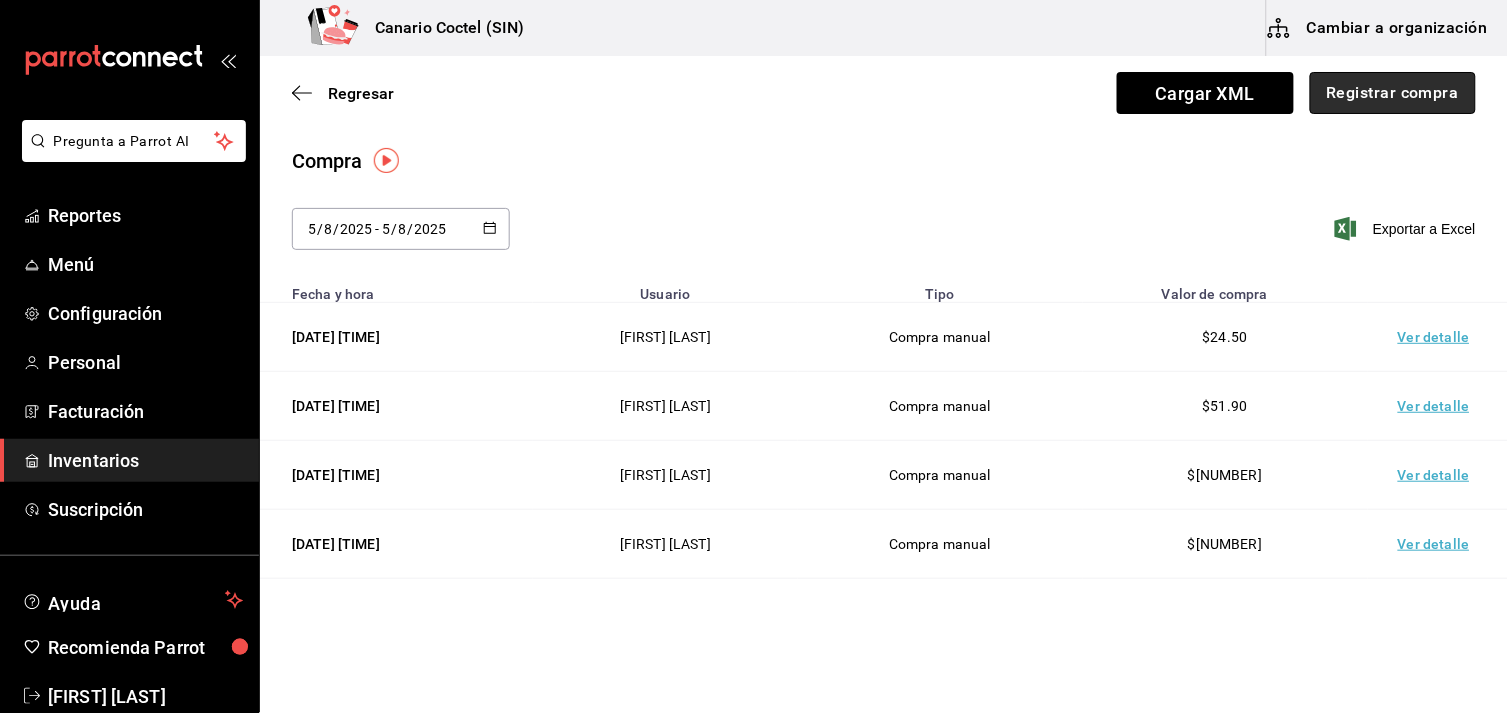 click on "Registrar compra" at bounding box center [1393, 93] 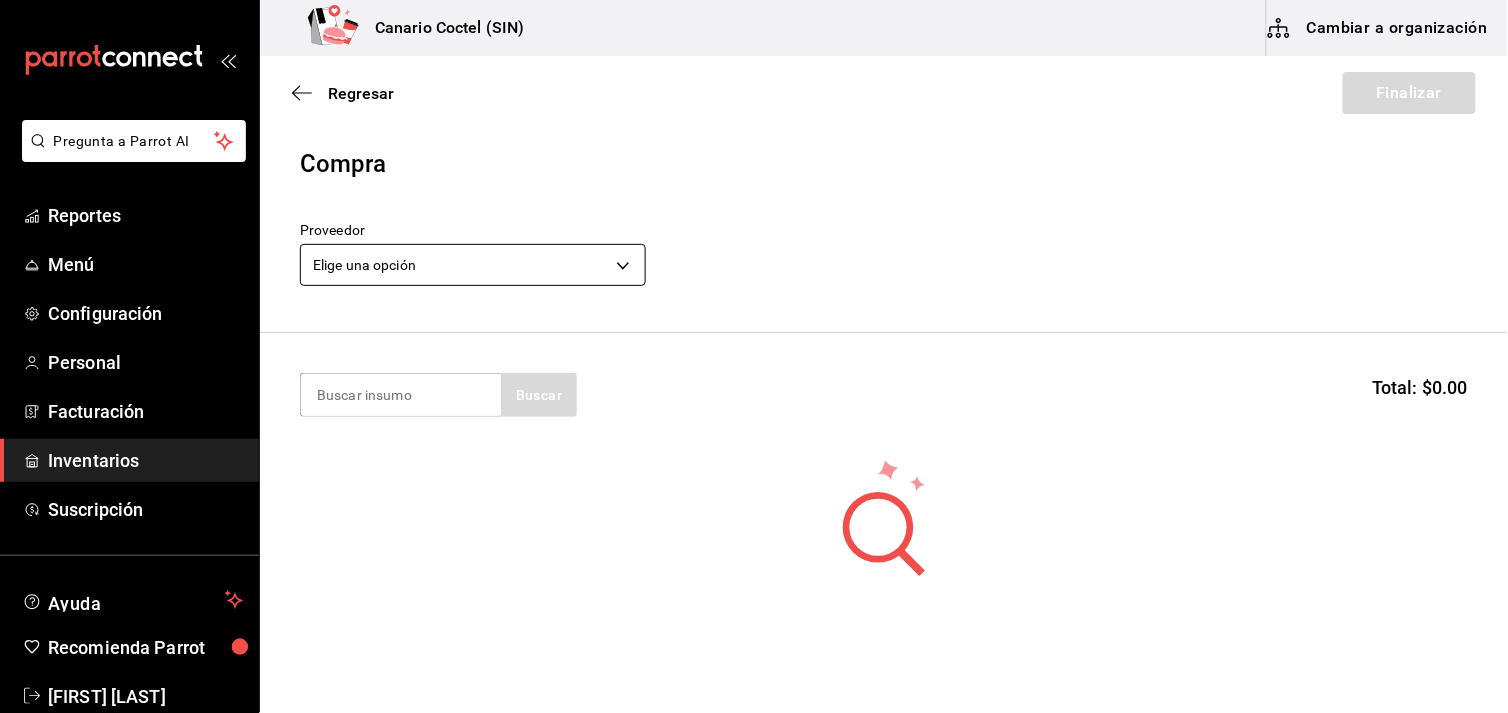 click on "Pregunta a Parrot AI Reportes Menú Configuración Personal Facturación Inventarios Suscripción Ayuda Recomienda Parrot [FIRST] [LAST] Sugerir nueva función Canario Coctel (SIN) Cambiar a organización Regresar Finalizar Compra Proveedor Elige una opción default Buscar Total: $0.00 No hay insumos a mostrar. Busca un insumo para agregarlo a la lista GANA 1 MES GRATIS EN TU SUSCRIPCIÓN AQUÍ ¿Recuerdas cómo empezó tu restaurante? Hoy puedes ayudar a un colega a tener el mismo cambio que tú viviste. Recomienda Parrot directamente desde tu Portal Administrador. Es fácil y rápido. 🎁 Por cada restaurante que se una, ganas 1 mes gratis. Ver video tutorial Ir a video Pregunta a Parrot AI Reportes Menú Configuración Personal Facturación Inventarios Suscripción Ayuda Recomienda Parrot [FIRST] [LAST] Sugerir nueva función Editar Eliminar Visitar centro de ayuda ([PHONE]) [EMAIL] Visitar centro de ayuda ([PHONE])" at bounding box center [754, 300] 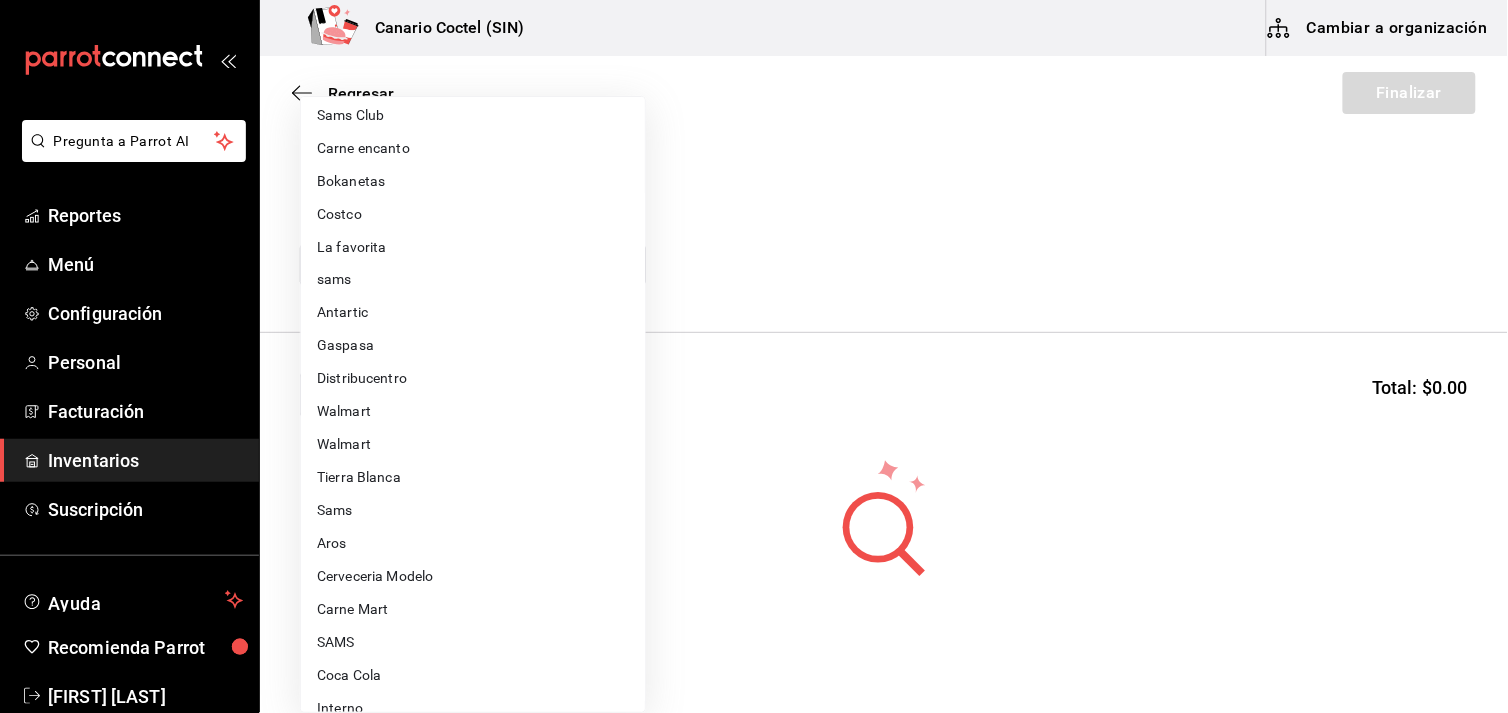 scroll, scrollTop: 686, scrollLeft: 0, axis: vertical 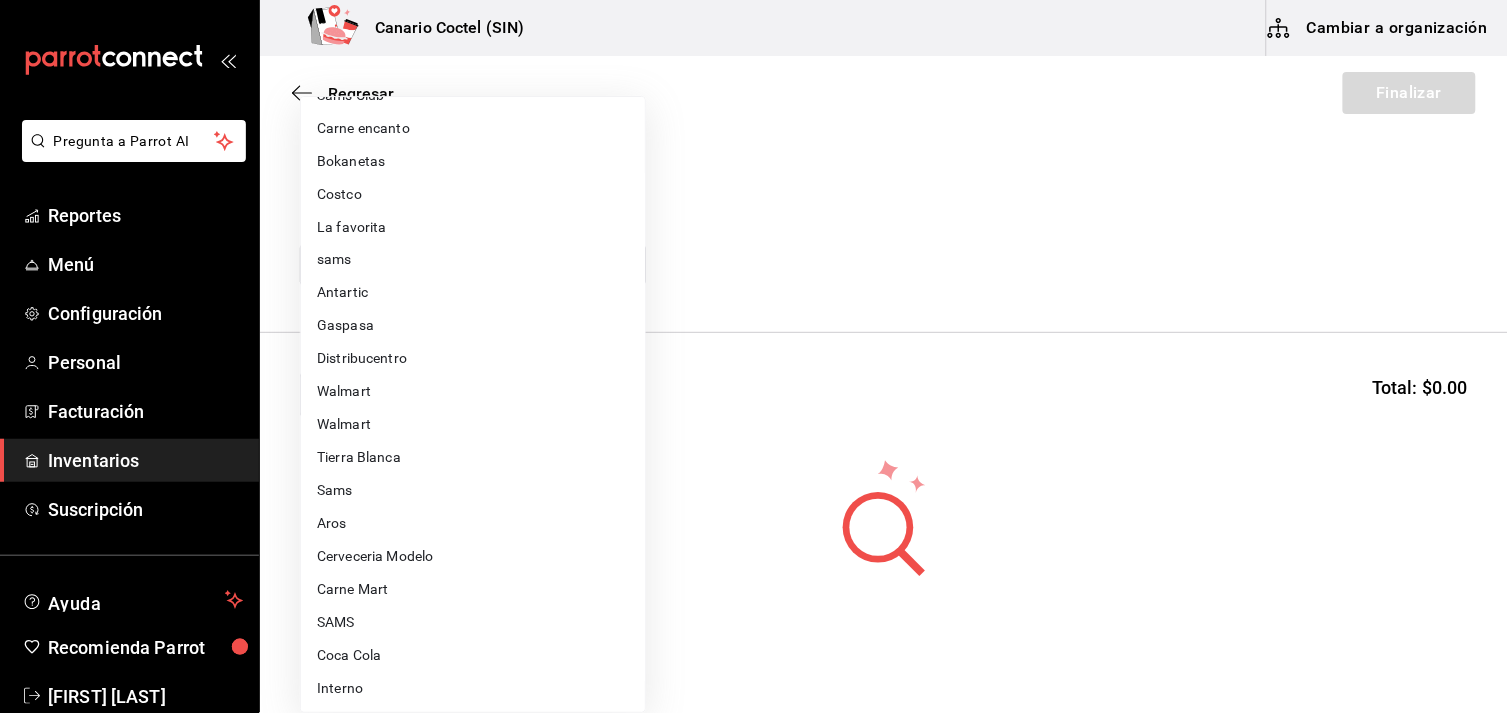 click on "Carne Mart" at bounding box center (473, 590) 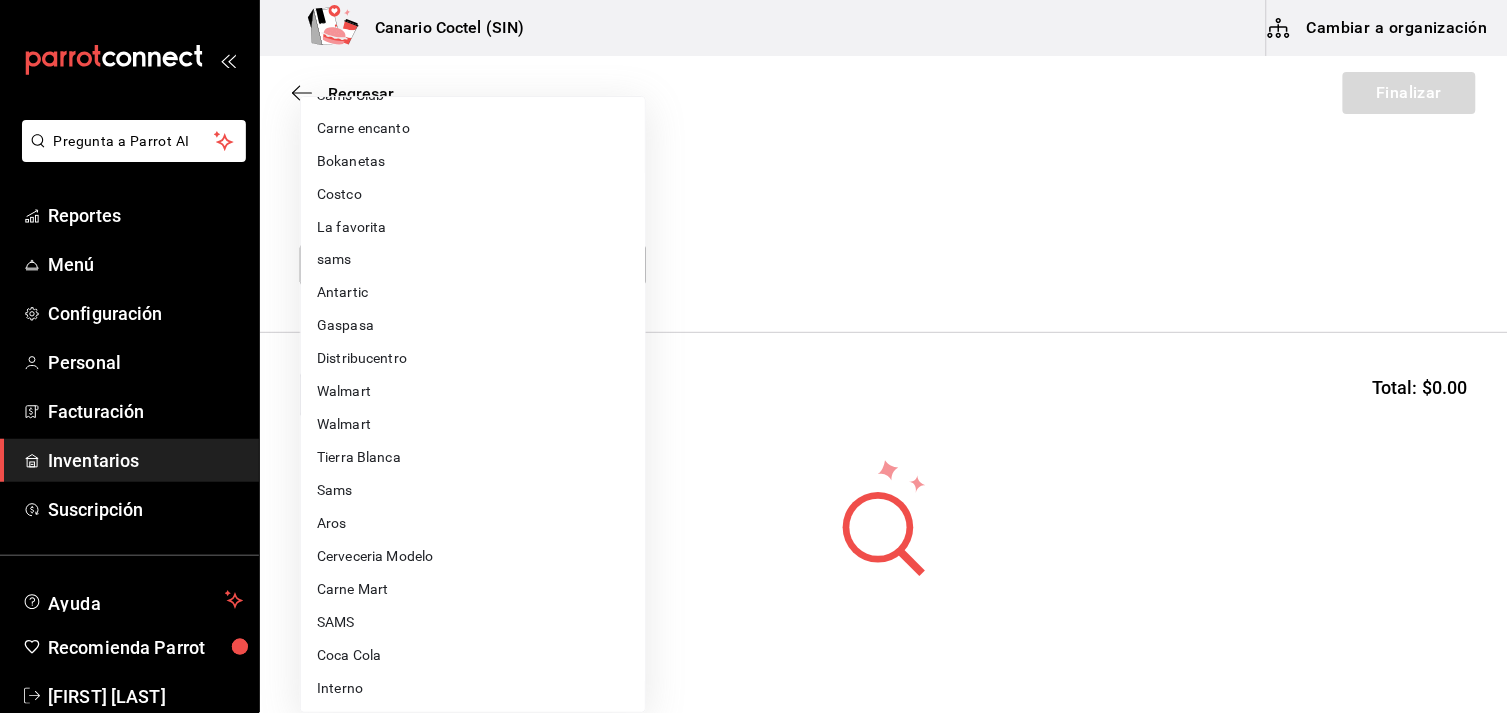 type on "08ec548a-11ed-439a-ae6d-c5ae10847d7a" 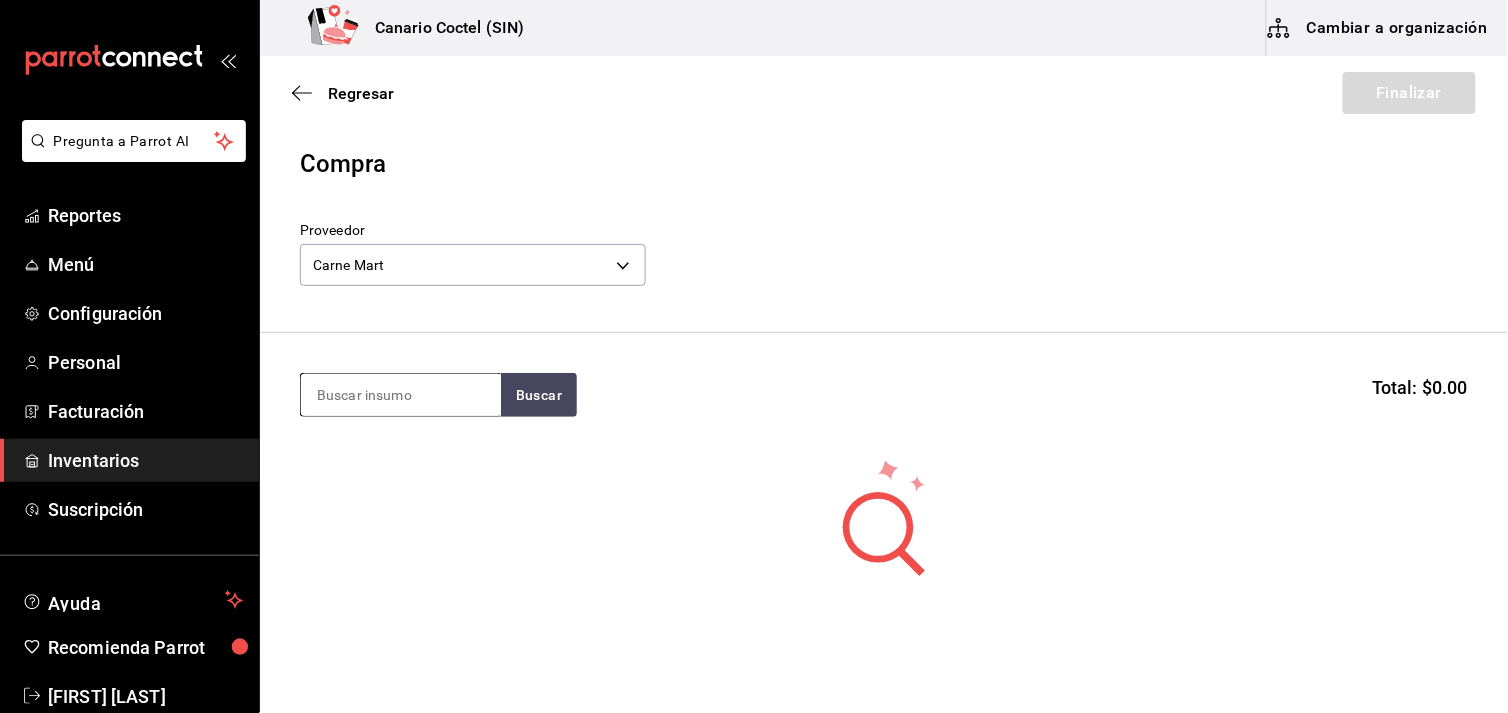 click at bounding box center (401, 395) 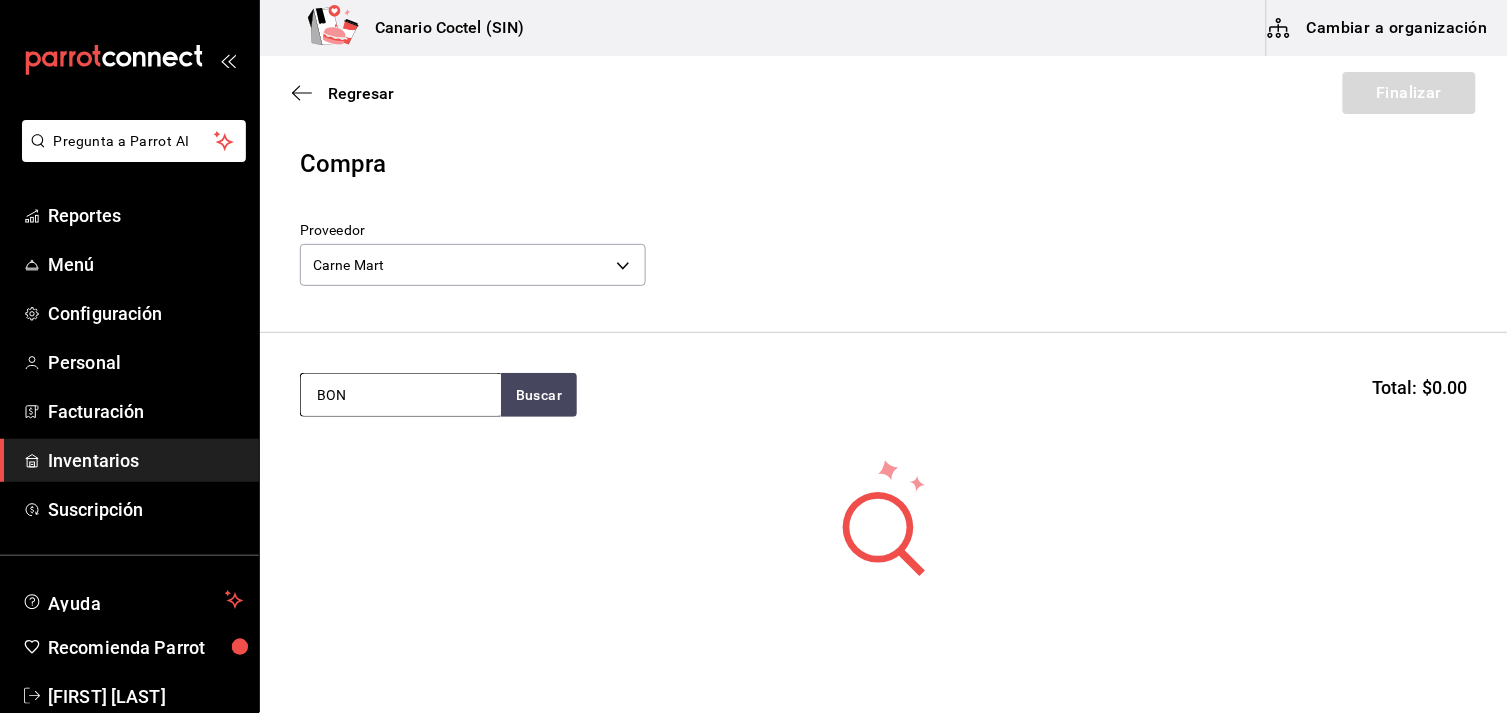 type on "BON" 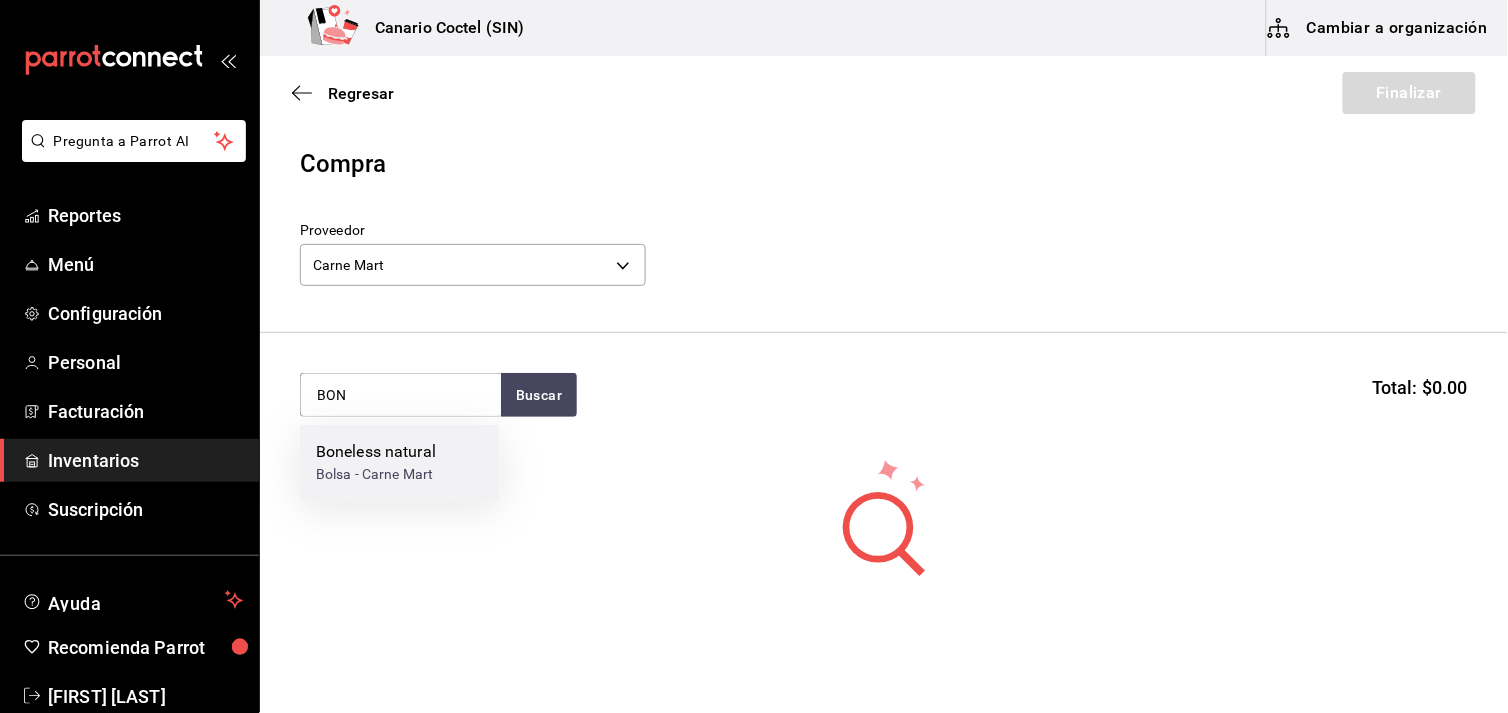 click on "Boneless natural" at bounding box center [376, 453] 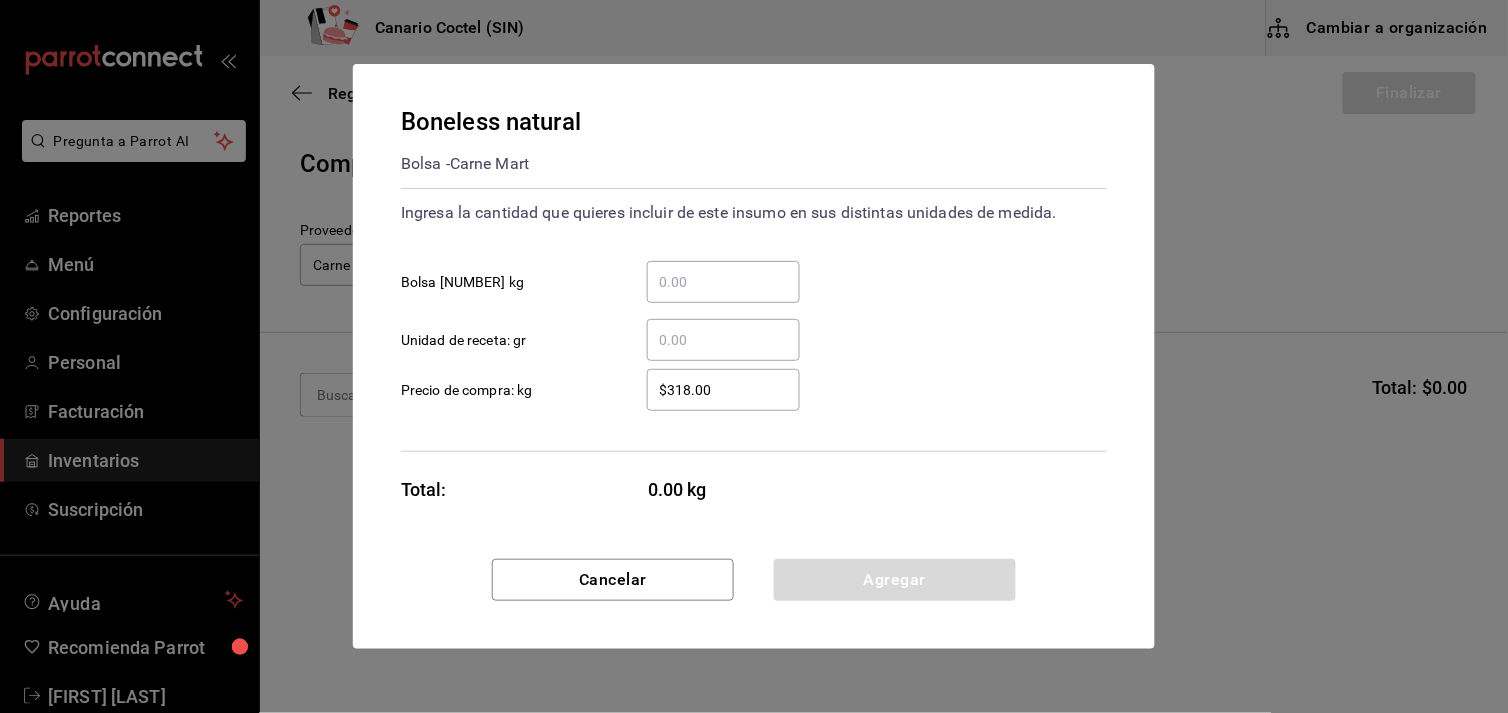 click on "Bolsa [NUMBER] kg" at bounding box center (723, 282) 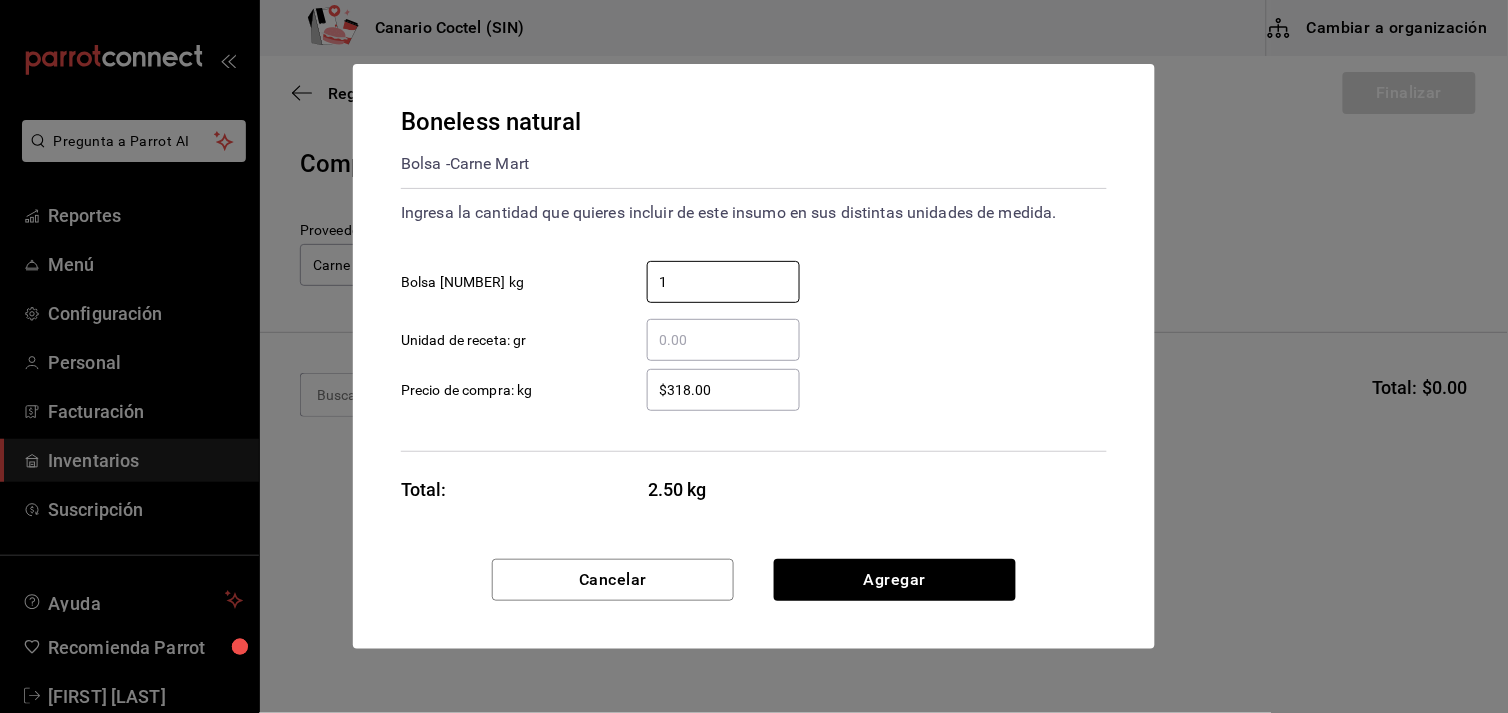 type on "1" 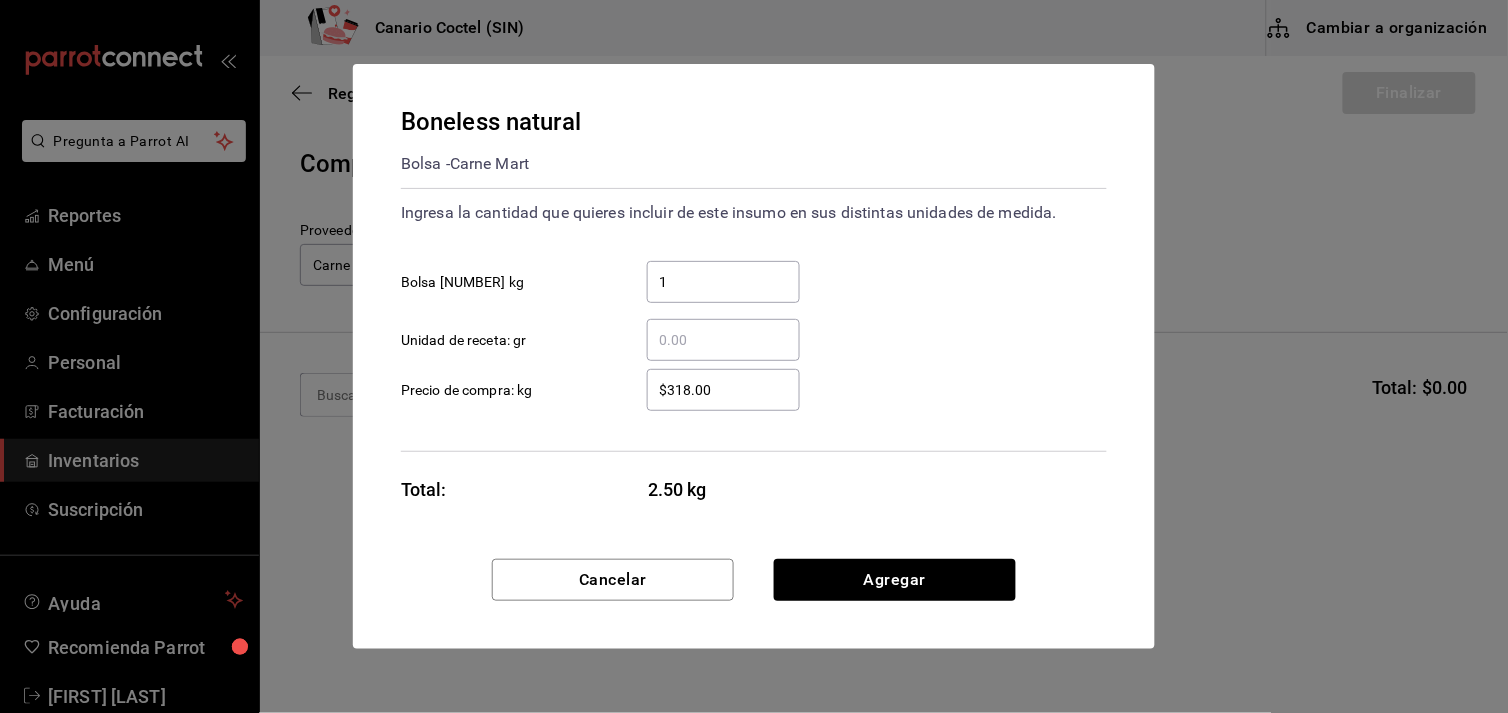 click on "$318.00" at bounding box center [723, 390] 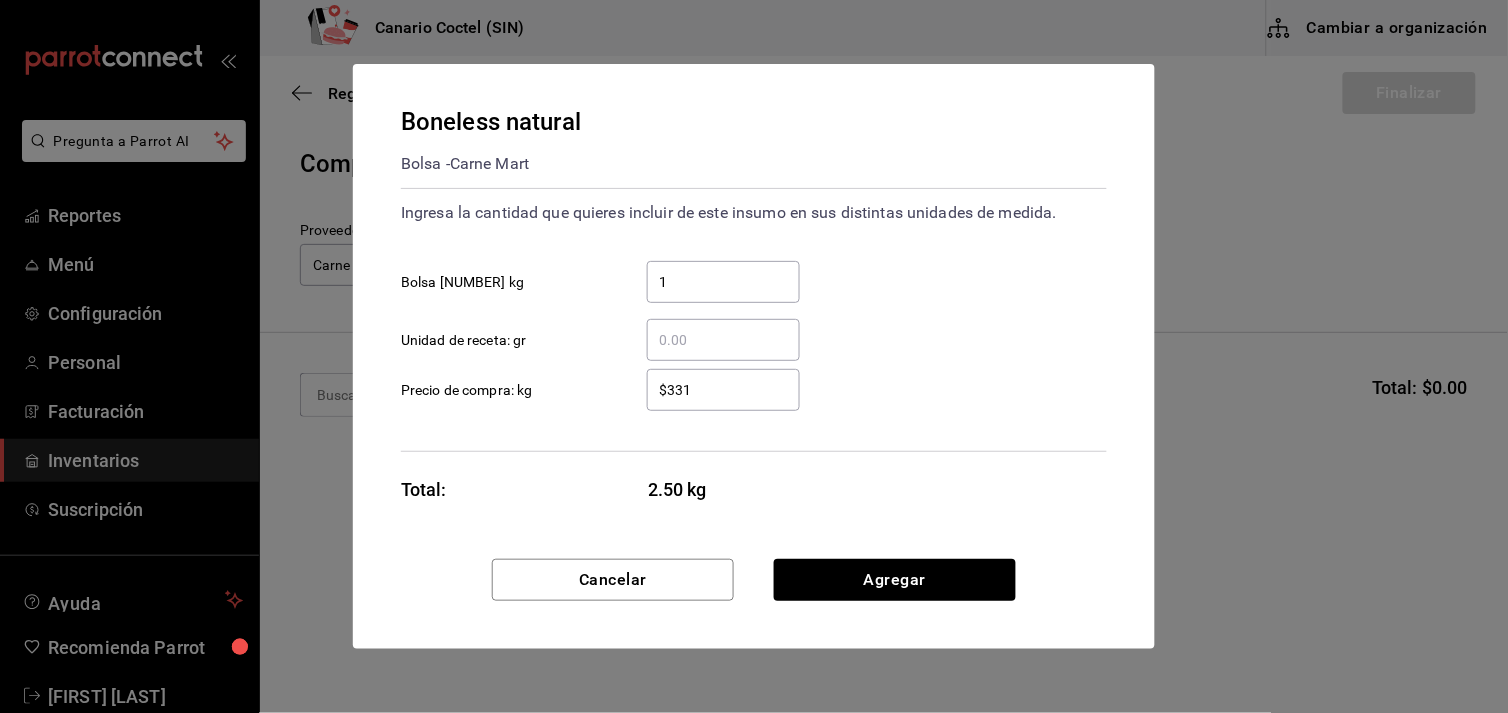 type on "$331" 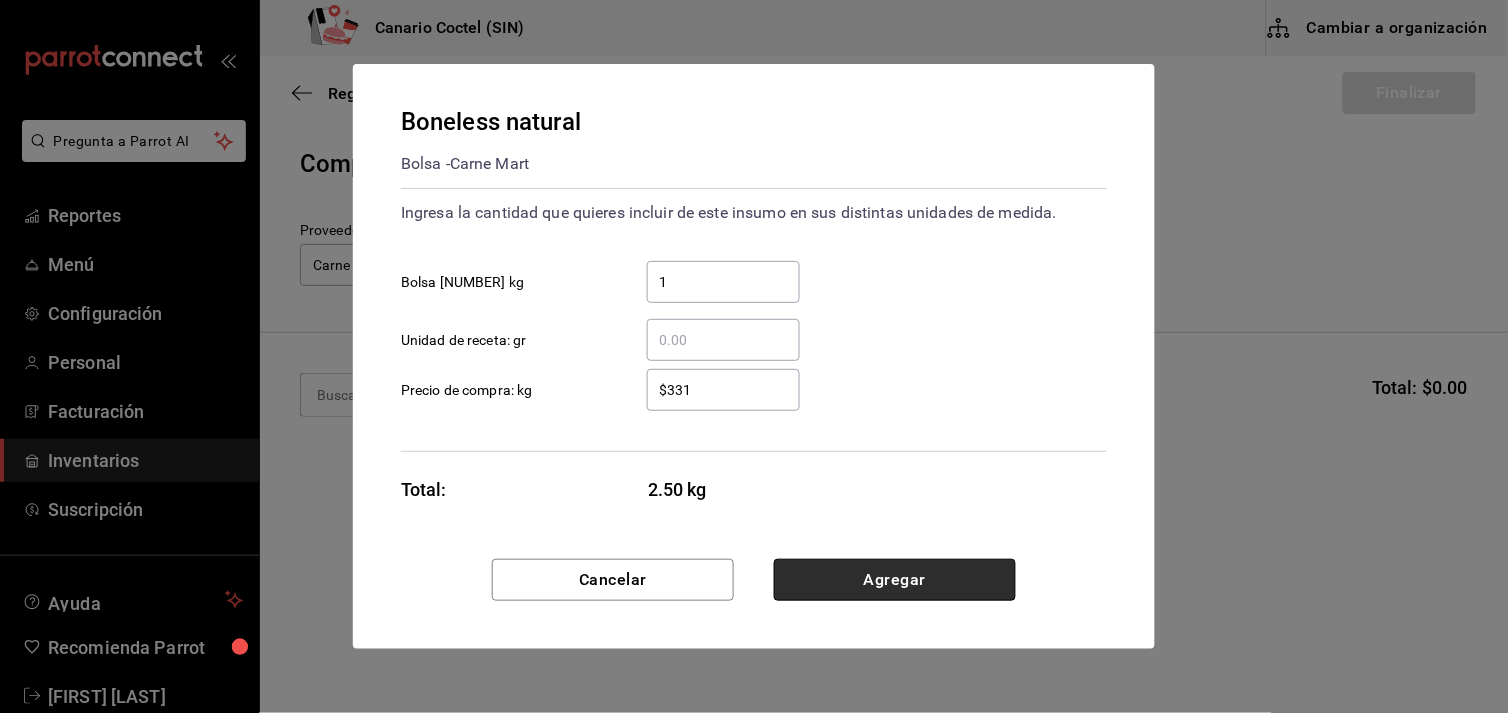 click on "Agregar" at bounding box center (895, 580) 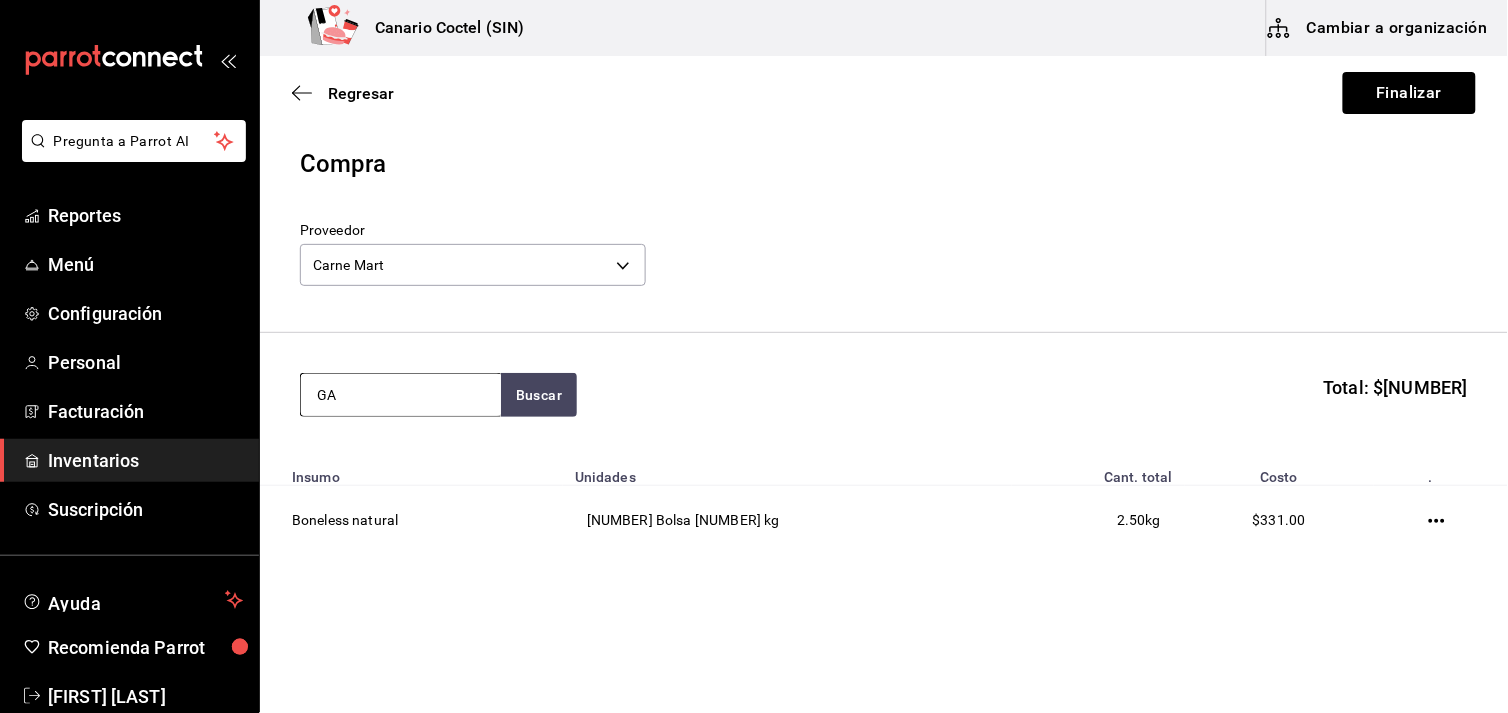 type on "G" 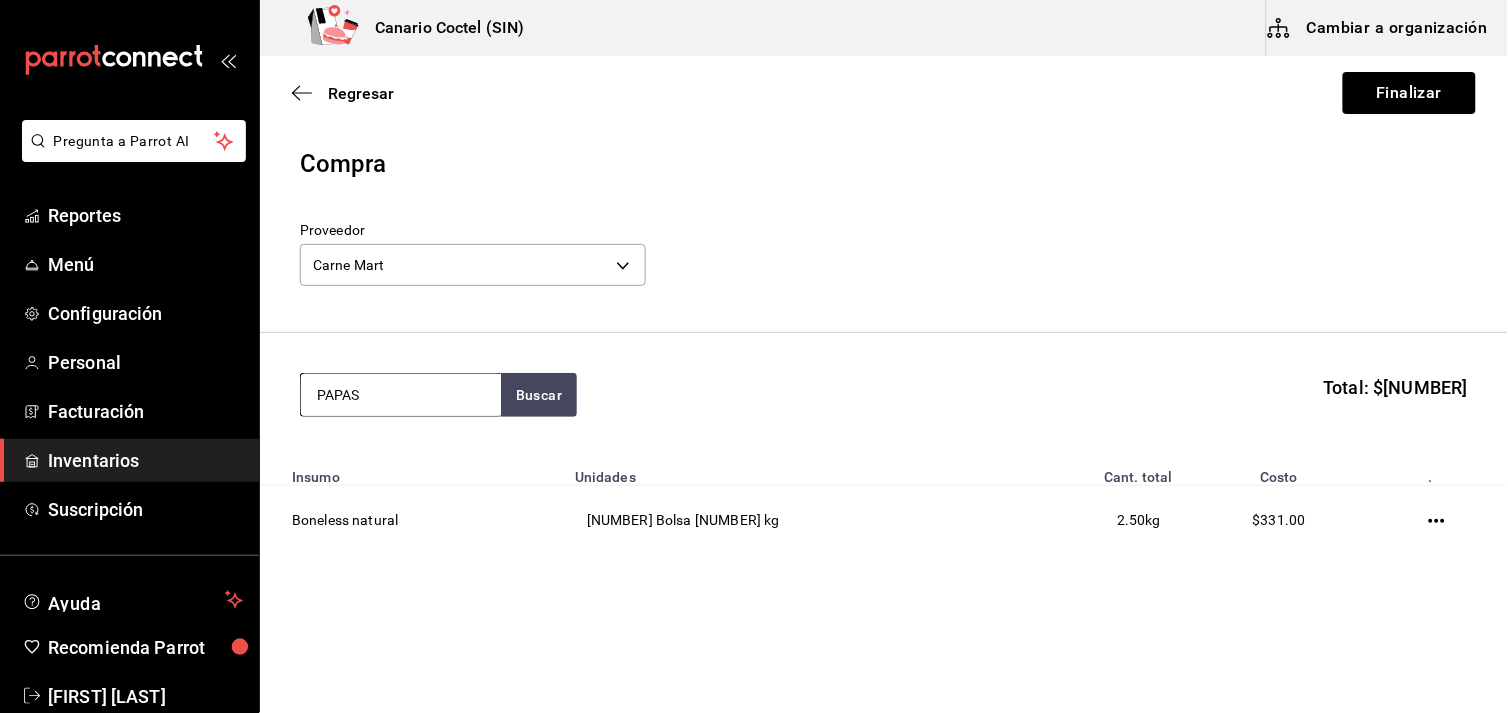 click on "PAPAS" at bounding box center (401, 395) 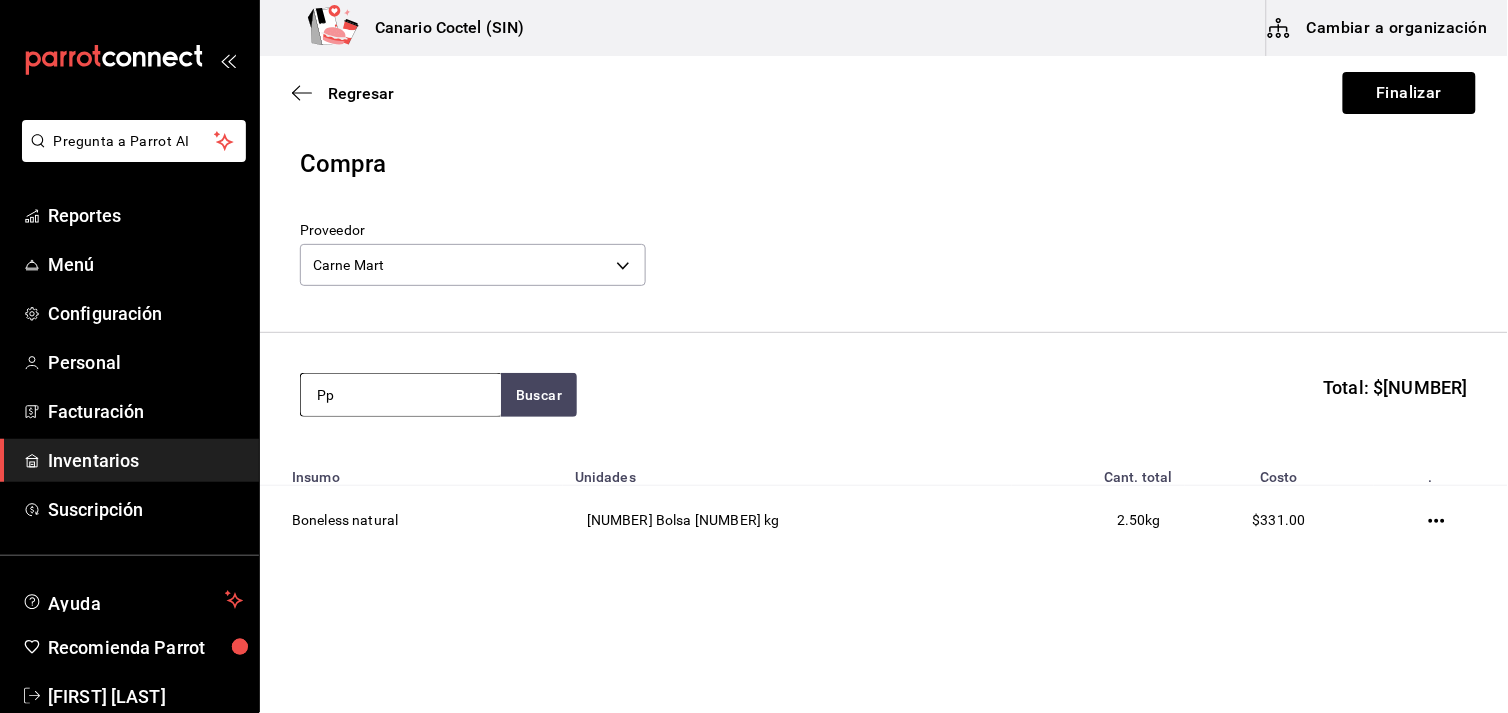 type on "P" 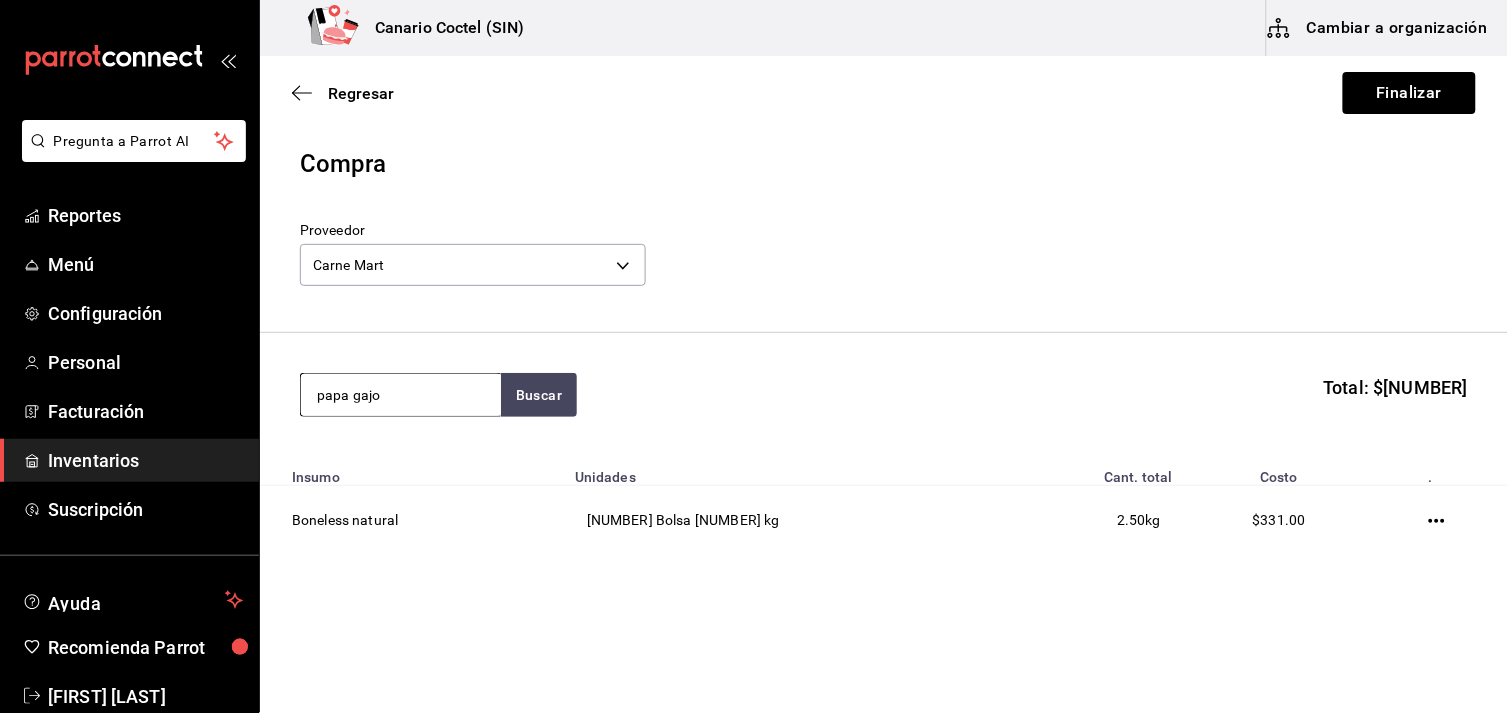 type on "papa gajo" 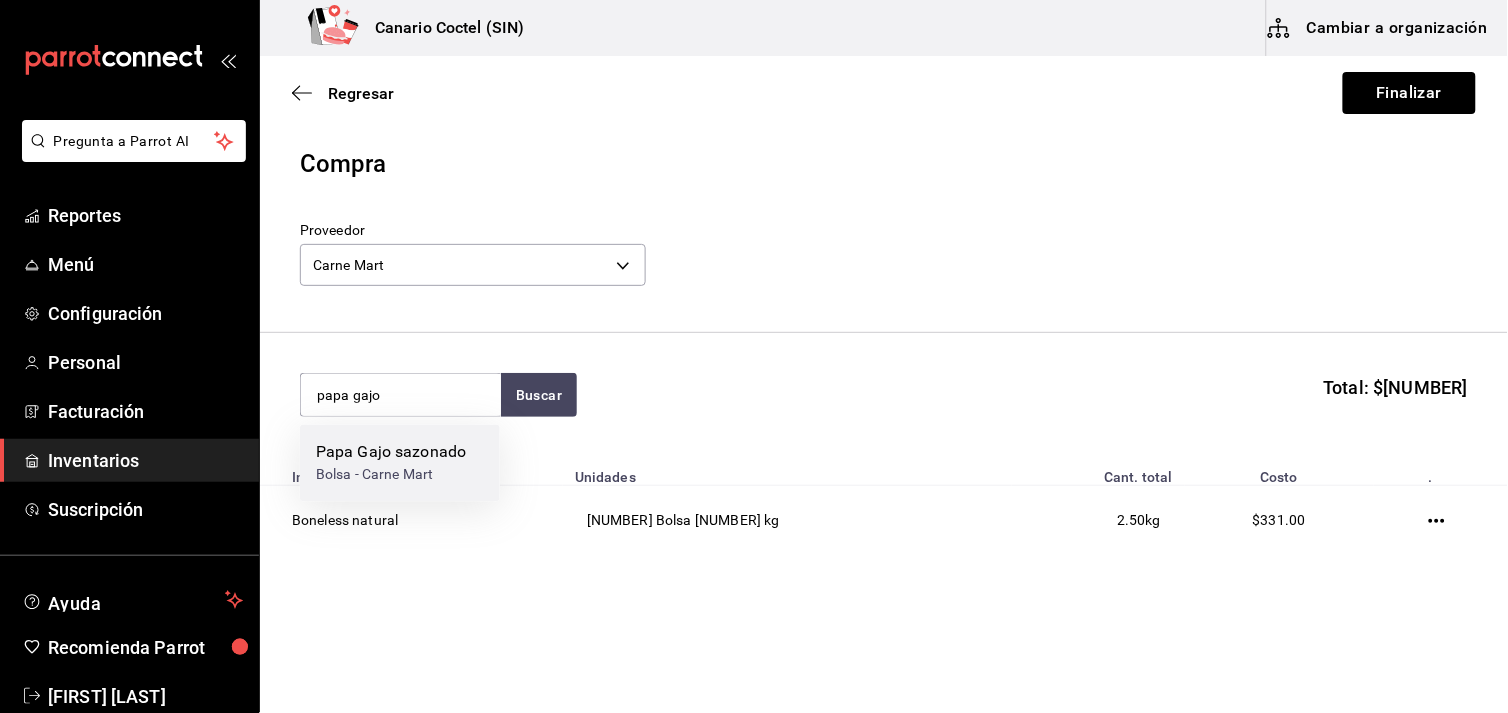 click on "Papa Gajo sazonado" at bounding box center (391, 453) 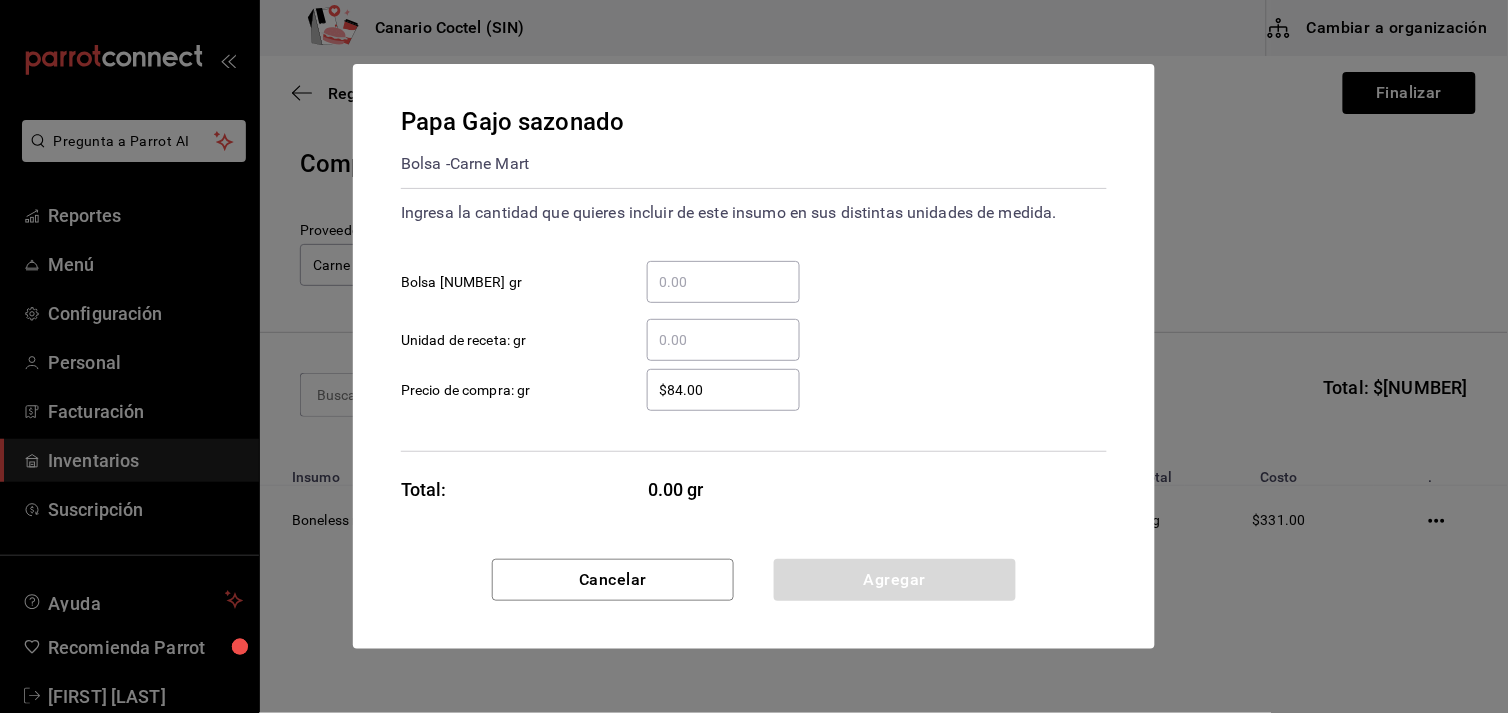 click on "​ Bolsa 1,000 gr" at bounding box center (723, 282) 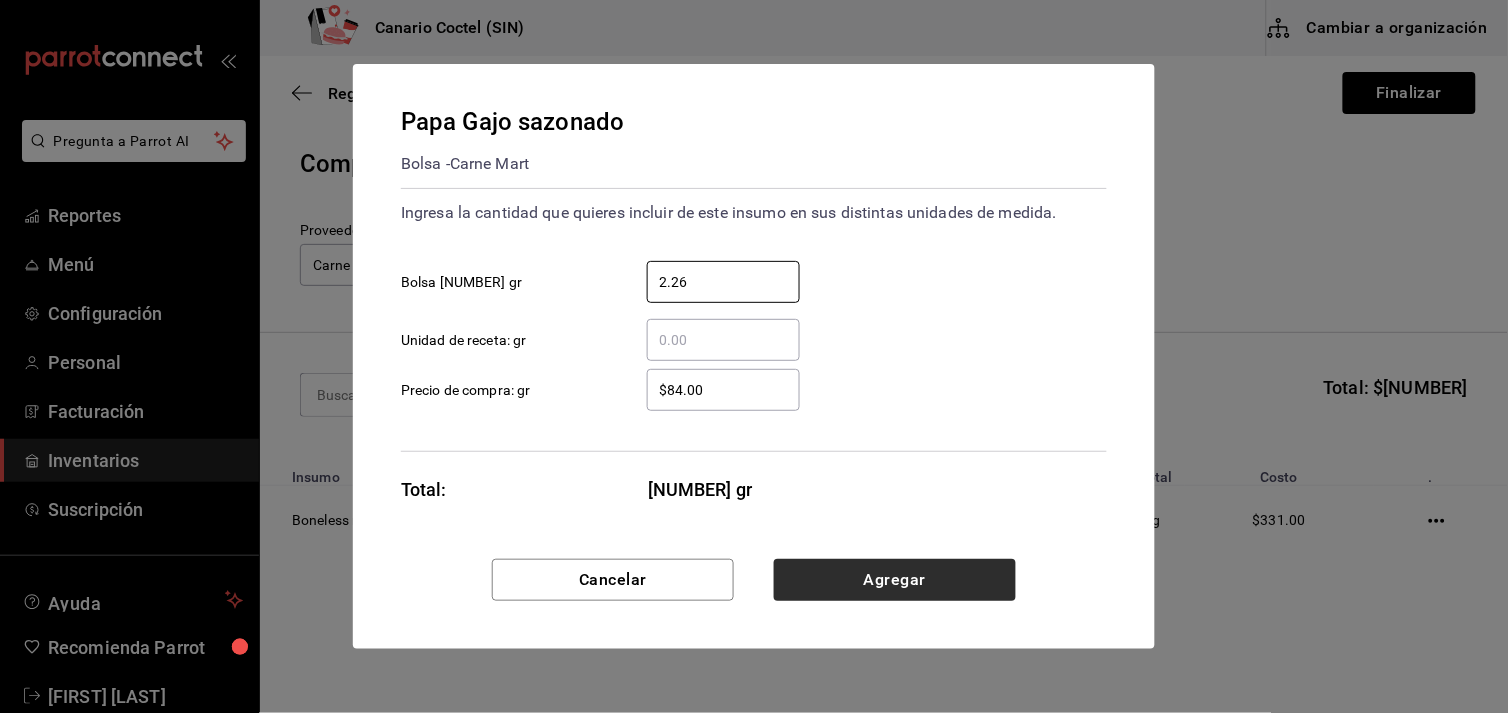 type on "2.26" 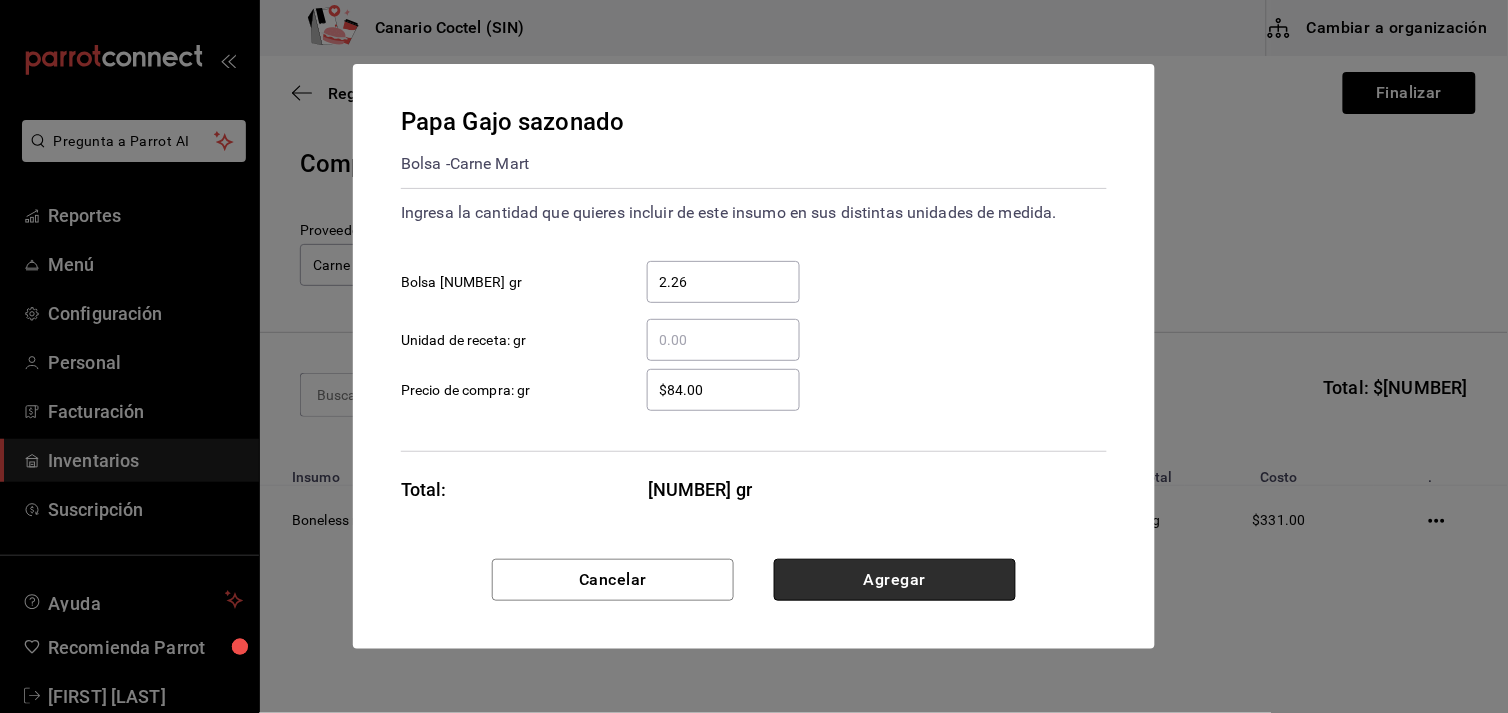 click on "Agregar" at bounding box center (895, 580) 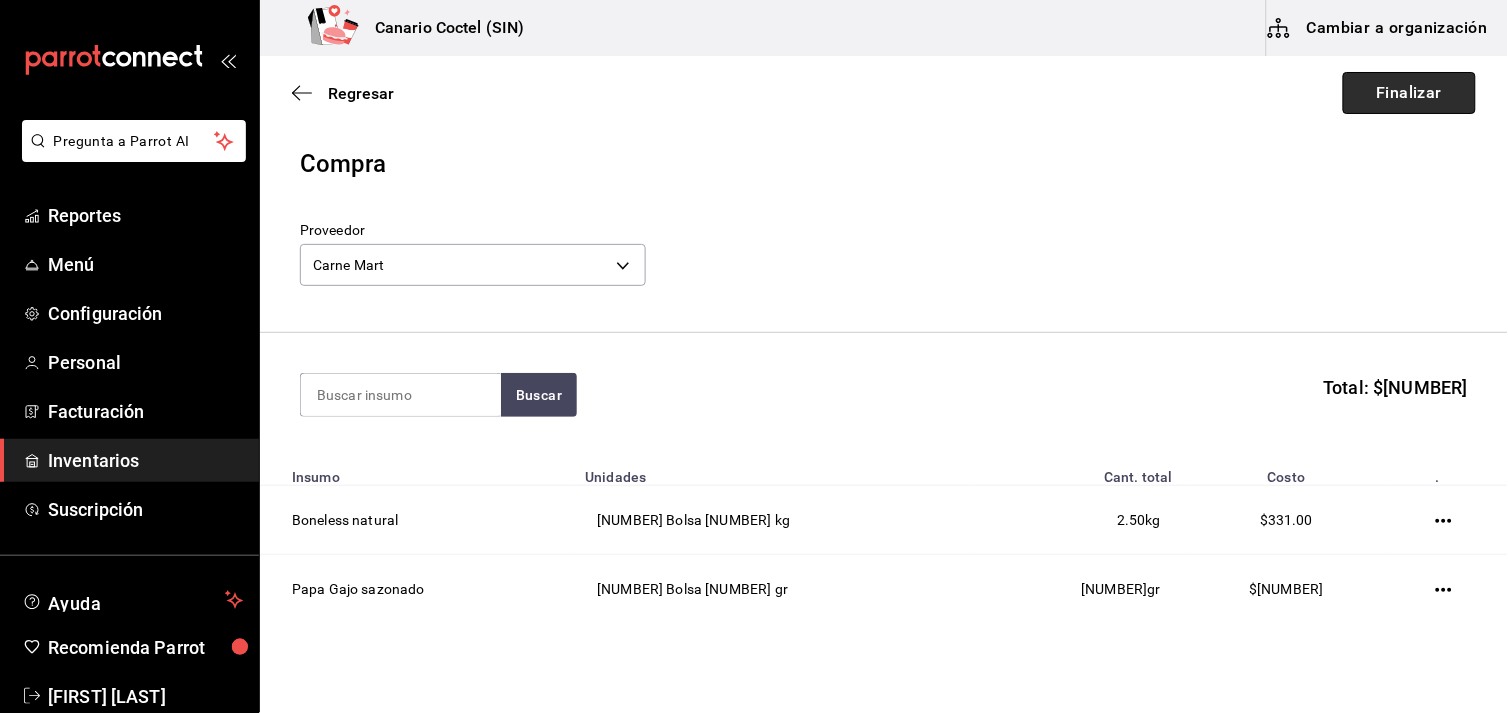 click on "Finalizar" at bounding box center [1409, 93] 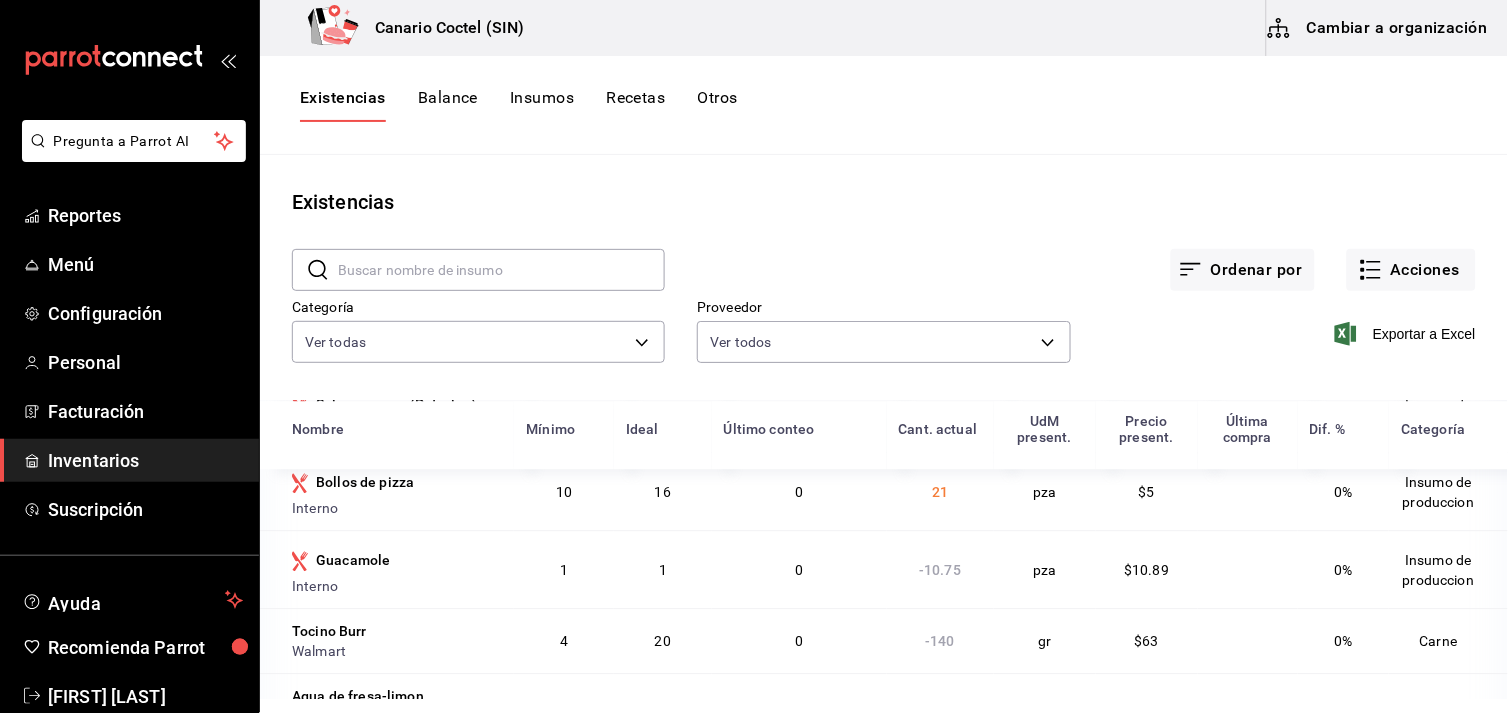 scroll, scrollTop: 4754, scrollLeft: 0, axis: vertical 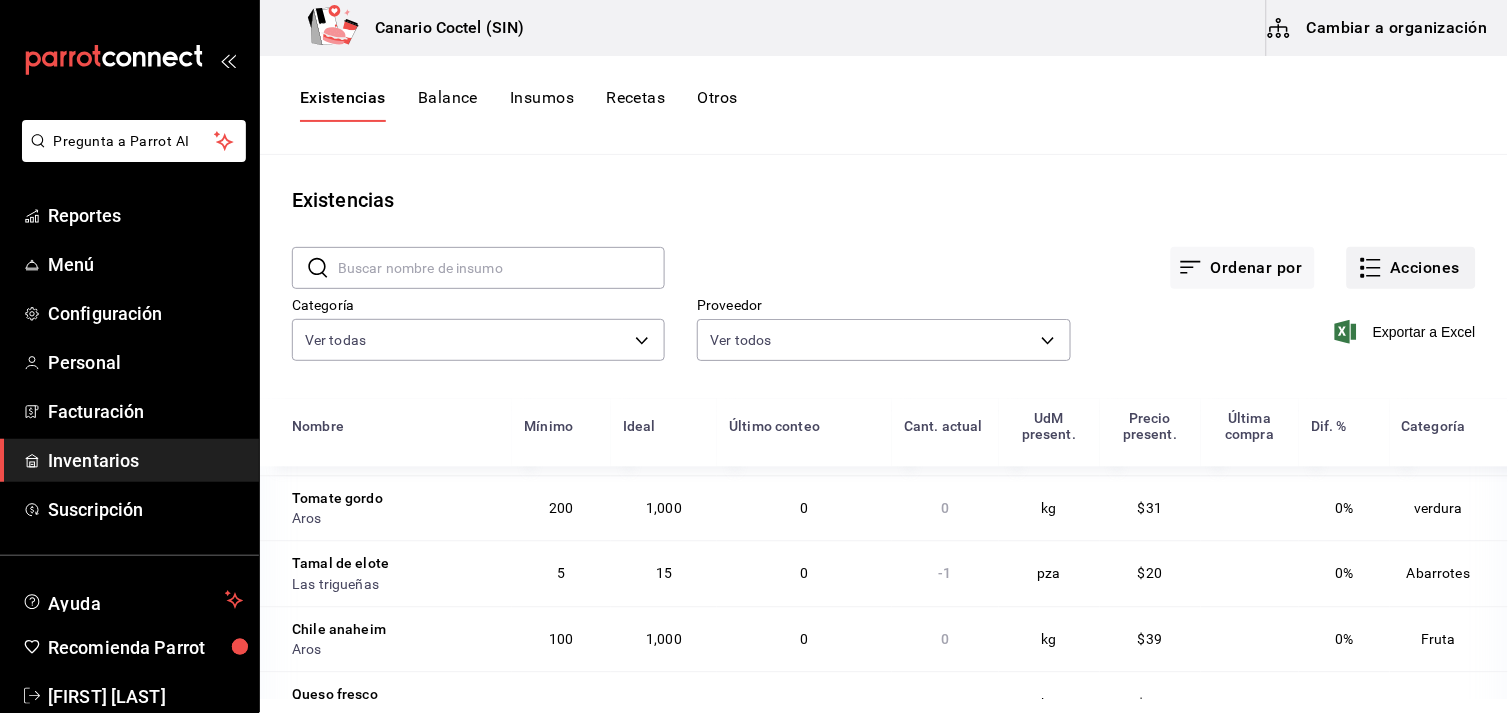 click on "Acciones" at bounding box center [1411, 268] 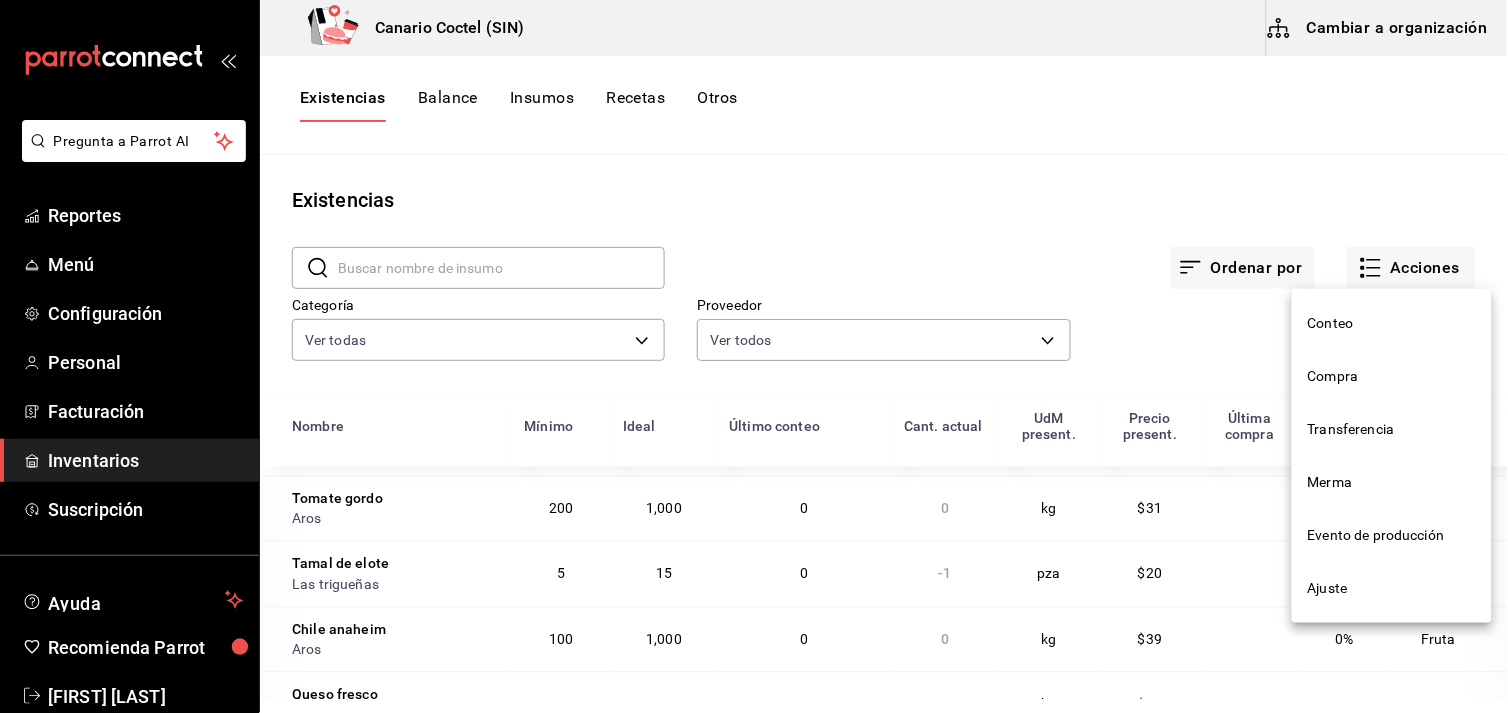 click on "Compra" at bounding box center [1392, 376] 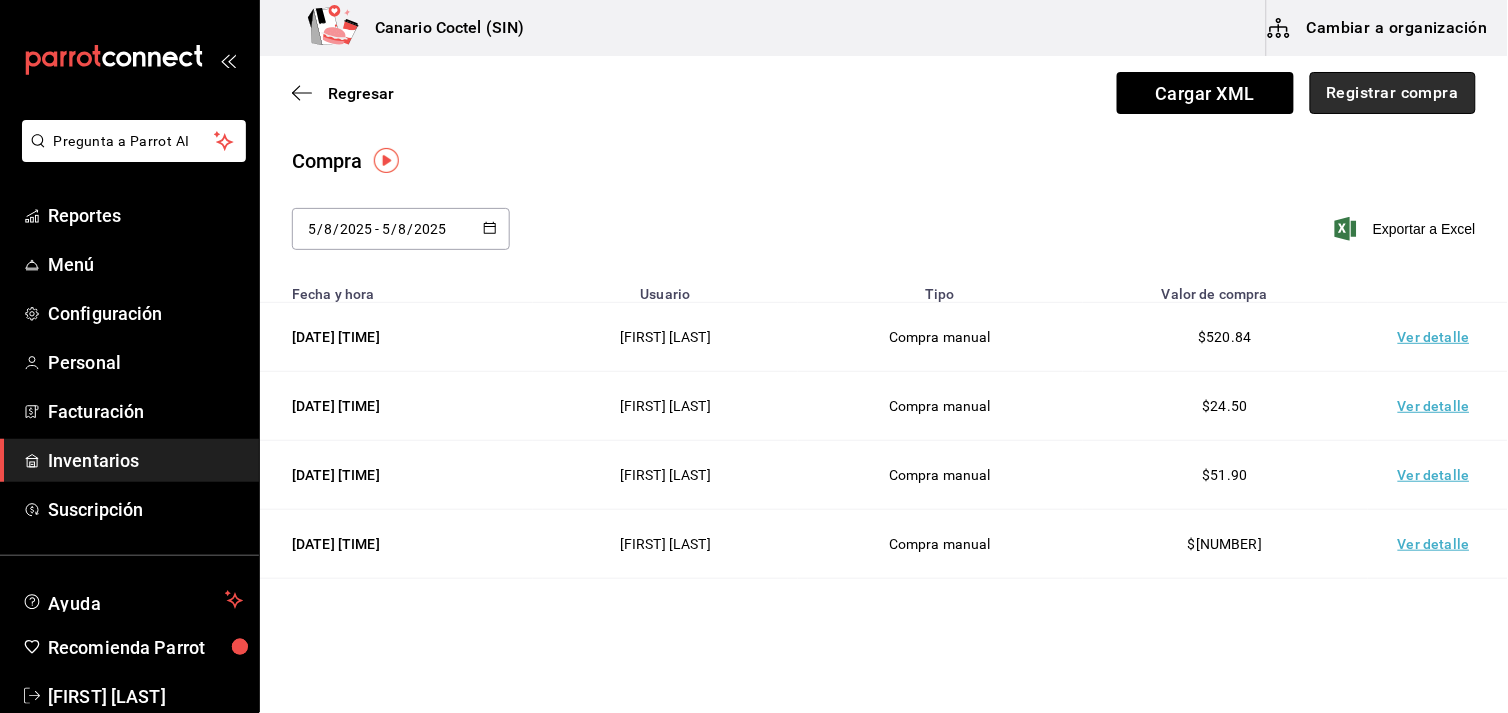 click on "Registrar compra" at bounding box center [1393, 93] 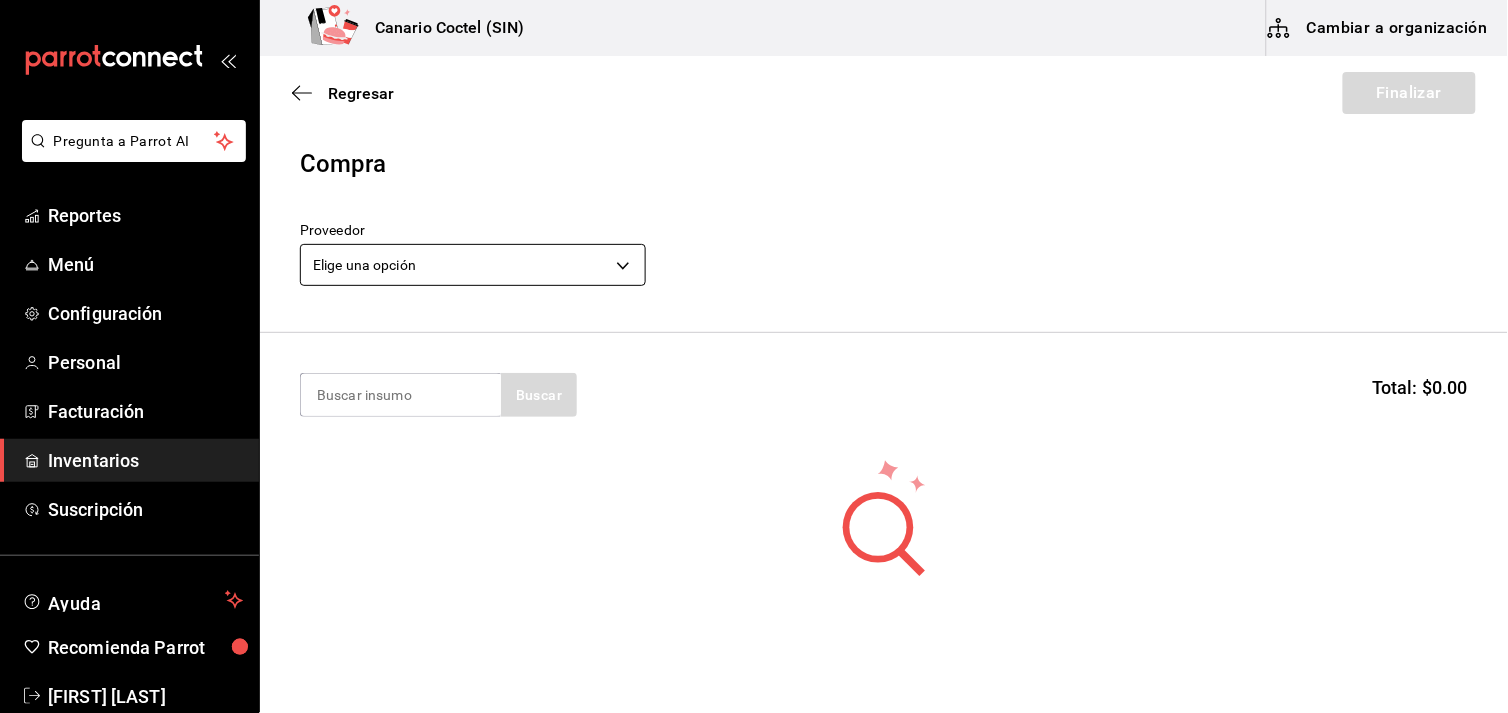 click on "Pregunta a Parrot AI Reportes   Menú   Configuración   Personal   Facturación   Inventarios   Suscripción   Ayuda Recomienda Parrot   Fernando Valdez   Sugerir nueva función   Canario Coctel (SIN) Cambiar a organización Regresar Finalizar Compra Proveedor Elige una opción default Buscar Total: $0.00 No hay insumos a mostrar. Busca un insumo para agregarlo a la lista GANA 1 MES GRATIS EN TU SUSCRIPCIÓN AQUÍ ¿Recuerdas cómo empezó tu restaurante?
Hoy puedes ayudar a un colega a tener el mismo cambio que tú viviste.
Recomienda Parrot directamente desde tu Portal Administrador.
Es fácil y rápido.
🎁 Por cada restaurante que se una, ganas 1 mes gratis. Ver video tutorial Ir a video Pregunta a Parrot AI Reportes   Menú   Configuración   Personal   Facturación   Inventarios   Suscripción   Ayuda Recomienda Parrot   Fernando Valdez   Sugerir nueva función   Editar Eliminar Visitar centro de ayuda (81) 2046 6363 soporte@parrotsoftware.io Visitar centro de ayuda (81) 2046 6363" at bounding box center (754, 300) 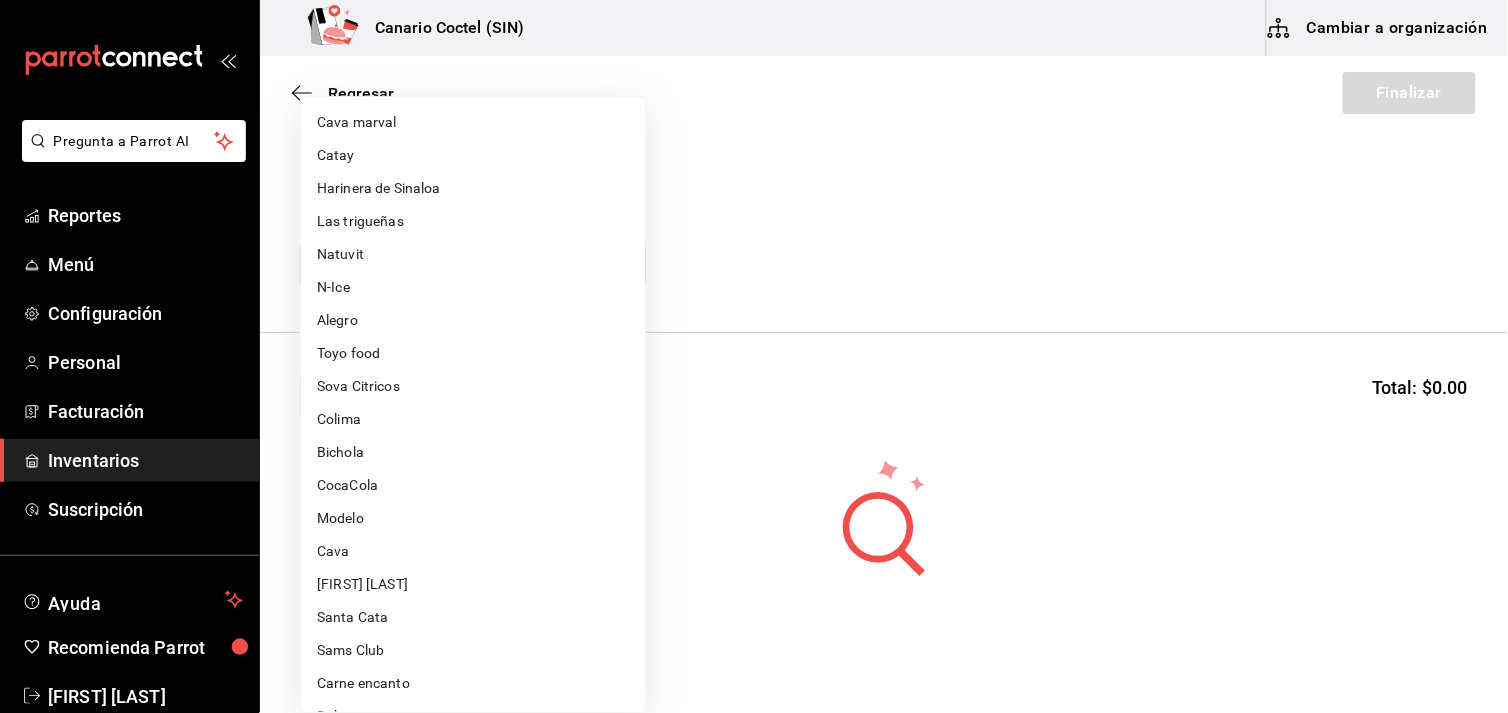 scroll, scrollTop: 0, scrollLeft: 0, axis: both 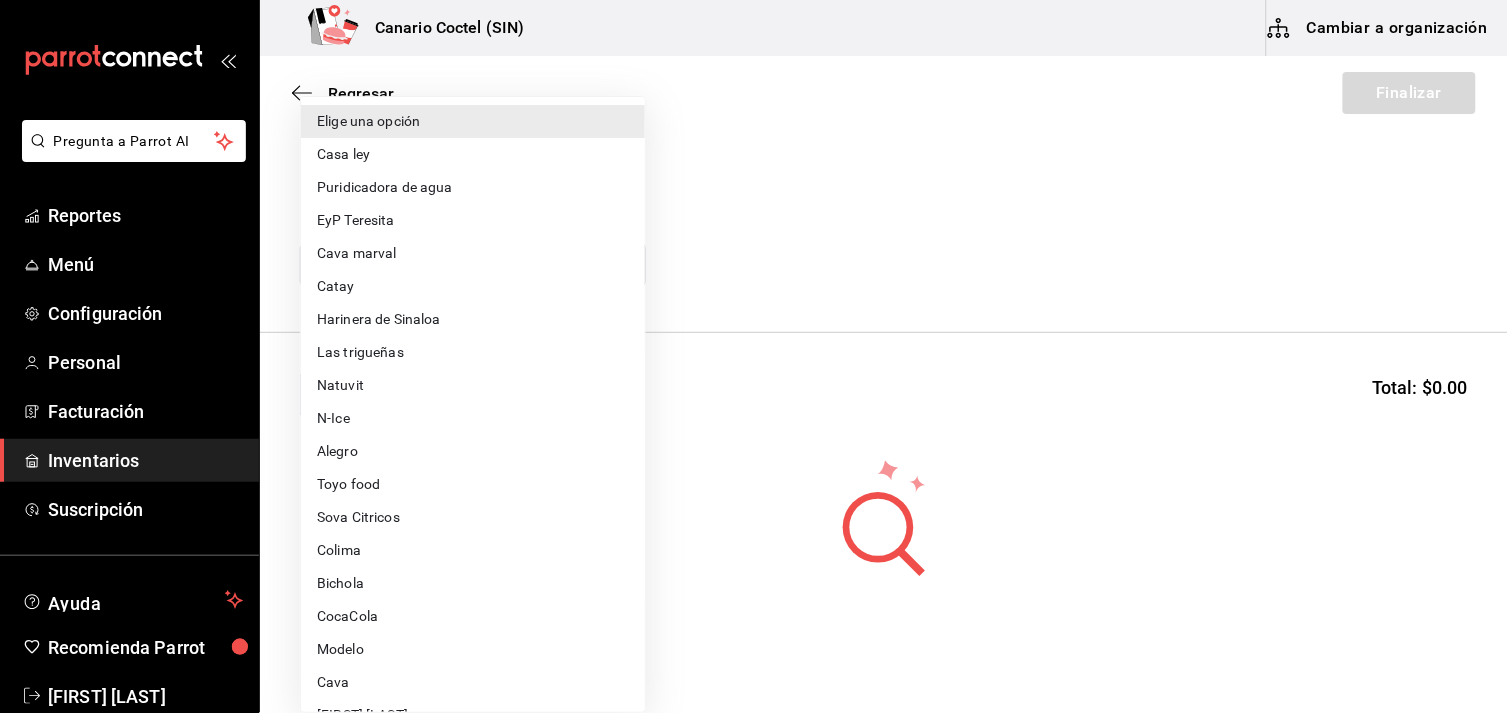 click on "Las trigueñas" at bounding box center [473, 352] 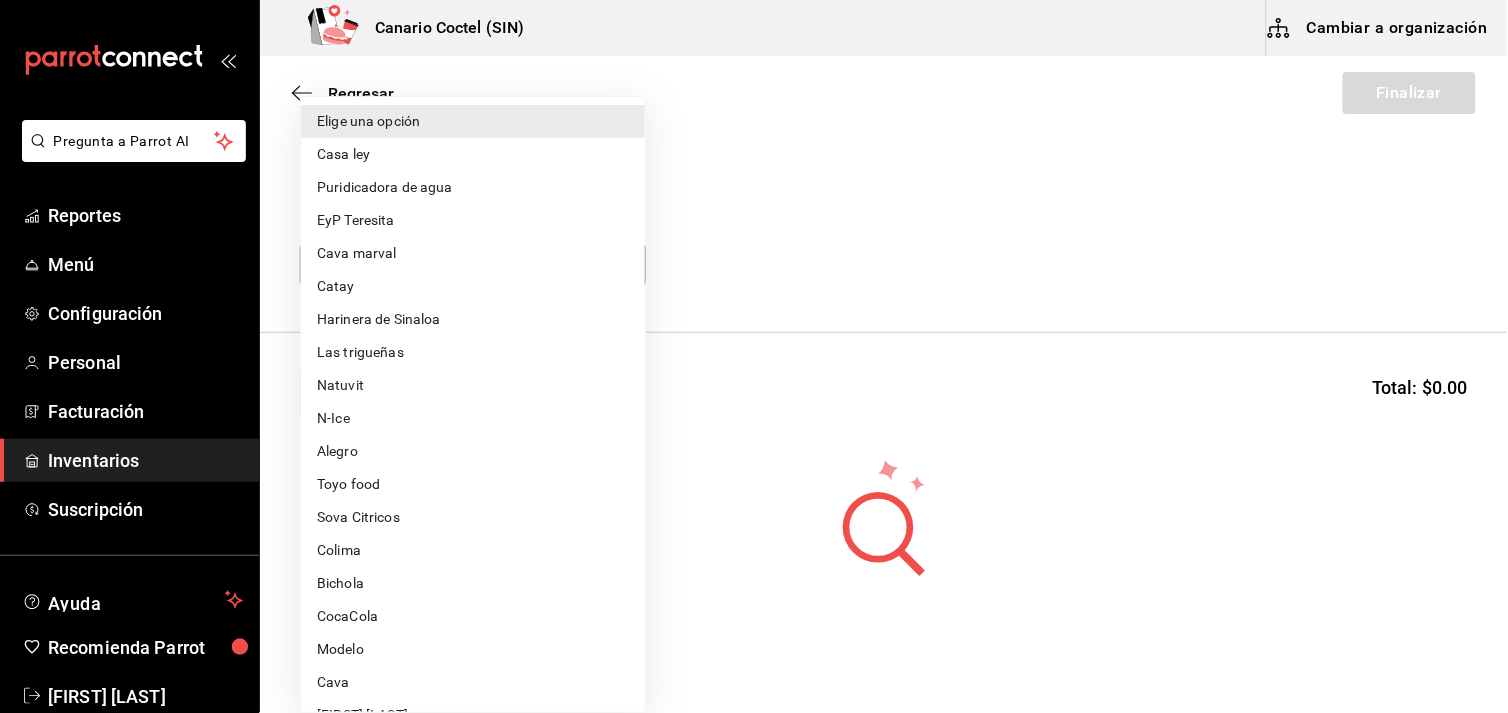 type on "081234cb-7524-4d68-a0d7-d57cbc2f840f" 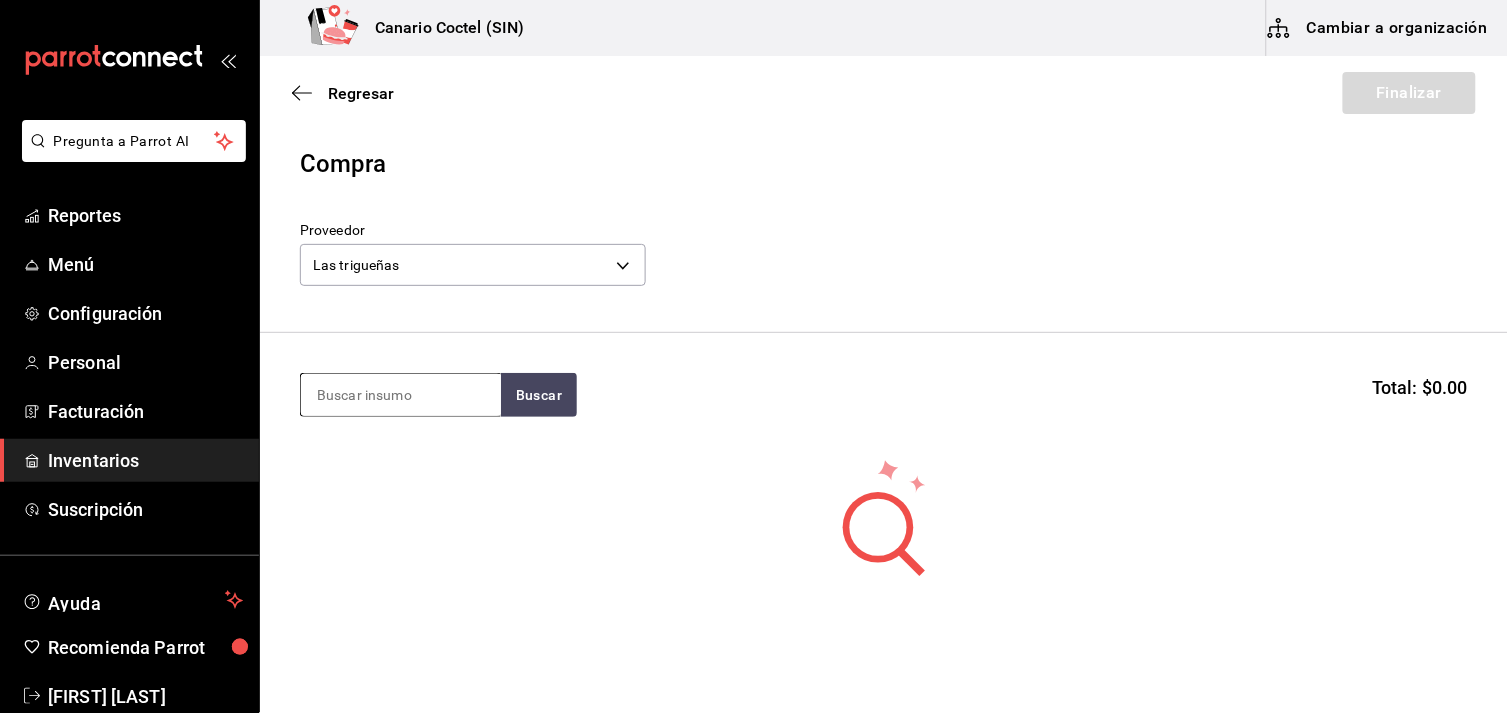 click at bounding box center (401, 395) 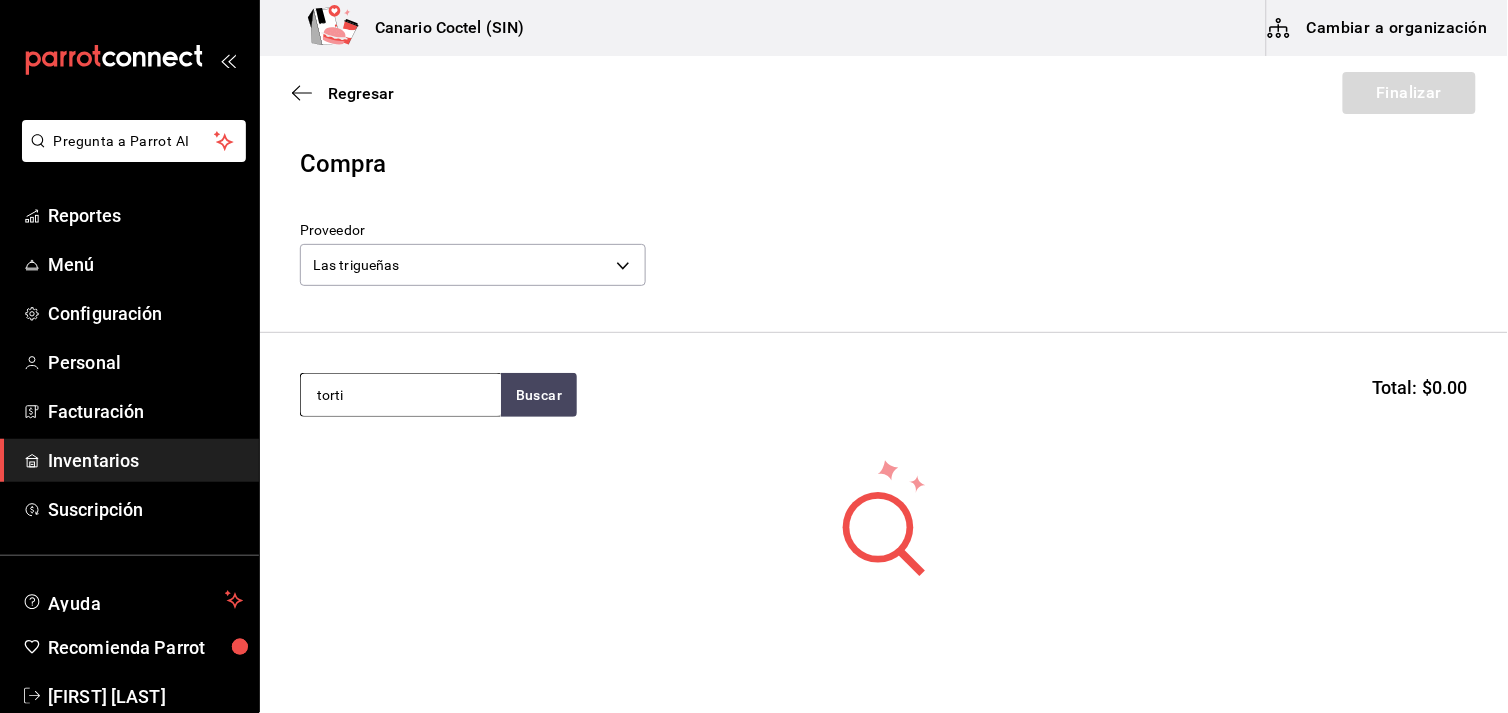 type on "torti" 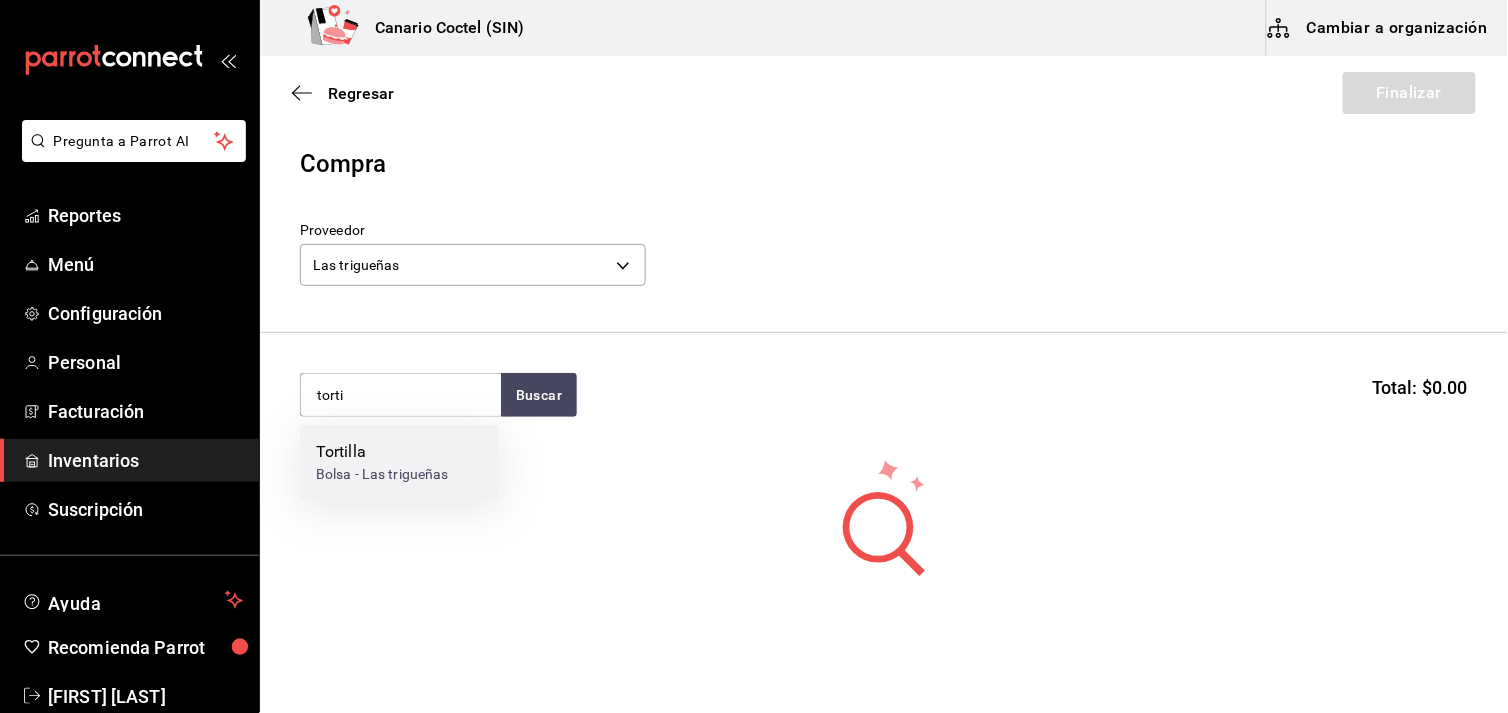 click on "Bolsa - Las trigueñas" at bounding box center [382, 475] 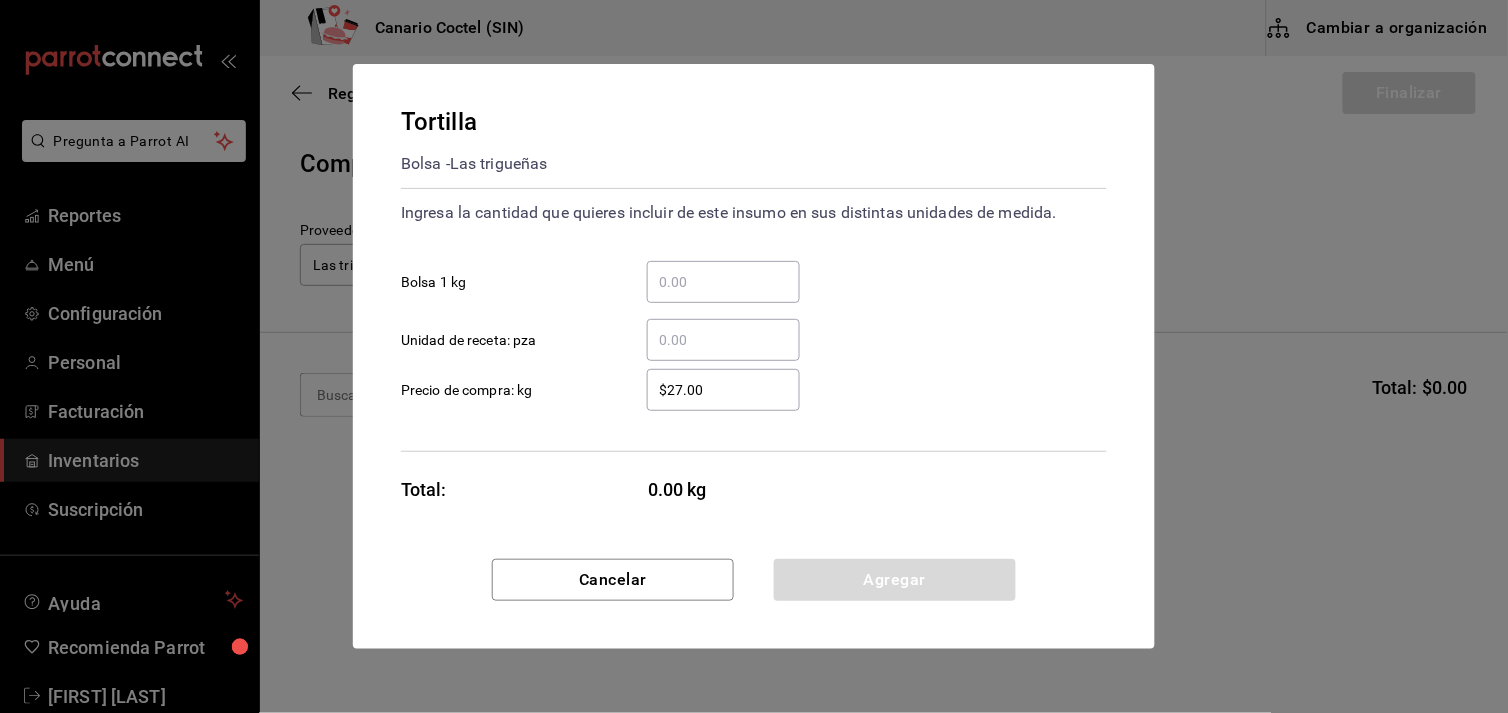 click on "​" at bounding box center (723, 282) 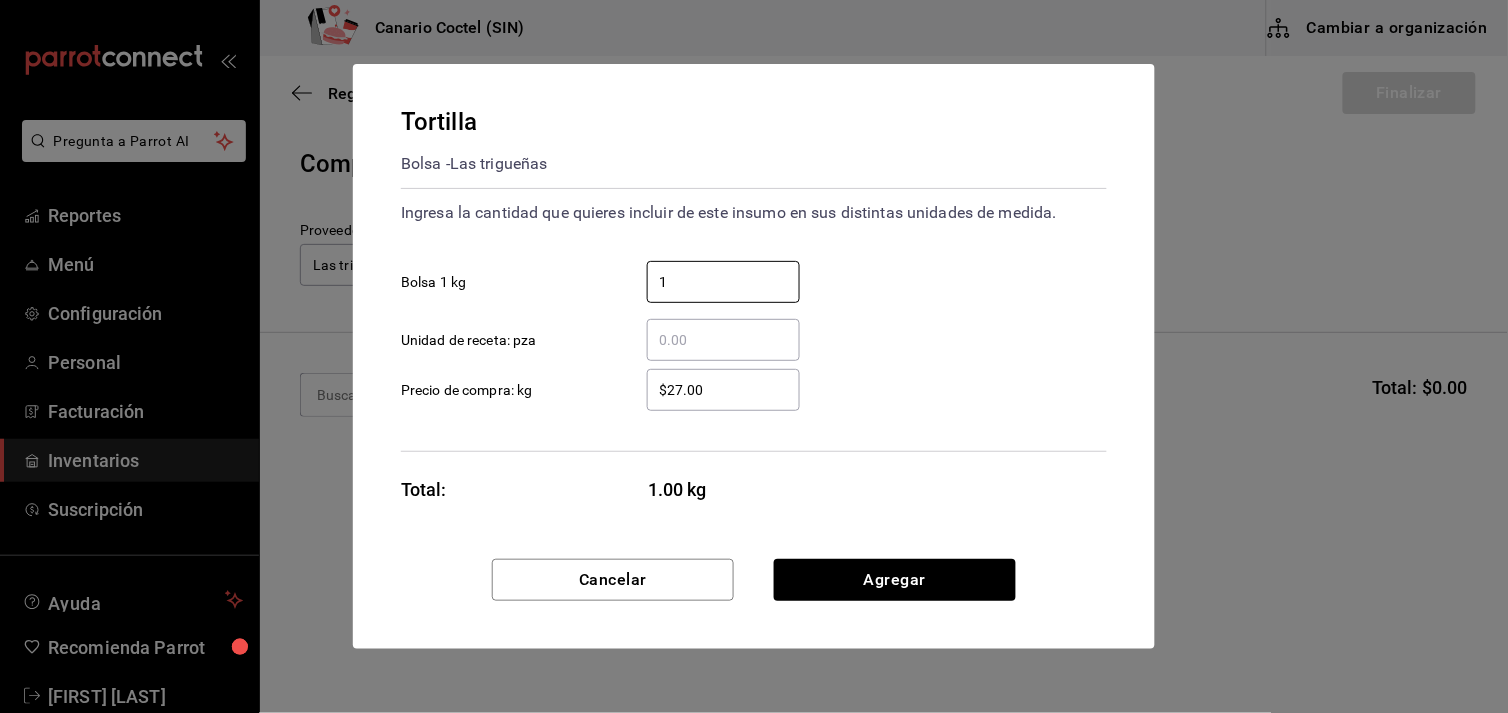 type on "1" 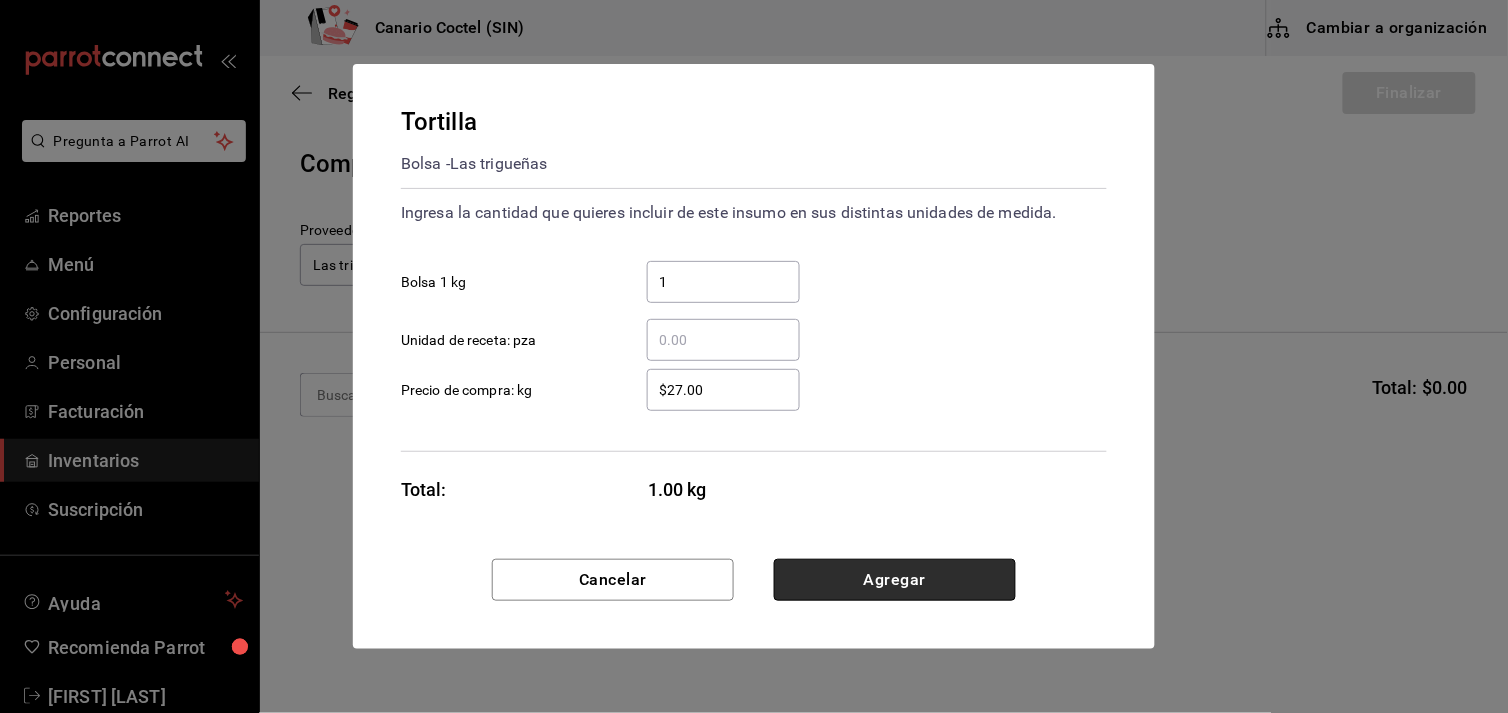 click on "Agregar" at bounding box center [895, 580] 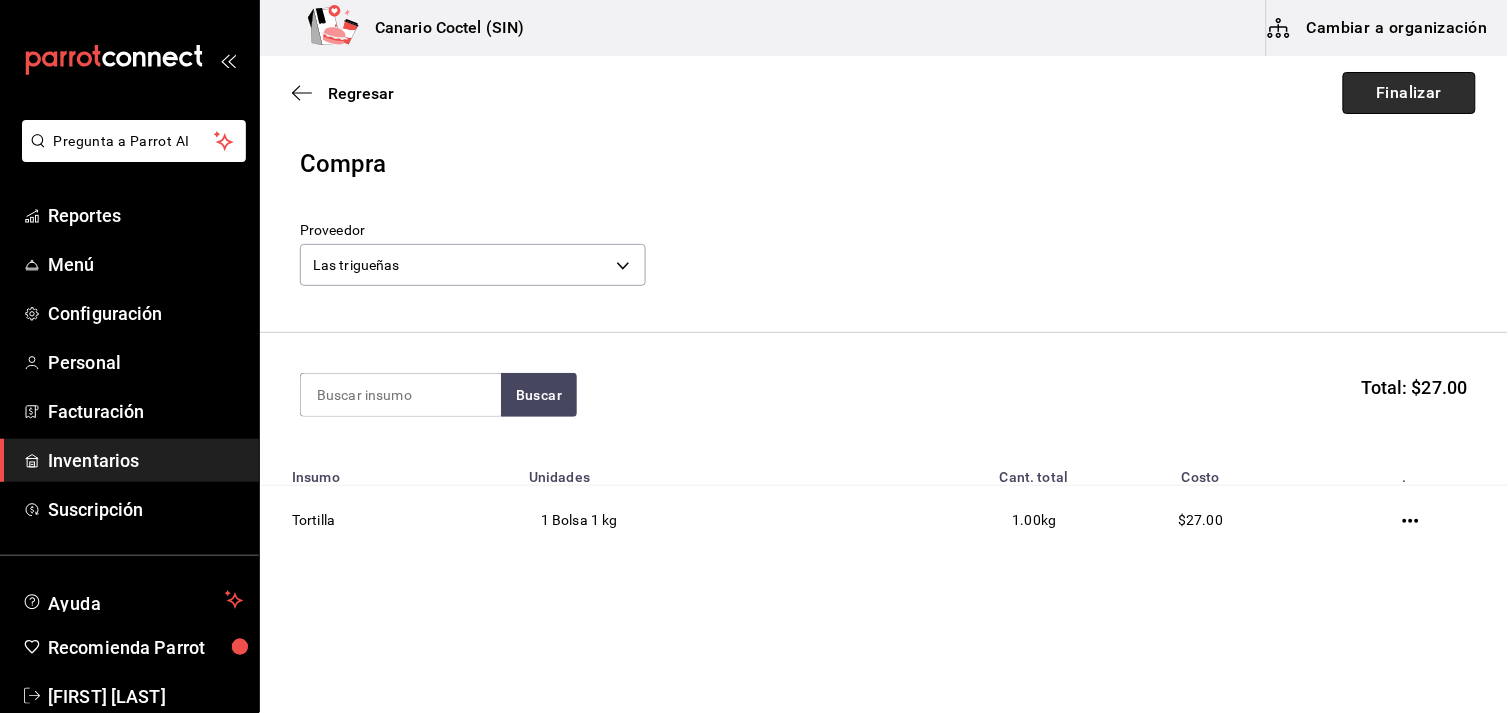 click on "Finalizar" at bounding box center (1409, 93) 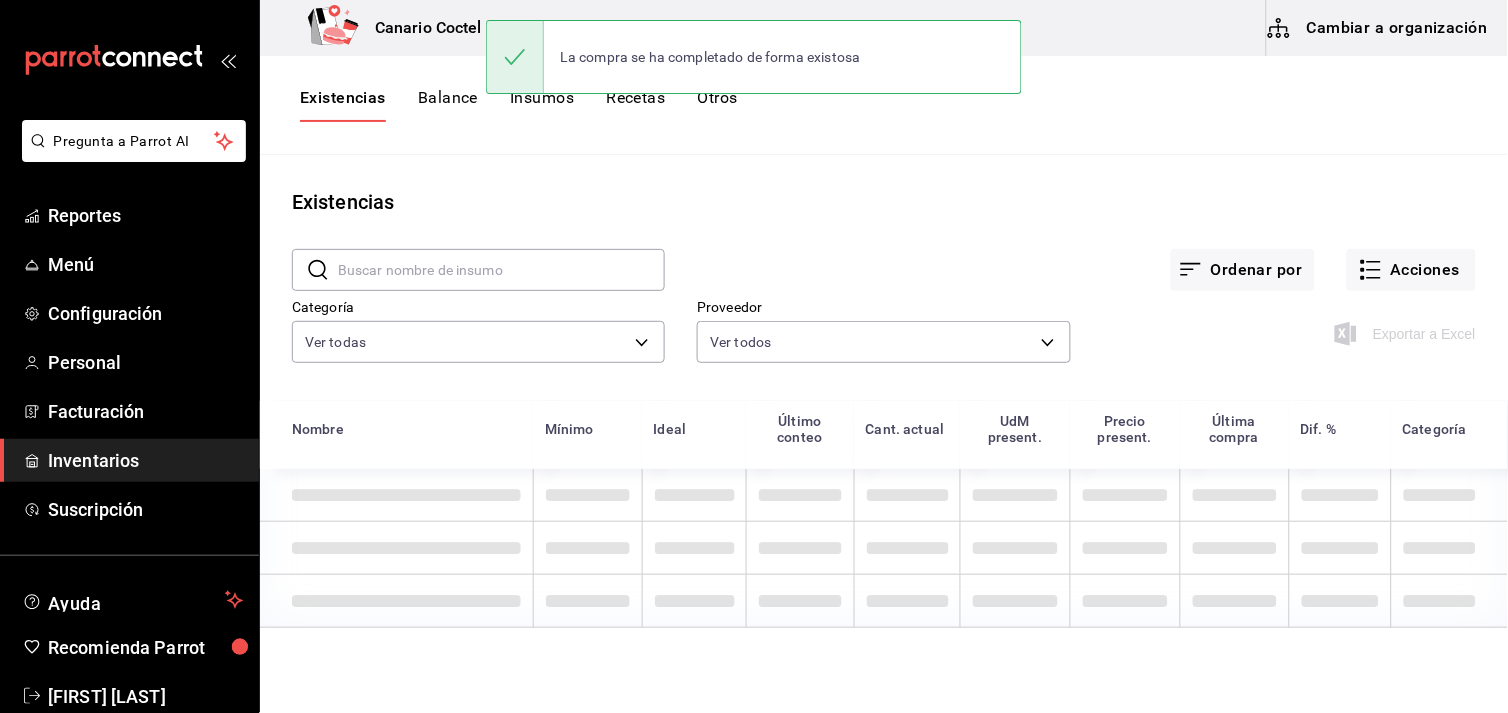 click on "Cambiar a organización" at bounding box center [1379, 28] 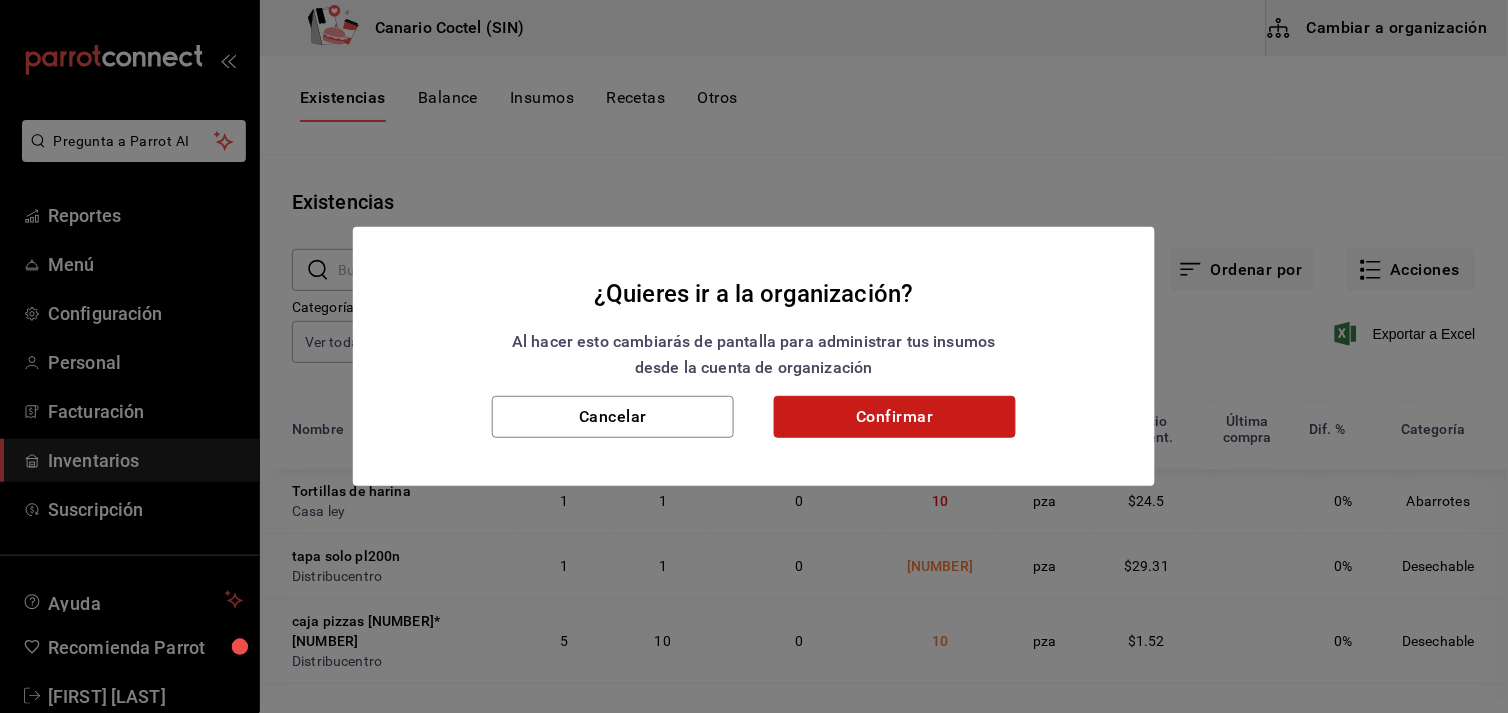 click on "Confirmar" at bounding box center [895, 417] 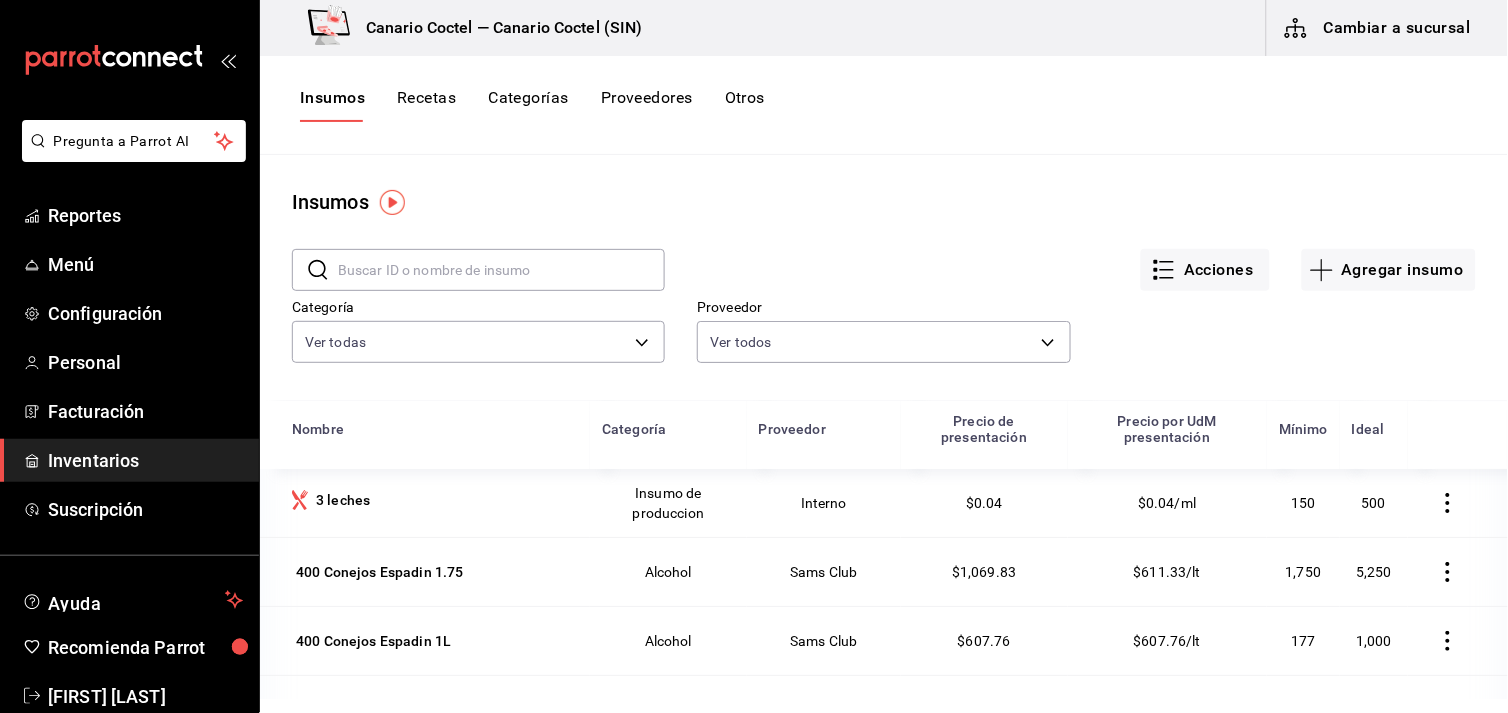 click at bounding box center (501, 270) 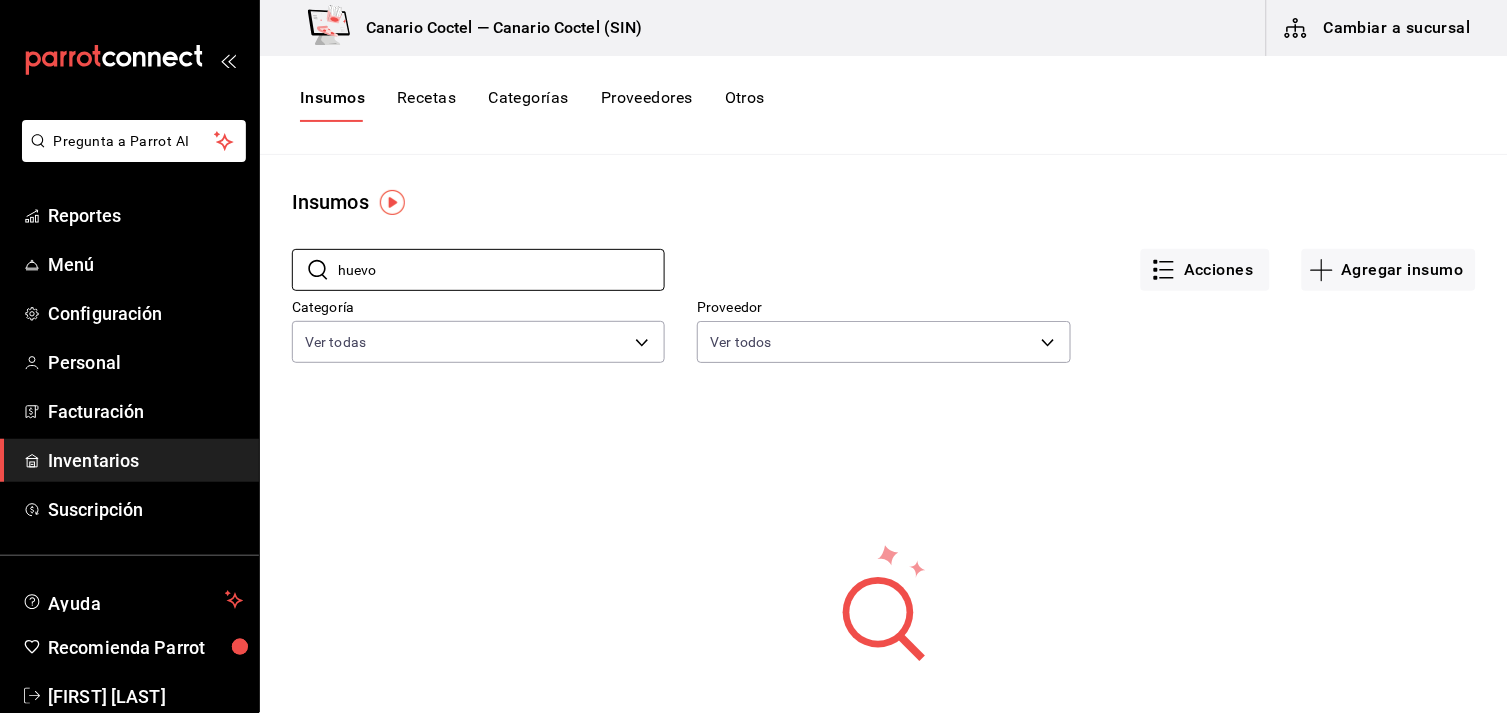 type on "huevo" 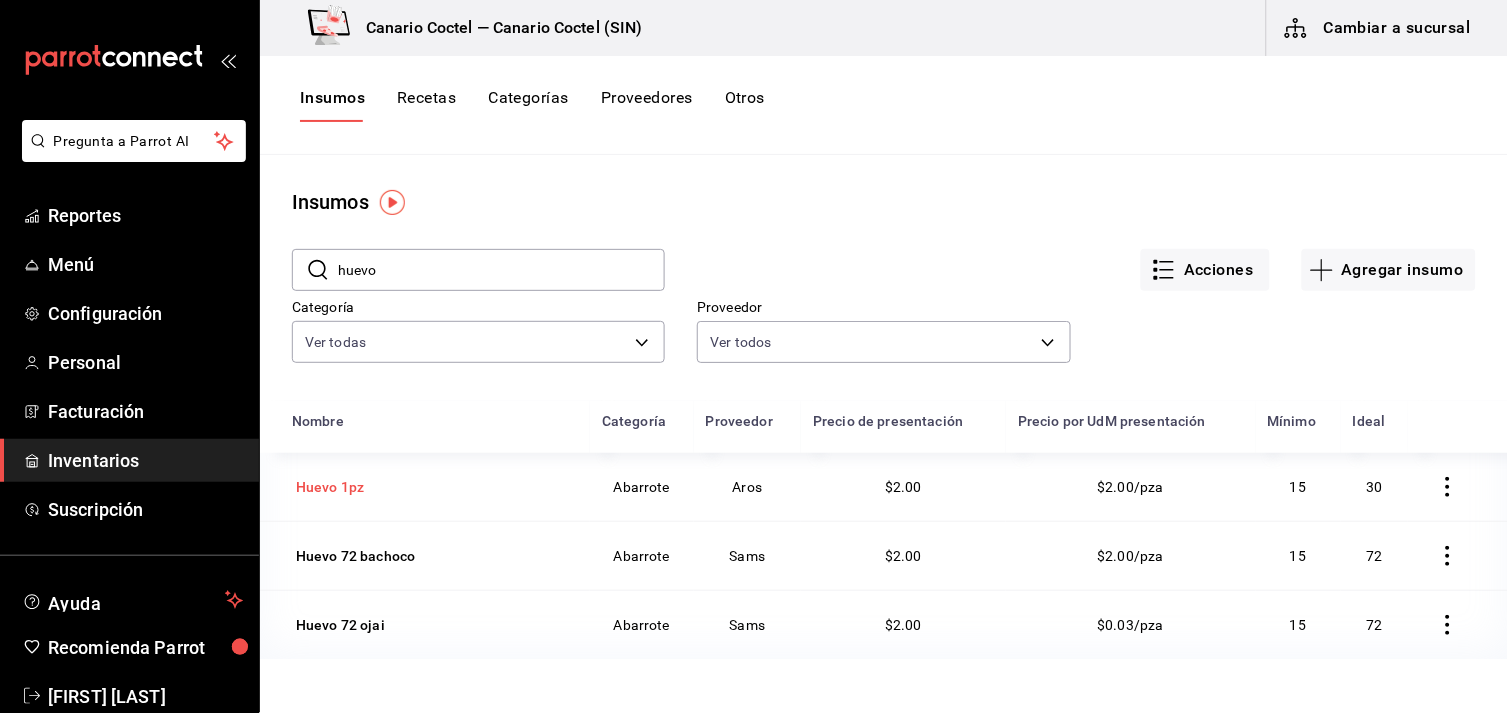 click on "Huevo 1pz" at bounding box center [330, 487] 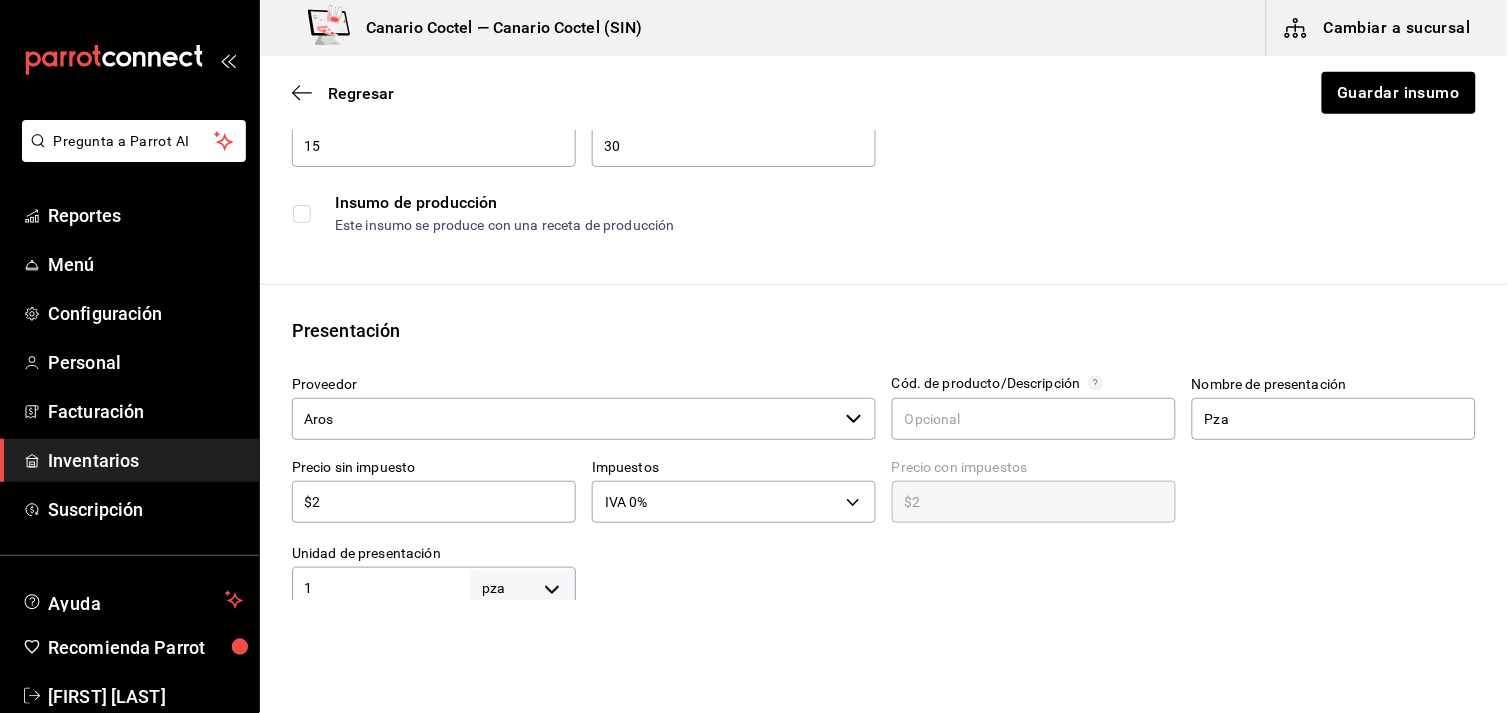 scroll, scrollTop: 333, scrollLeft: 0, axis: vertical 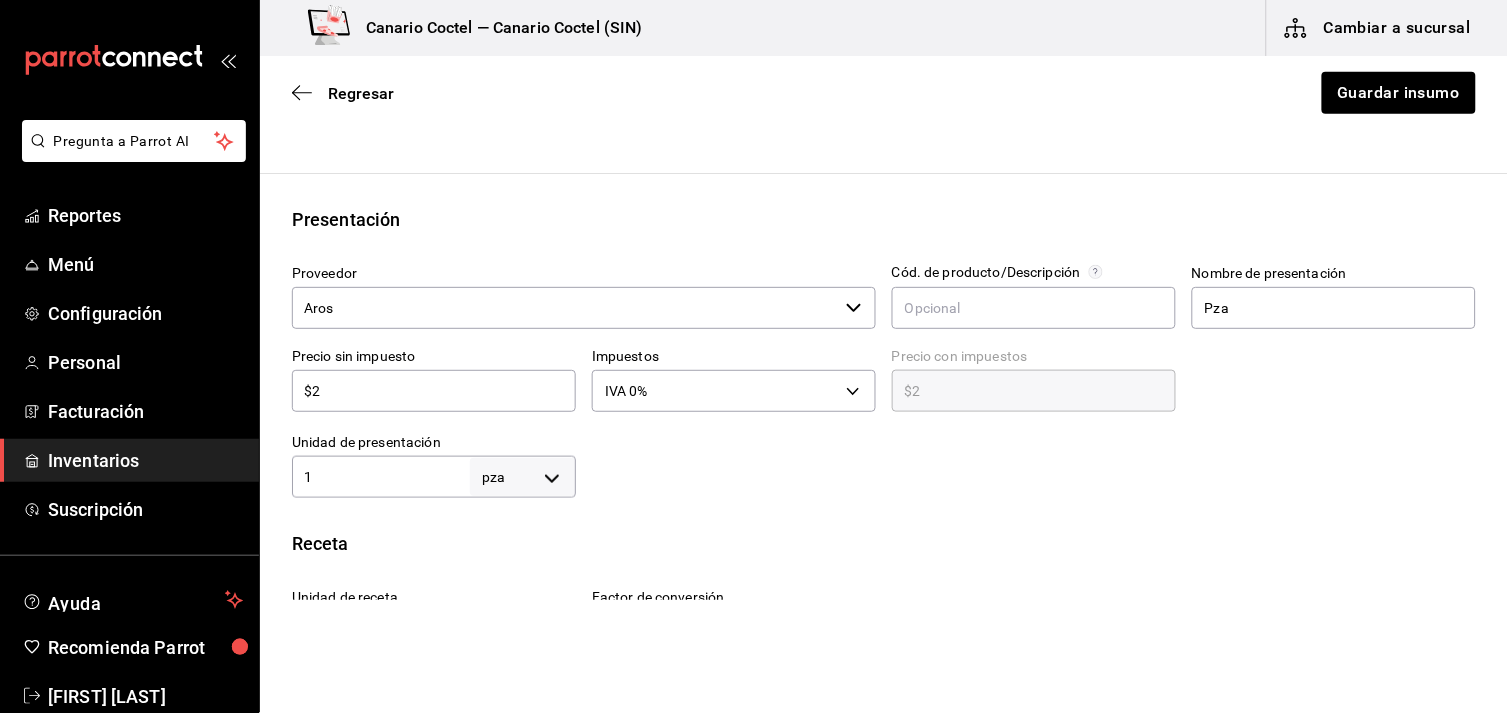 click on "$2" at bounding box center (434, 391) 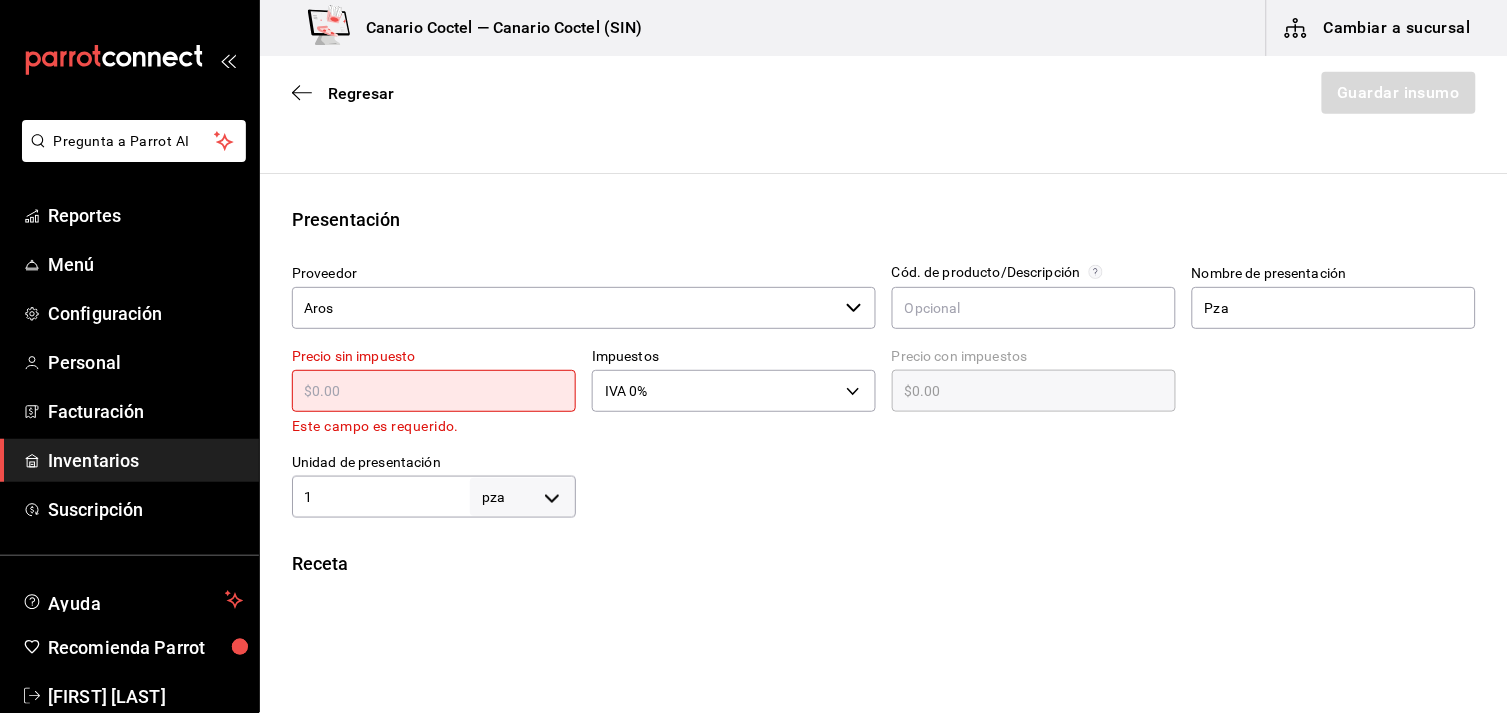 type on "$0.00" 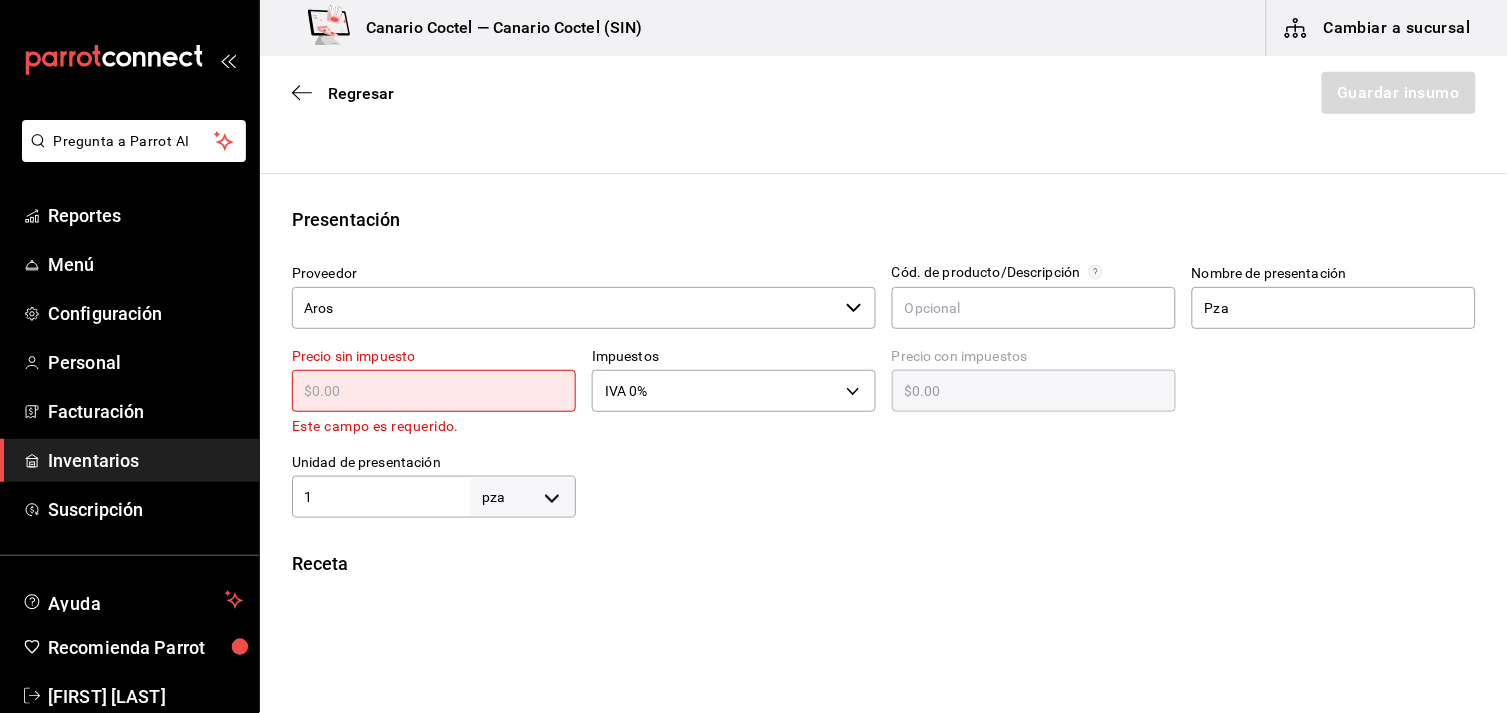 type on "$4" 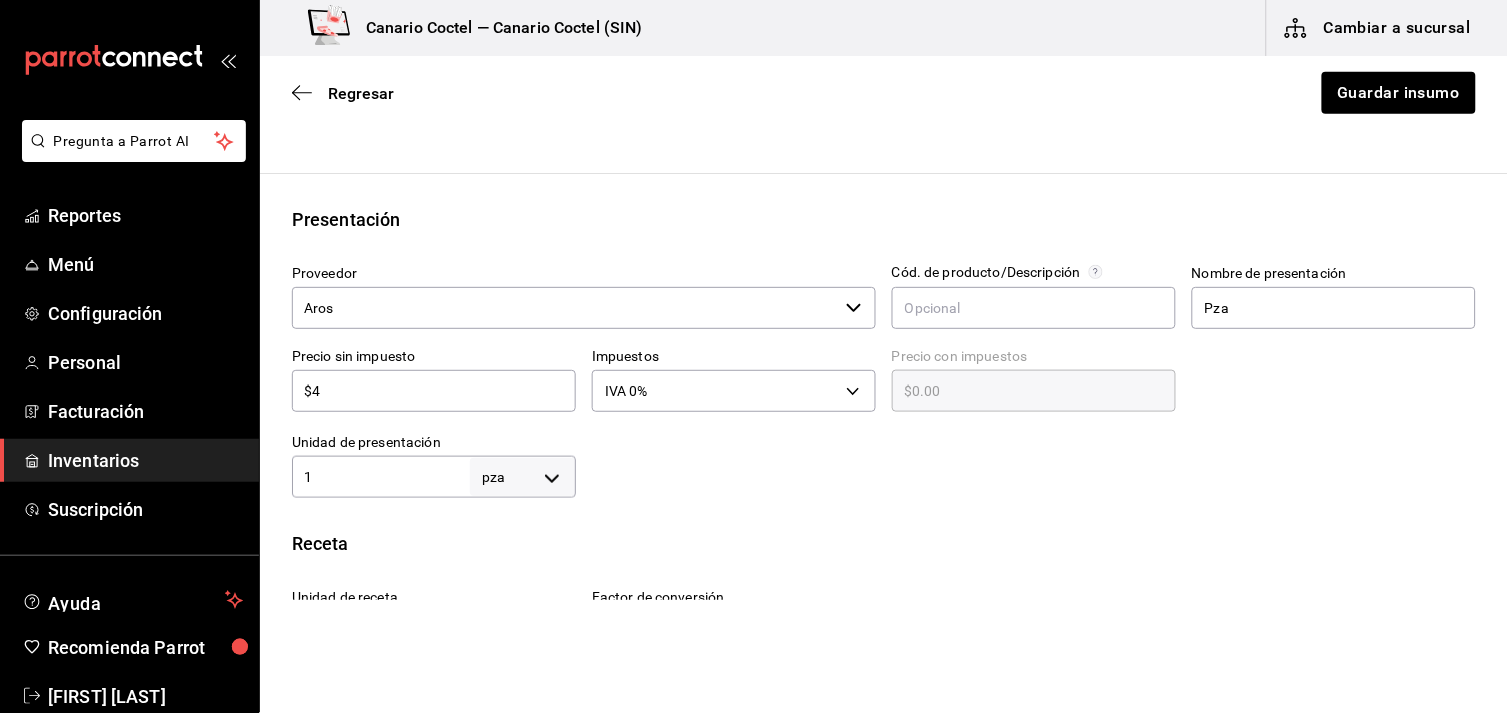 type on "$4.00" 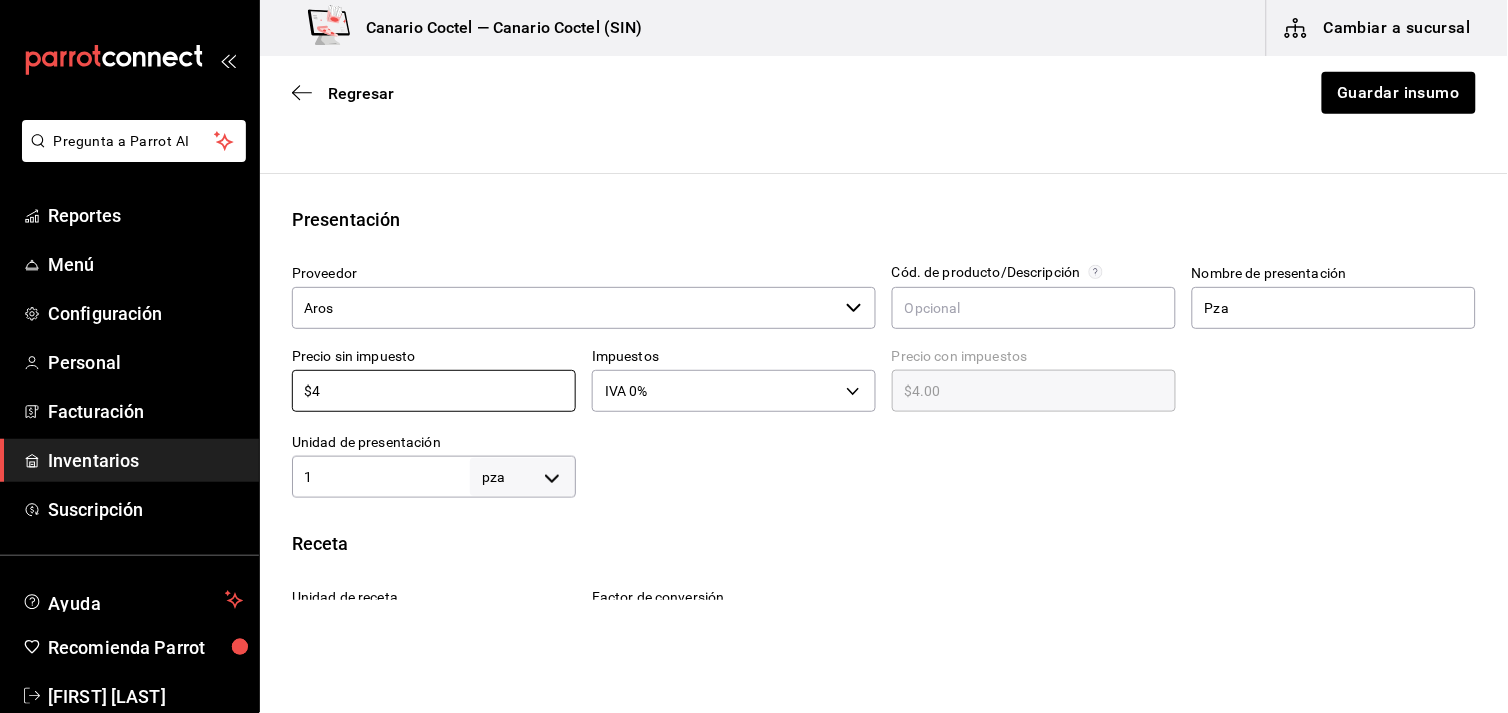 type on "$4" 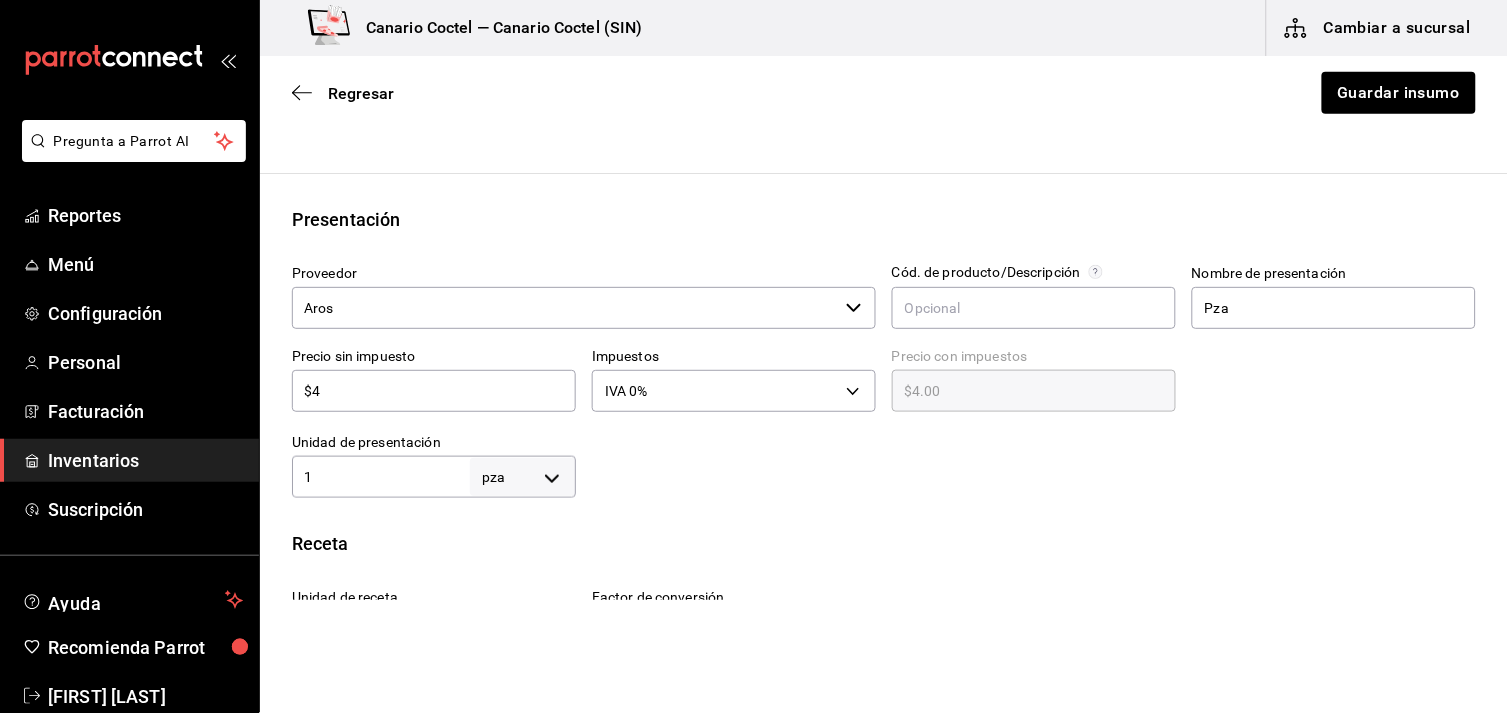 click 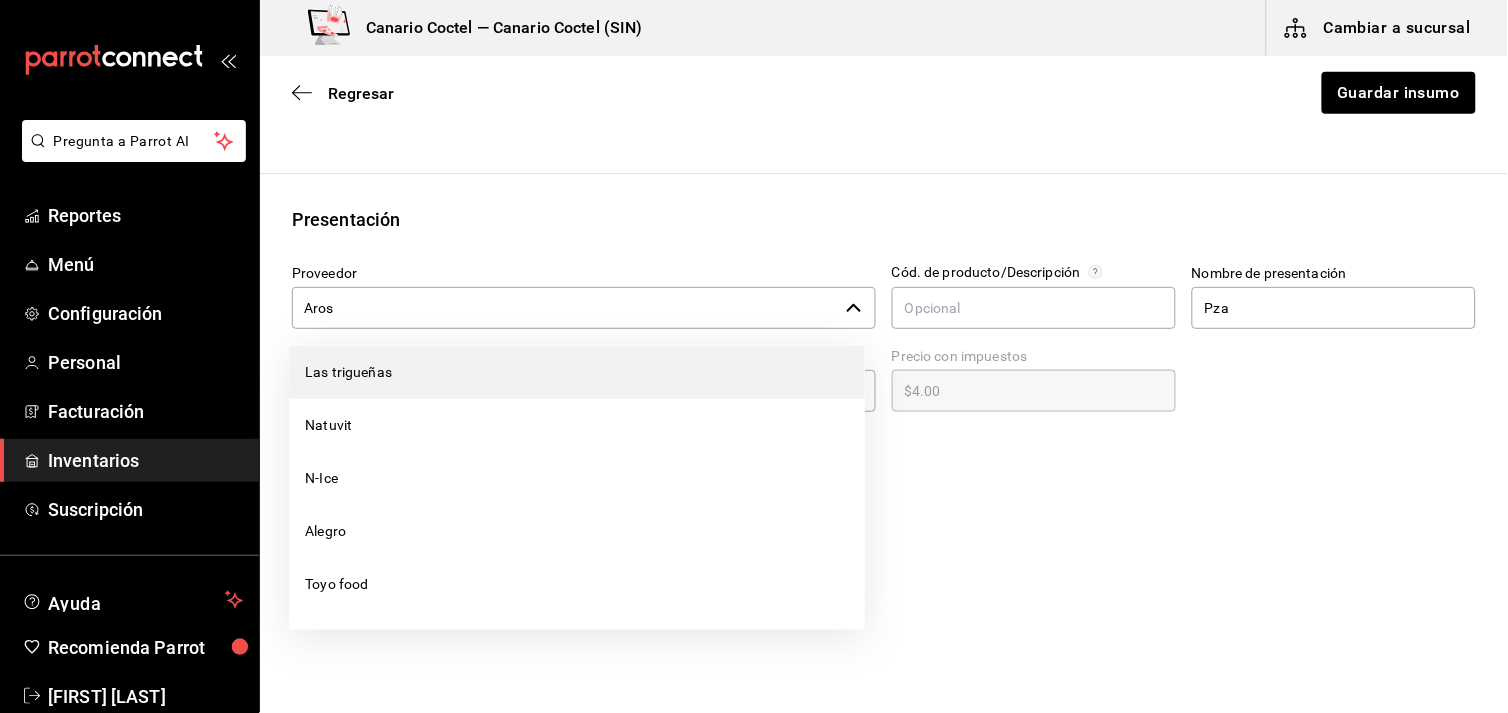 scroll, scrollTop: 222, scrollLeft: 0, axis: vertical 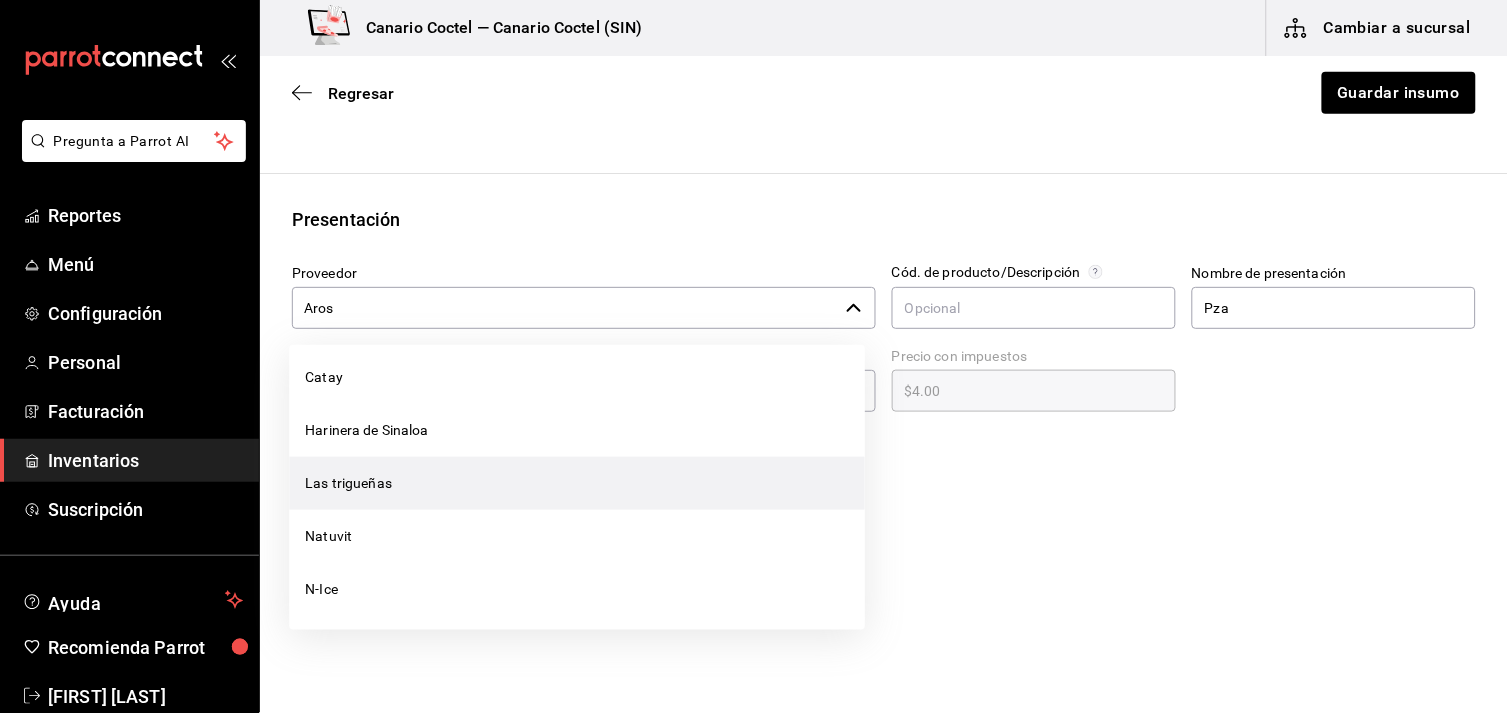 click on "Las trigueñas" at bounding box center (577, 483) 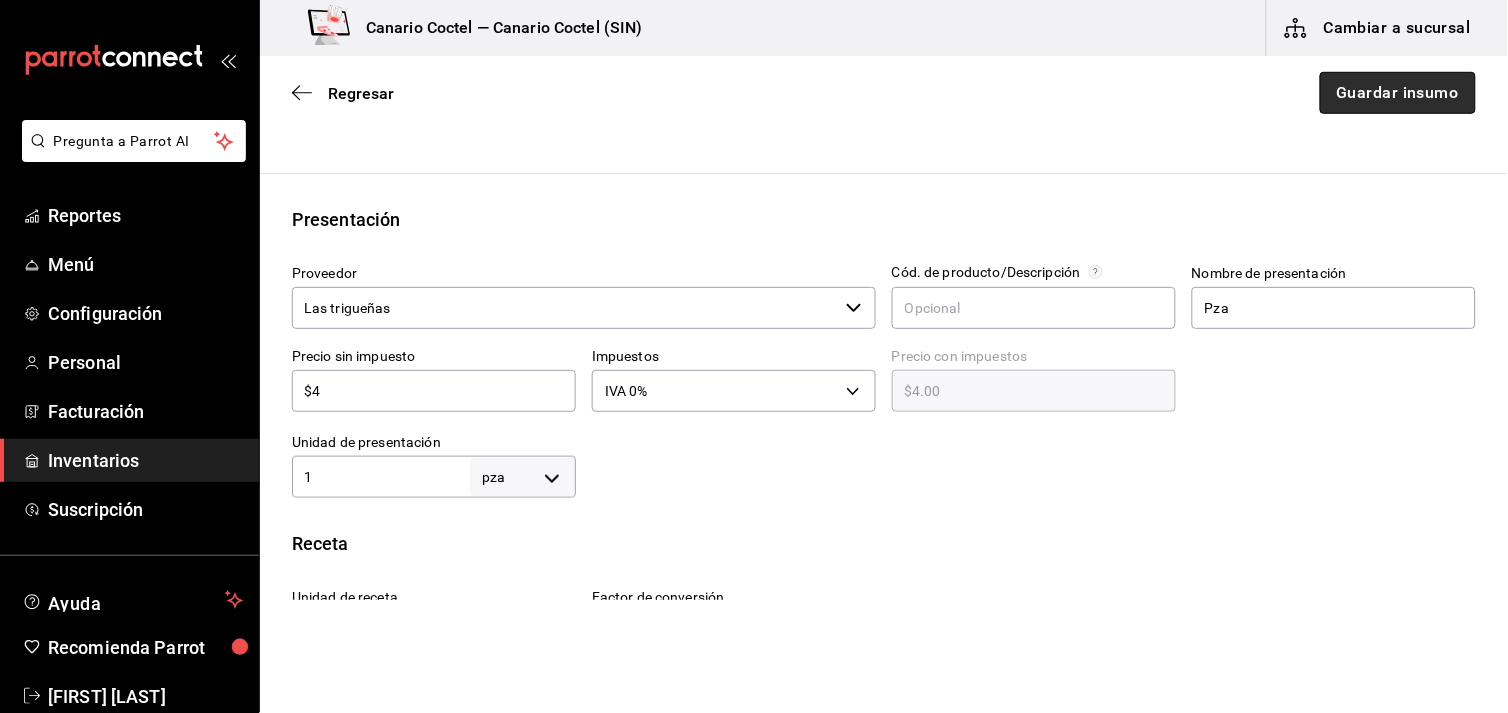 click on "Guardar insumo" at bounding box center (1398, 93) 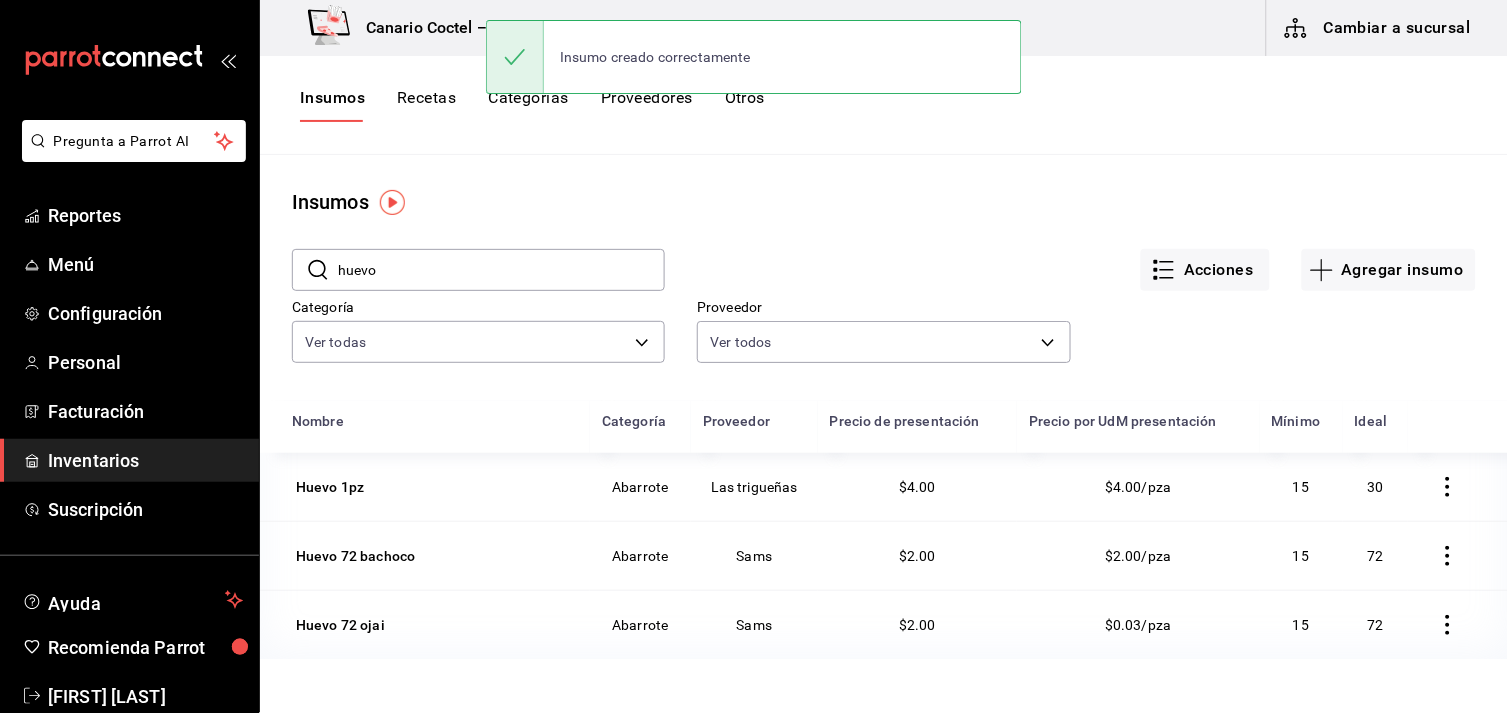 click on "Cambiar a sucursal" at bounding box center (1379, 28) 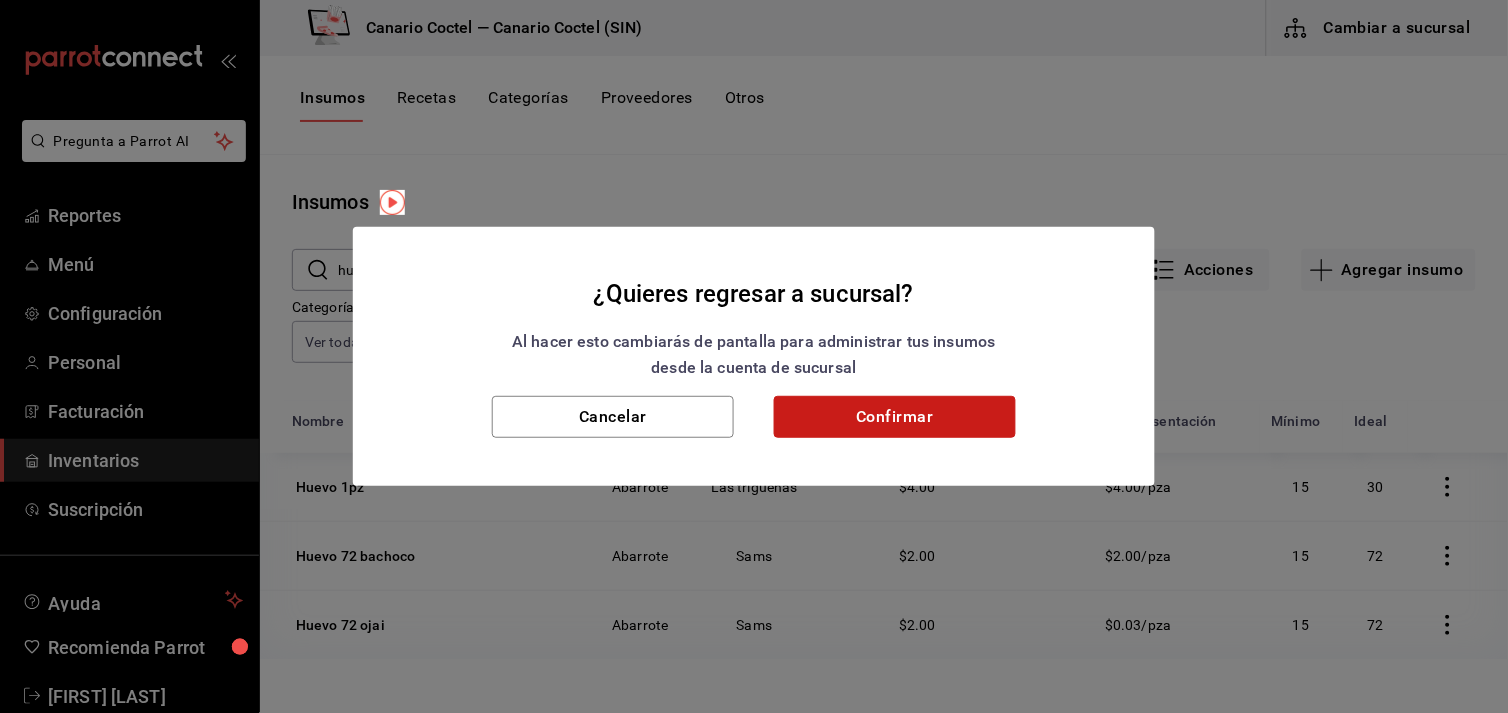 click on "Confirmar" at bounding box center [895, 417] 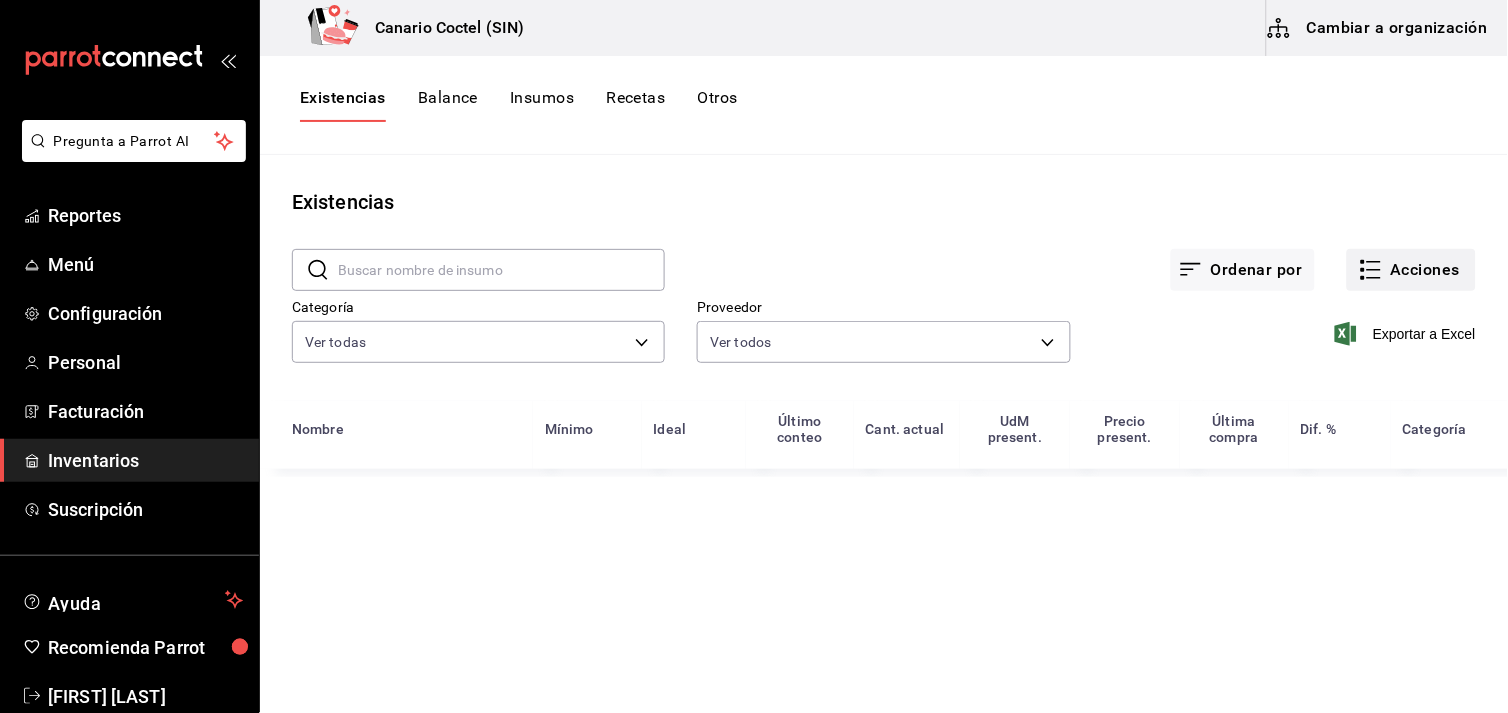 click on "Acciones" at bounding box center [1411, 270] 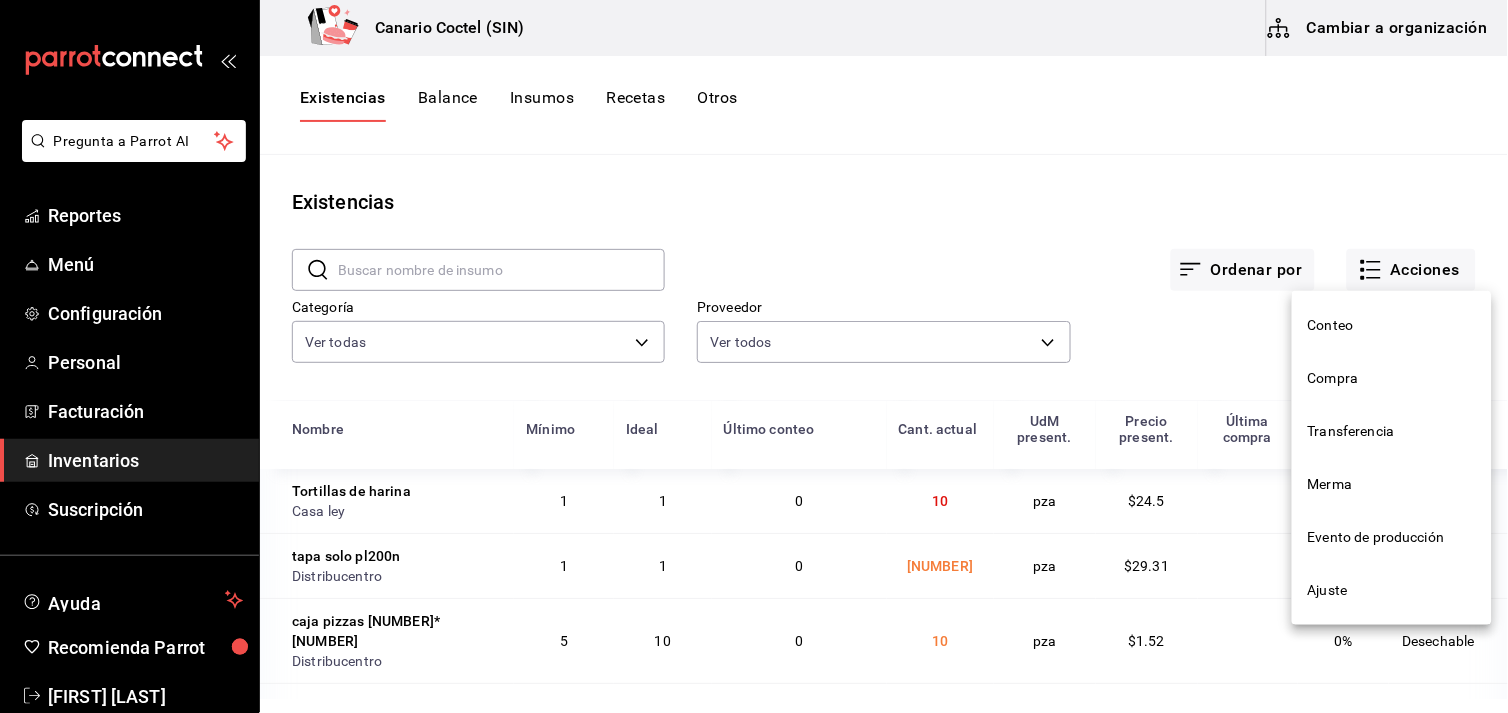 click on "Compra" at bounding box center [1392, 378] 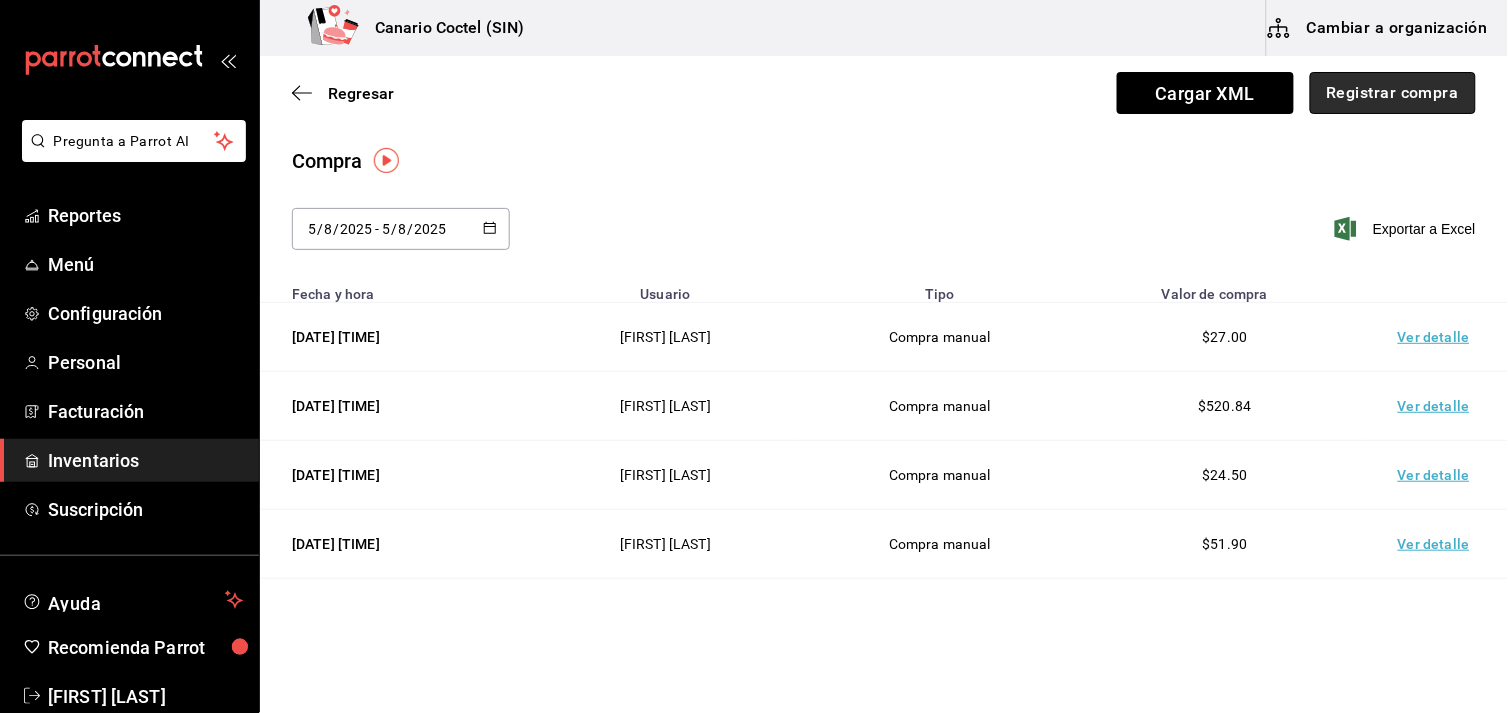 click on "Registrar compra" at bounding box center (1393, 93) 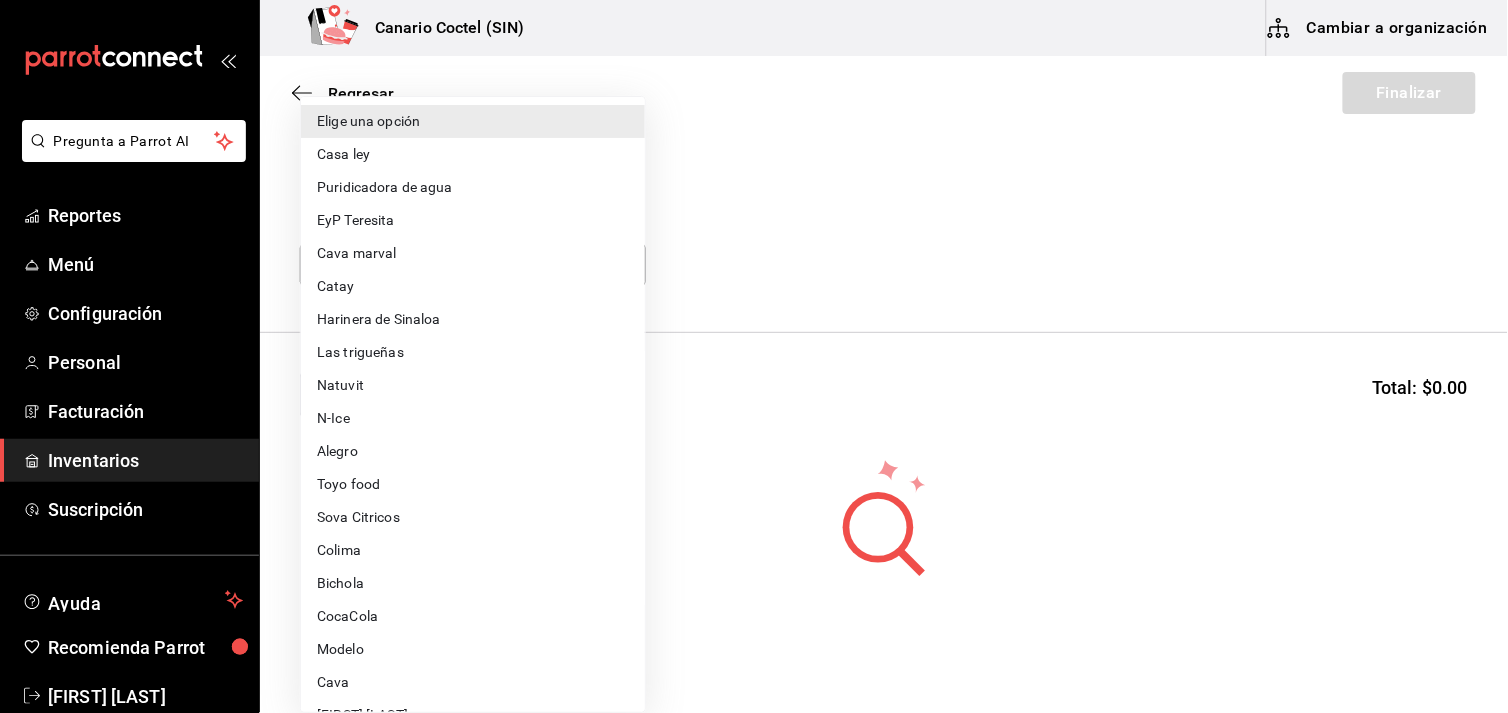 click on "Pregunta a Parrot AI Reportes   Menú   Configuración   Personal   Facturación   Inventarios   Suscripción   Ayuda Recomienda Parrot   Fernando Valdez   Sugerir nueva función   Canario Coctel (SIN) Cambiar a organización Regresar Finalizar Compra Proveedor Elige una opción default Buscar Total: $0.00 No hay insumos a mostrar. Busca un insumo para agregarlo a la lista GANA 1 MES GRATIS EN TU SUSCRIPCIÓN AQUÍ ¿Recuerdas cómo empezó tu restaurante?
Hoy puedes ayudar a un colega a tener el mismo cambio que tú viviste.
Recomienda Parrot directamente desde tu Portal Administrador.
Es fácil y rápido.
🎁 Por cada restaurante que se una, ganas 1 mes gratis. Ver video tutorial Ir a video Pregunta a Parrot AI Reportes   Menú   Configuración   Personal   Facturación   Inventarios   Suscripción   Ayuda Recomienda Parrot   Fernando Valdez   Sugerir nueva función   Editar Eliminar Visitar centro de ayuda (81) 2046 6363 soporte@parrotsoftware.io Visitar centro de ayuda (81) 2046 6363 Elige una opción" at bounding box center (754, 300) 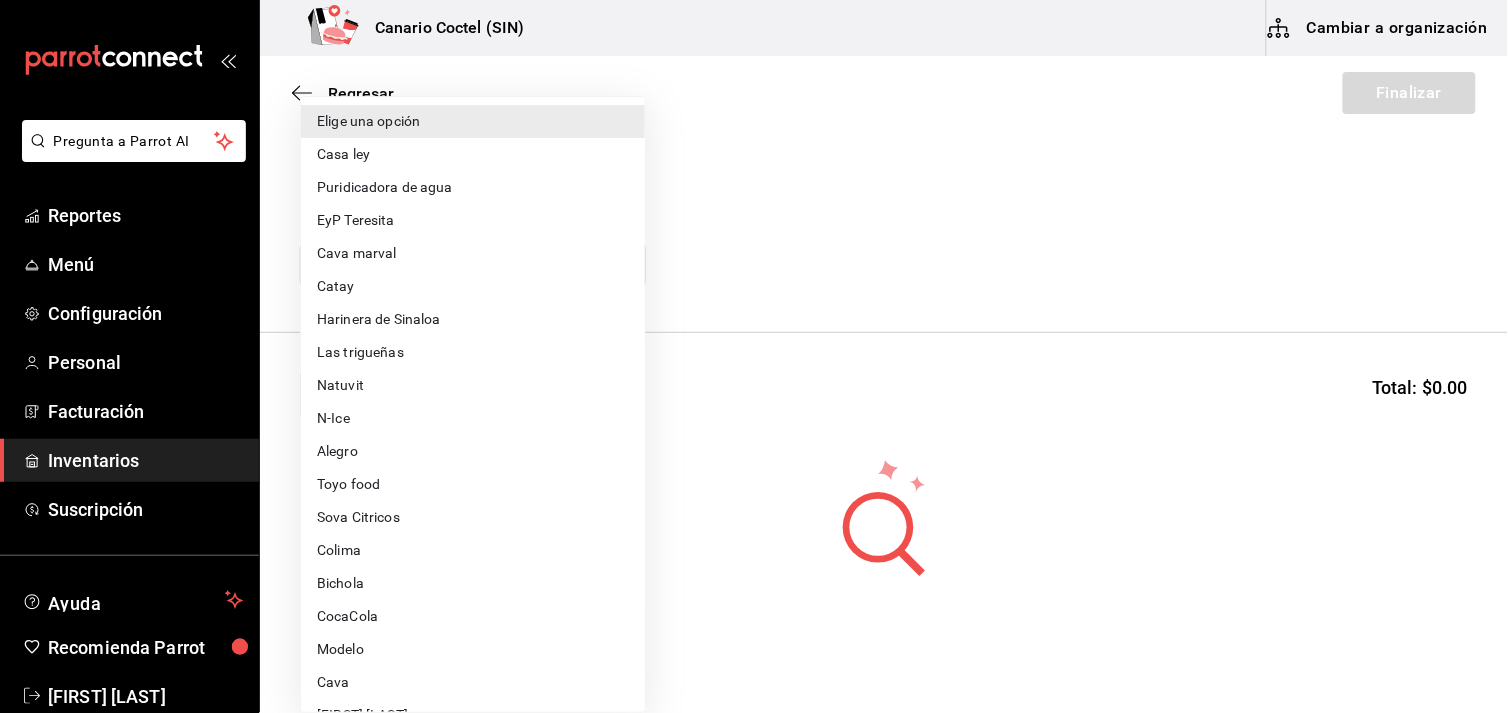 click on "Las trigueñas" at bounding box center (473, 352) 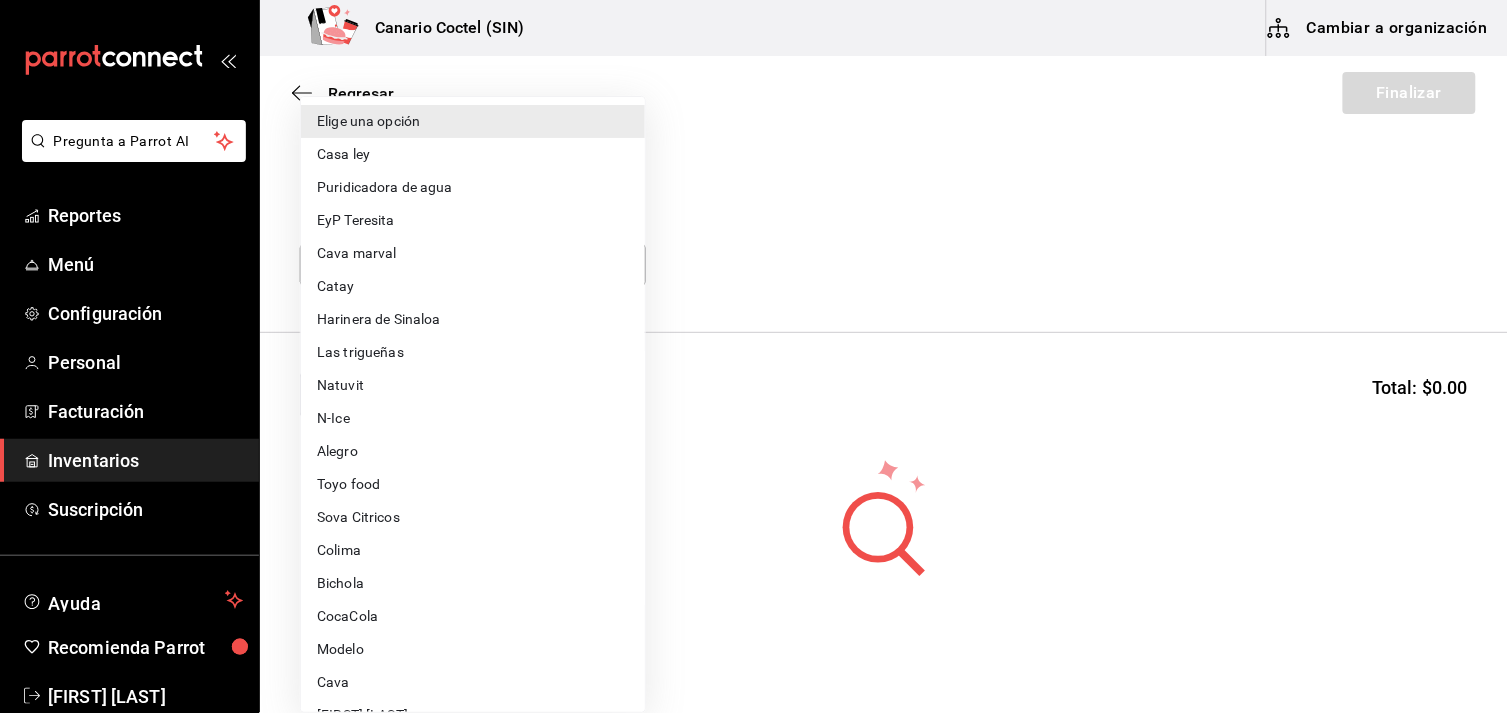 type on "081234cb-7524-4d68-a0d7-d57cbc2f840f" 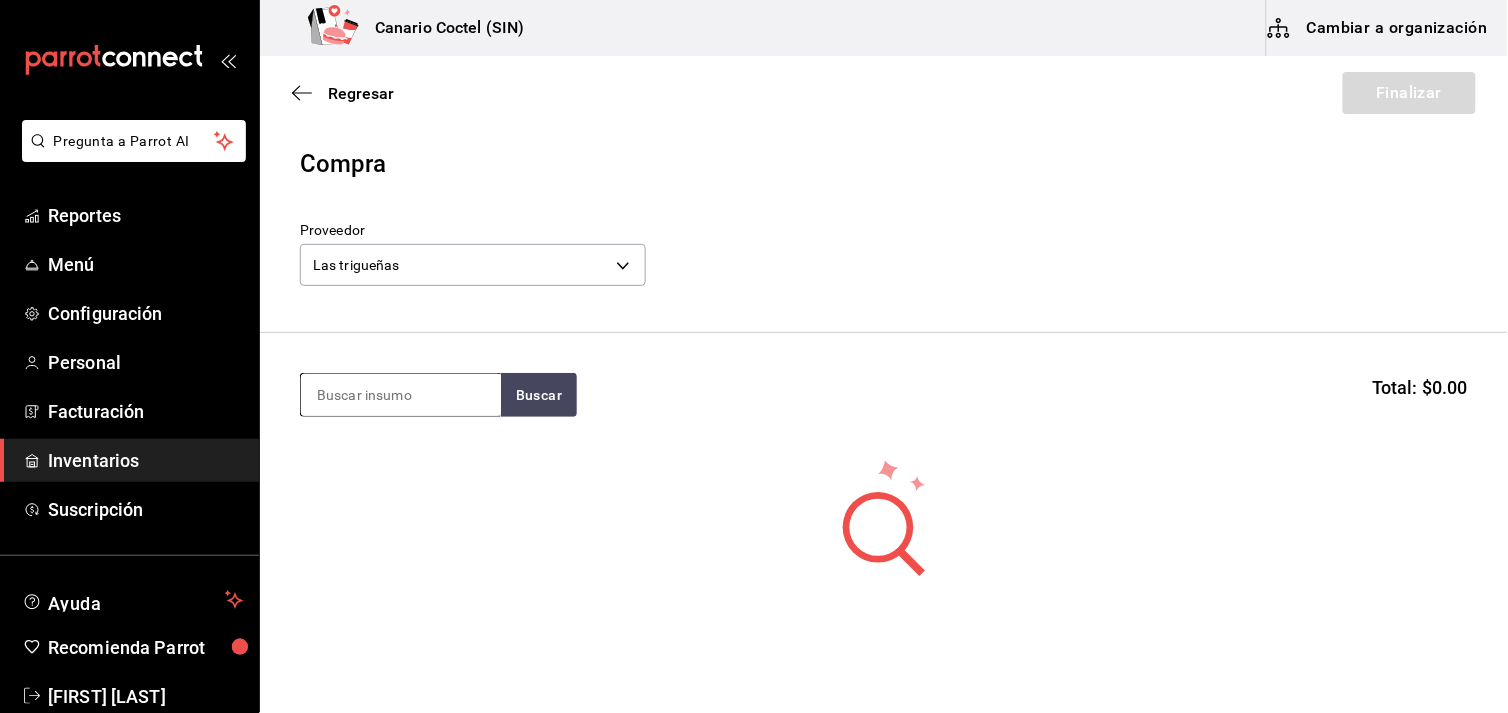 click at bounding box center [401, 395] 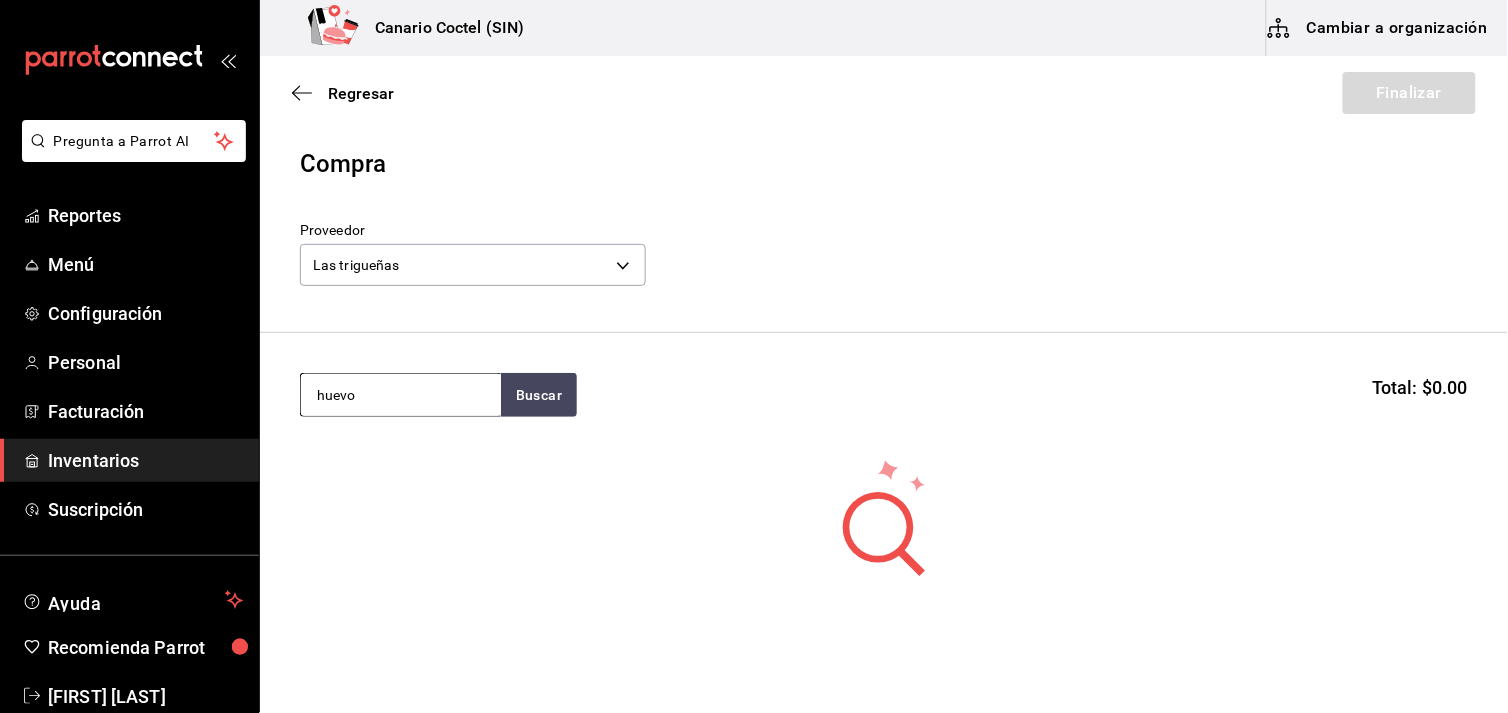 type on "huevo" 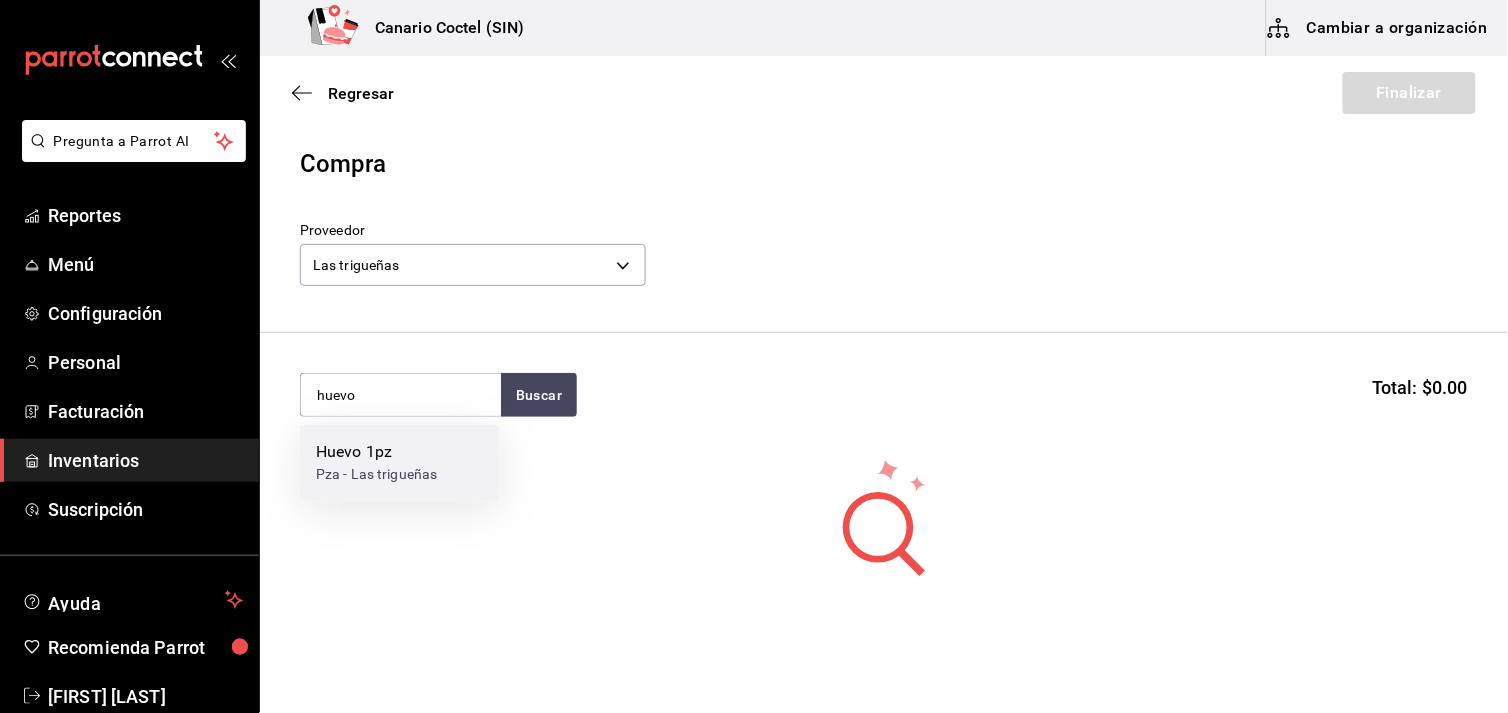 click on "Huevo 1pz" at bounding box center [377, 453] 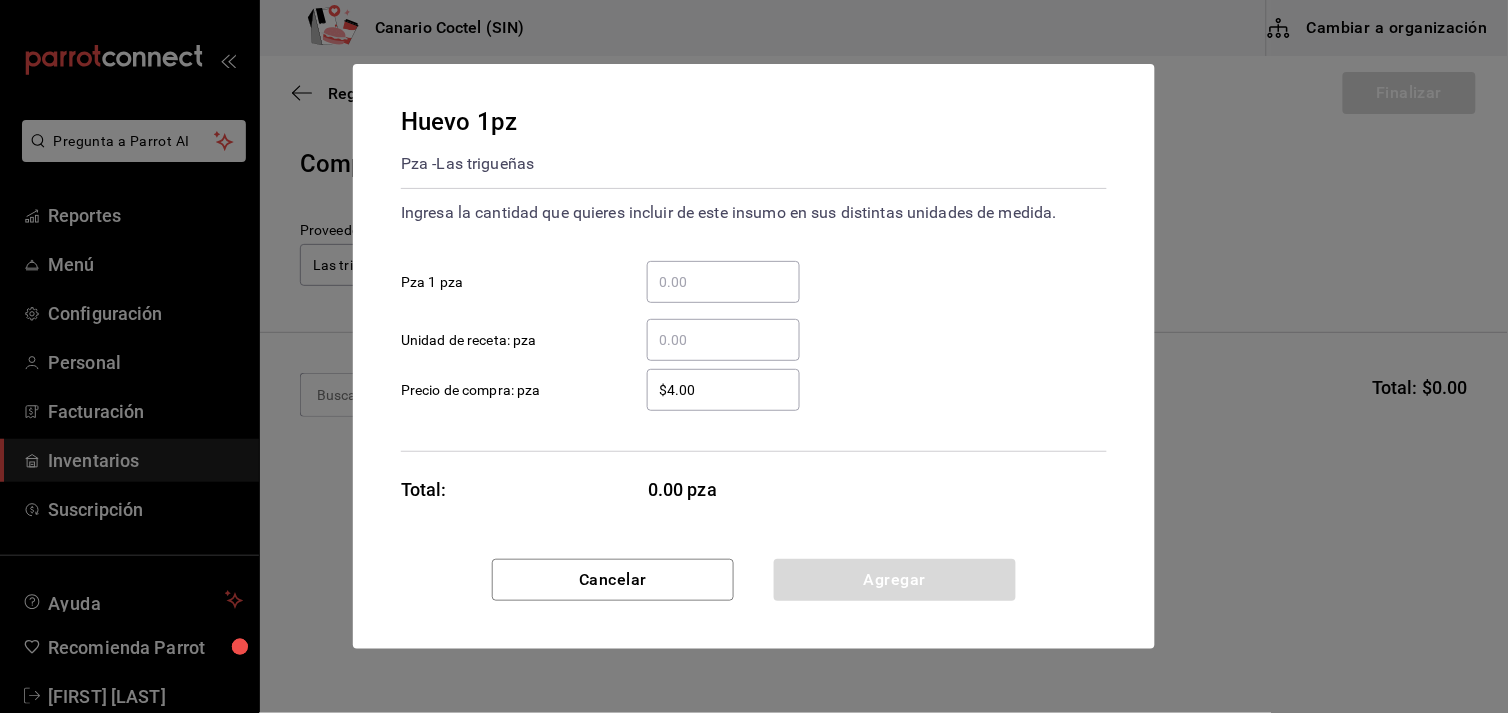 click on "​ Pza 1 pza" at bounding box center [723, 282] 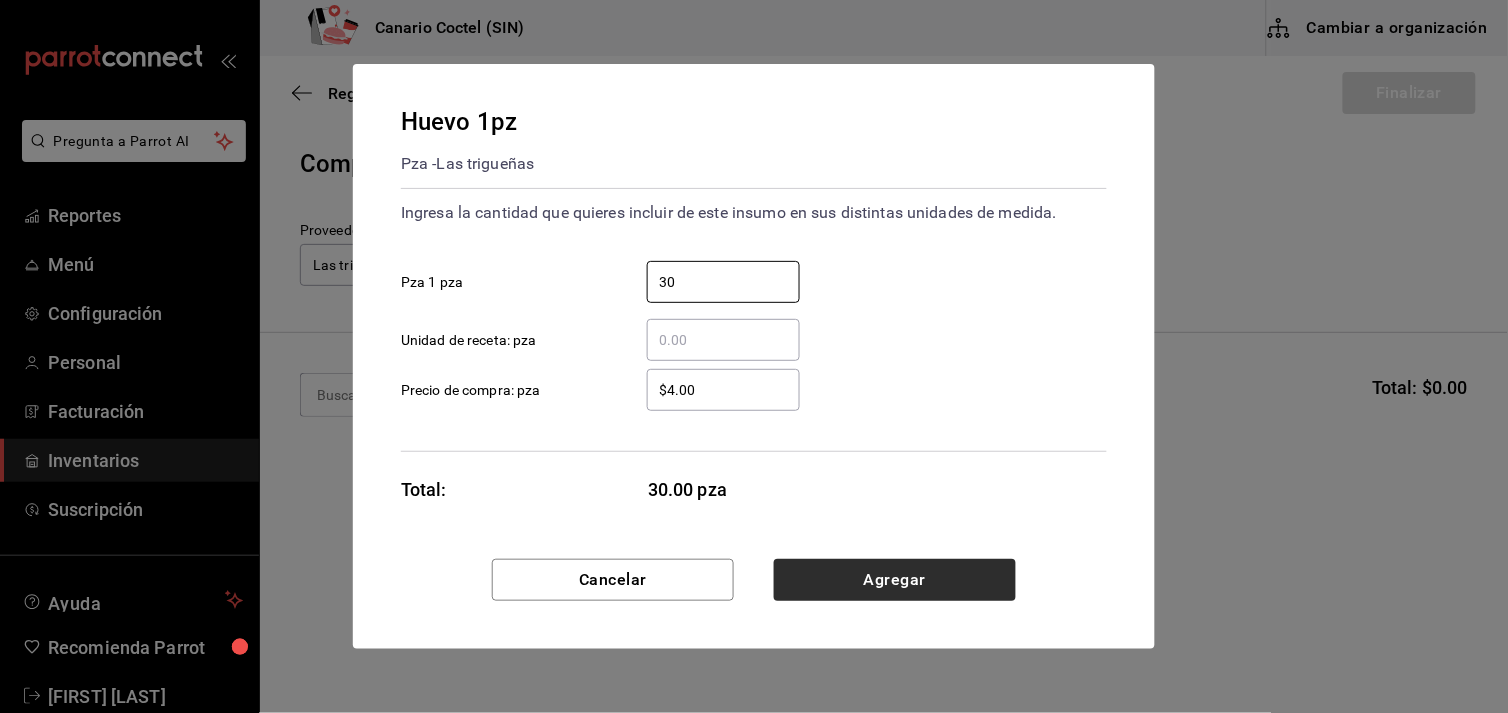type on "30" 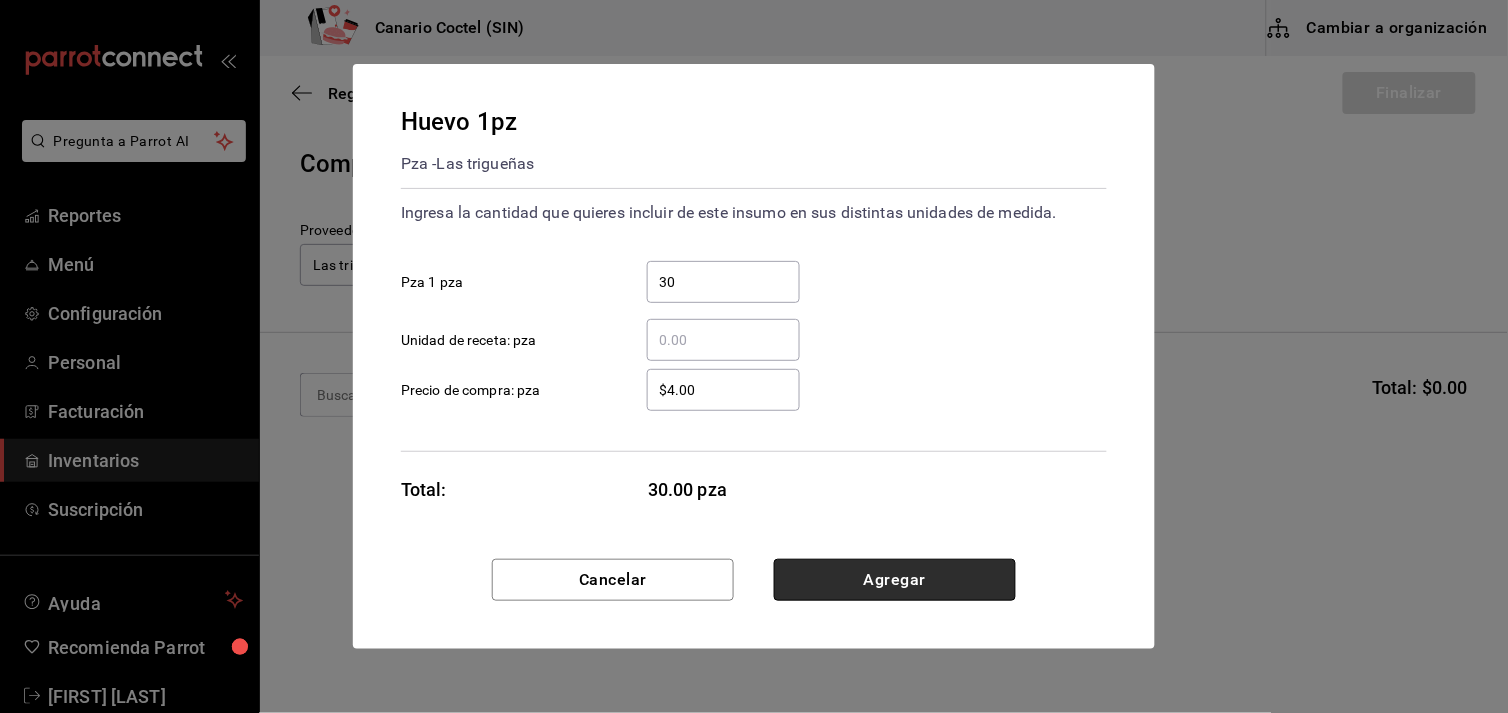 click on "Agregar" at bounding box center [895, 580] 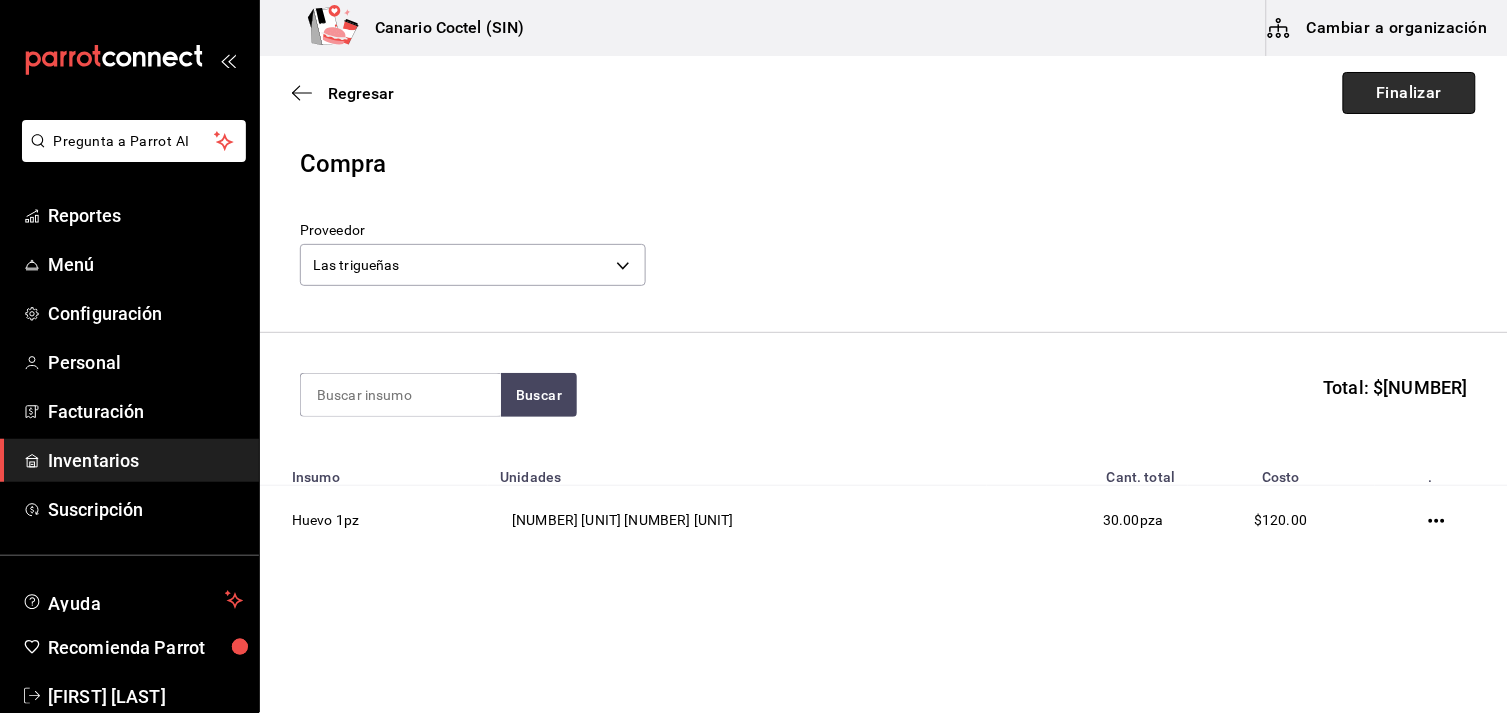 click on "Finalizar" at bounding box center (1409, 93) 